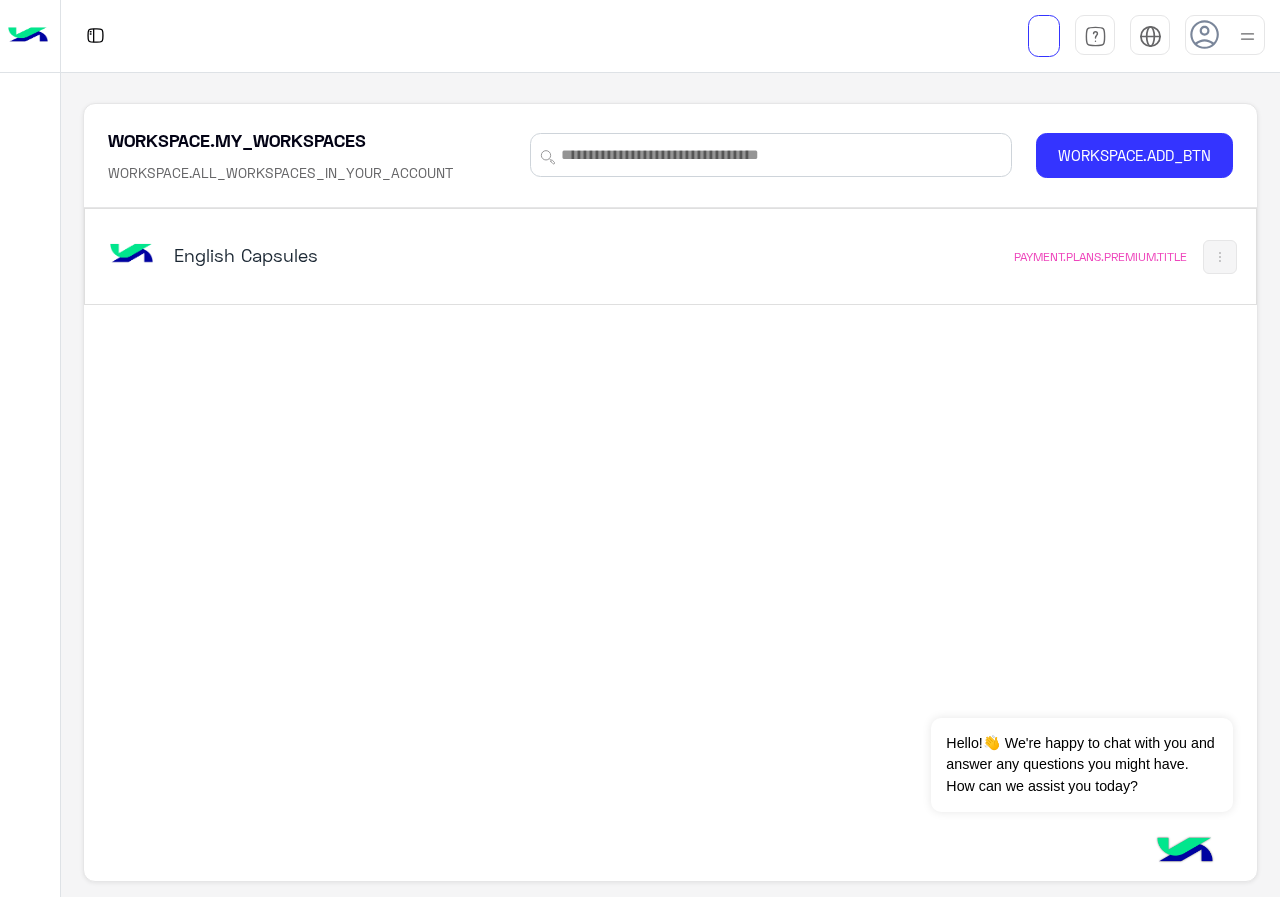 scroll, scrollTop: 0, scrollLeft: 0, axis: both 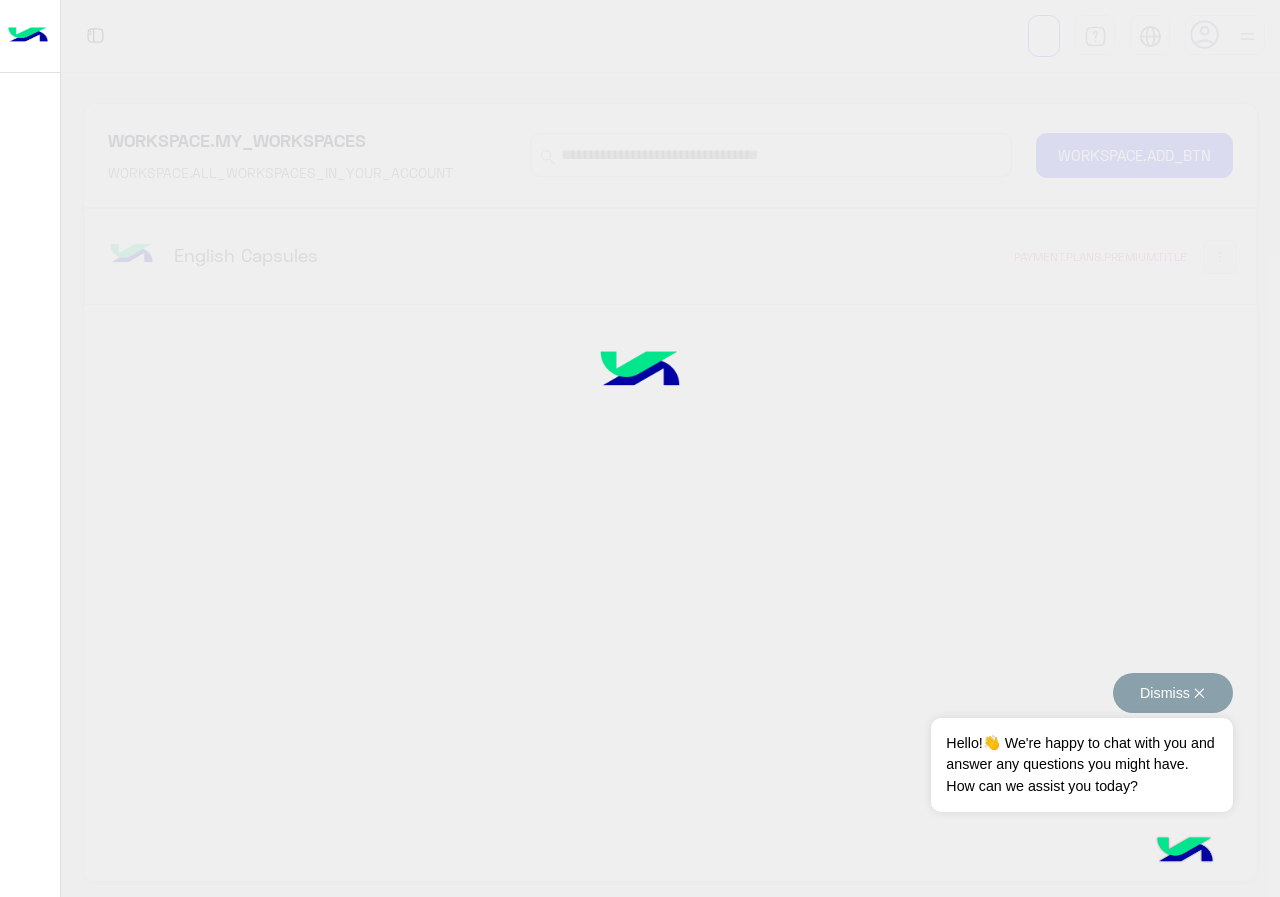 click on "Dismiss ✕" at bounding box center (1173, 693) 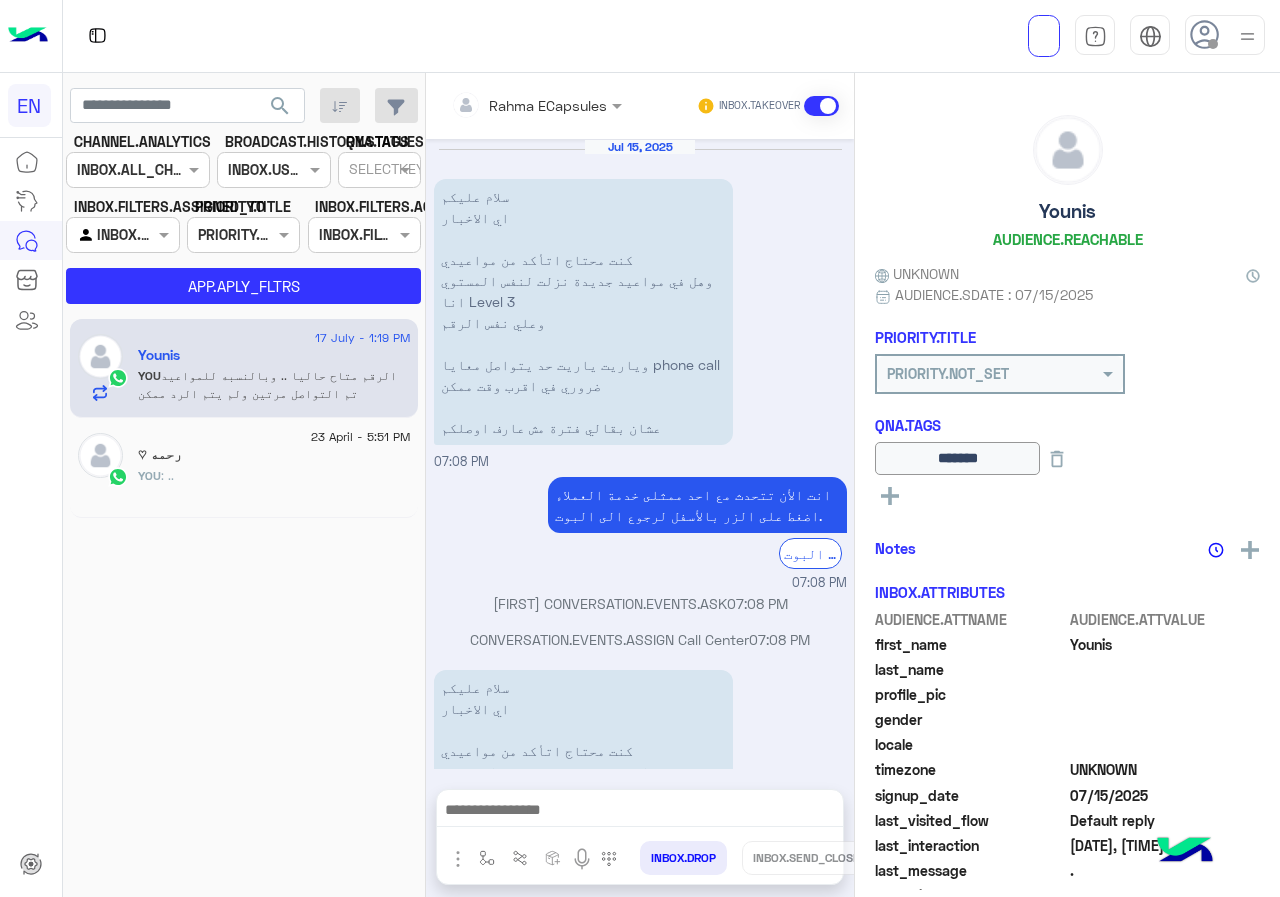 scroll, scrollTop: 1255, scrollLeft: 0, axis: vertical 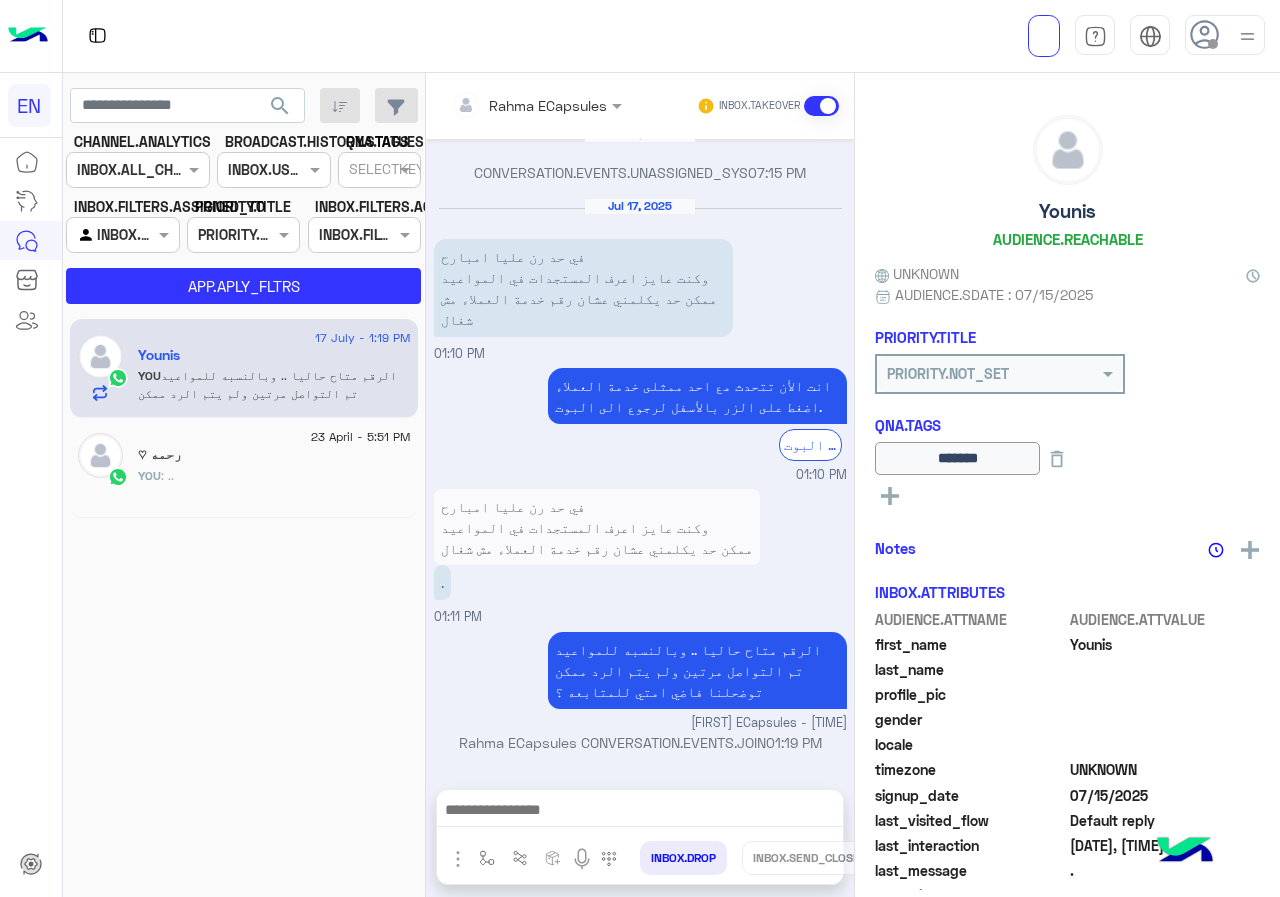 click at bounding box center [138, 169] 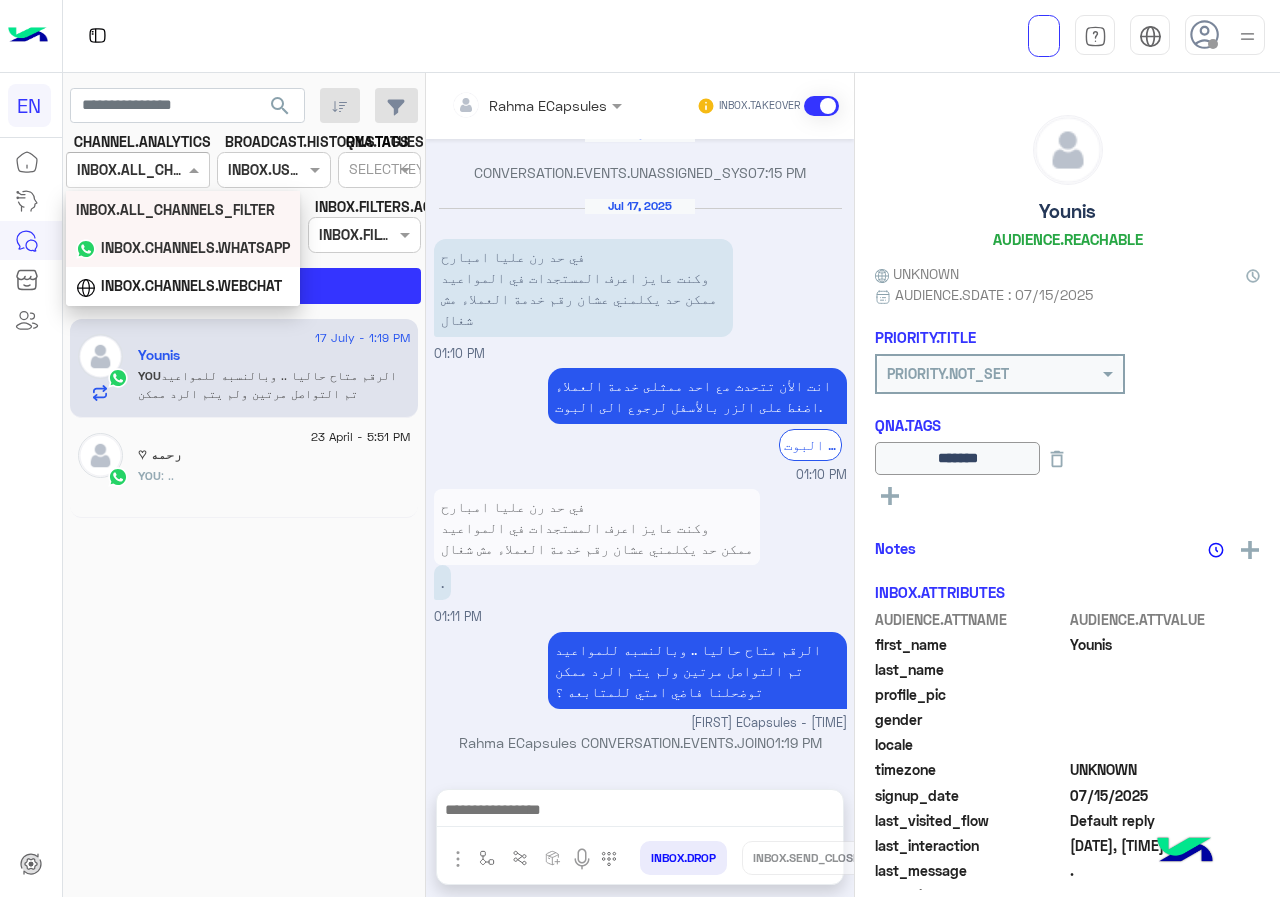 click on "INBOX.CHANNELS.WHATSAPP" at bounding box center (195, 247) 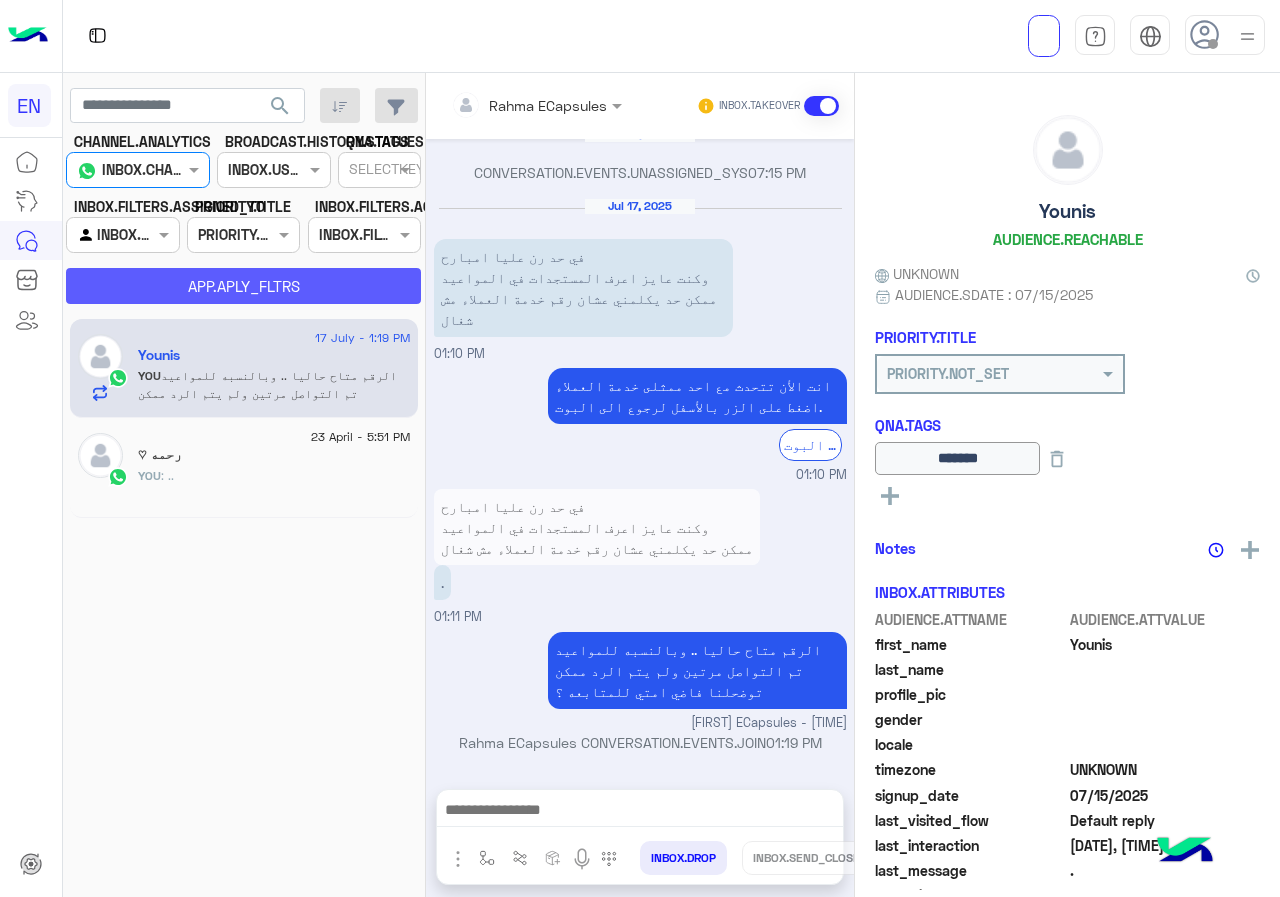 click on "APP.APLY_FLTRS" 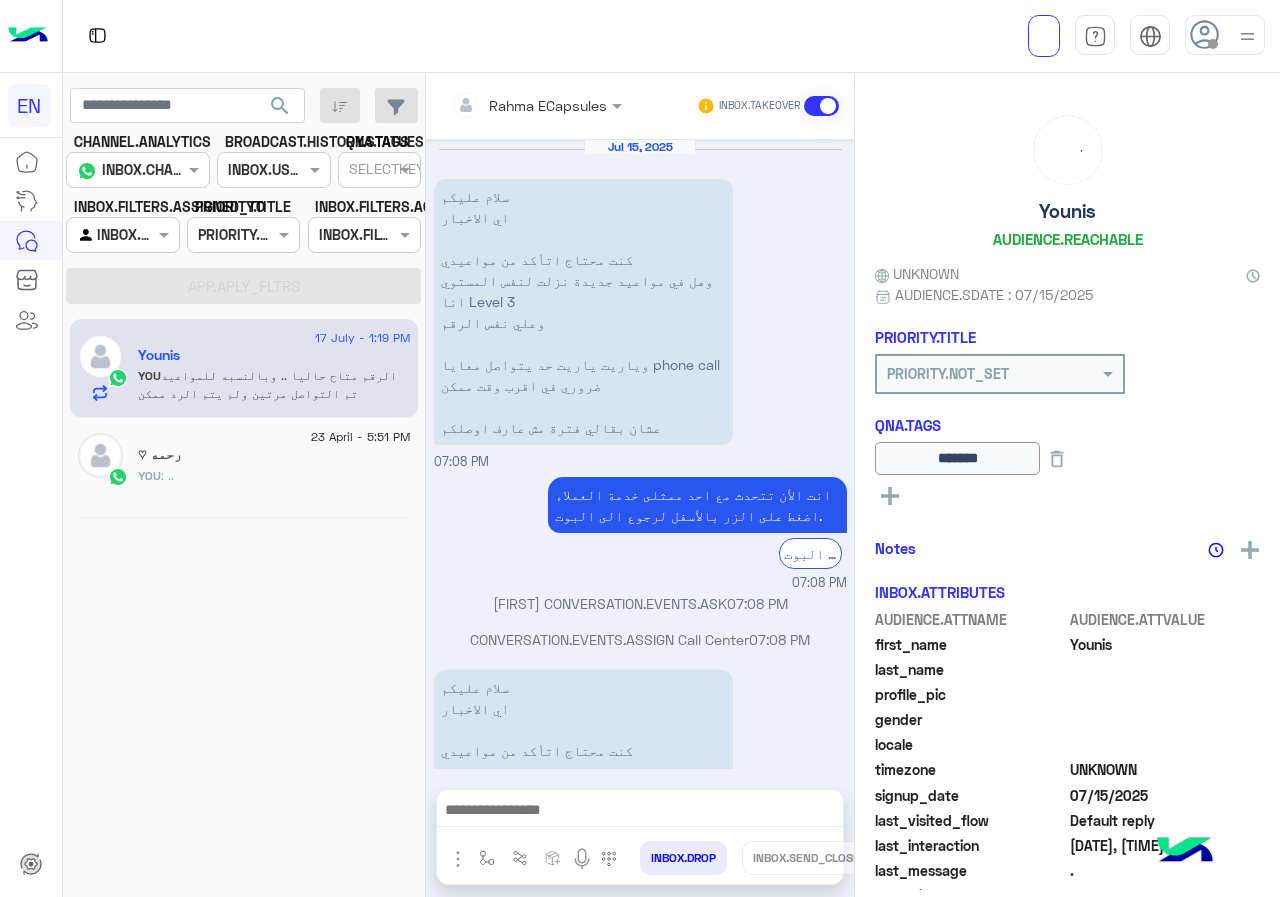 scroll, scrollTop: 1255, scrollLeft: 0, axis: vertical 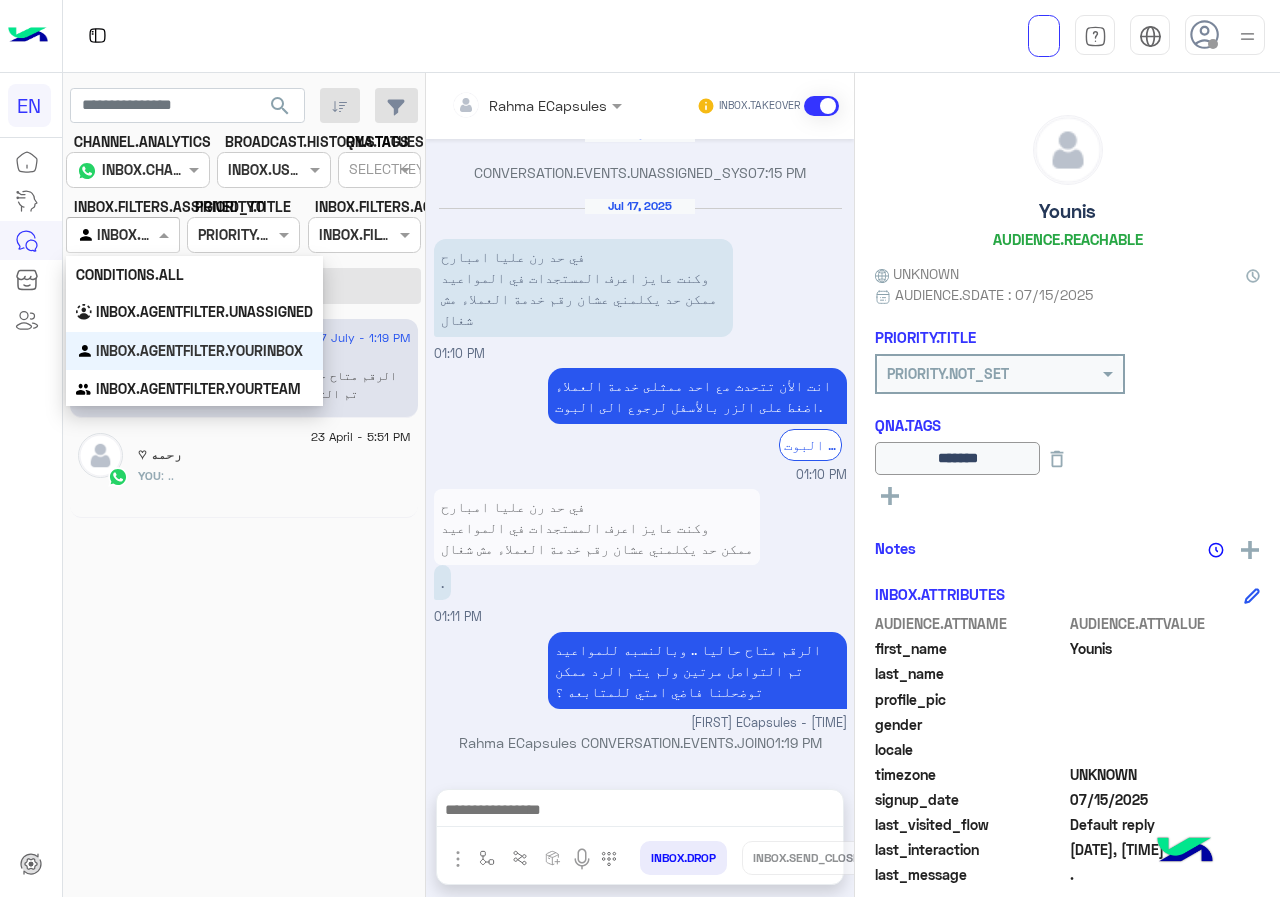 click at bounding box center [100, 235] 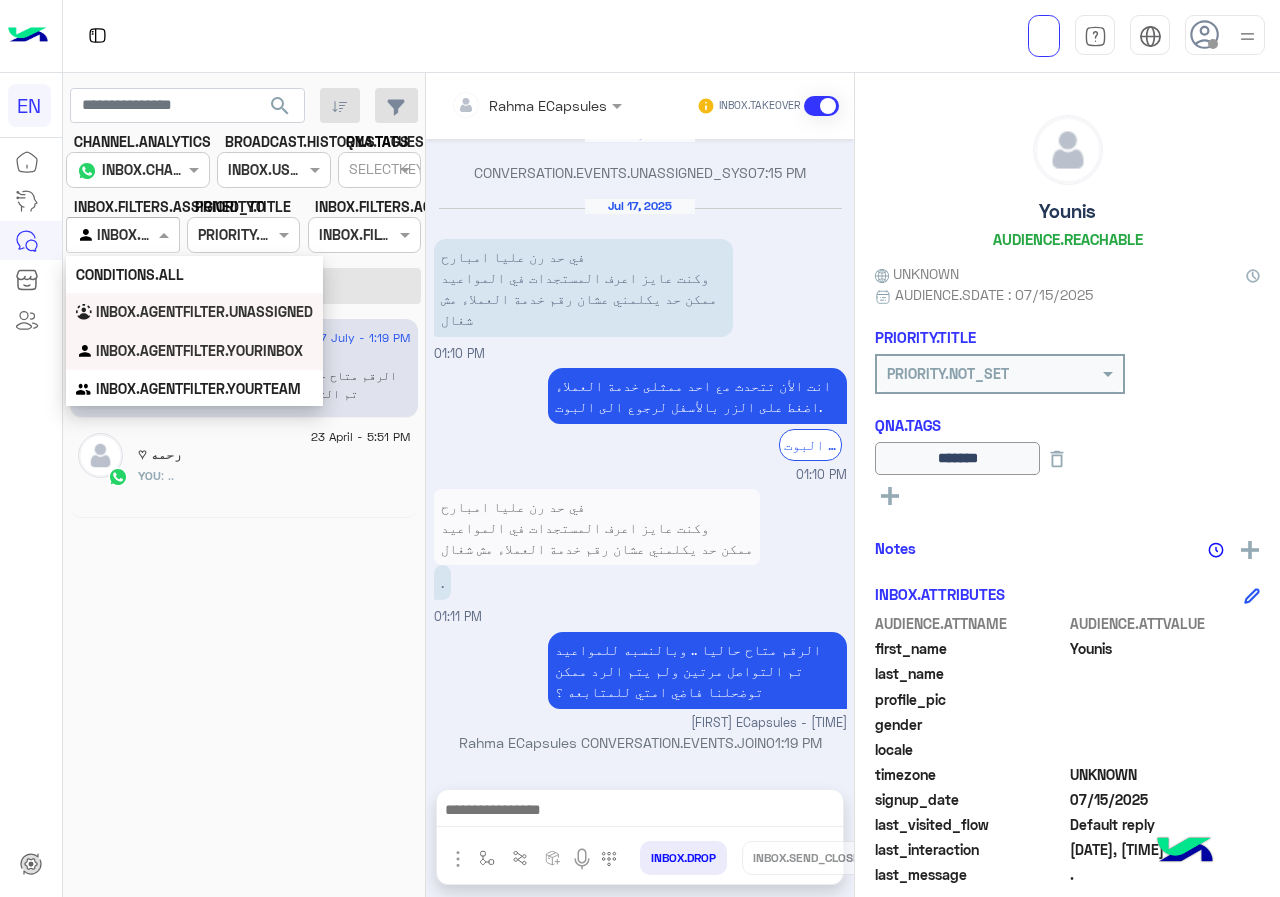 click on "INBOX.AGENTFILTER.UNASSIGNED" at bounding box center [204, 311] 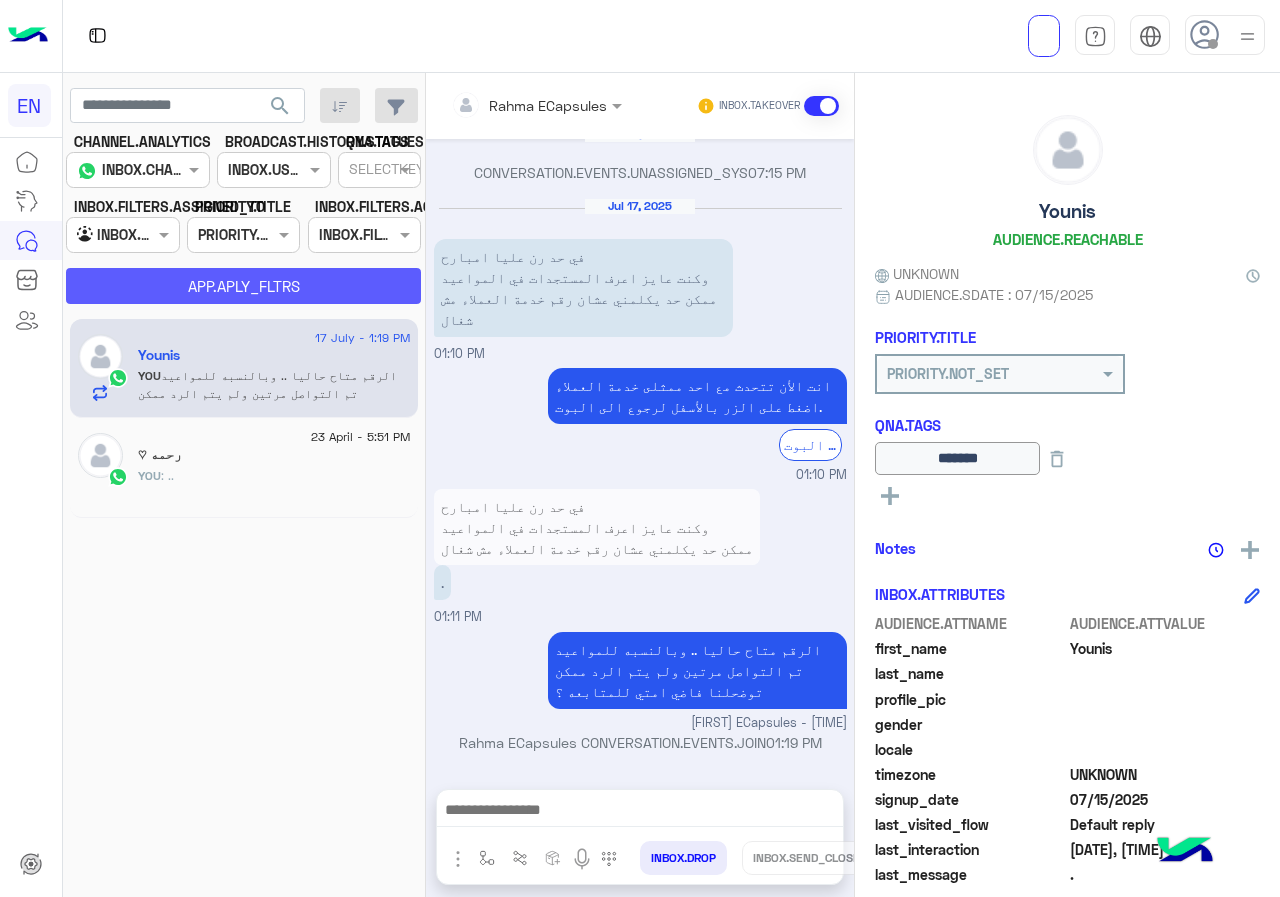 click on "APP.APLY_FLTRS" 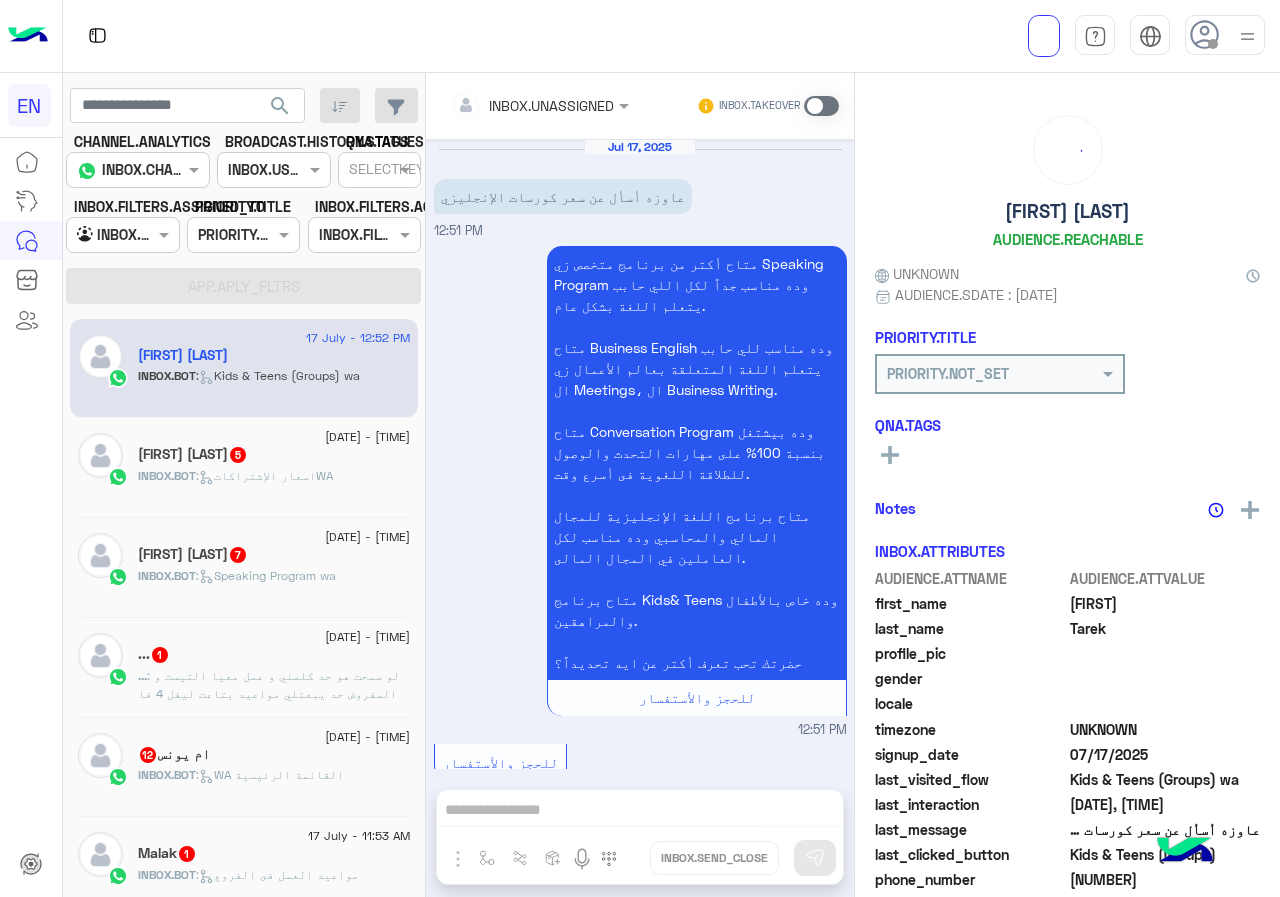 scroll, scrollTop: 892, scrollLeft: 0, axis: vertical 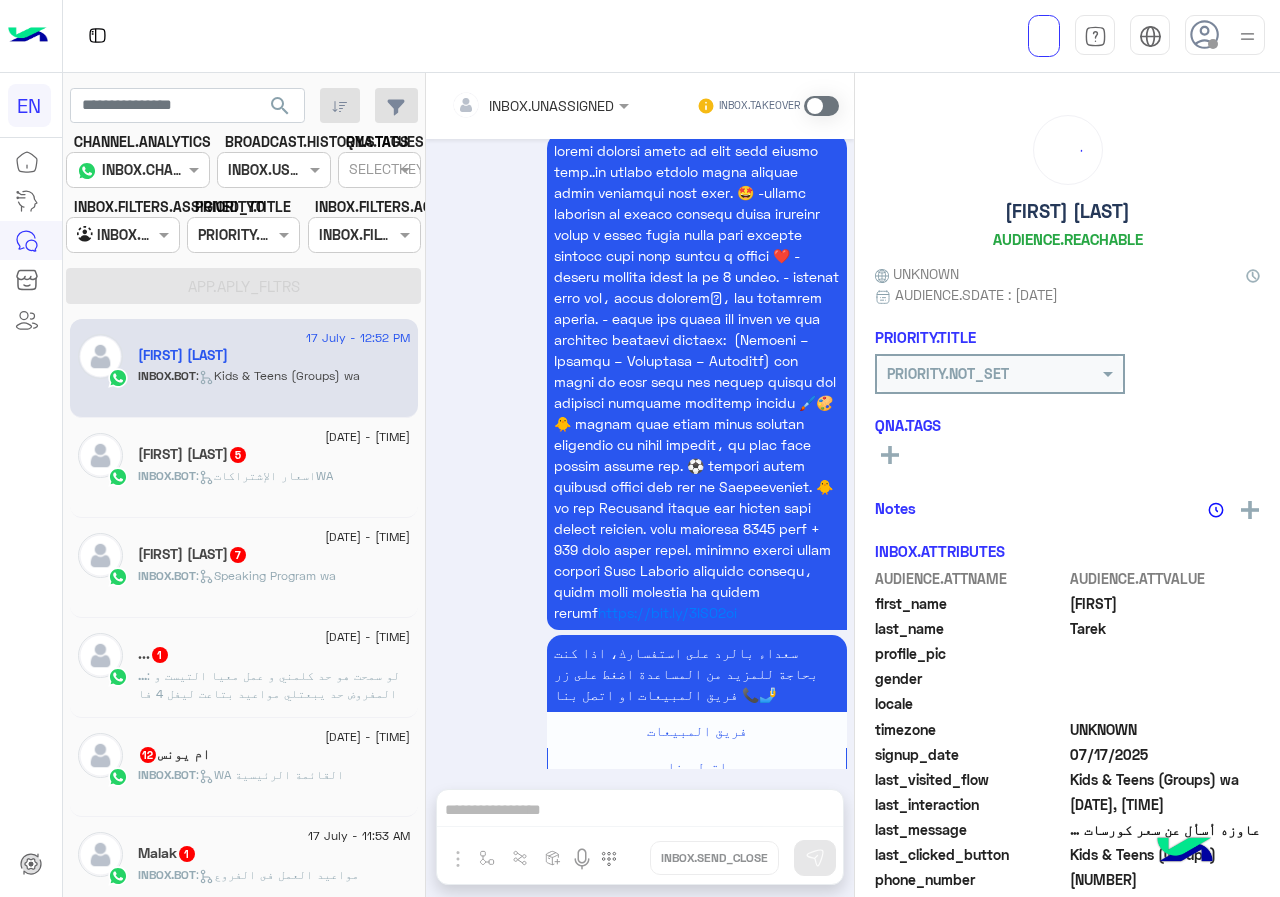 click at bounding box center (122, 234) 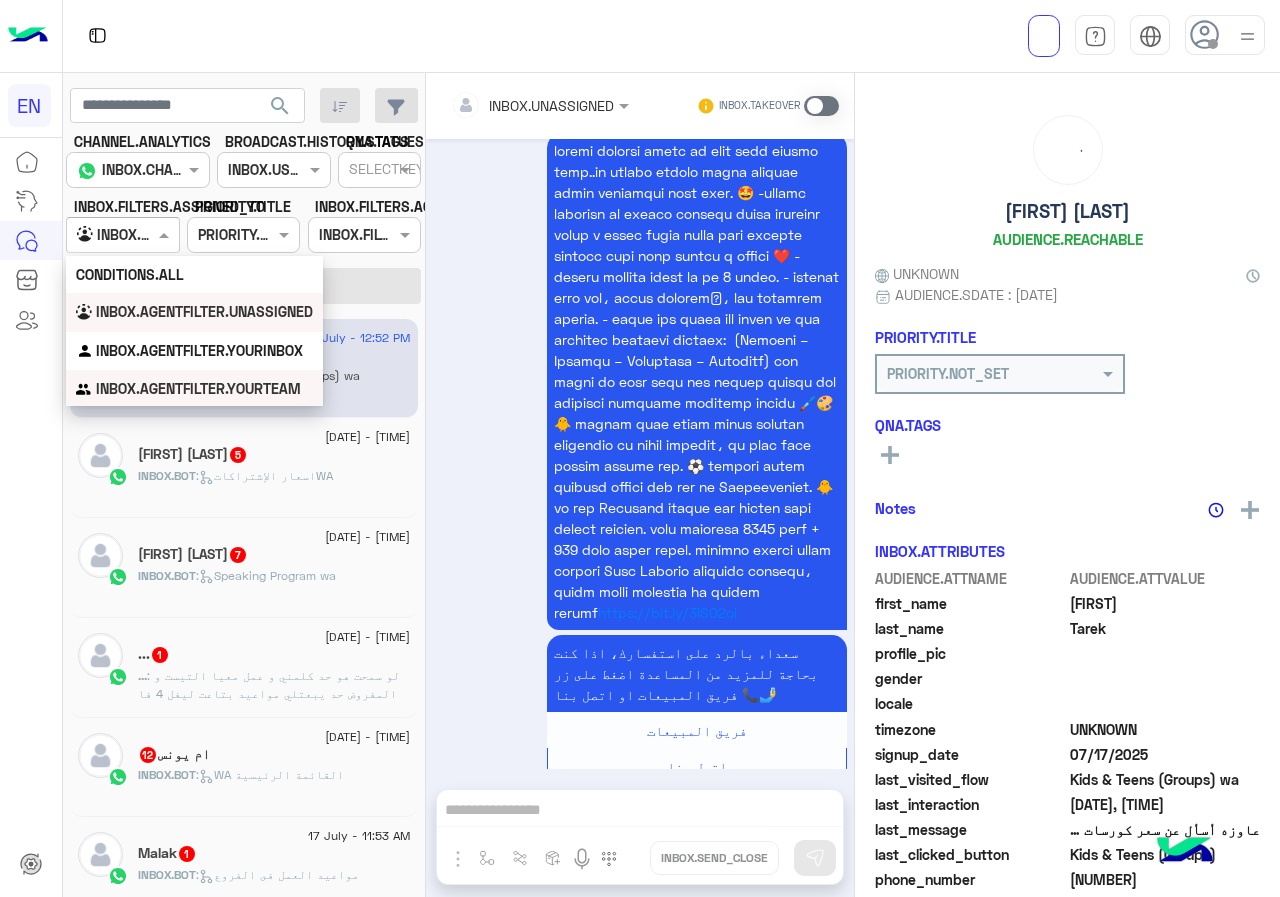 click on "INBOX.AGENTFILTER.YOURTEAM" at bounding box center (194, 389) 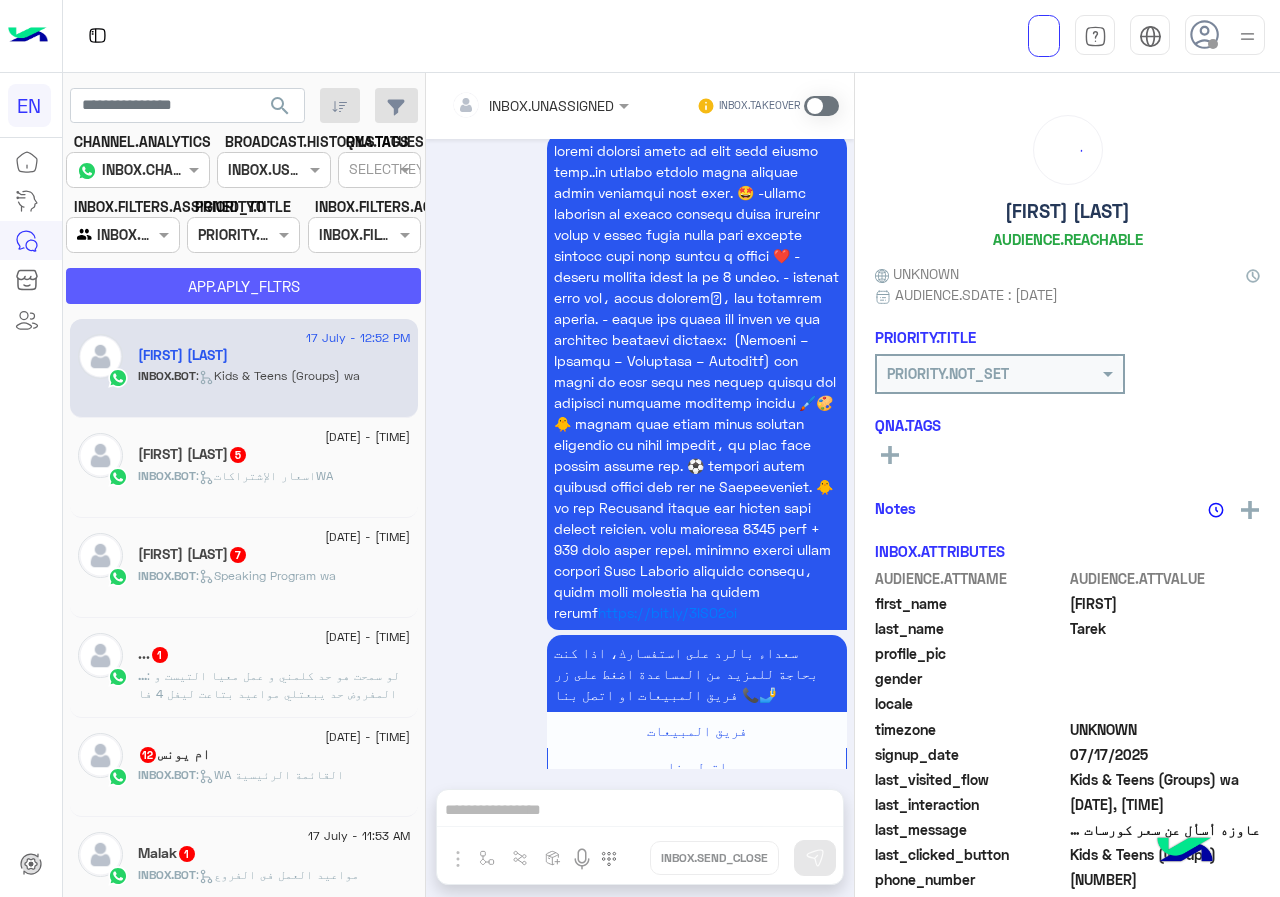 click on "APP.APLY_FLTRS" 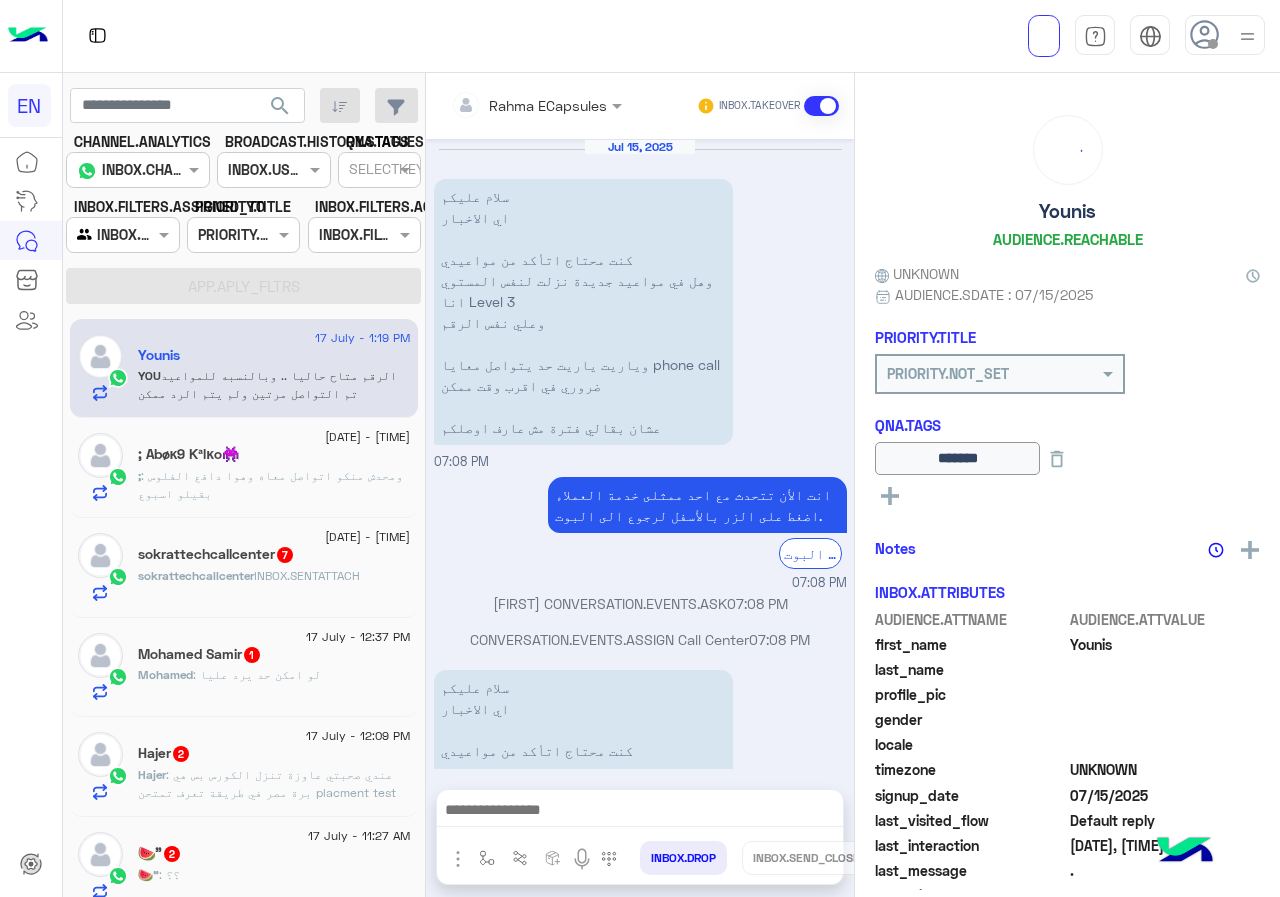 scroll, scrollTop: 1255, scrollLeft: 0, axis: vertical 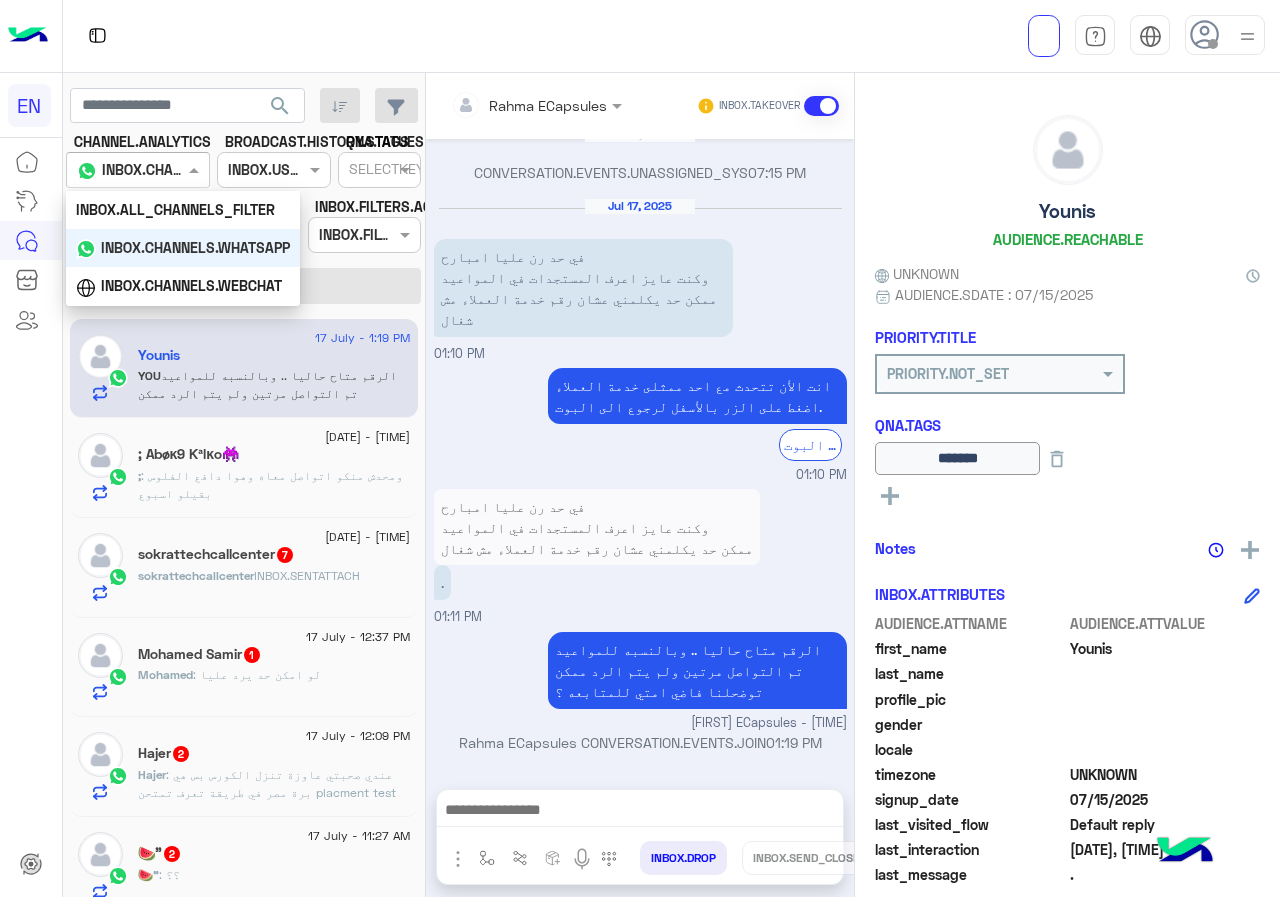 click at bounding box center (138, 169) 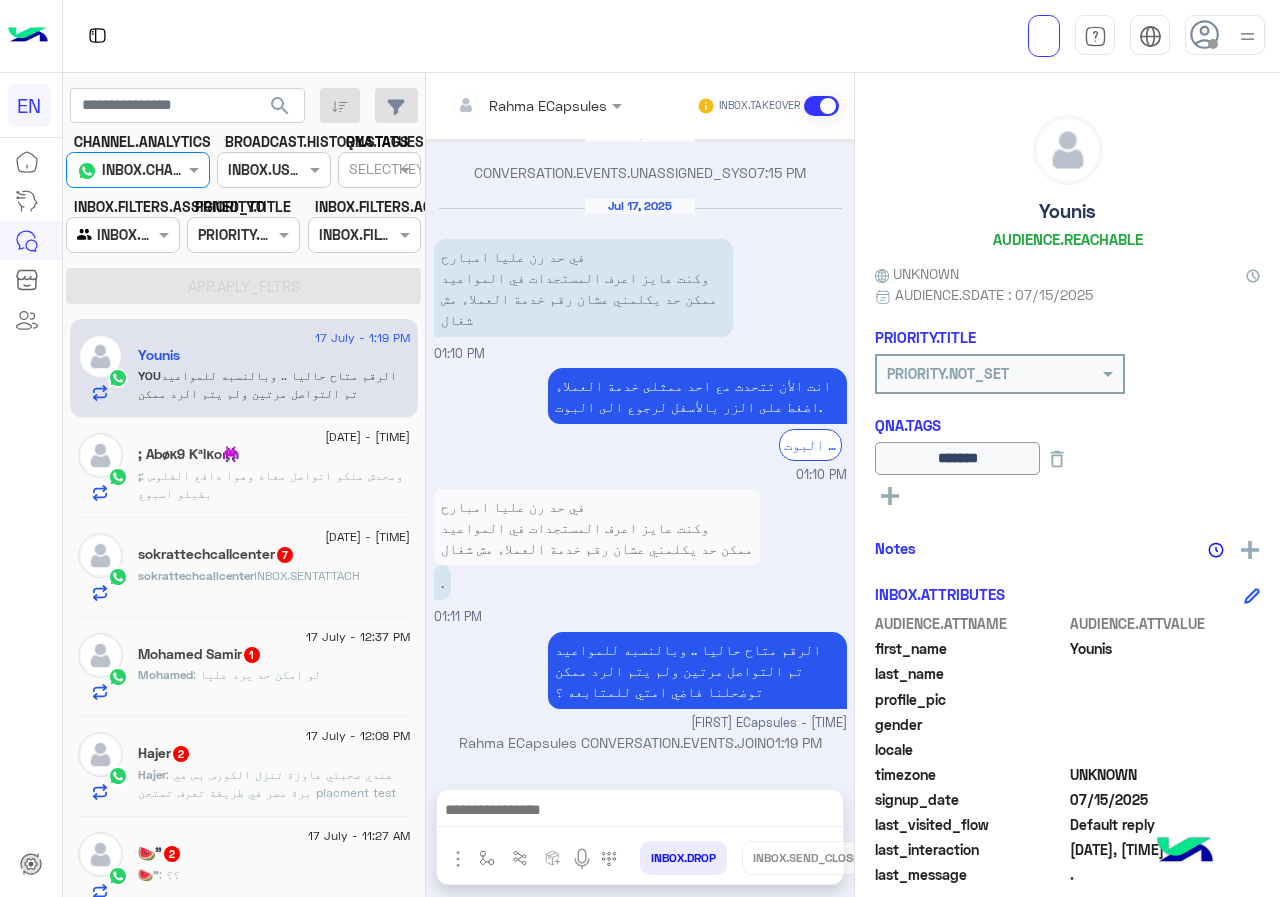 click on "17 July - 1:19 PM  Younis    YOU  : الرقم متاح حاليا .. وبالنسبه للمواعيد تم التواصل مرتين ولم يتم الرد ممكن توضحلنا فاضي امتي للمتابعه ؟ 17 July - 12:48 PM  ; Abøĸ9 Kªlĸo👾  ; : ومحدش منكو اتواصل معاه وهوا دافع الفلوس بقيلو اسبوع 17 July - 12:45 PM  sokrattechcallcenter   7 sokrattechcallcenter  INBOX.SENTATTACH 17 July - 12:37 PM  Mohamed Samir  1 Mohamed : لو امكن حد يرد عليا 17 July - 12:09 PM  Hajer   2 Hajer : عندي صحبتي عاوزة تنزل الكورس بس هي برة مصر في طريقة تعرف تمتحن placment test وتنزل راوند اونلاين ؟ 17 July - 11:27 AM  🍉”   2 🍉” : ؟؟ 17 July - 11:19 AM  Mohra   4 Mohra : ليه كده 17 July - 10:06 AM  ‌𓏲˖ ࣪𓈒𐙚ᛕꫀᥣᥣᥡ ִֶָ 🤍◞  4 INBOX.BOT :   handoverخدمة العملاء  17 July - 4:08 AM  Hasnaa   1 INBOX.BOT :   Default reply  1 Badr🌐" 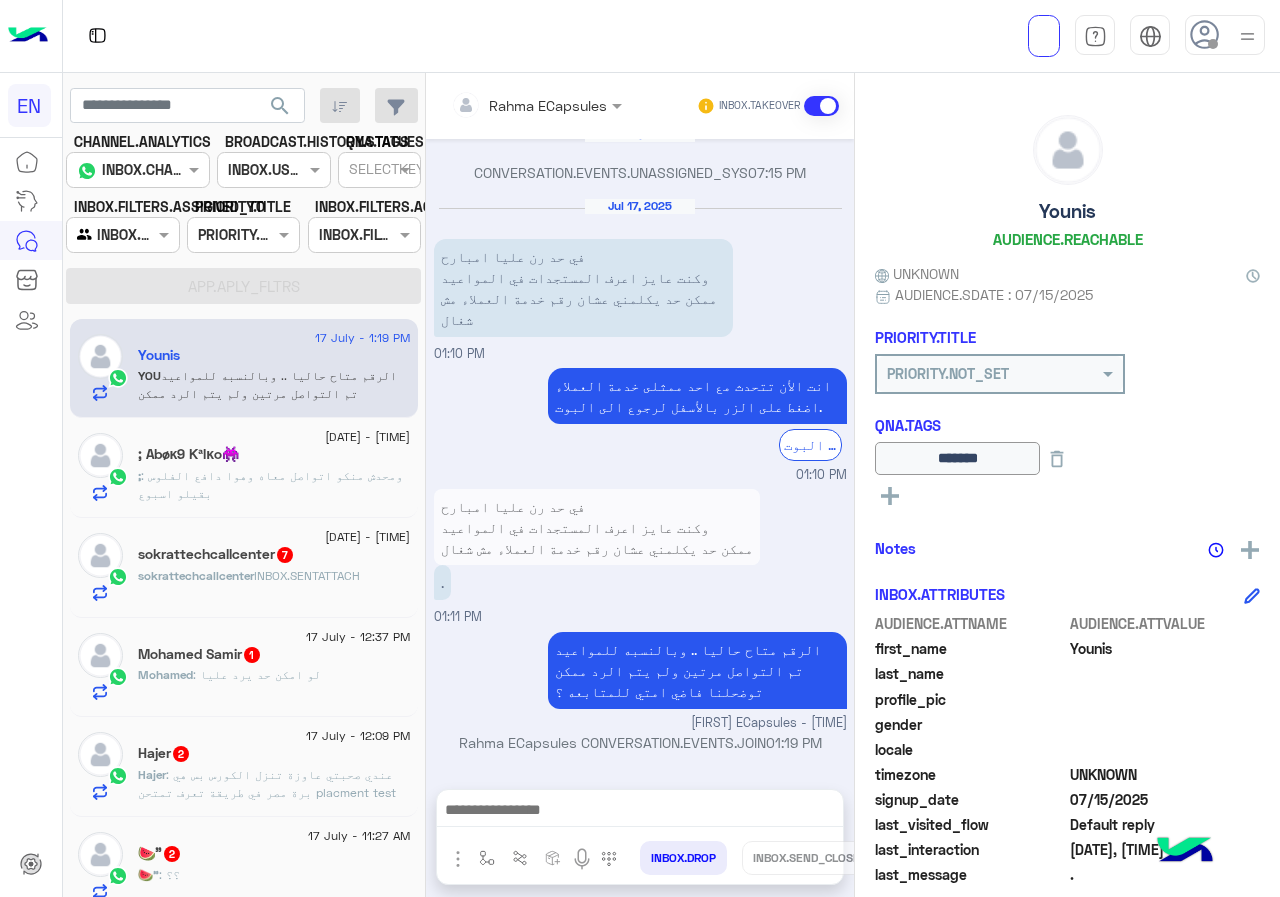 click on "INBOX.FILTERS.ASSIGNED_TO" 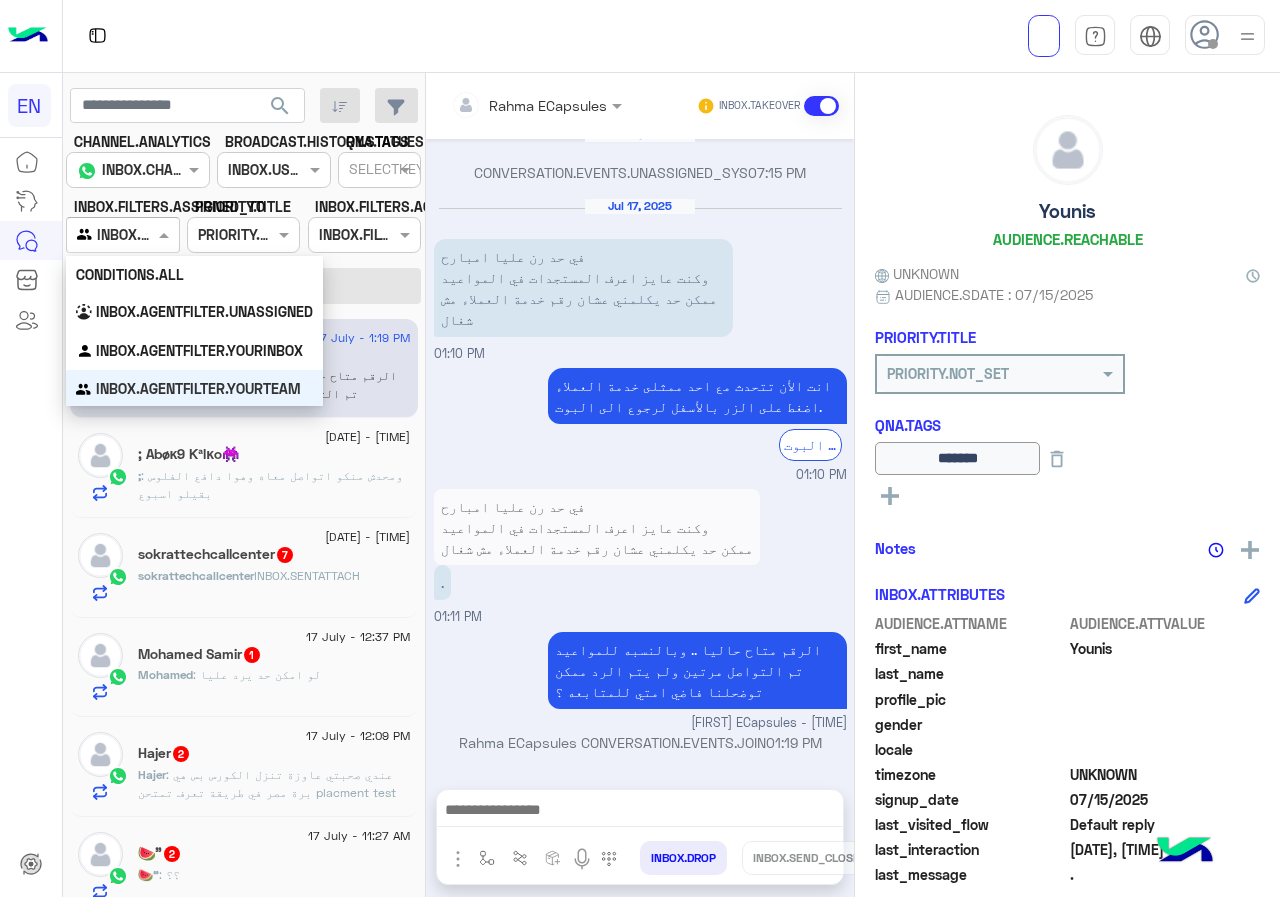 scroll, scrollTop: 1, scrollLeft: 0, axis: vertical 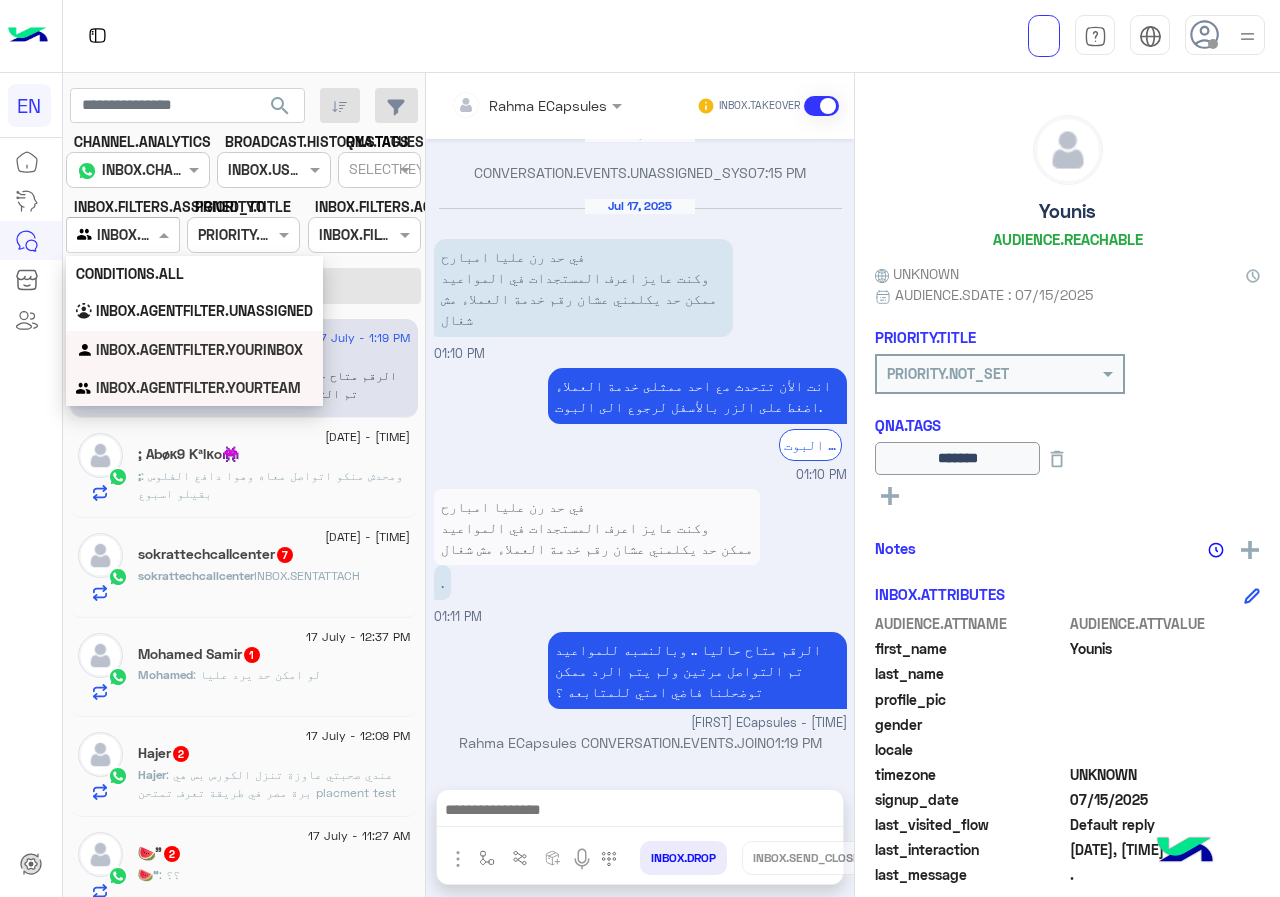 click on "INBOX.AGENTFILTER.YOURINBOX" at bounding box center [194, 350] 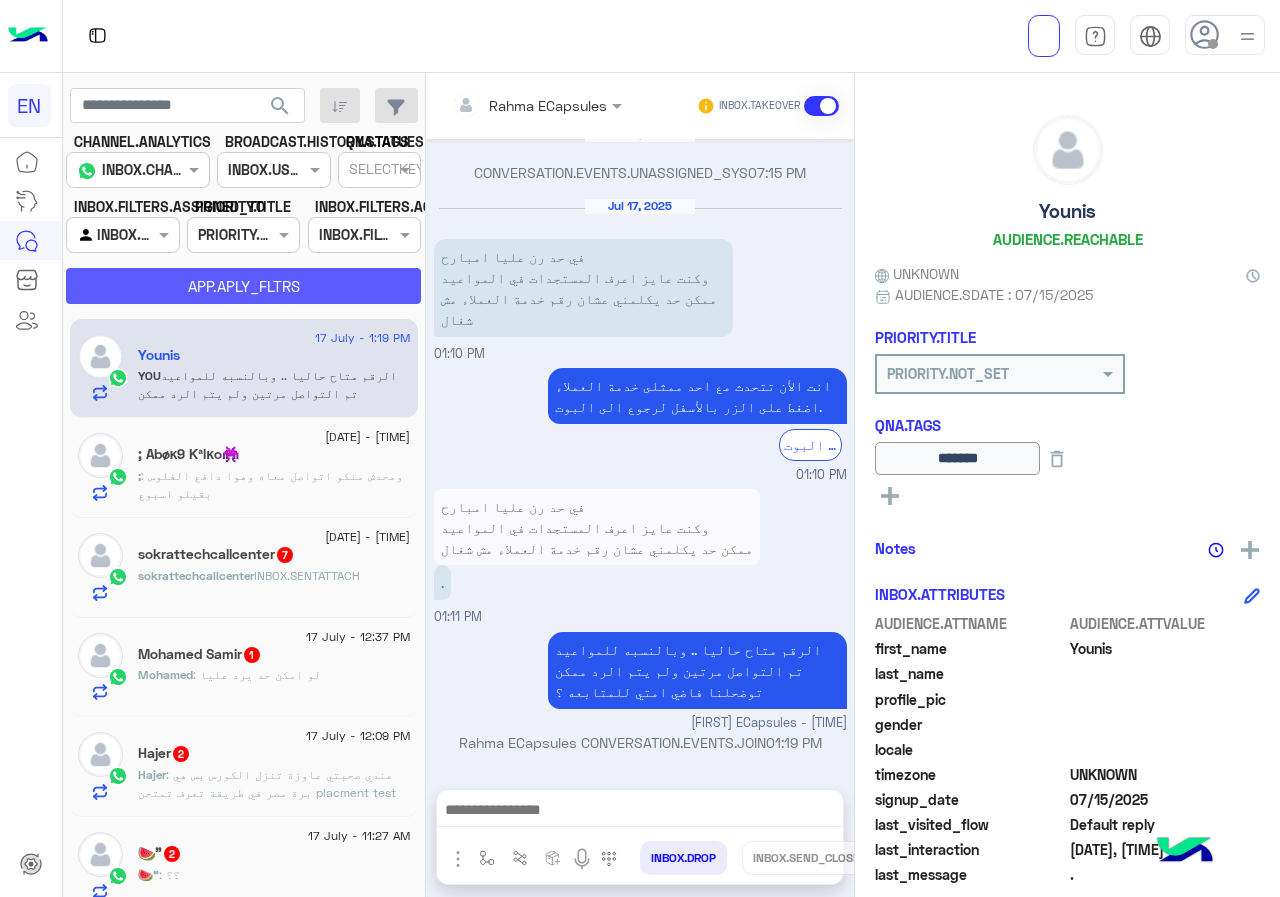 click on "APP.APLY_FLTRS" 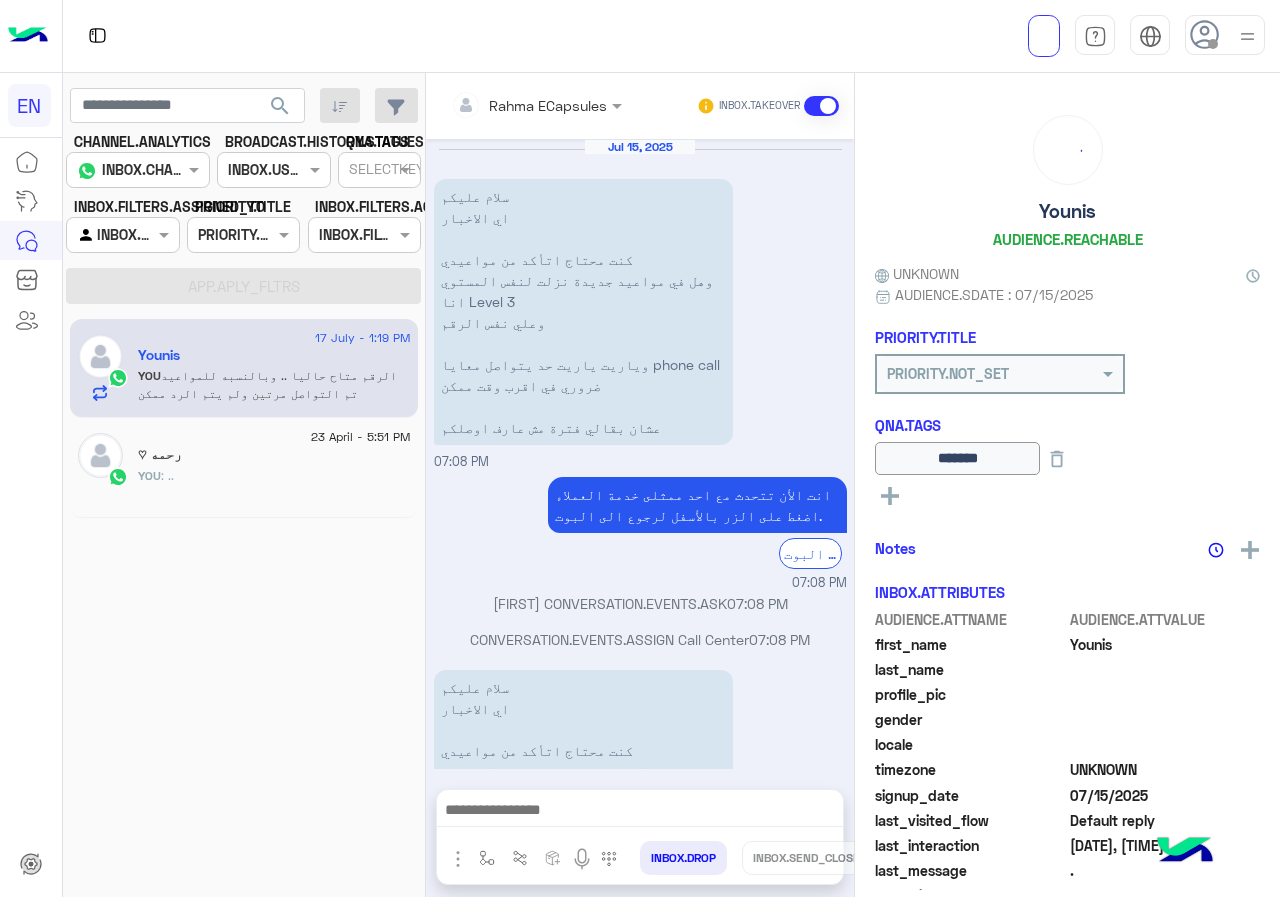 scroll, scrollTop: 1255, scrollLeft: 0, axis: vertical 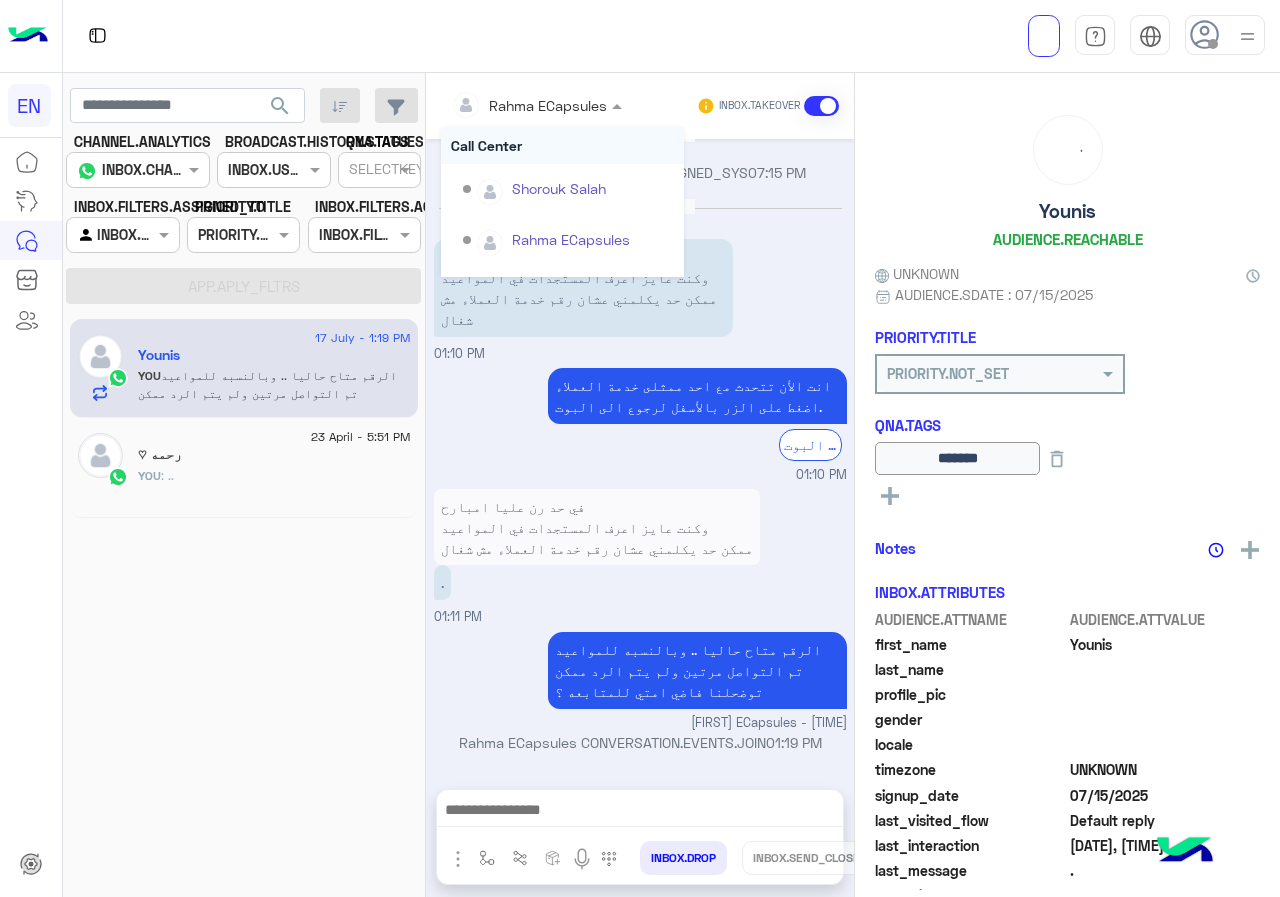 click at bounding box center [509, 105] 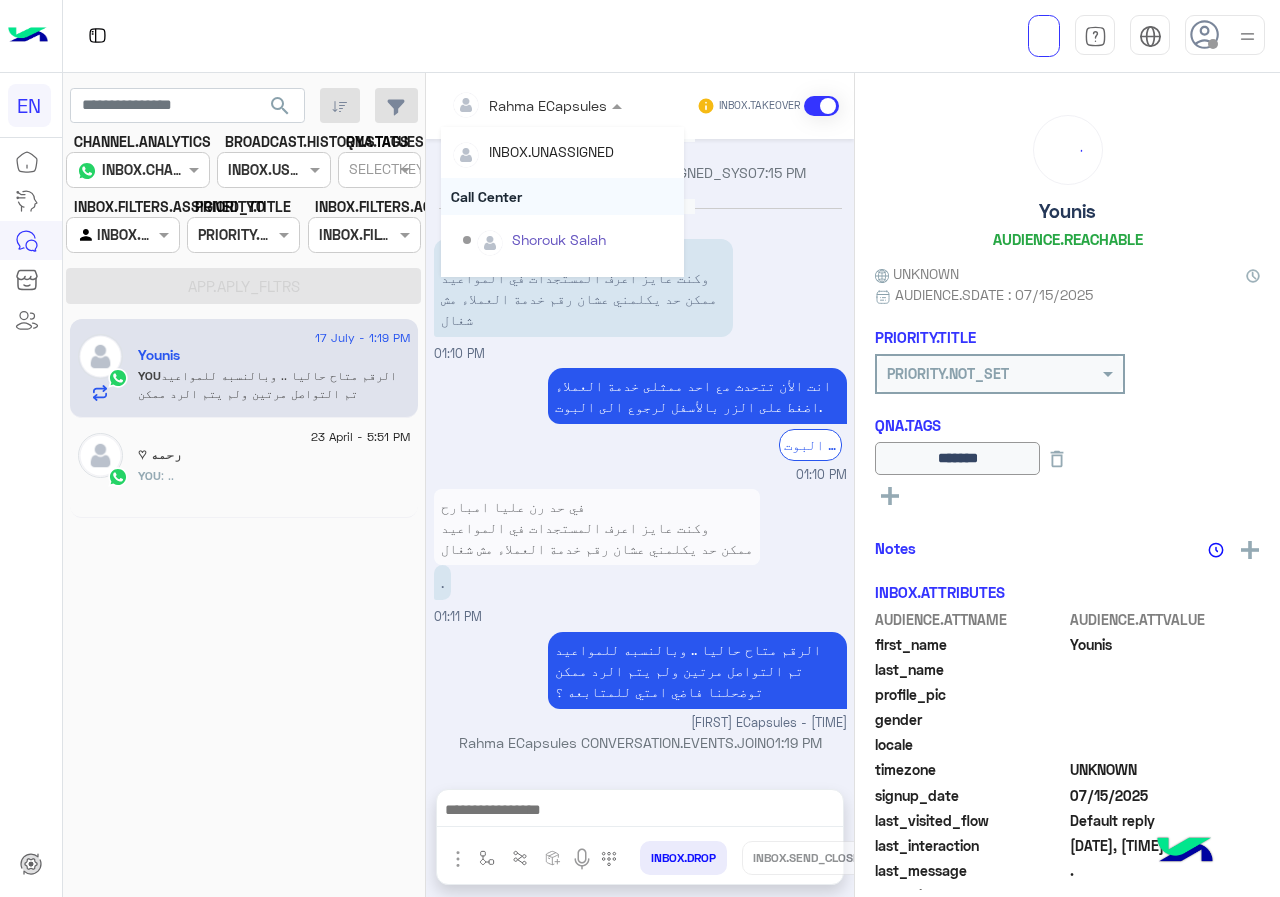 click on "Call Center" at bounding box center (562, 196) 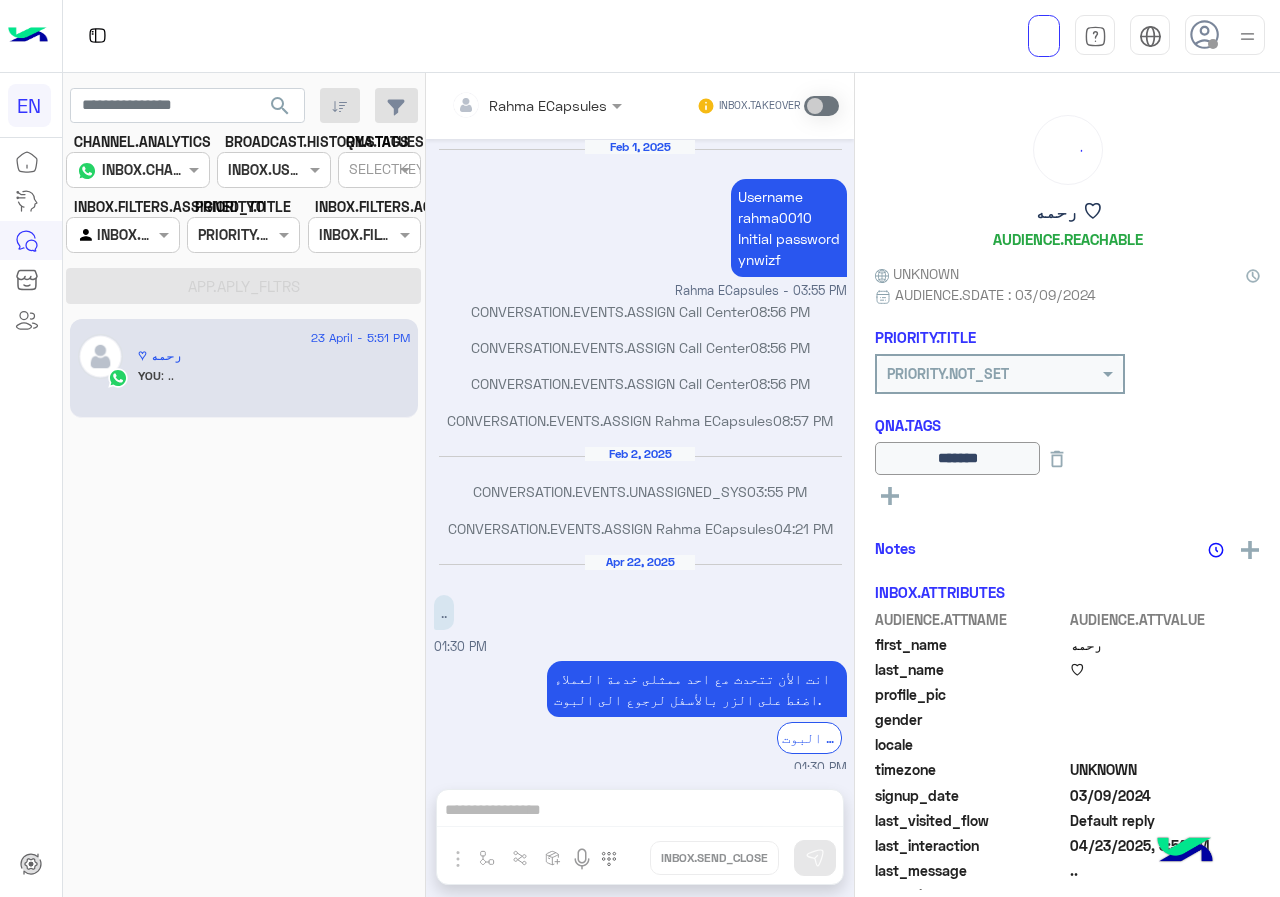scroll, scrollTop: 655, scrollLeft: 0, axis: vertical 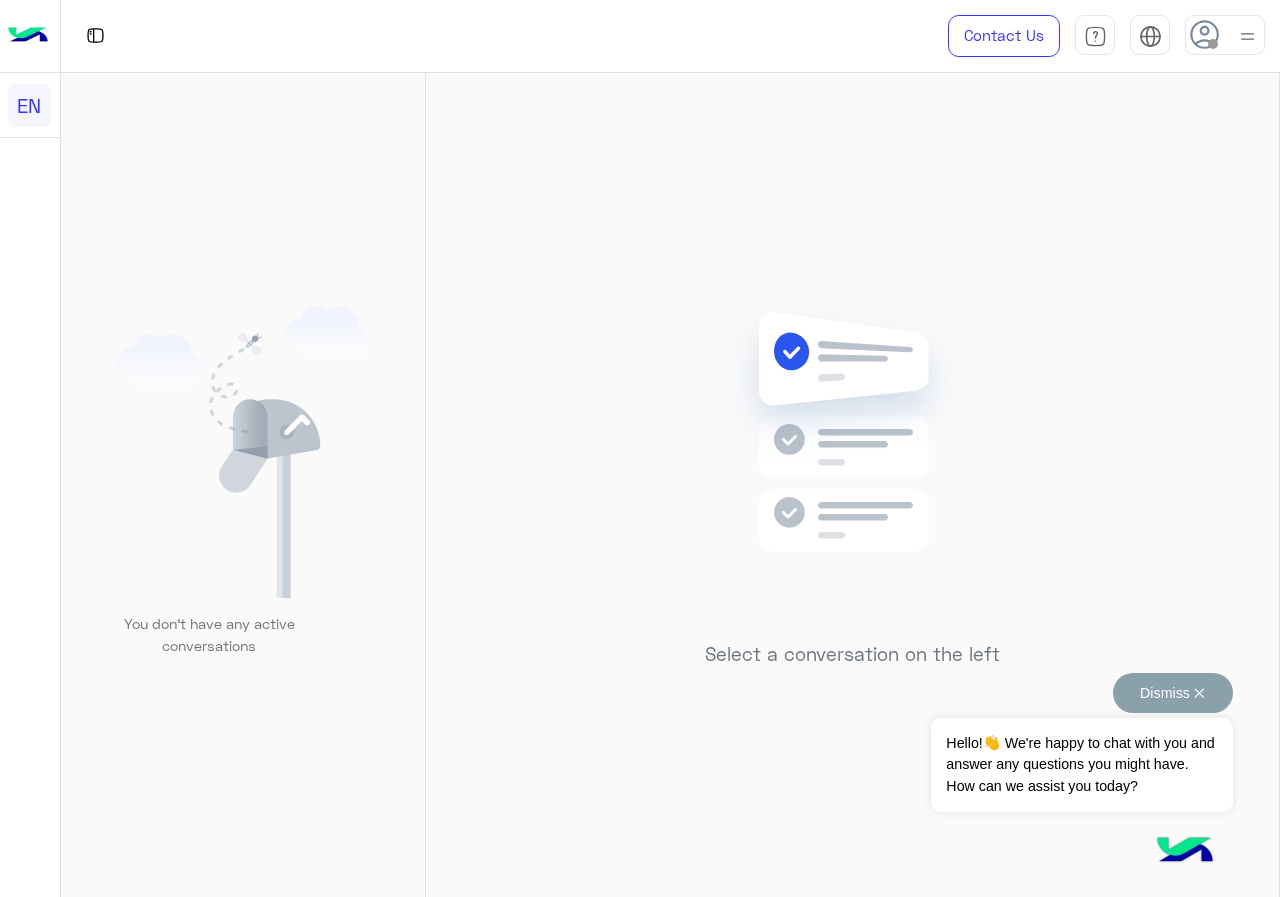click on "Dismiss ✕" at bounding box center (1173, 693) 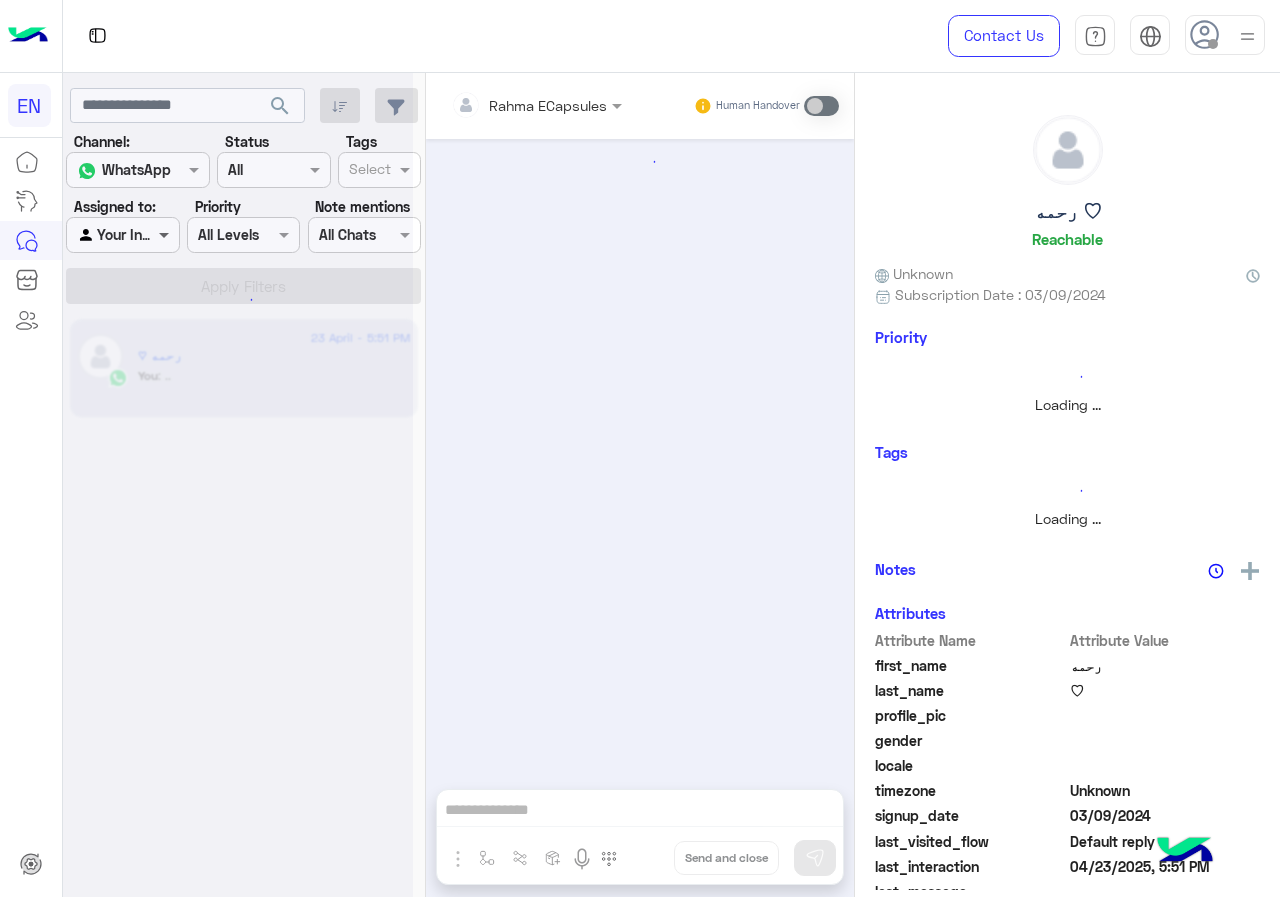 scroll, scrollTop: 741, scrollLeft: 0, axis: vertical 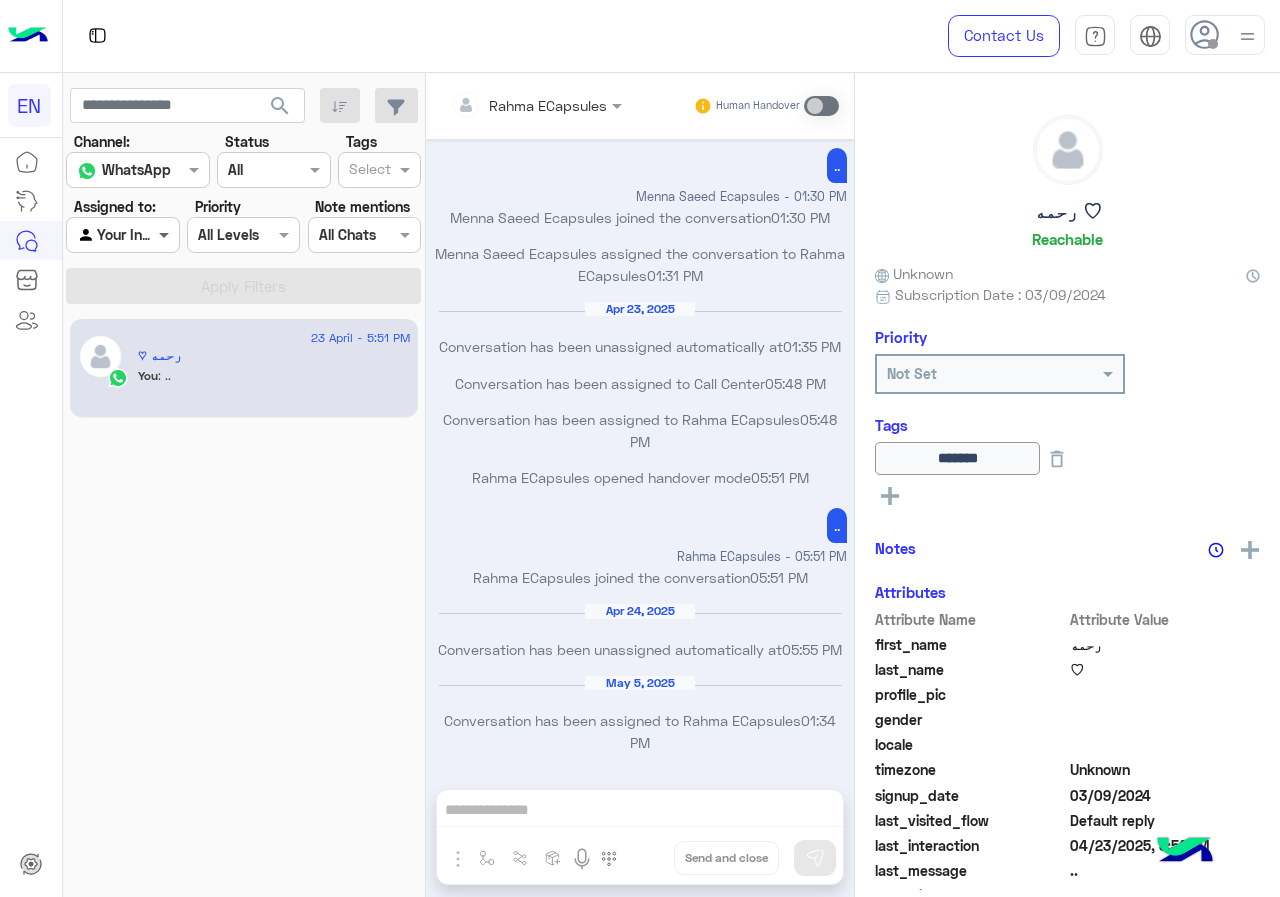 click at bounding box center [166, 234] 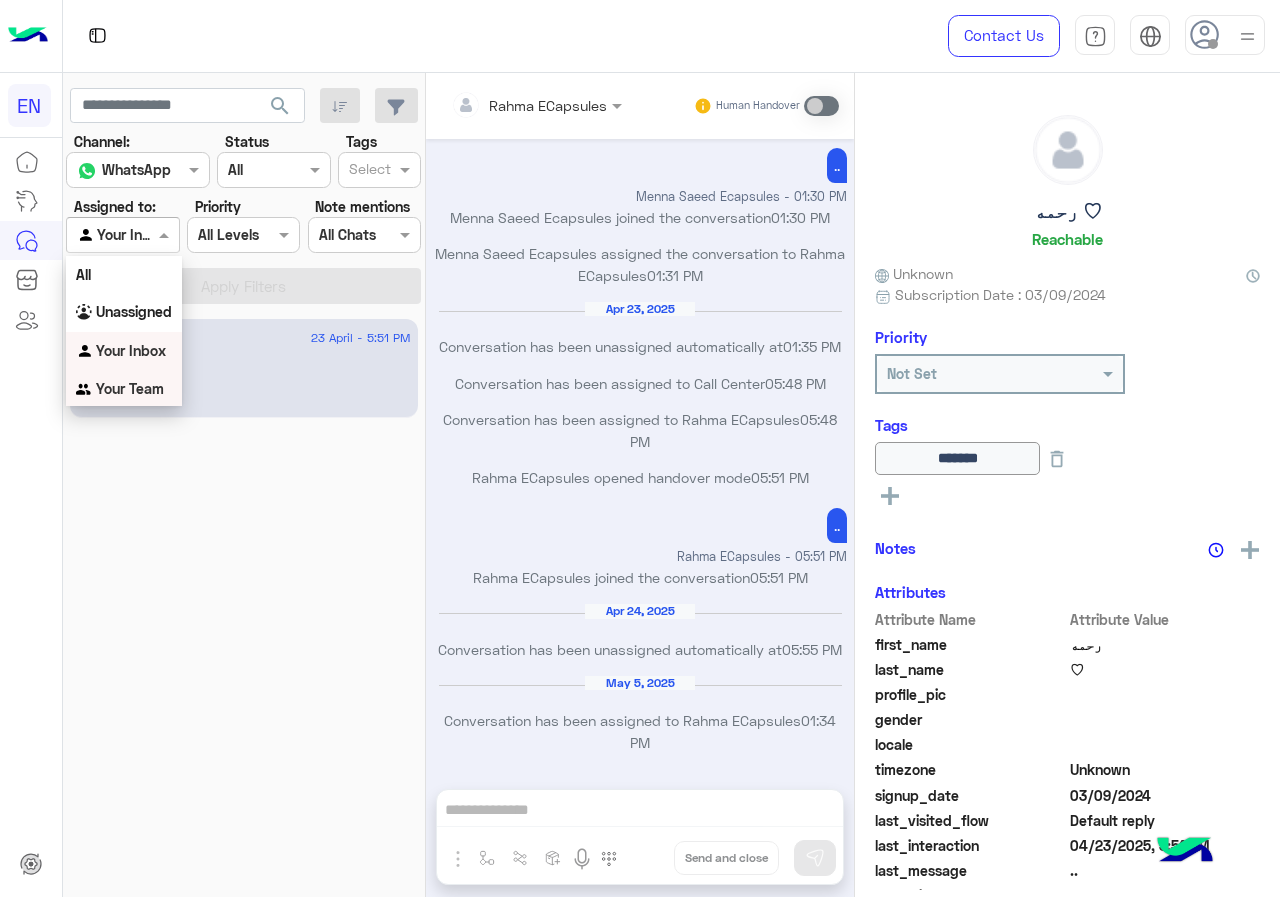 click on "Your Team" at bounding box center (130, 388) 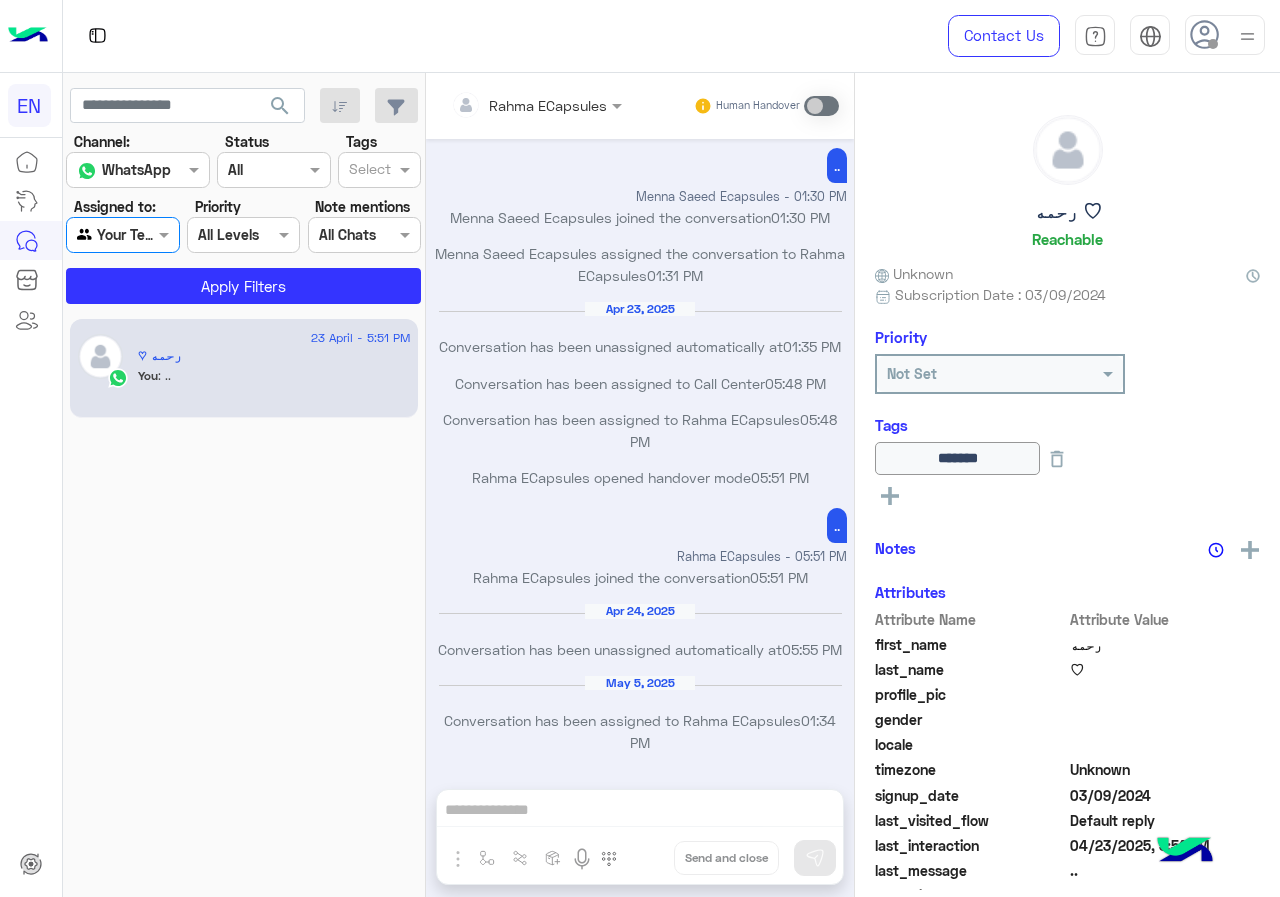 click on "Channel: Channel WhatsApp Status Channel All Tags Select Assigned to: Agent Filter Your Team Priority All Levels All Levels Note mentions Select All Chats Apply Filters" 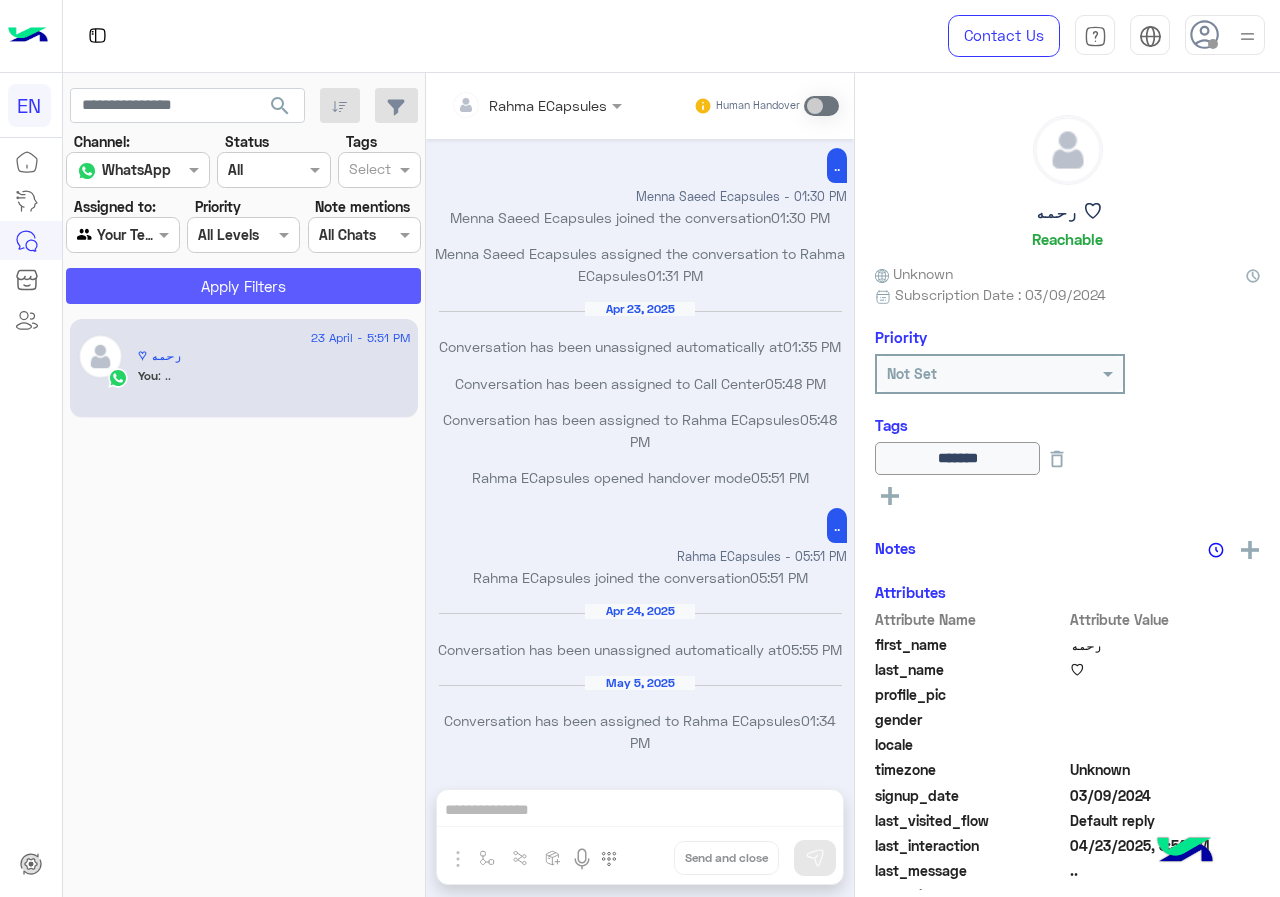 click on "Apply Filters" 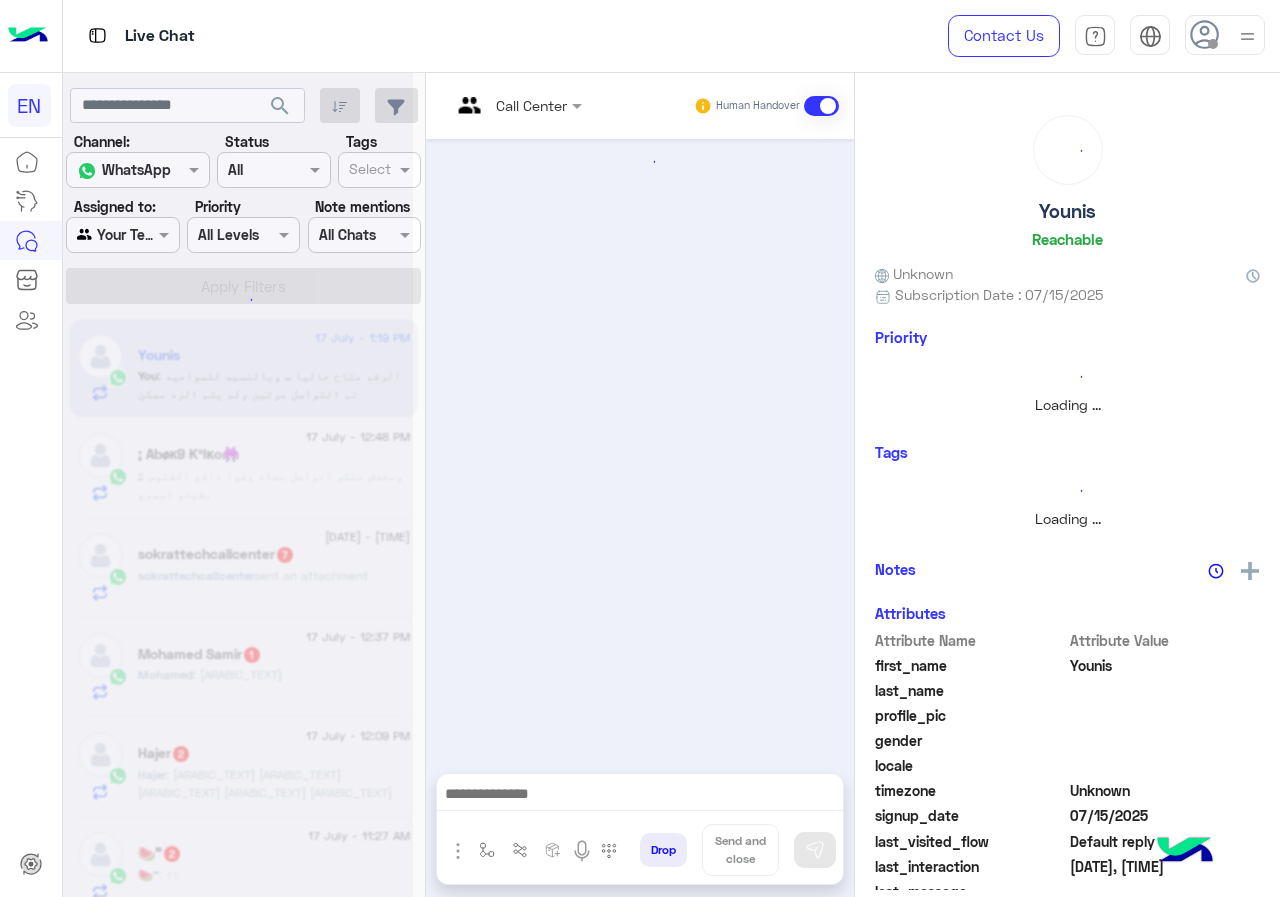 scroll, scrollTop: 1308, scrollLeft: 0, axis: vertical 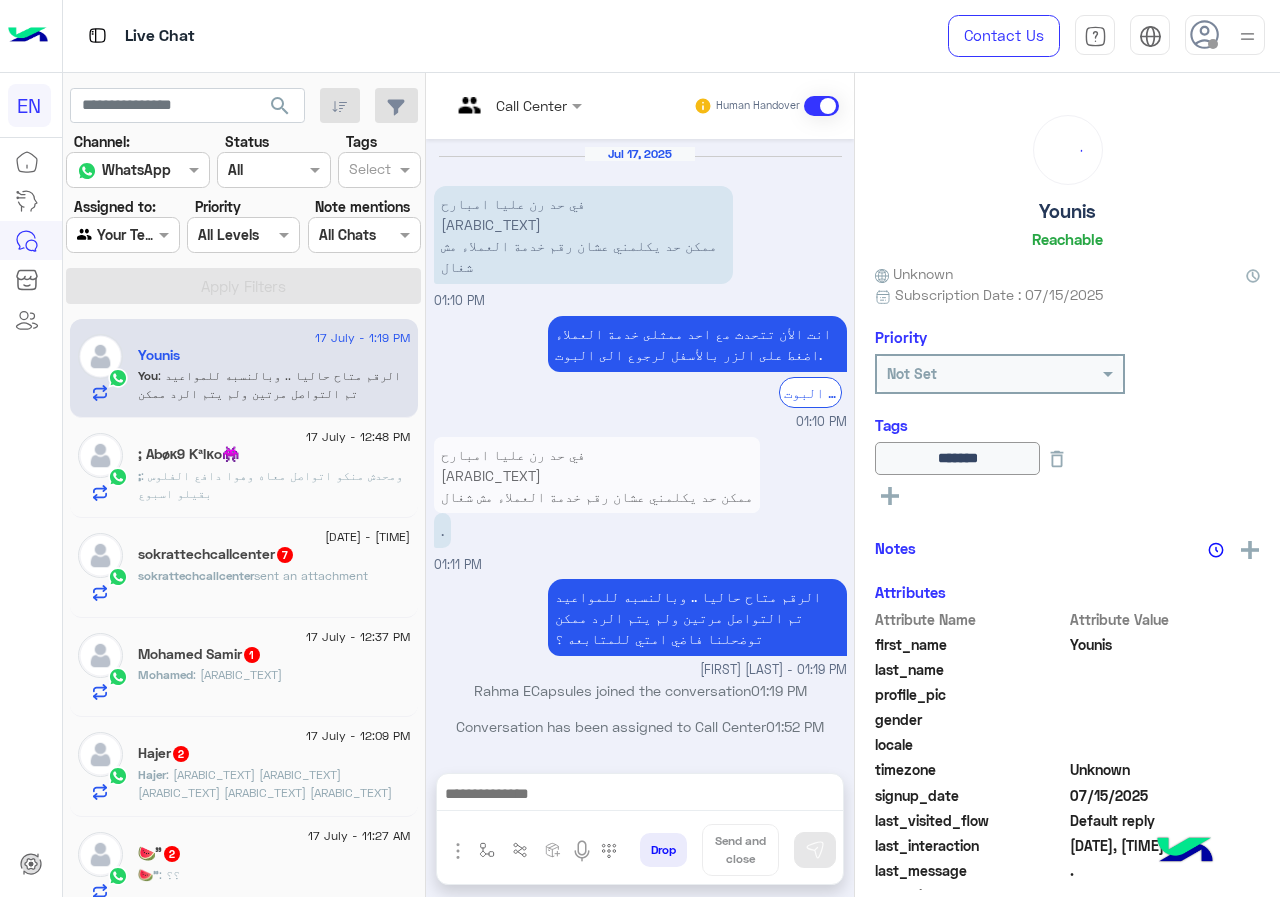 click on "[DATE] - [TIME]  ; [FIRST] [LAST]  ; : [ARABIC_TEXT] [ARABIC_TEXT] [ARABIC_TEXT]." 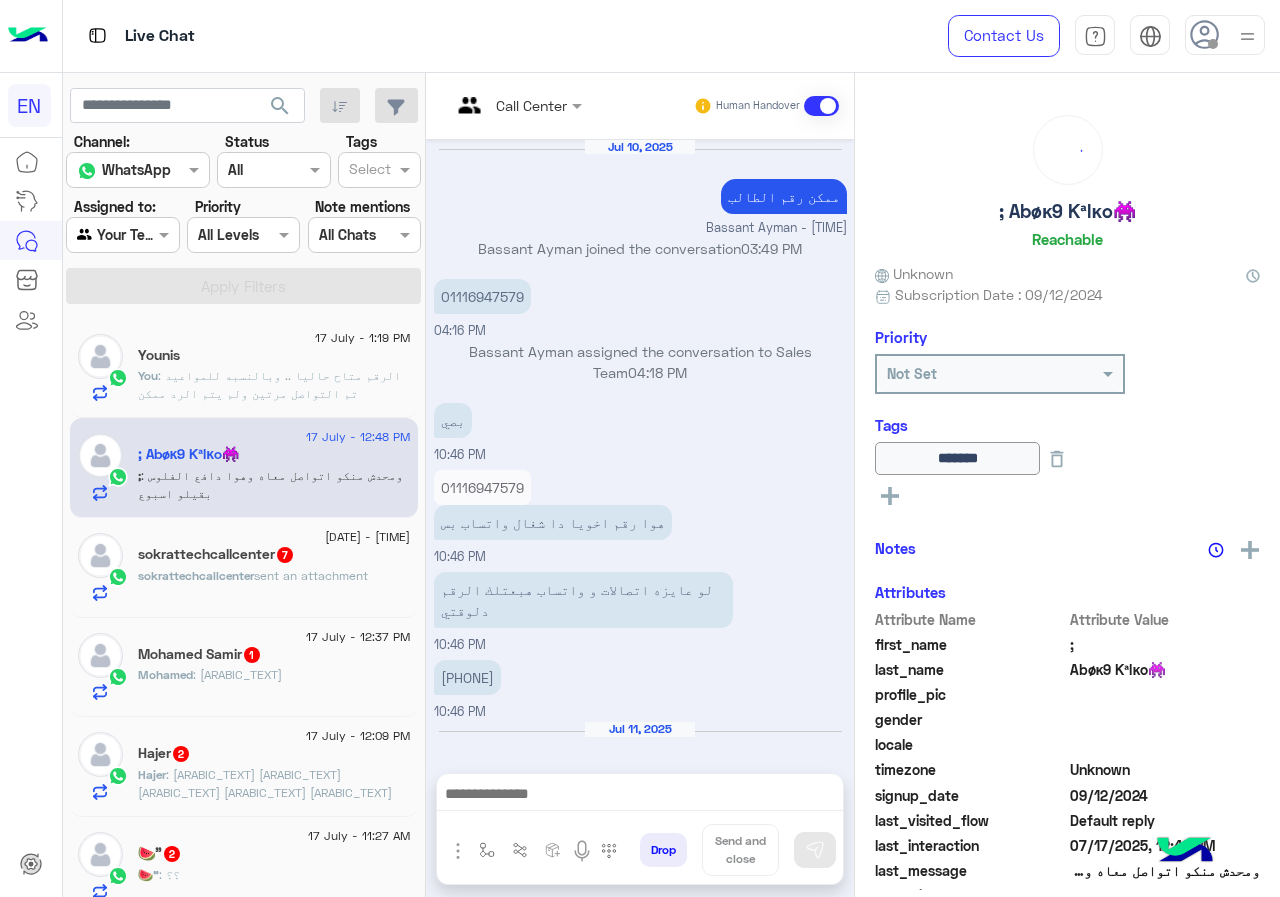 scroll, scrollTop: 991, scrollLeft: 0, axis: vertical 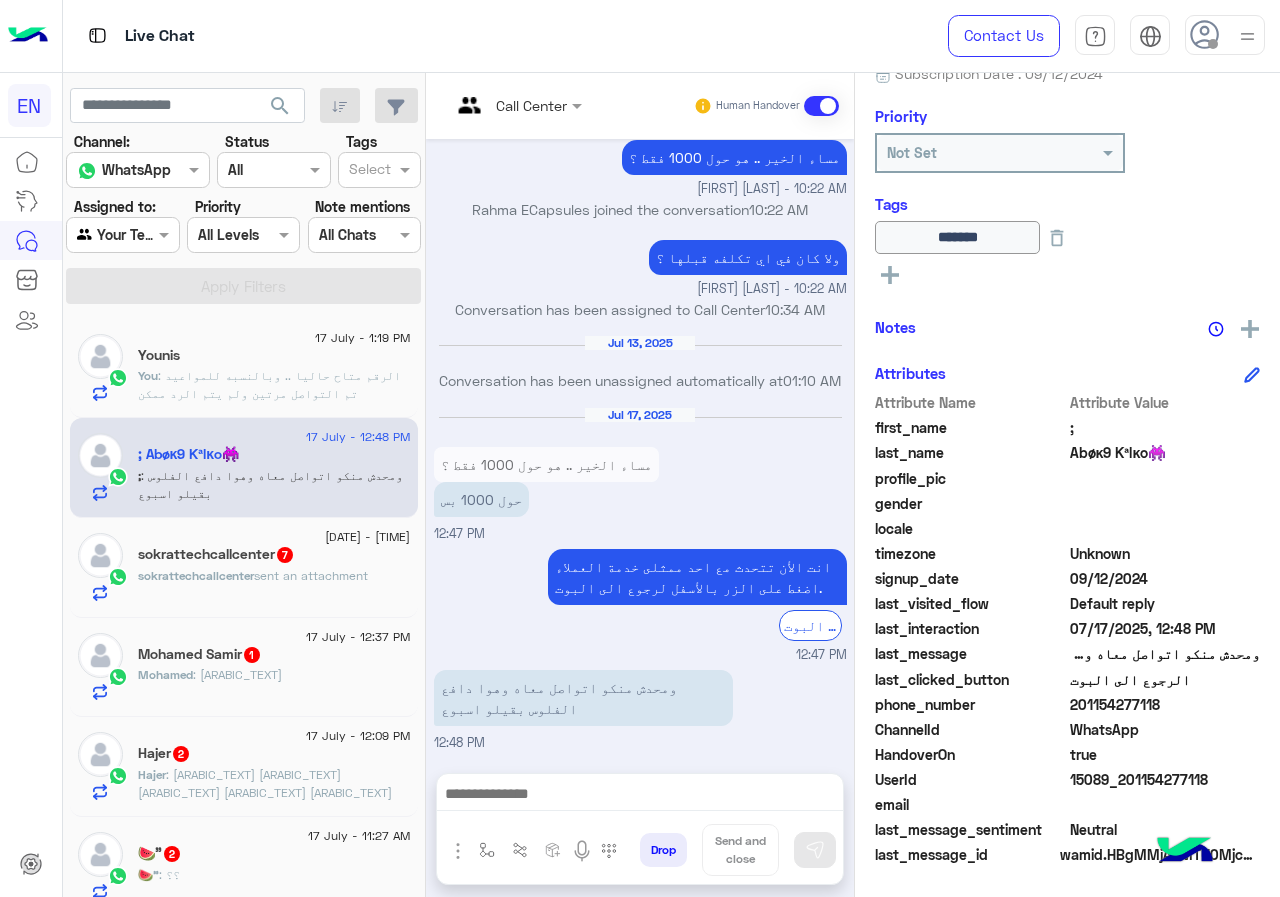 drag, startPoint x: 1072, startPoint y: 705, endPoint x: 1184, endPoint y: 712, distance: 112.21854 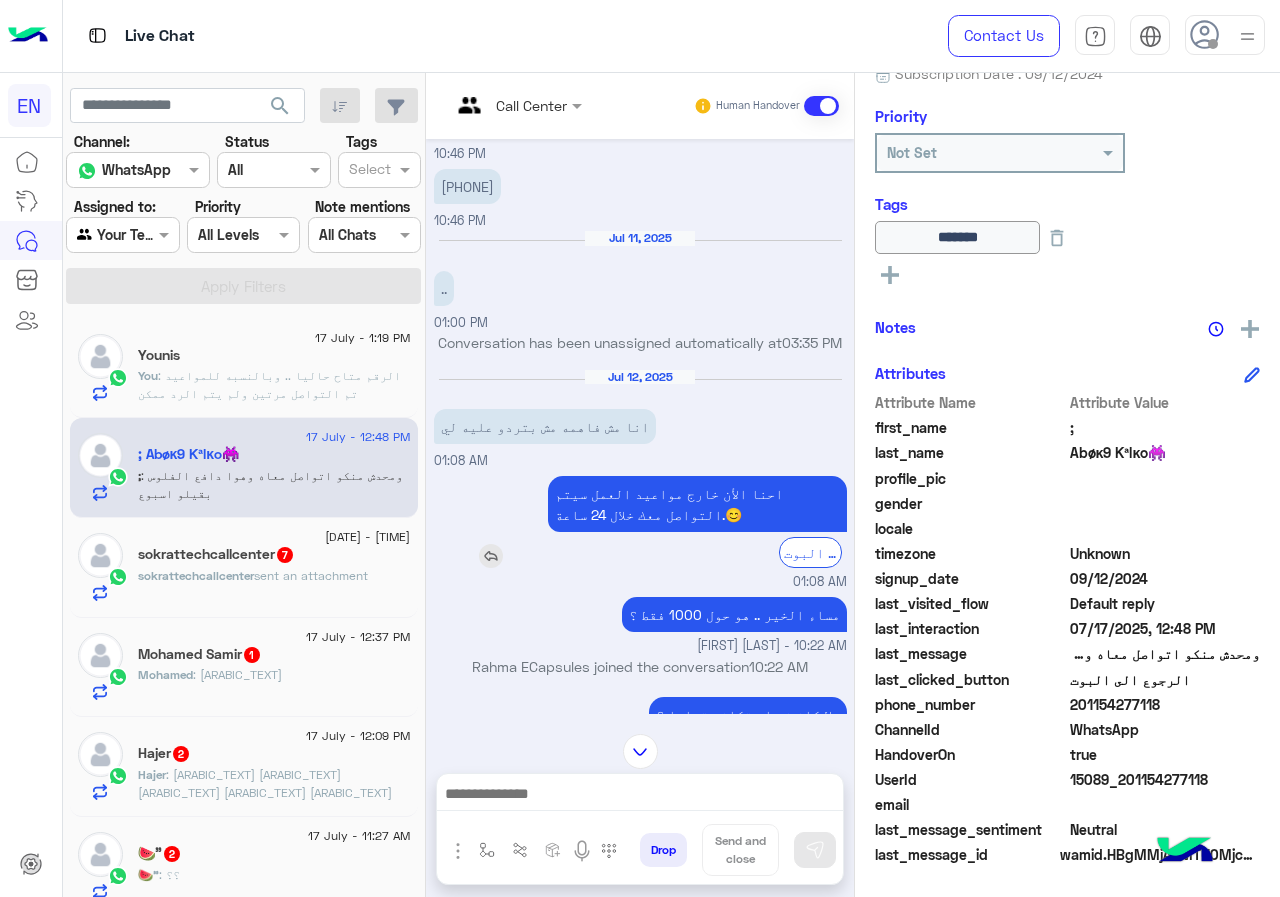 scroll, scrollTop: 391, scrollLeft: 0, axis: vertical 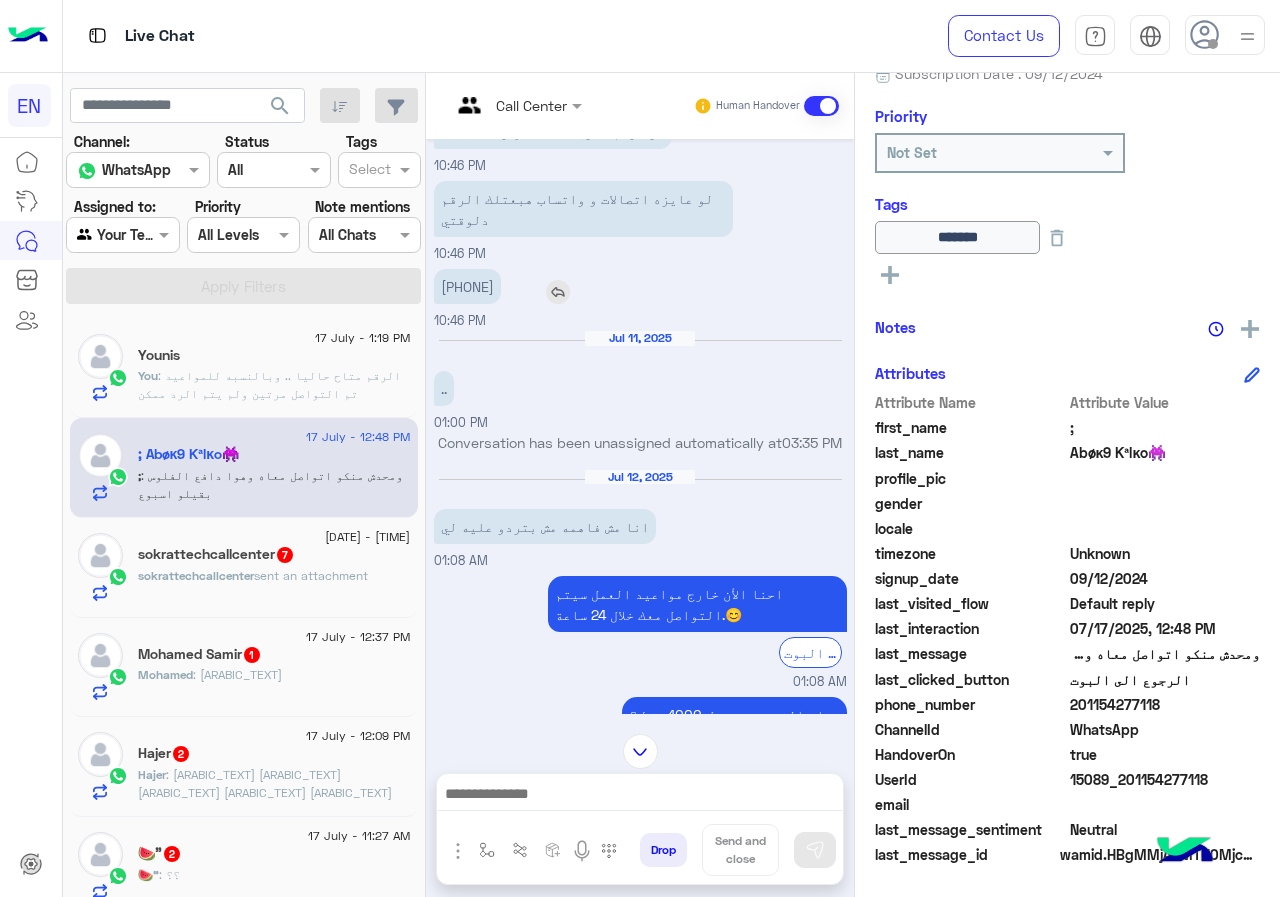 click on "[PHONE]" at bounding box center [467, 286] 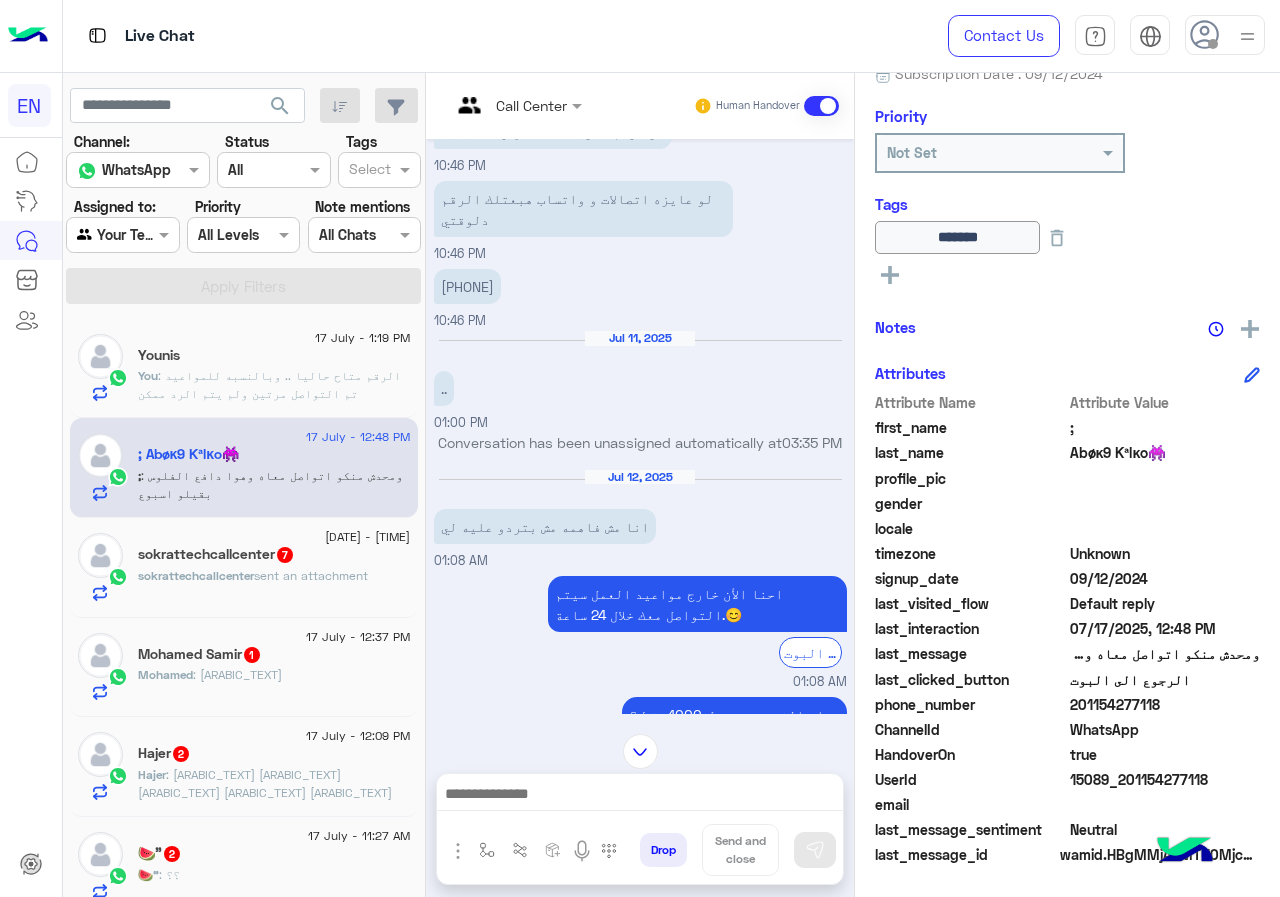 click on "[PHONE]" at bounding box center (539, -95) 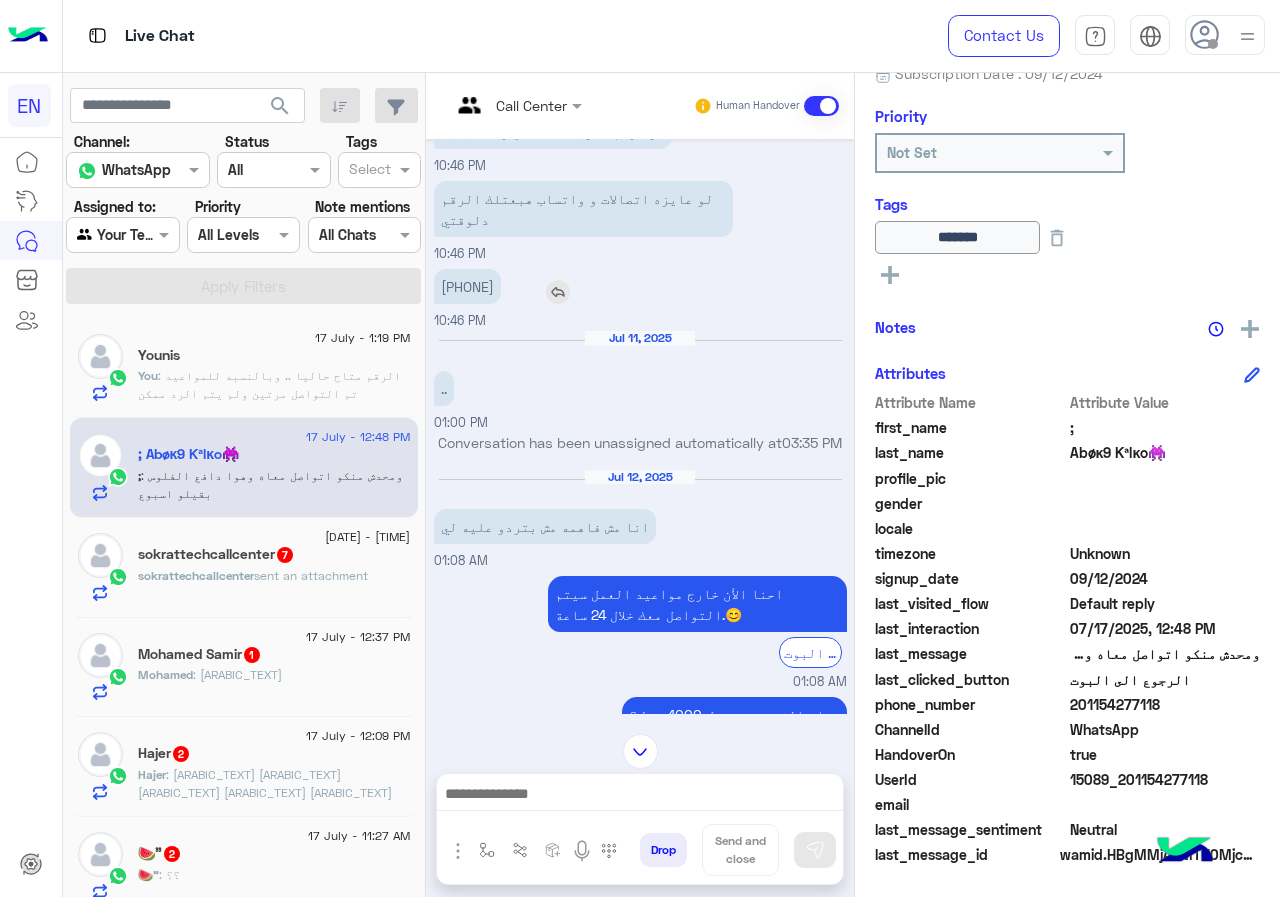 click on "[PHONE]" at bounding box center (467, 286) 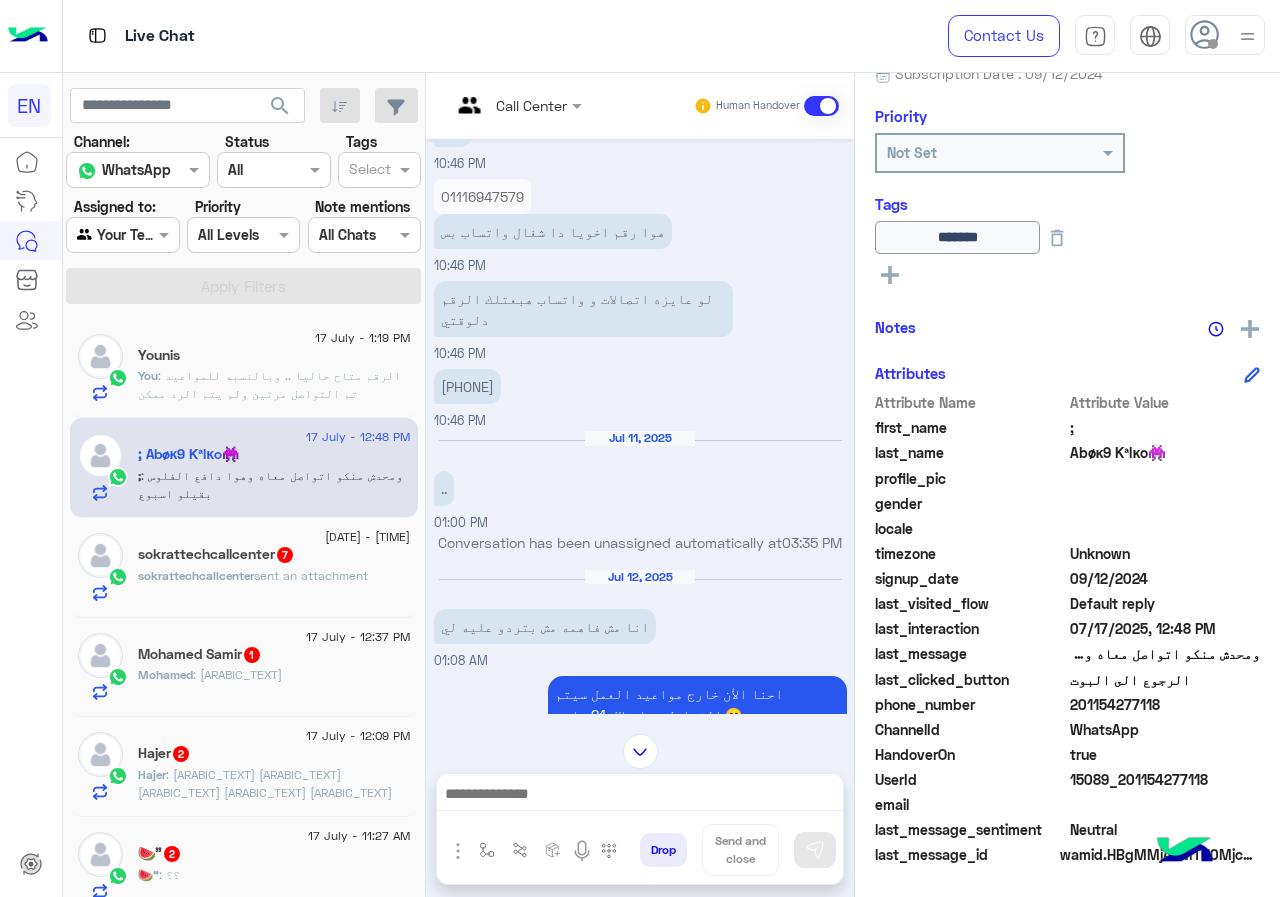 scroll, scrollTop: 191, scrollLeft: 0, axis: vertical 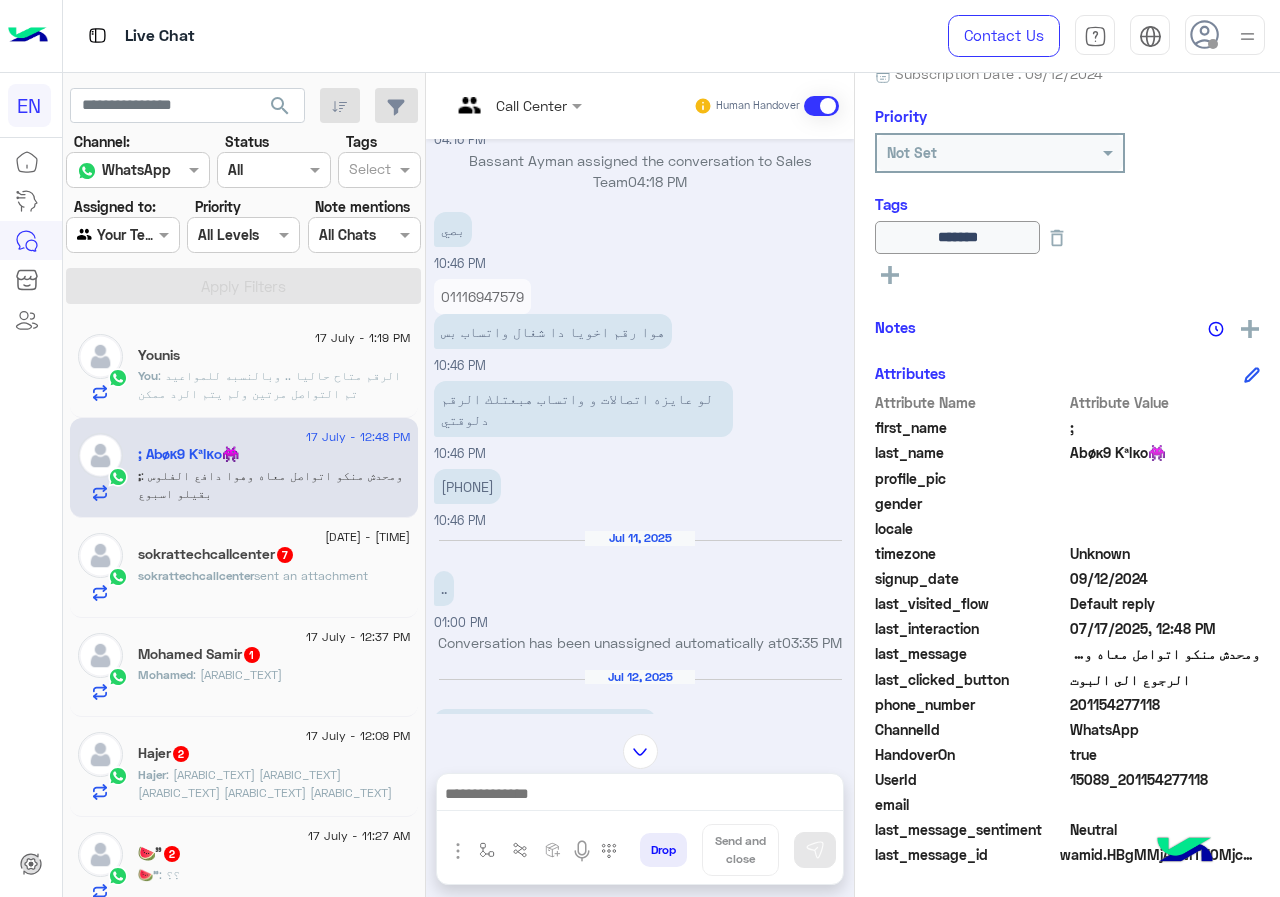 click on "01116947579" at bounding box center (482, 296) 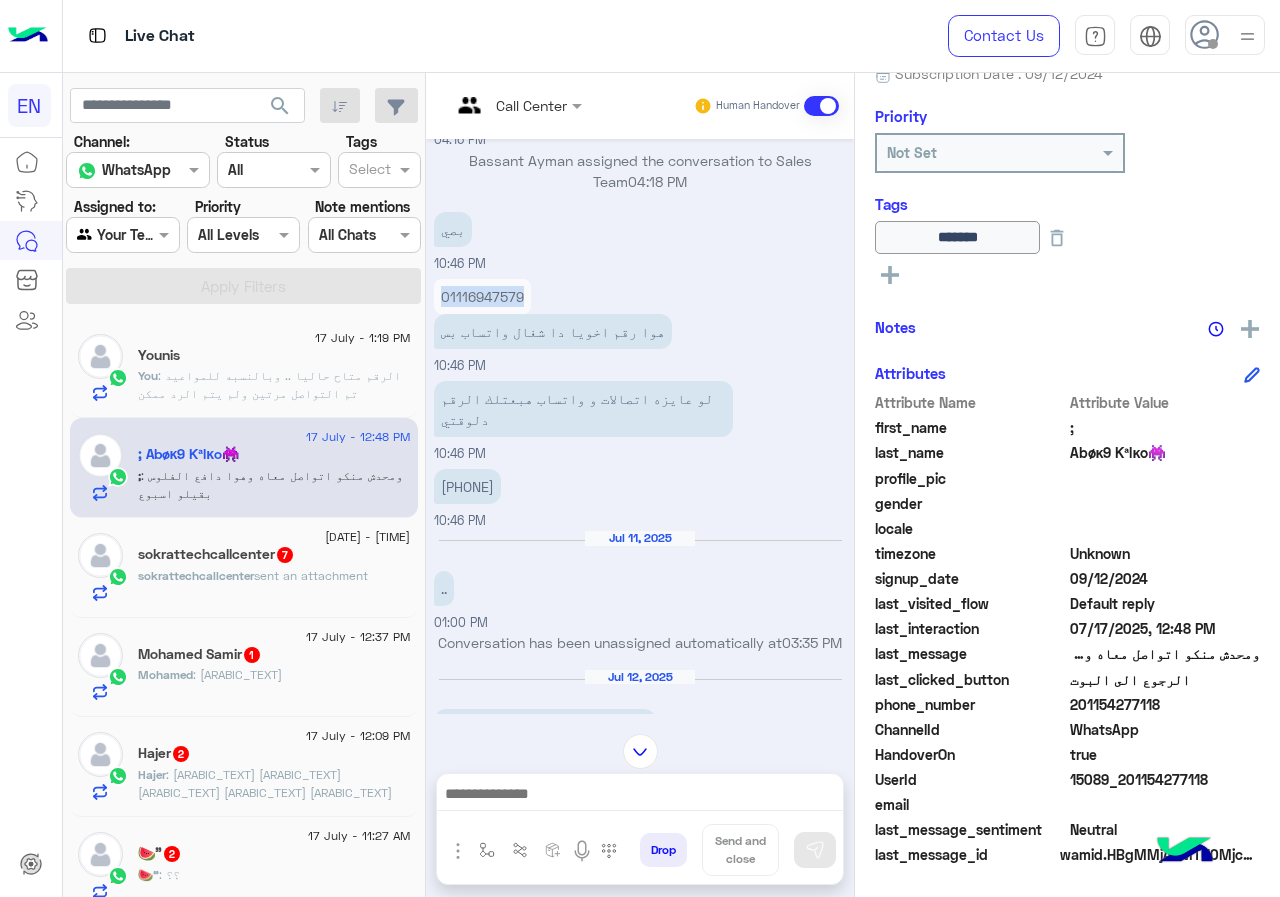 click on "01116947579" at bounding box center (482, 296) 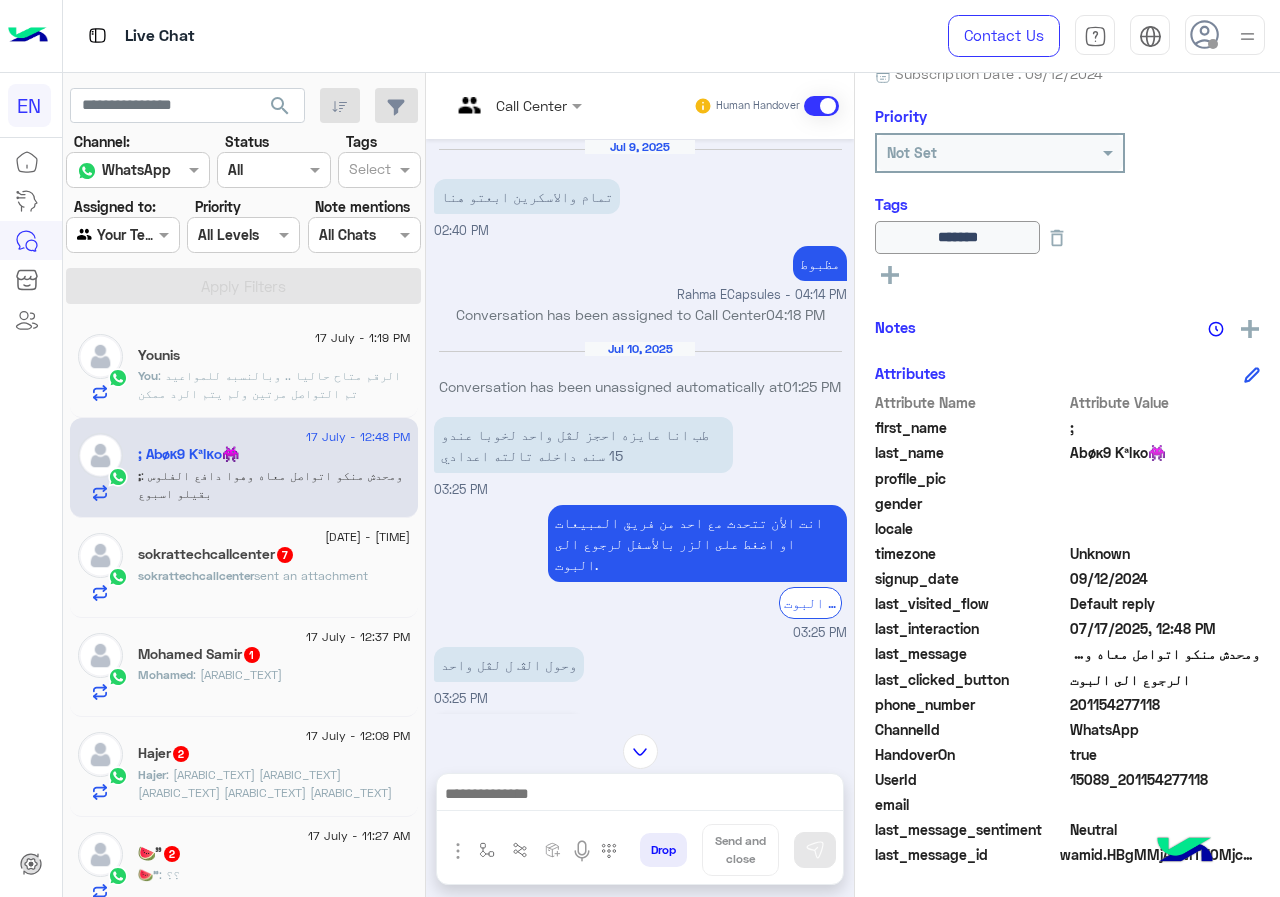 scroll, scrollTop: 1956, scrollLeft: 0, axis: vertical 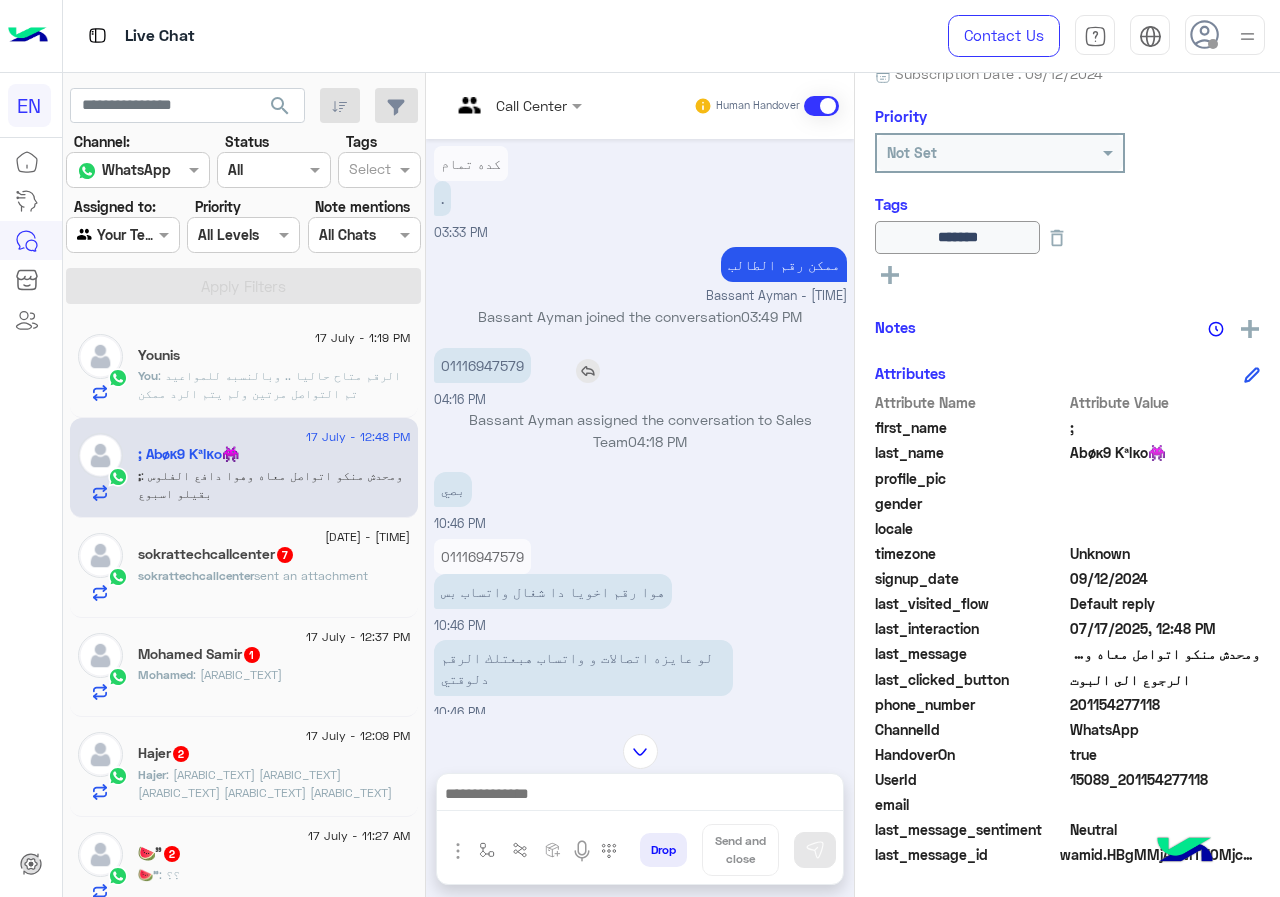drag, startPoint x: 505, startPoint y: 301, endPoint x: 456, endPoint y: 377, distance: 90.426765 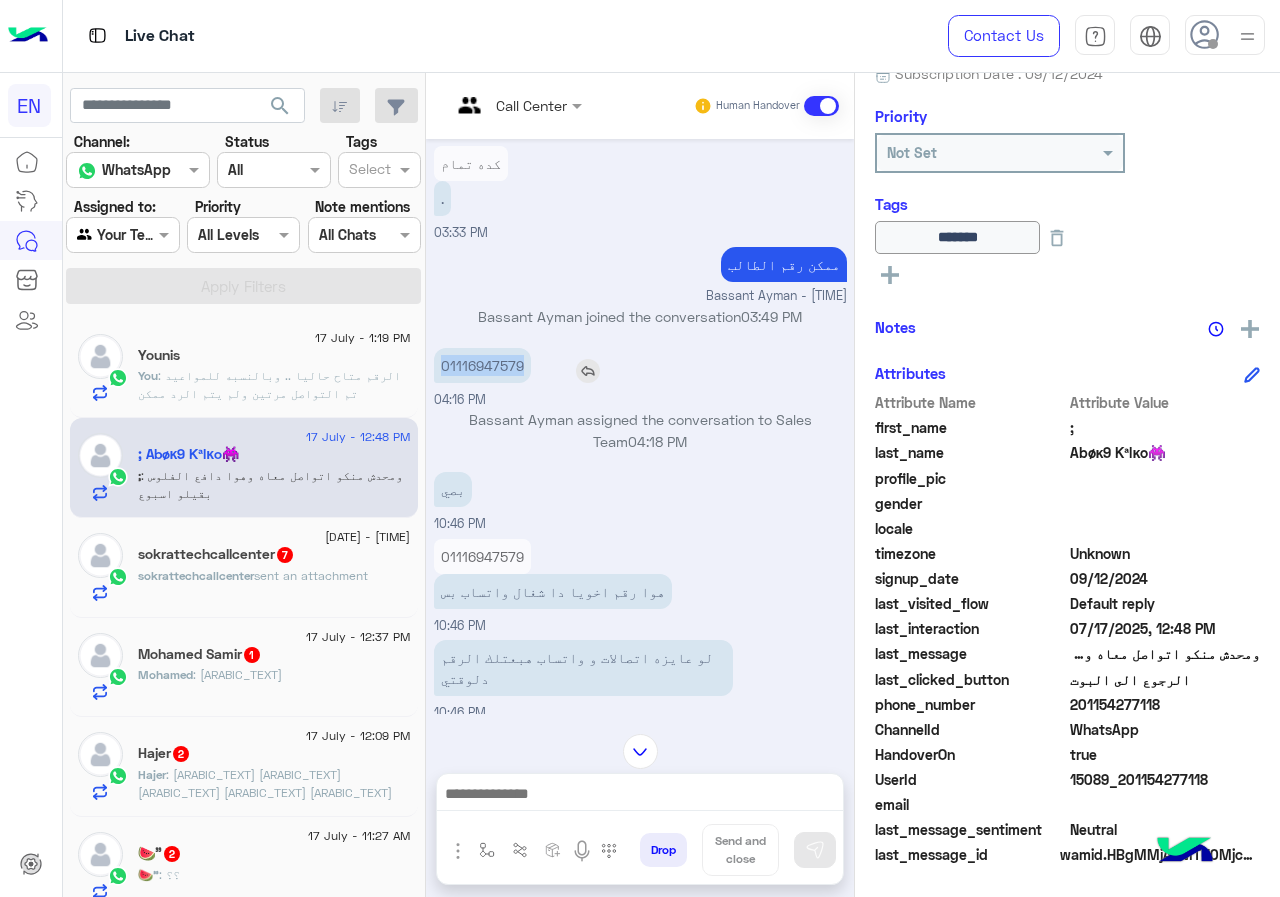 click on "01116947579" at bounding box center (482, 365) 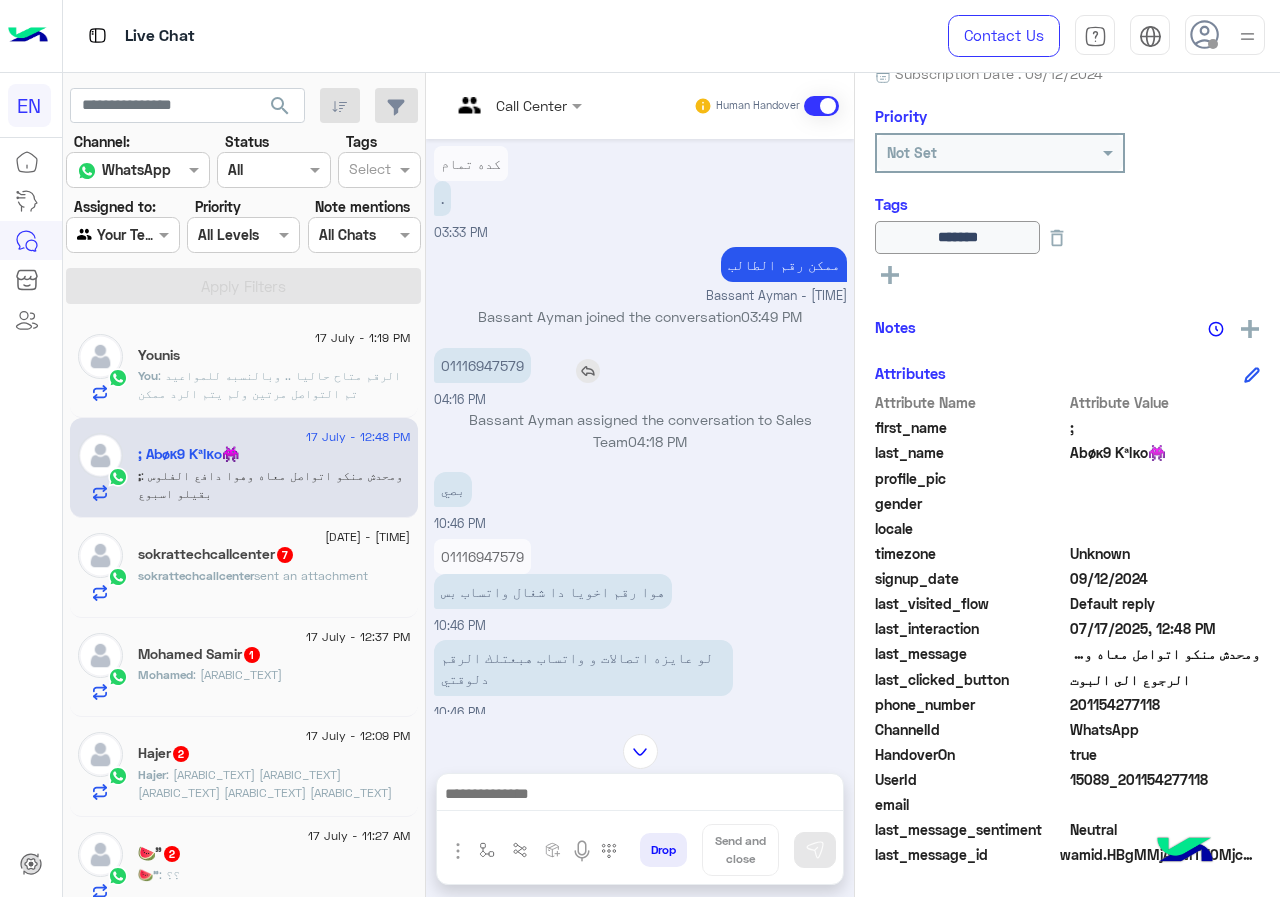 click on "01116947579" at bounding box center [482, 365] 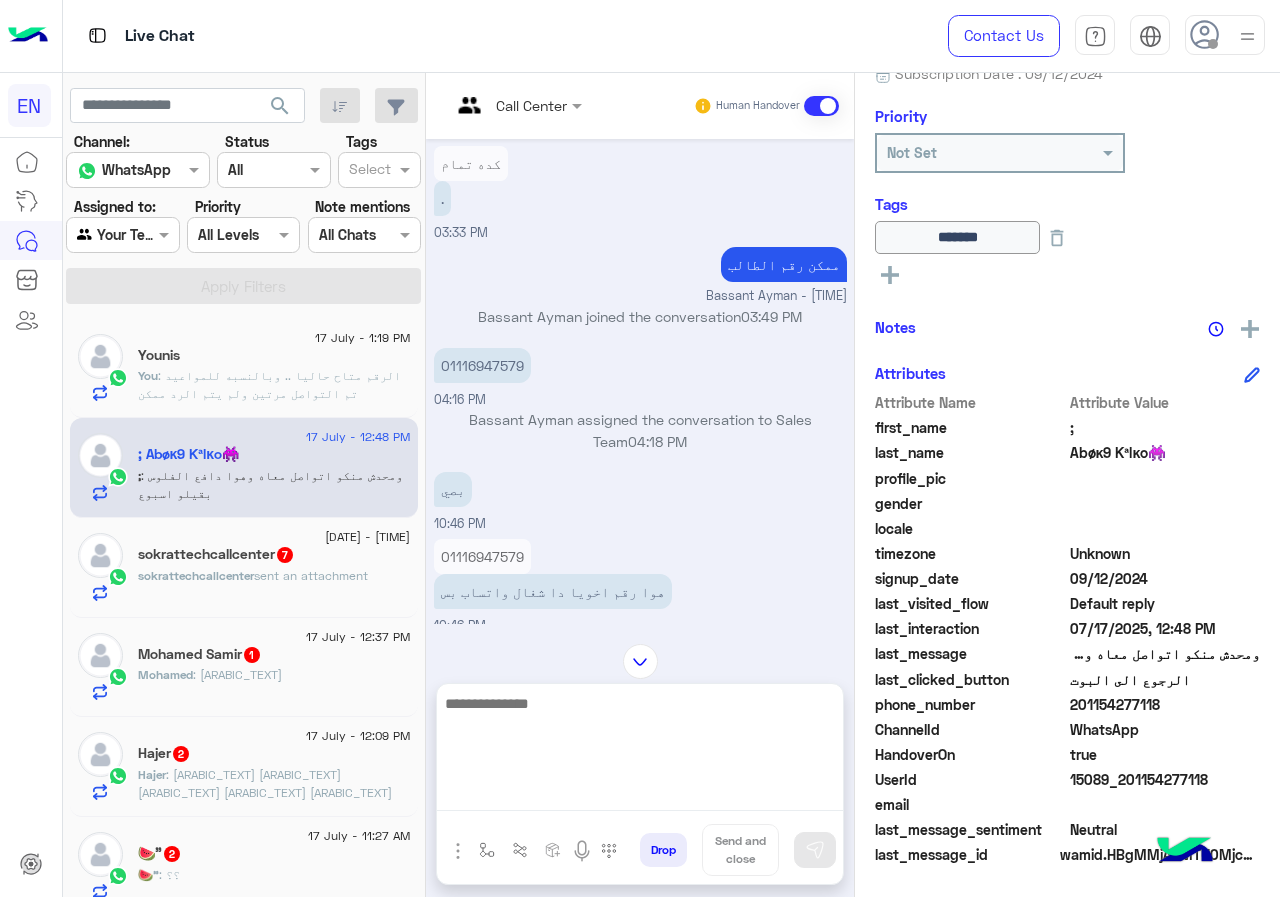 click at bounding box center [640, 751] 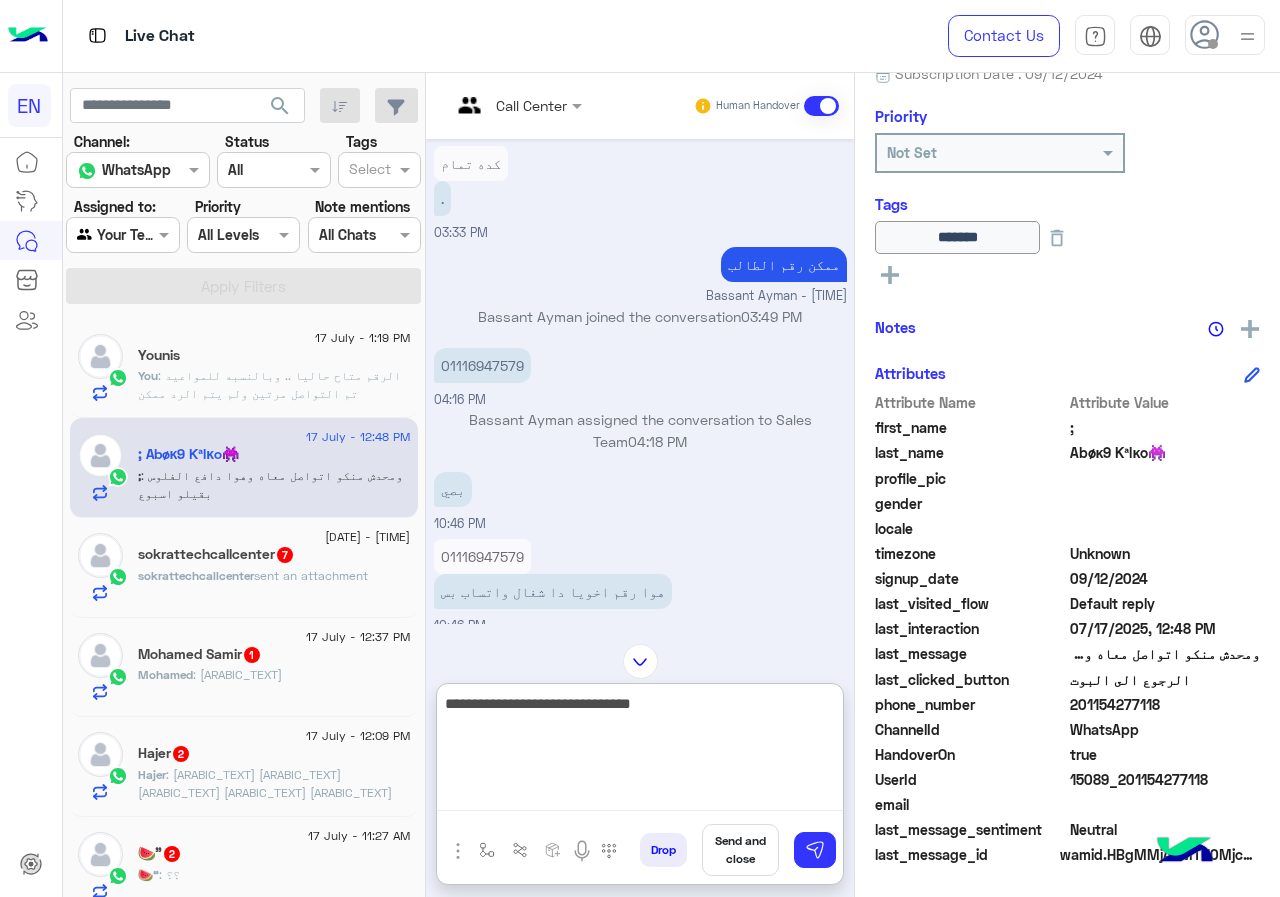 click on "**********" at bounding box center [640, 751] 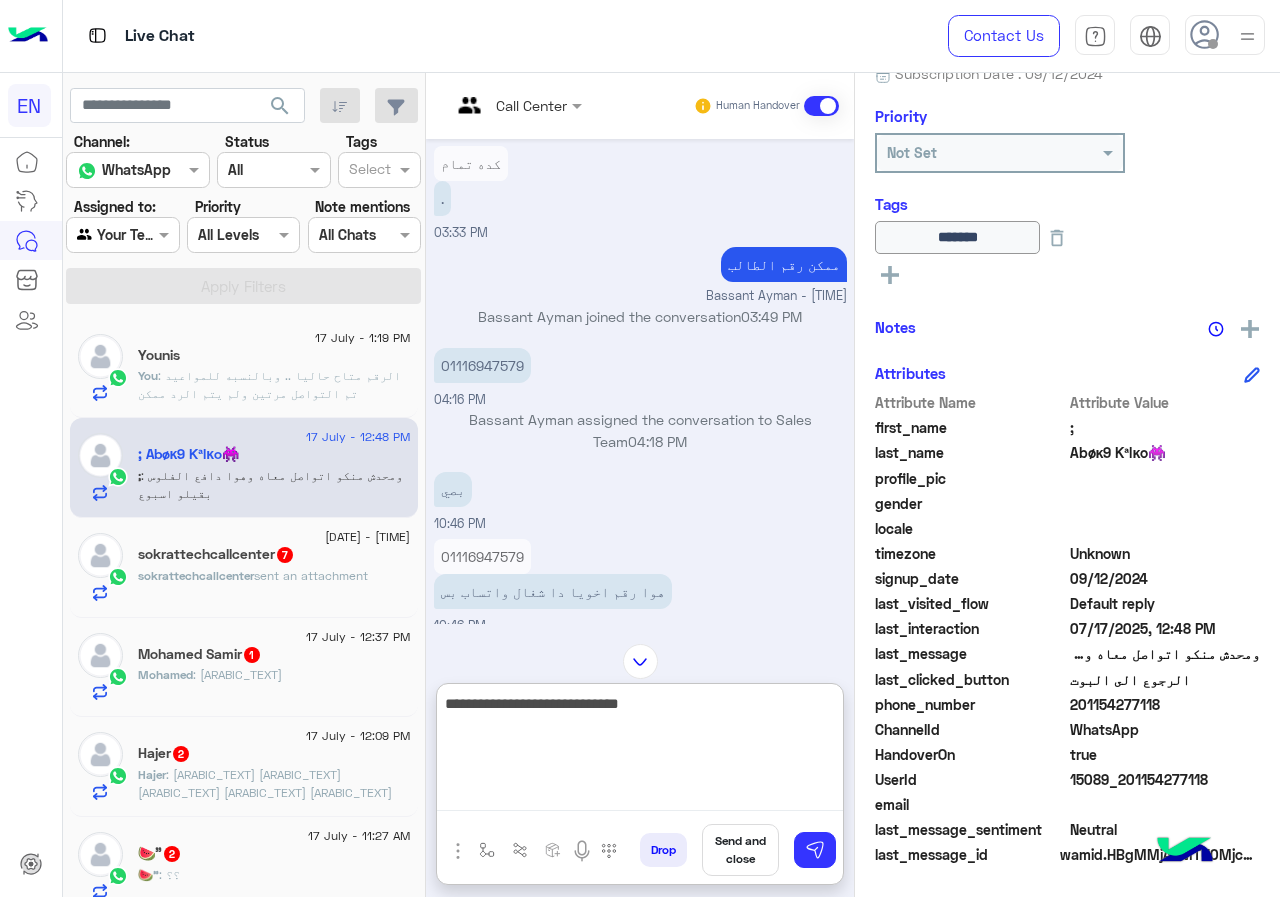 click on "**********" at bounding box center (640, 751) 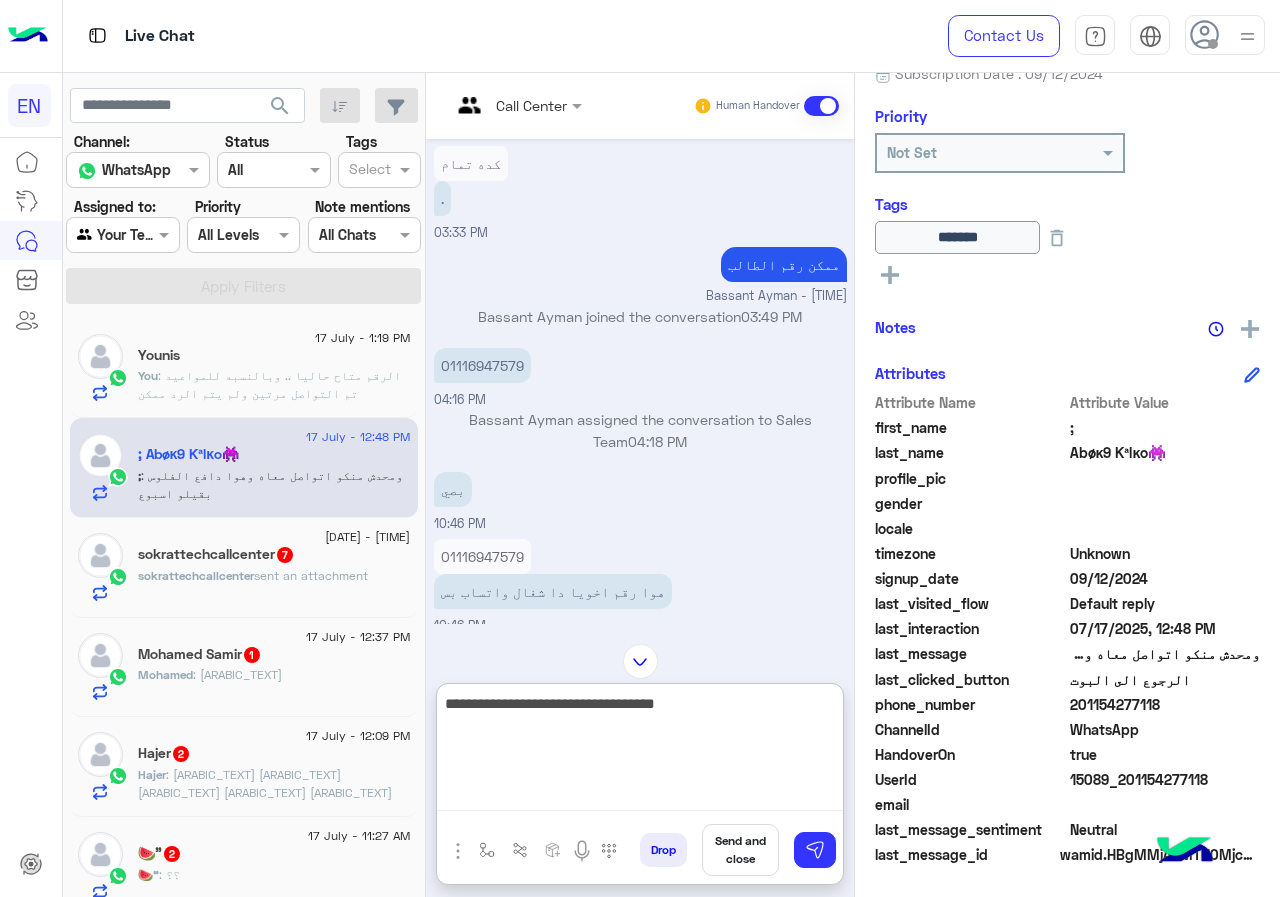 type on "**********" 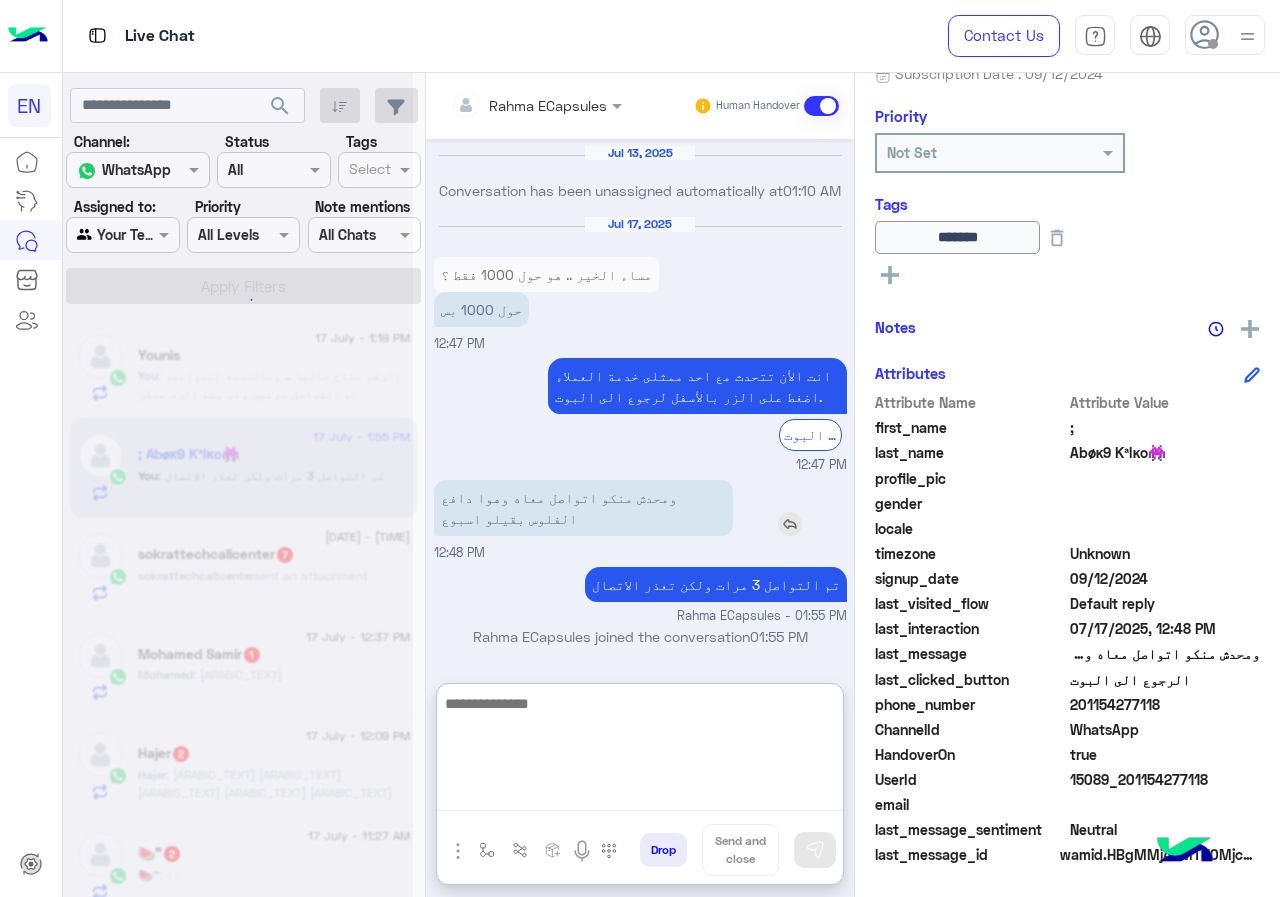 scroll, scrollTop: 3251, scrollLeft: 0, axis: vertical 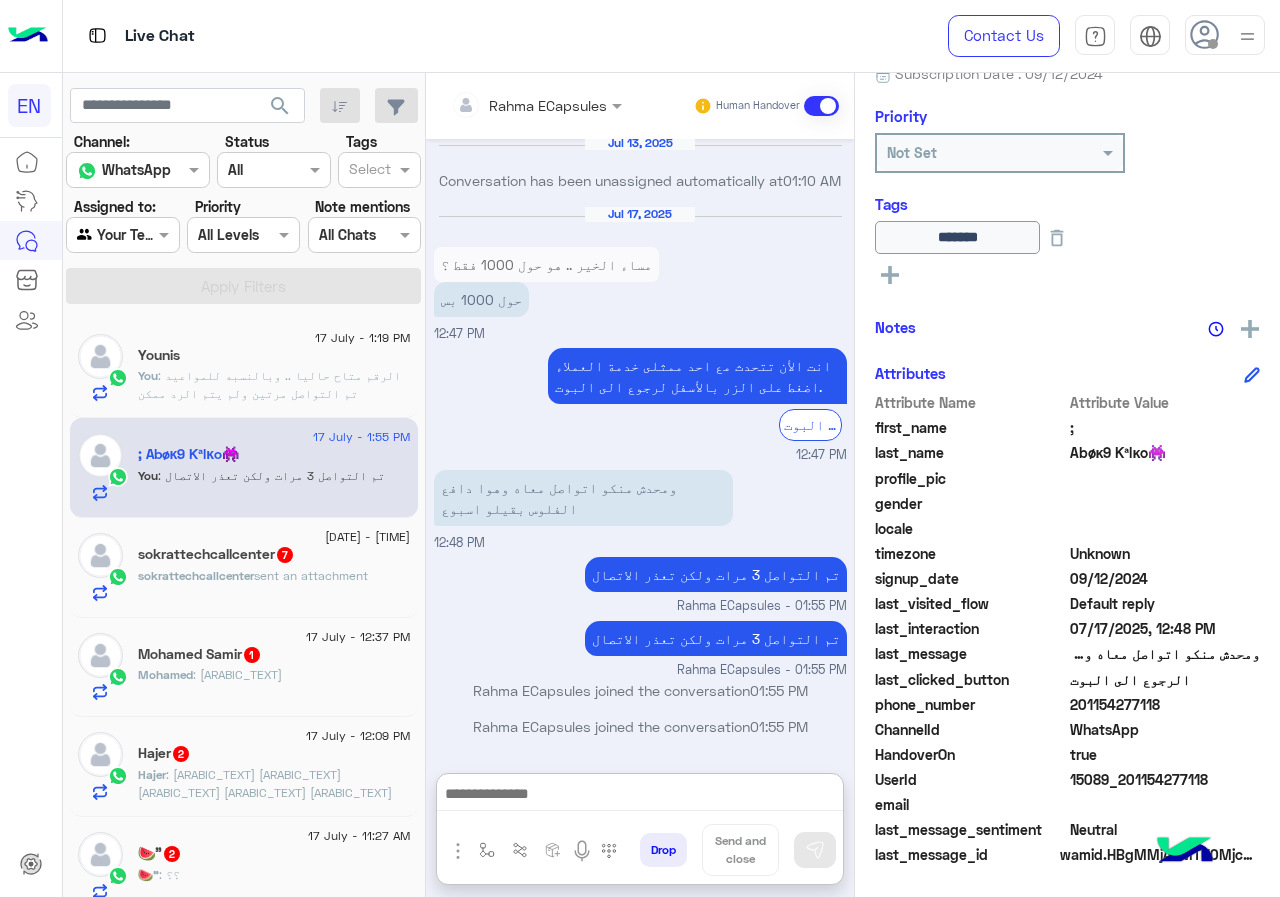 click on "17 July - 12:45 PM  [BRAND]   7 [BRAND]  sent an attachment" 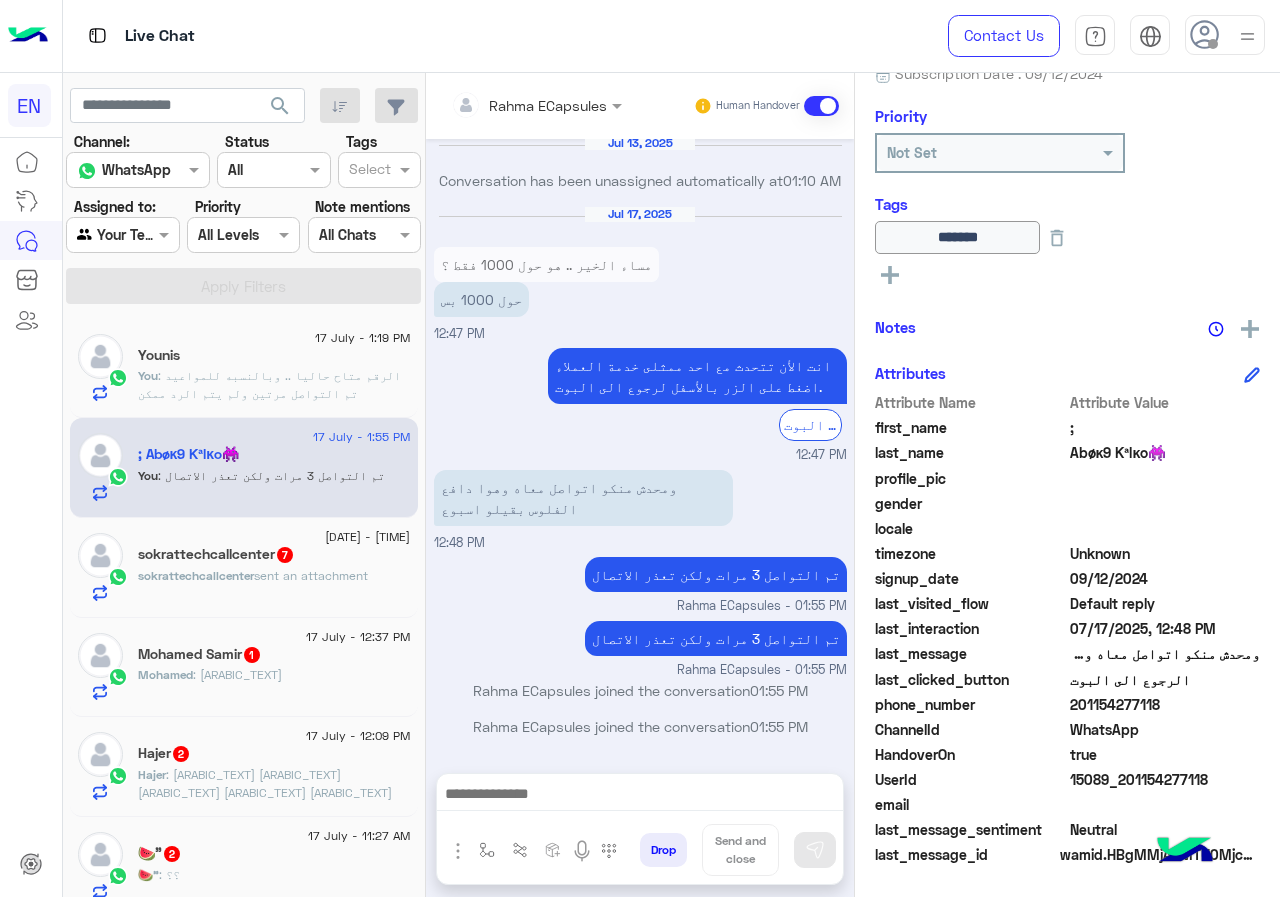 scroll, scrollTop: 3216, scrollLeft: 0, axis: vertical 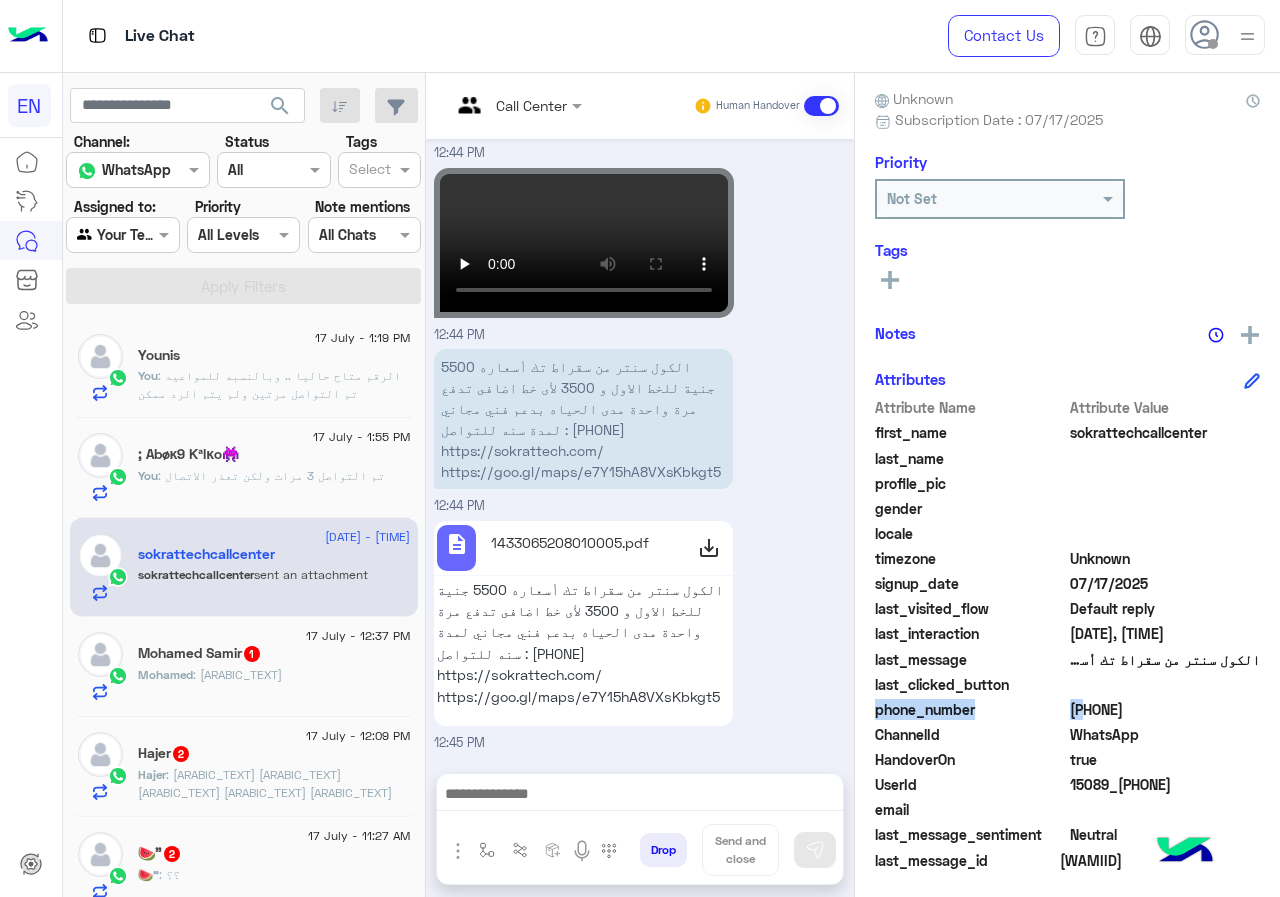 drag, startPoint x: 1076, startPoint y: 710, endPoint x: 1174, endPoint y: 697, distance: 98.85848 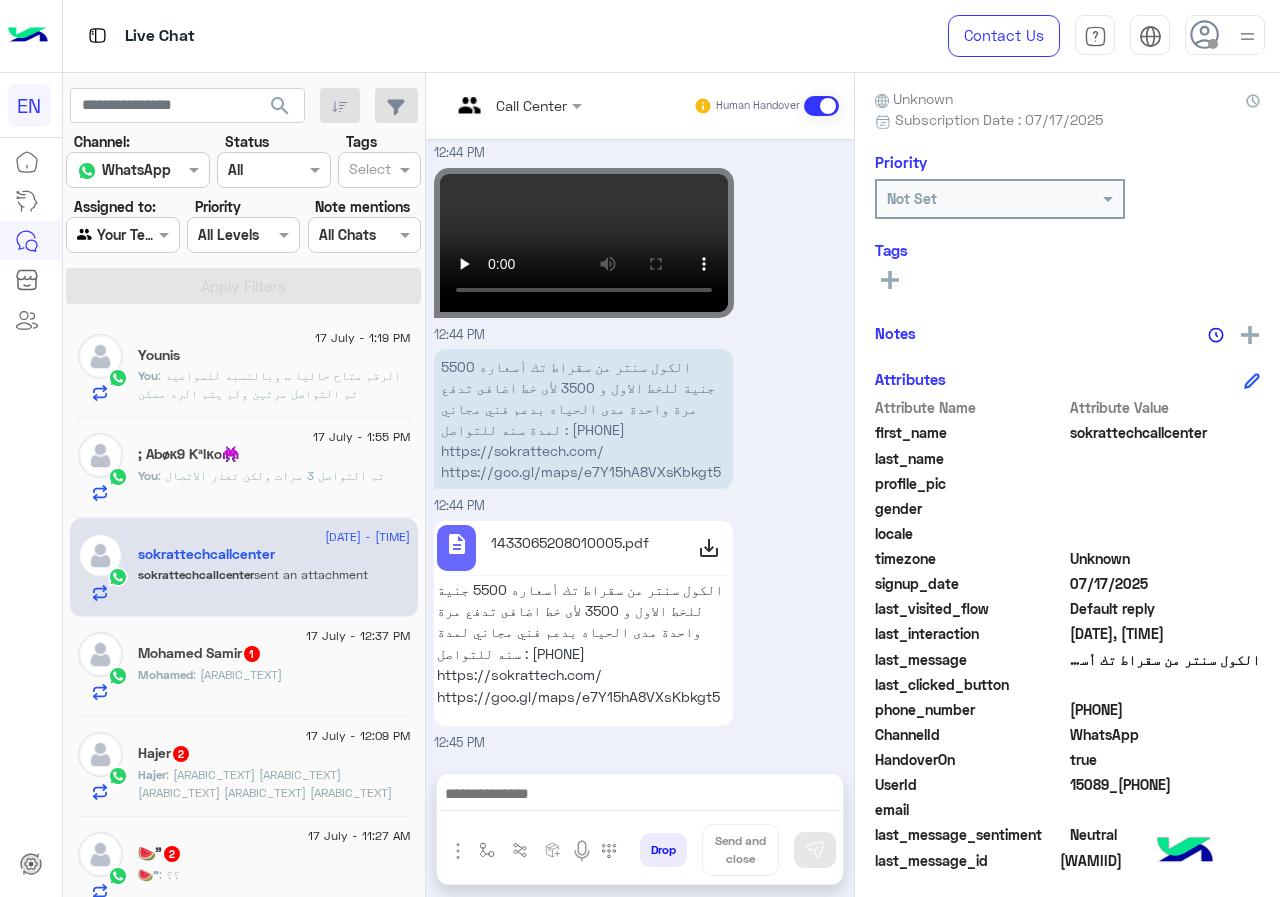 click on "[PHONE]" 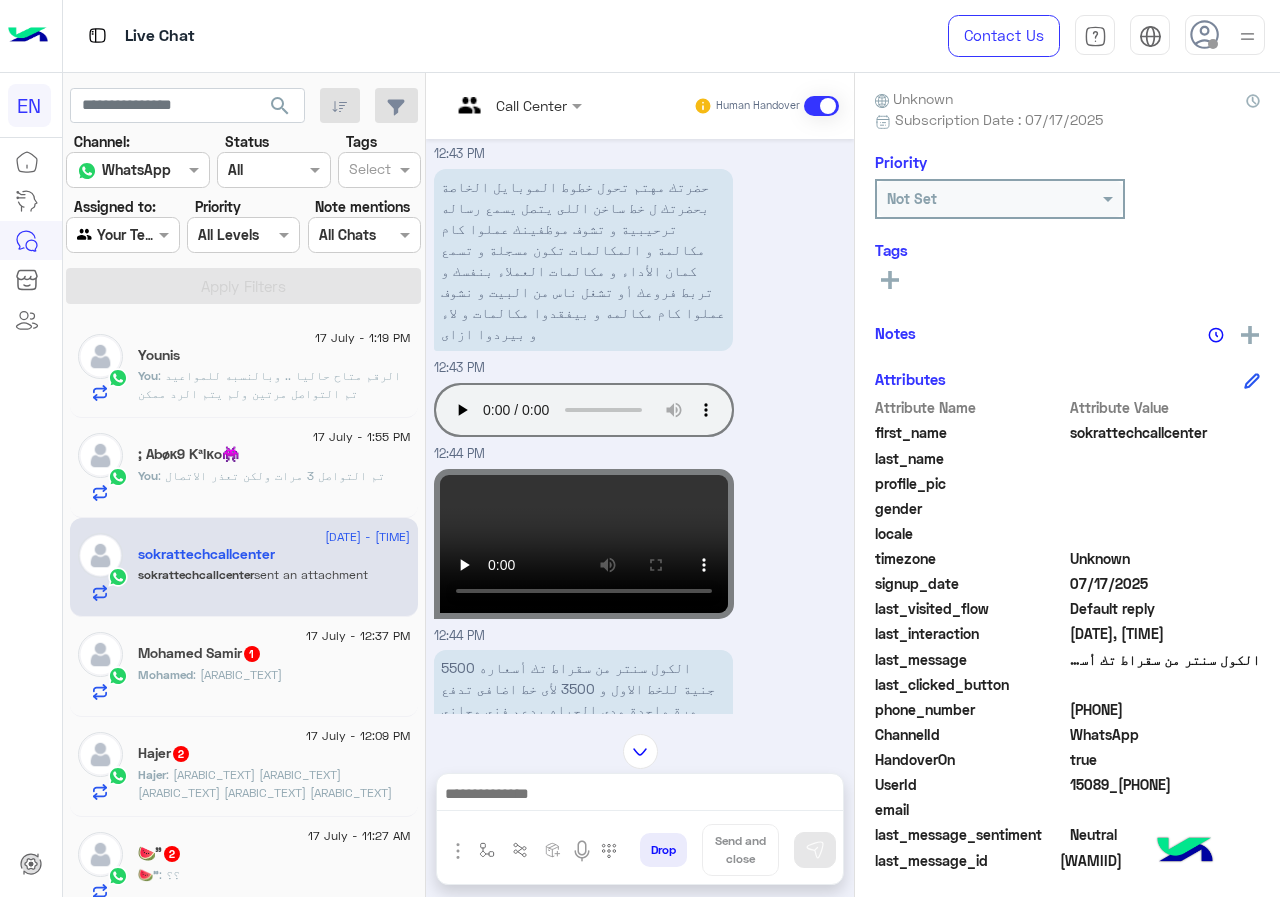 scroll, scrollTop: 179, scrollLeft: 0, axis: vertical 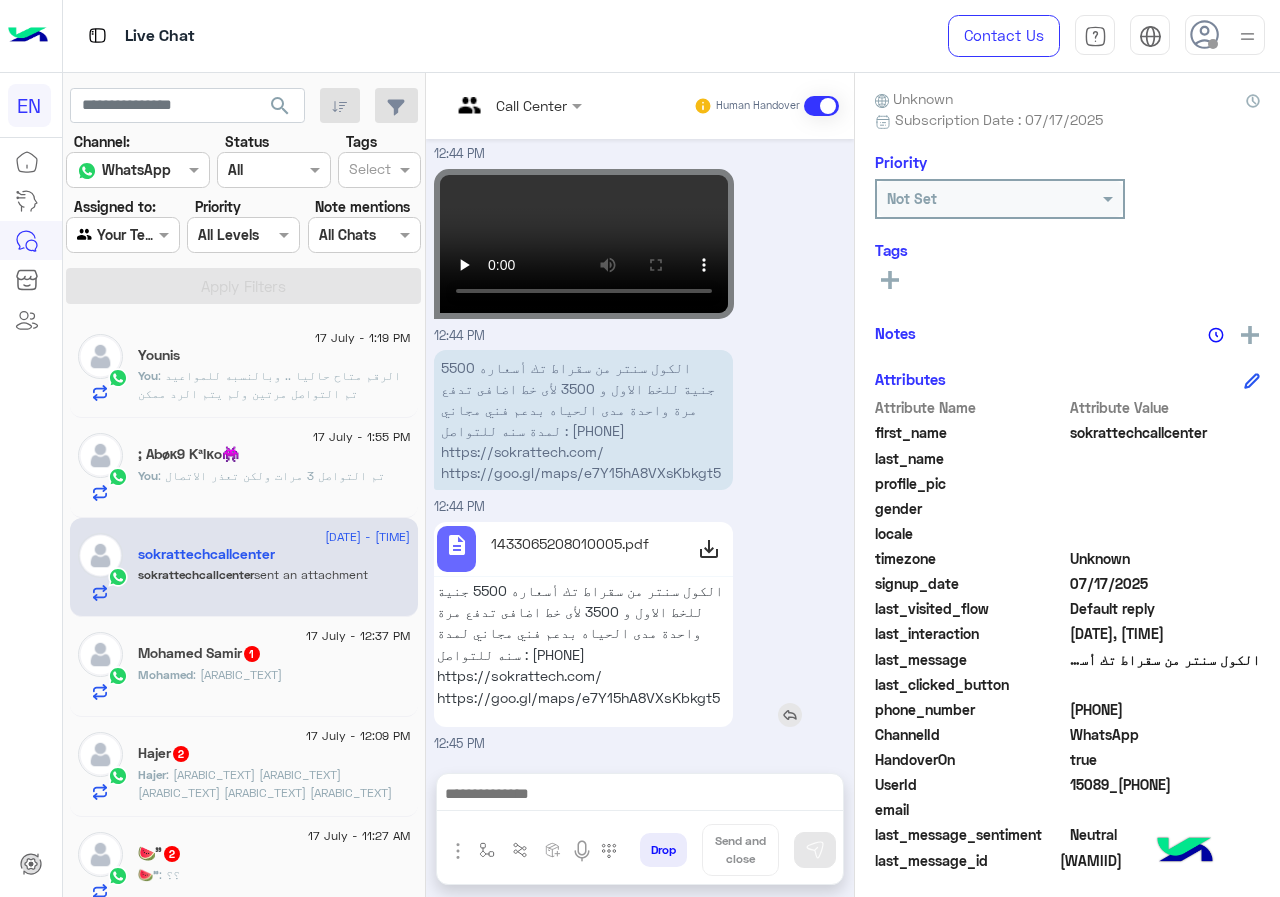 click on "description 1433065208010005.pdf  الكول سنتر من سقراط تك أسعاره  5500 جنية للخط الاول و 3500 لأى خط اضافى  تدفع مرة واحدة مدى الحياه بدعم فني مجاني لمدة سنه
للتواصل : [PHONE]
https://sokrattech.com/
https://goo.gl/maps/e7Y15hA8VXsKbkgt5" at bounding box center (640, 624) 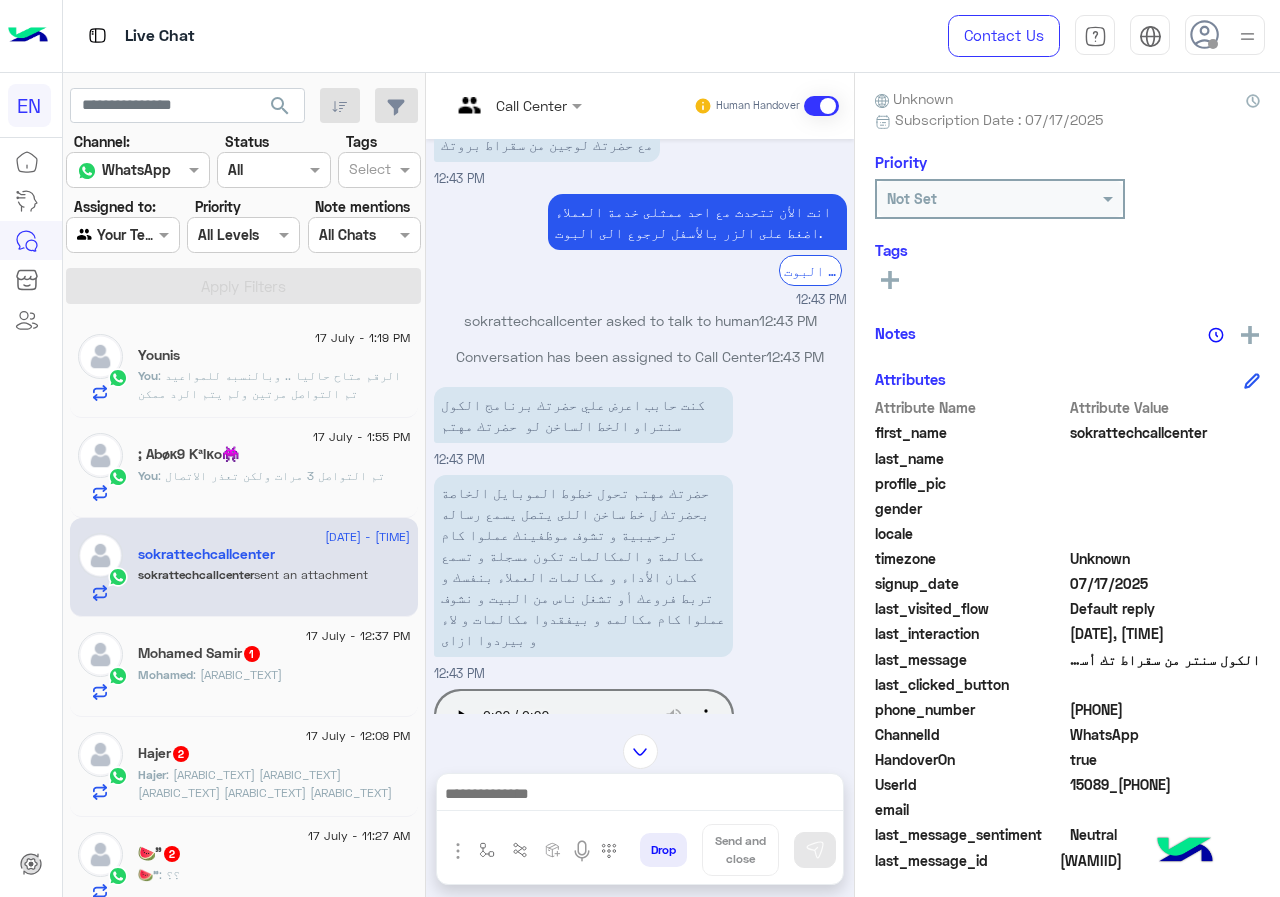 scroll, scrollTop: 0, scrollLeft: 0, axis: both 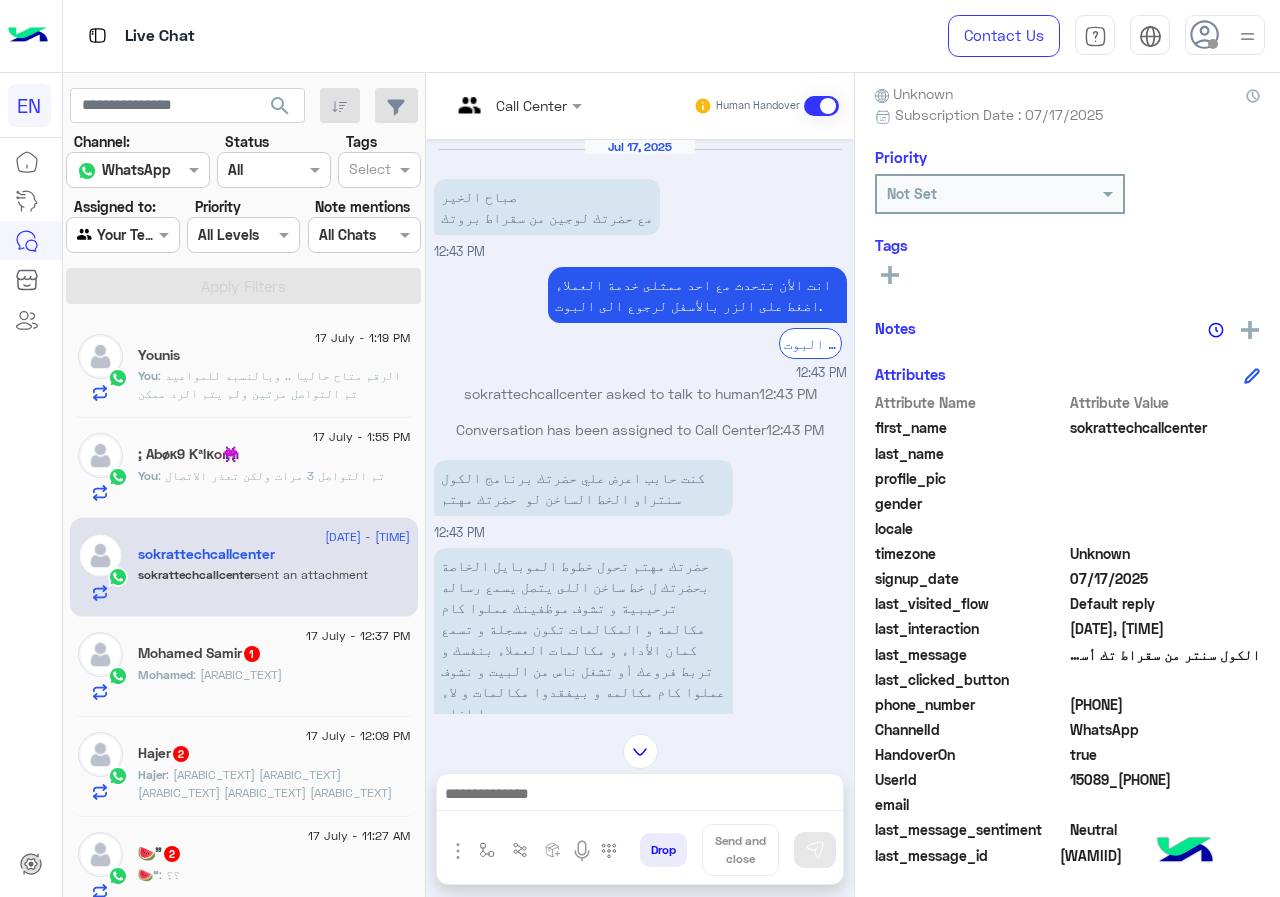 drag, startPoint x: 1077, startPoint y: 706, endPoint x: 1178, endPoint y: 702, distance: 101.07918 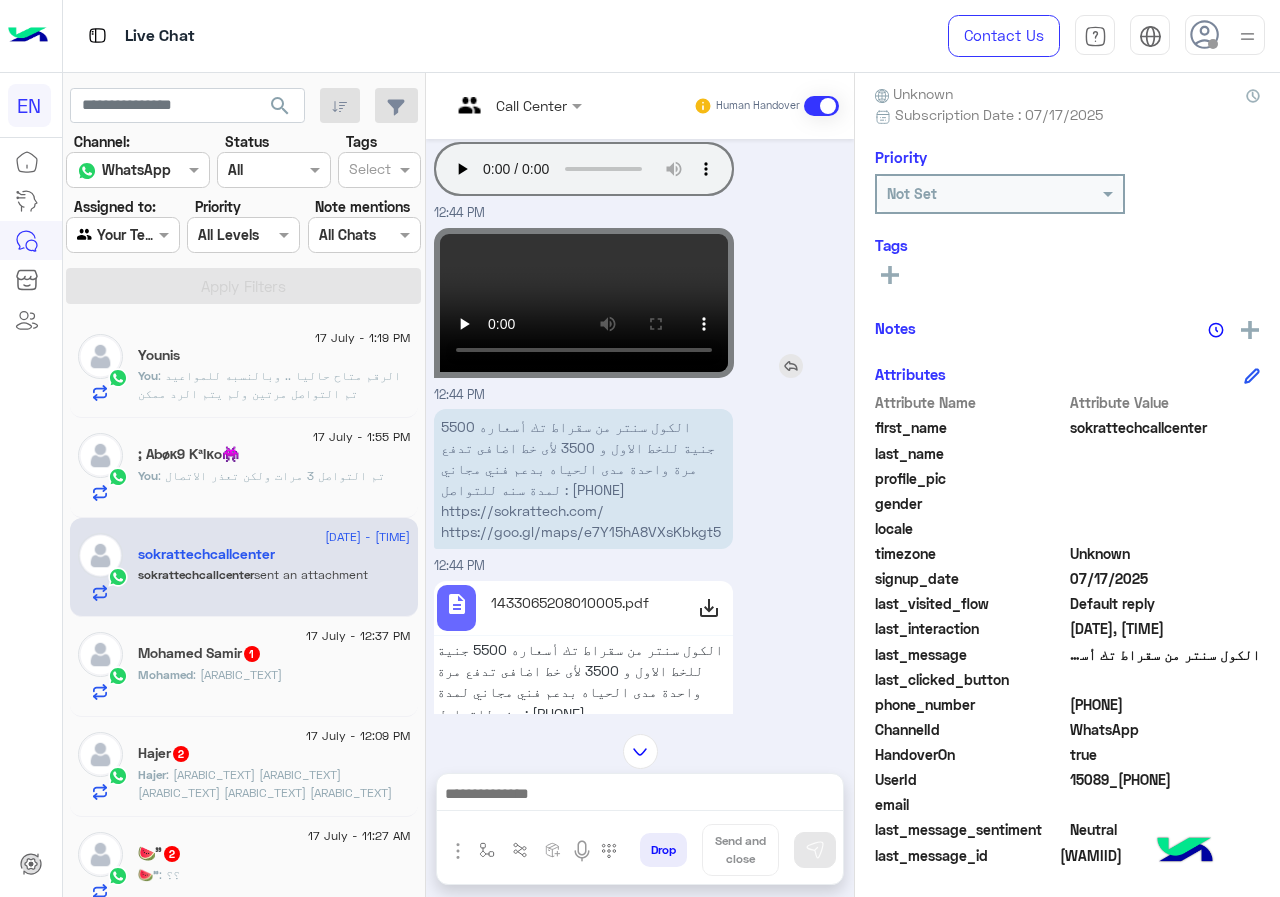 scroll, scrollTop: 679, scrollLeft: 0, axis: vertical 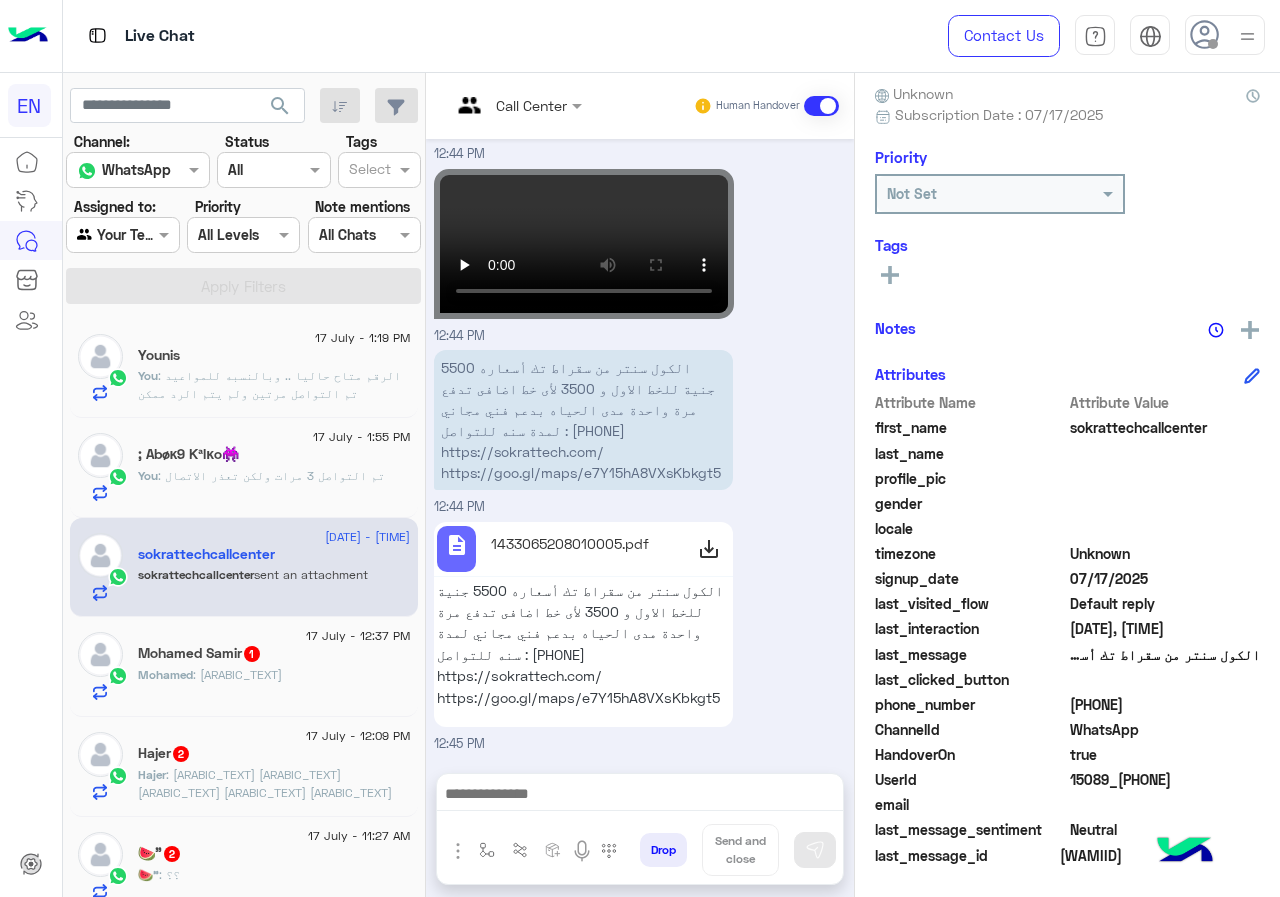 click on "Call Center Human Handover     [DATE]  صباح الخير مع حضرتك لوجين من سقراط بروتك   [TIME]  انت الأن تتحدث مع احد ممثلى خدمة العملاء اضغط على الزر بالأسفل لرجوع الى البوت.  الرجوع الى البوت     [TIME]   sokrattechcallcenter  asked to talk to human   [TIME]       Conversation has been assigned to Call Center   [TIME]      كنت حابب اعرض علي حضرتك برنامج الكول سنتراو الخط الساخن  لو  حضرتك مهتم   [TIME]    [TIME]   Your browser does not support the audio tag.
[TIME]    [TIME]  الكول سنتر من سقراط تك أسعاره  5500 جنية للخط الاول و 3500 لأى خط اضافى  تدفع مرة واحدة مدى الحياه بدعم فني مجاني لمدة سنه
للتواصل : [PHONE]
https://sokrattech.com/
https://goo.gl/maps/e7Y15hA8VXsKbkgt5      [TIME]  description   [TIME]  Drop" at bounding box center [640, 489] 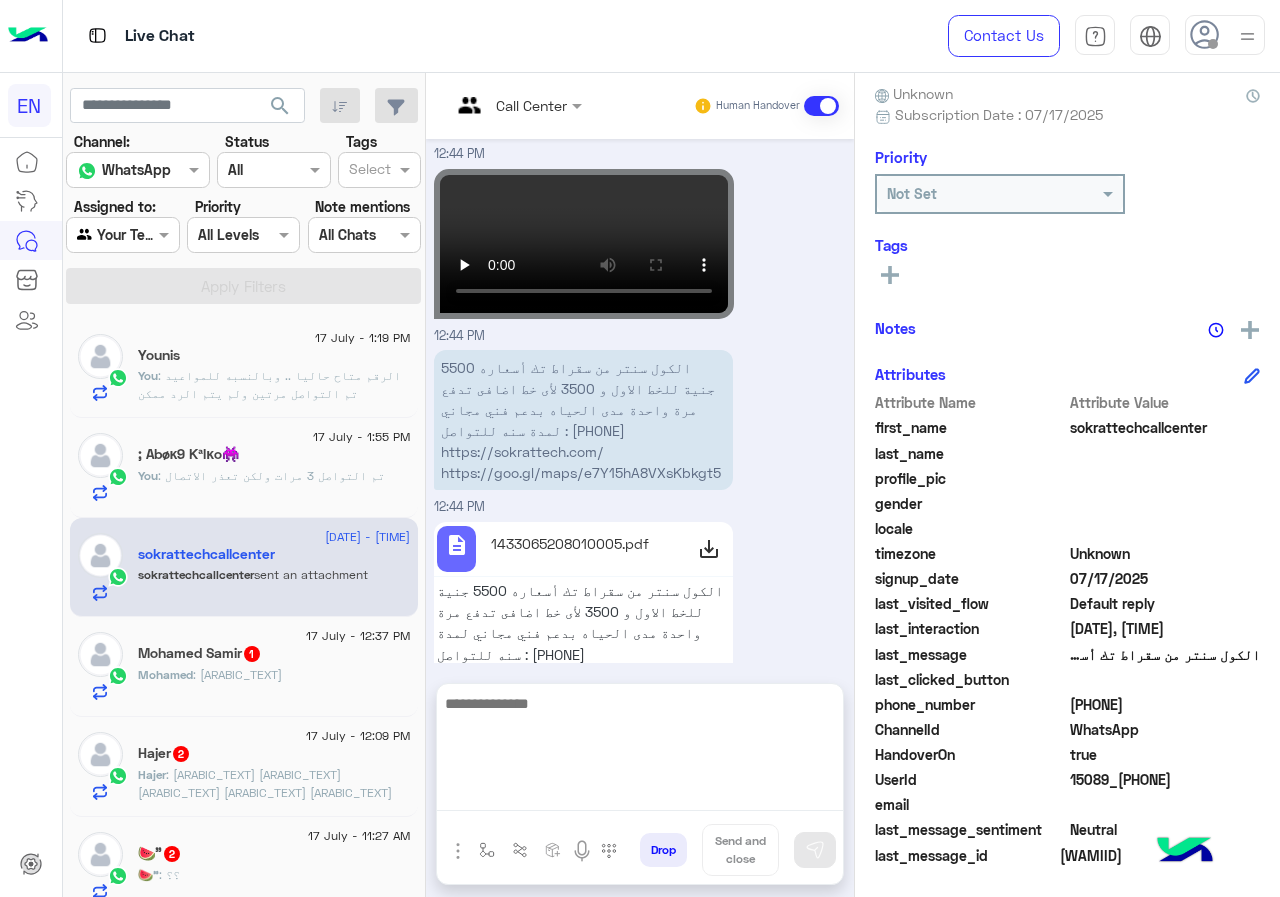 click at bounding box center [640, 751] 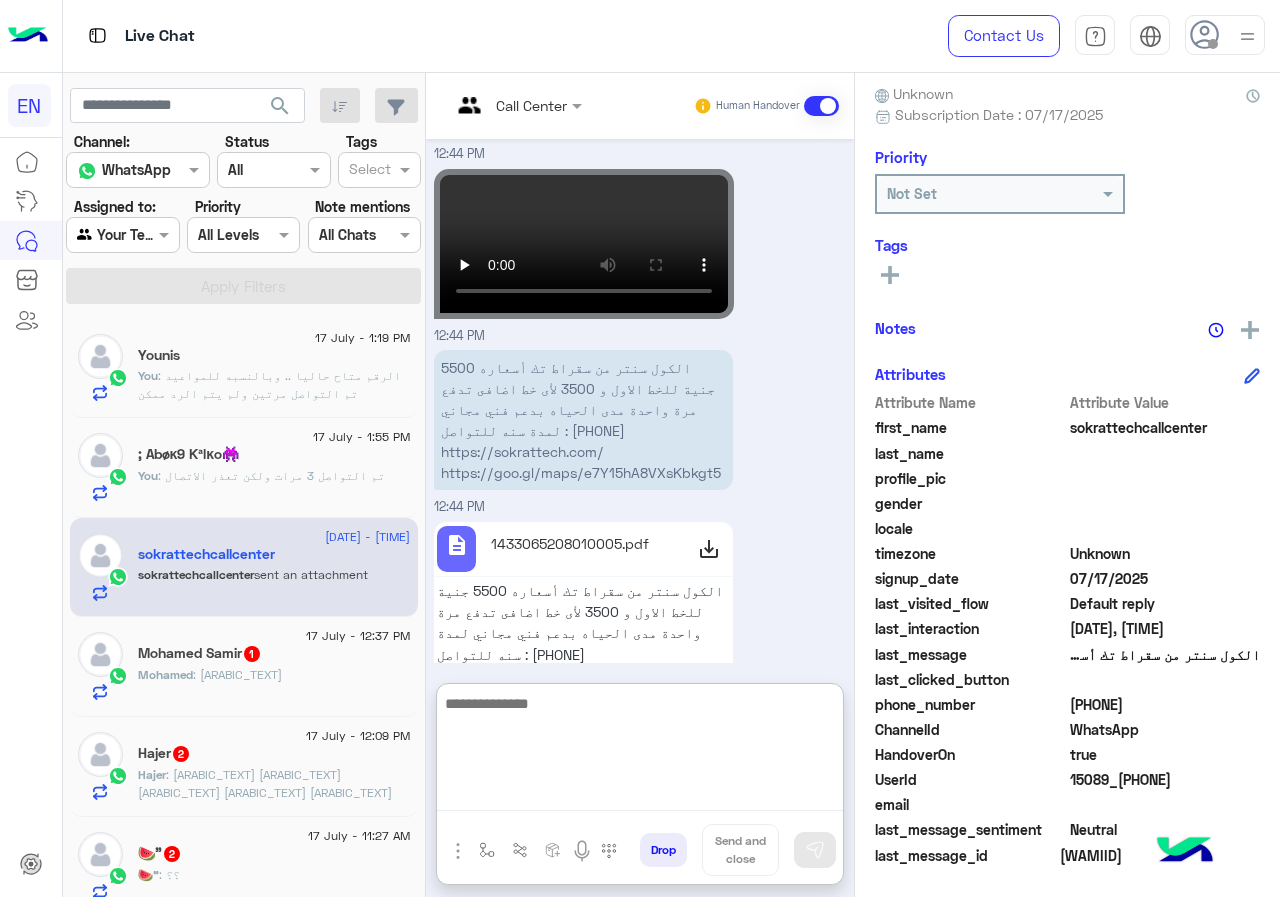 scroll, scrollTop: 769, scrollLeft: 0, axis: vertical 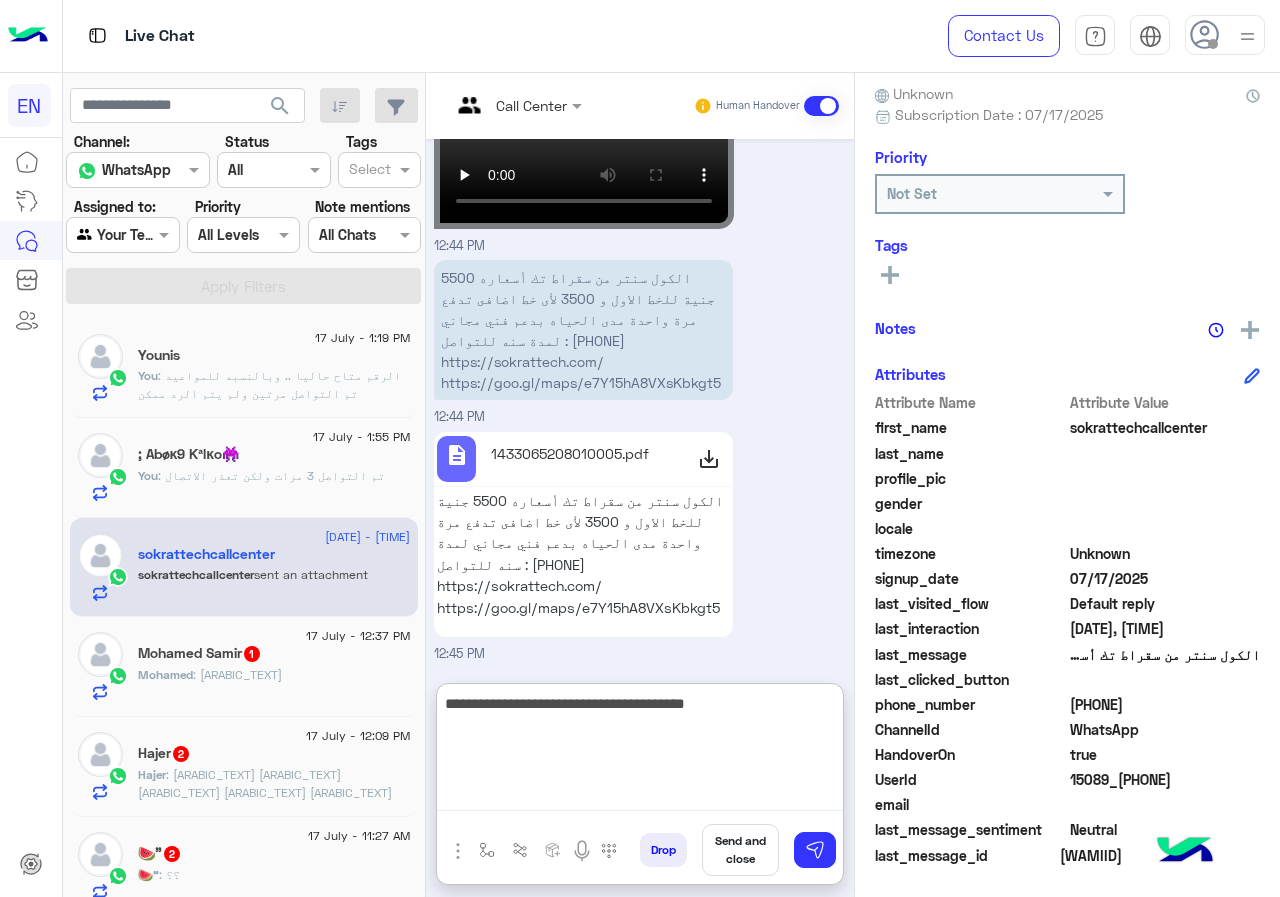 type on "**********" 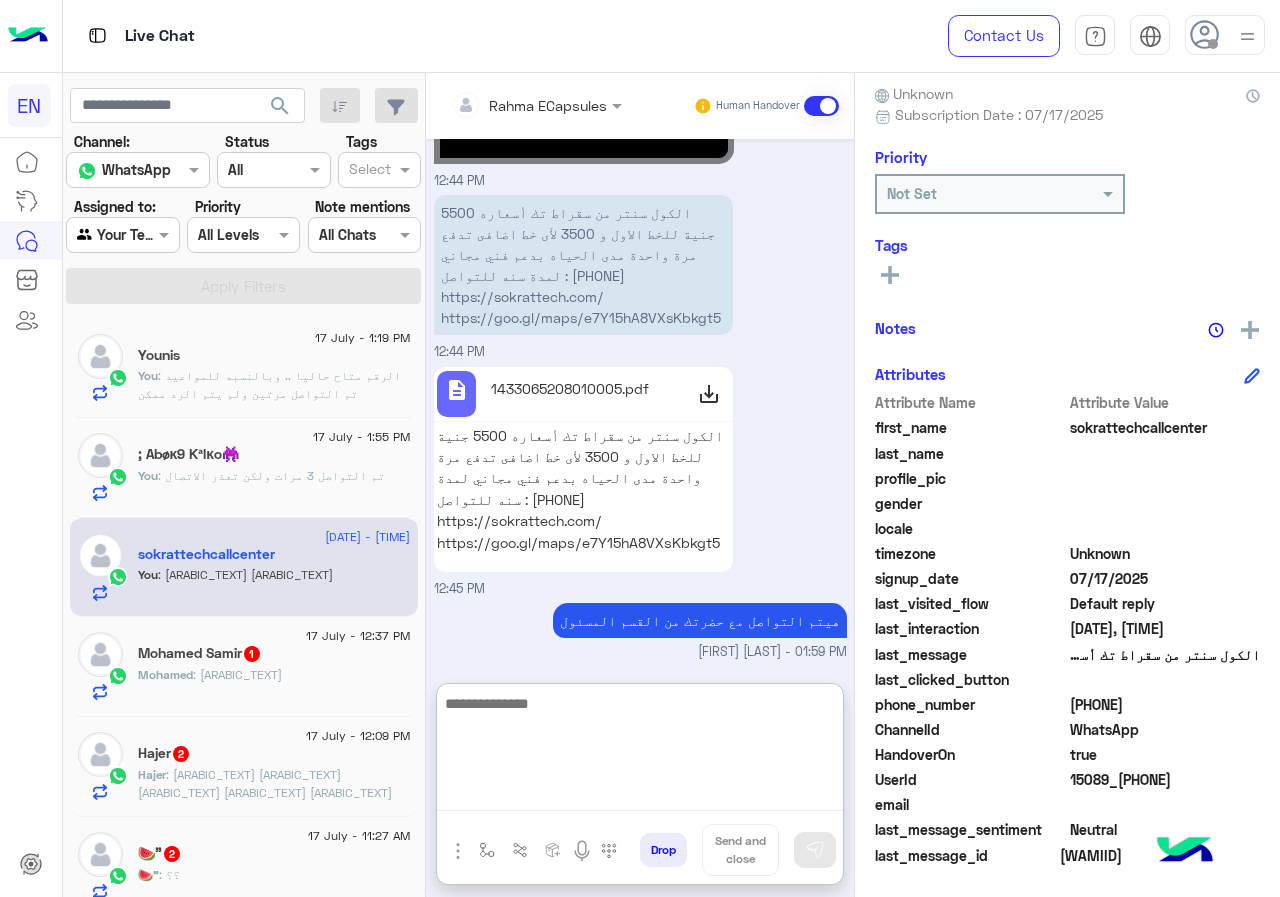 scroll, scrollTop: 870, scrollLeft: 0, axis: vertical 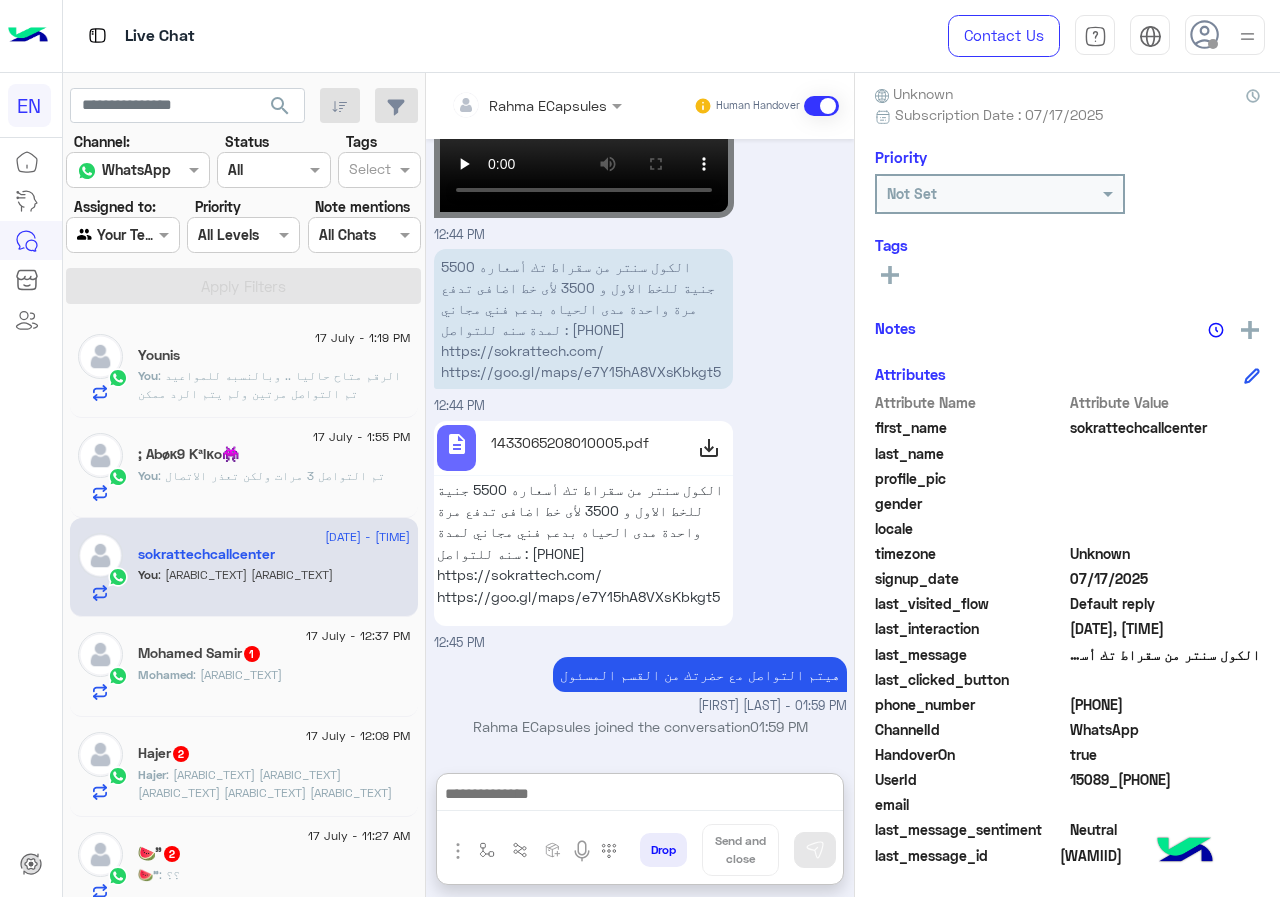 click on "[FIRST] [LAST]  1" 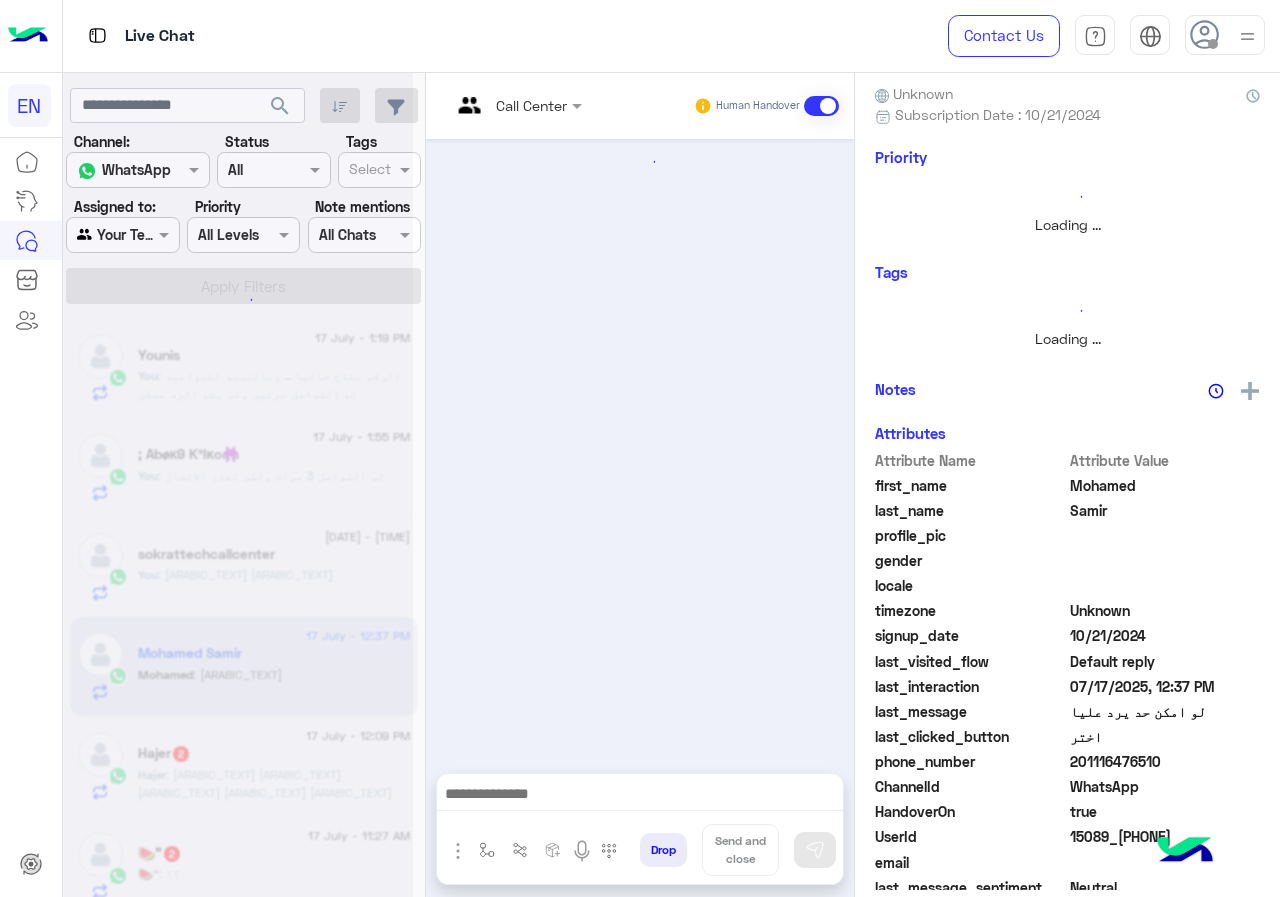 scroll, scrollTop: 0, scrollLeft: 0, axis: both 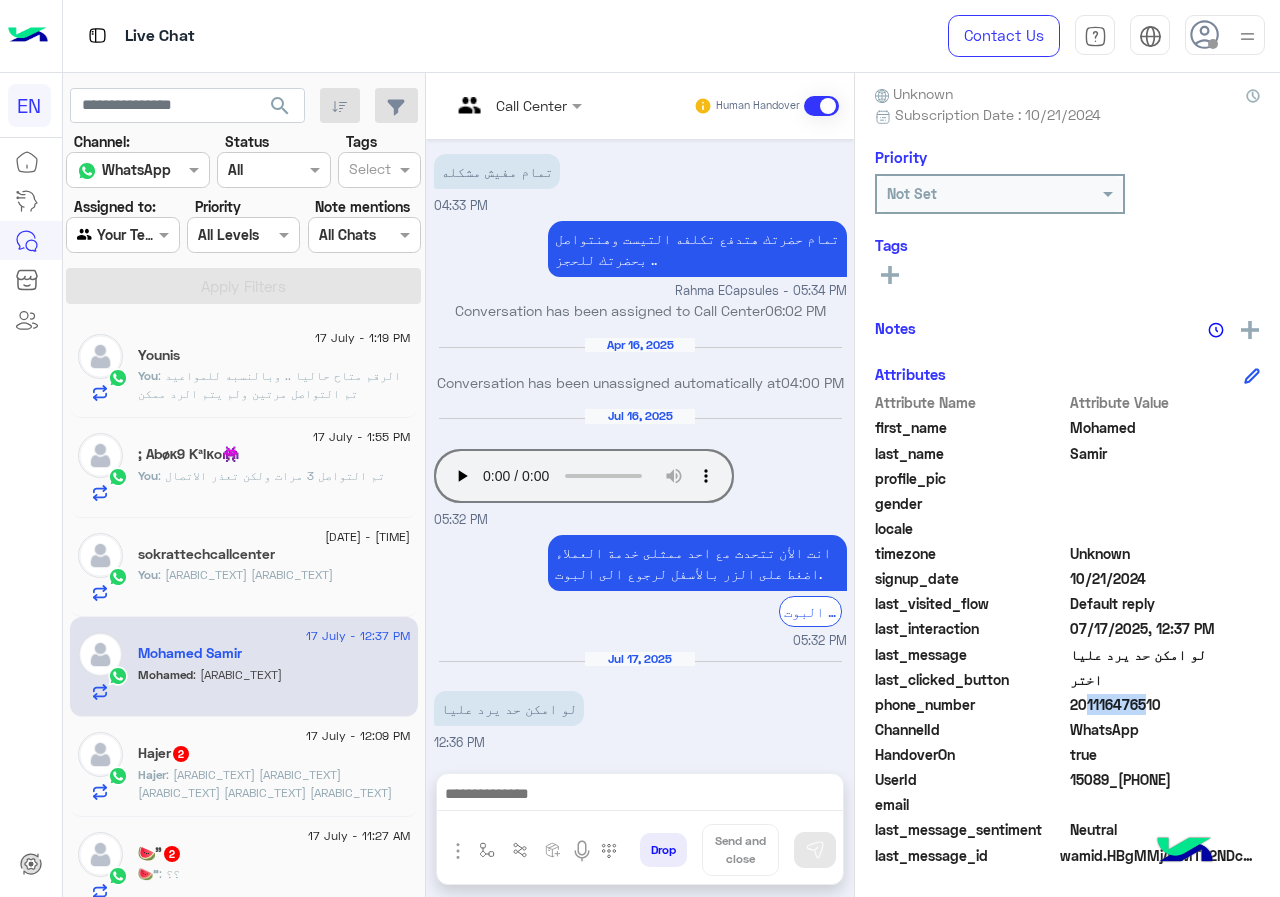 drag, startPoint x: 1076, startPoint y: 710, endPoint x: 1158, endPoint y: 708, distance: 82.02438 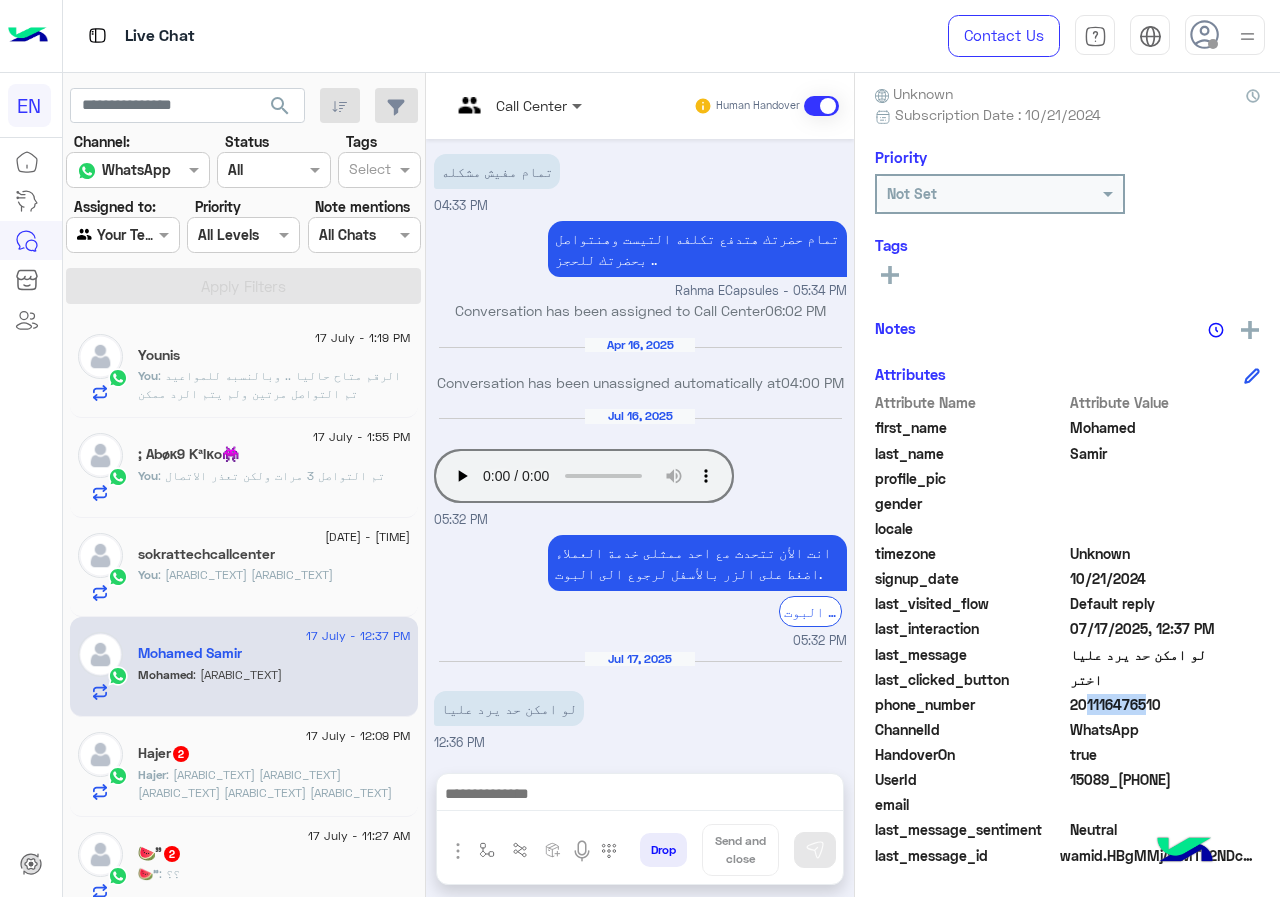 click at bounding box center (579, 105) 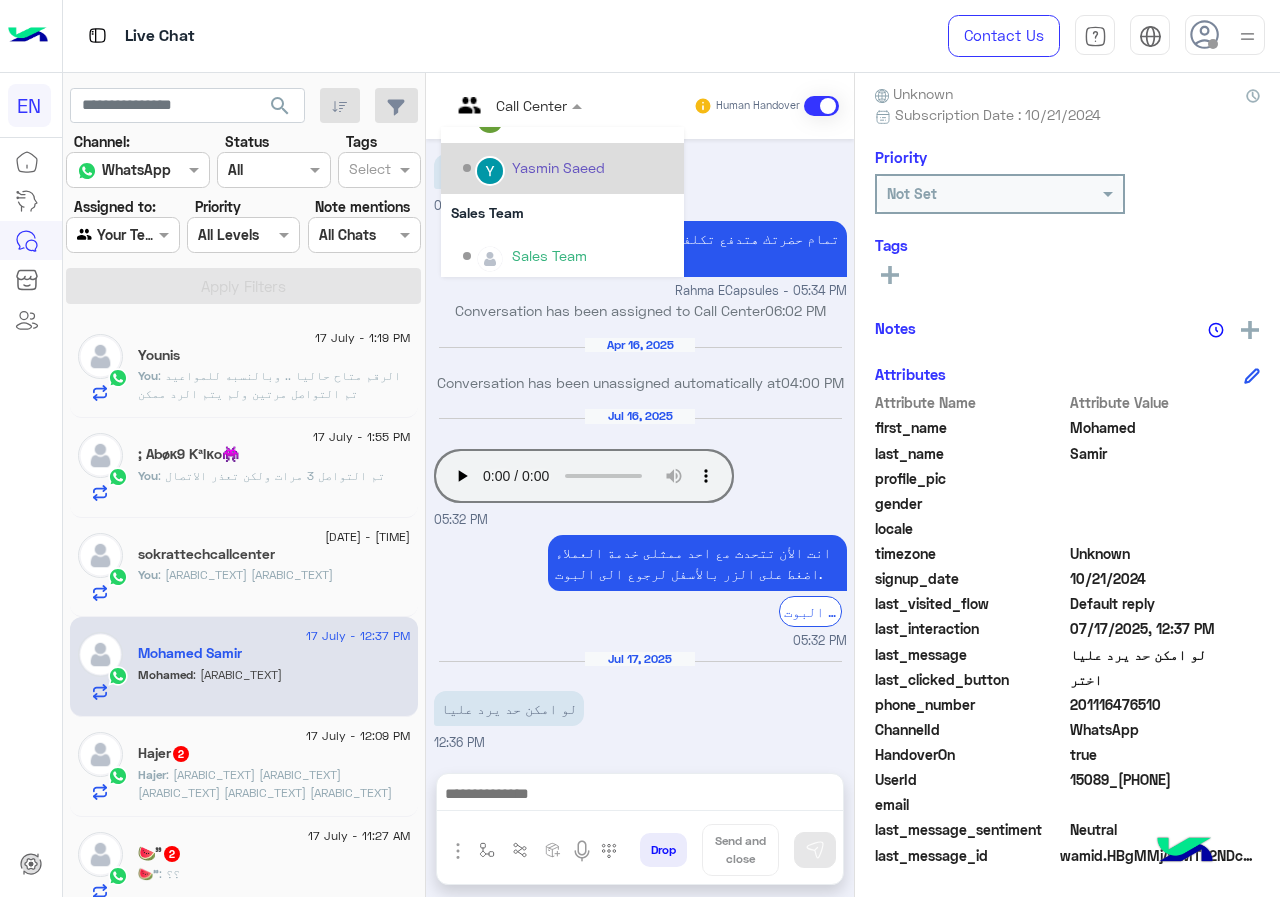 scroll, scrollTop: 332, scrollLeft: 0, axis: vertical 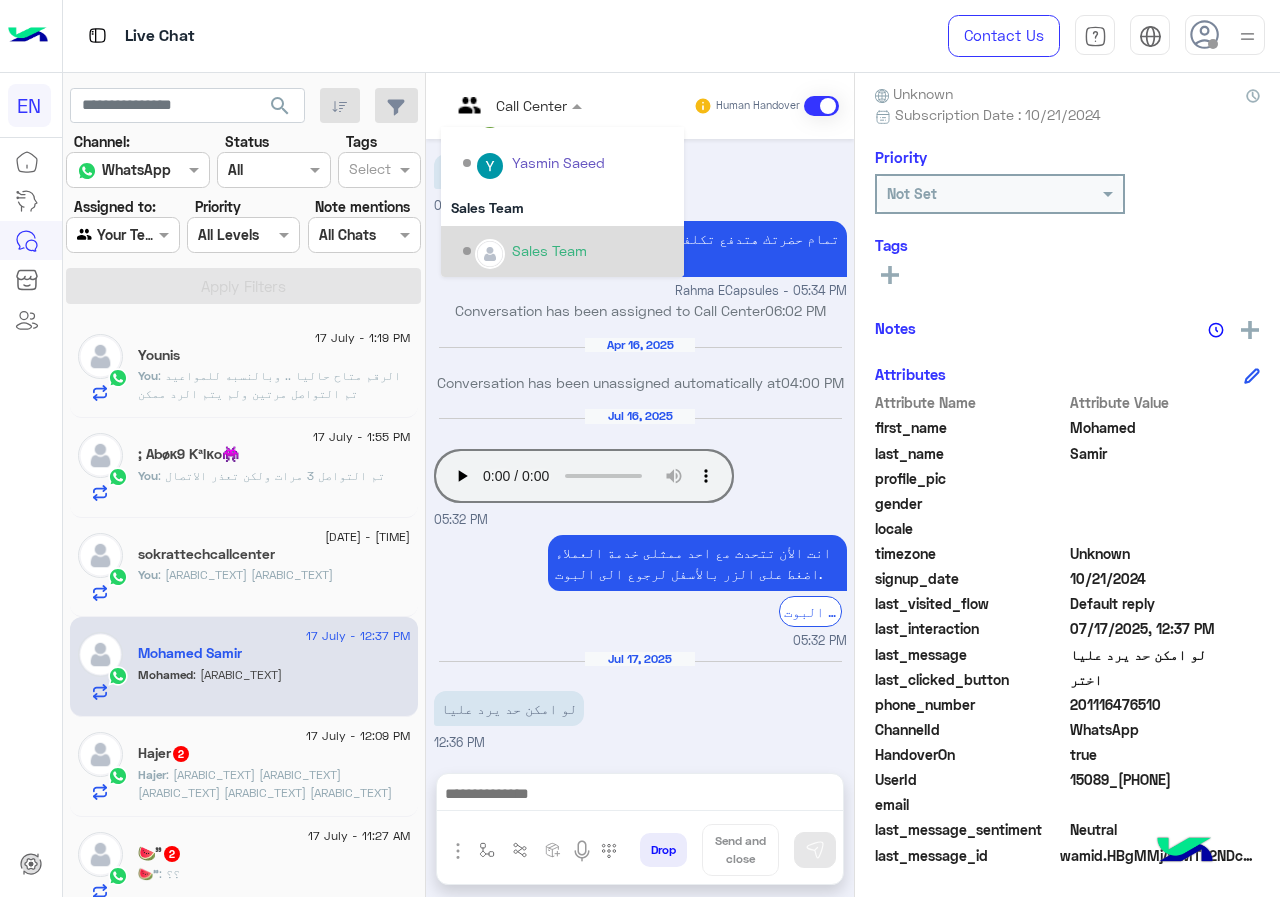 click on "Apr 16, 2025" at bounding box center (640, 354) 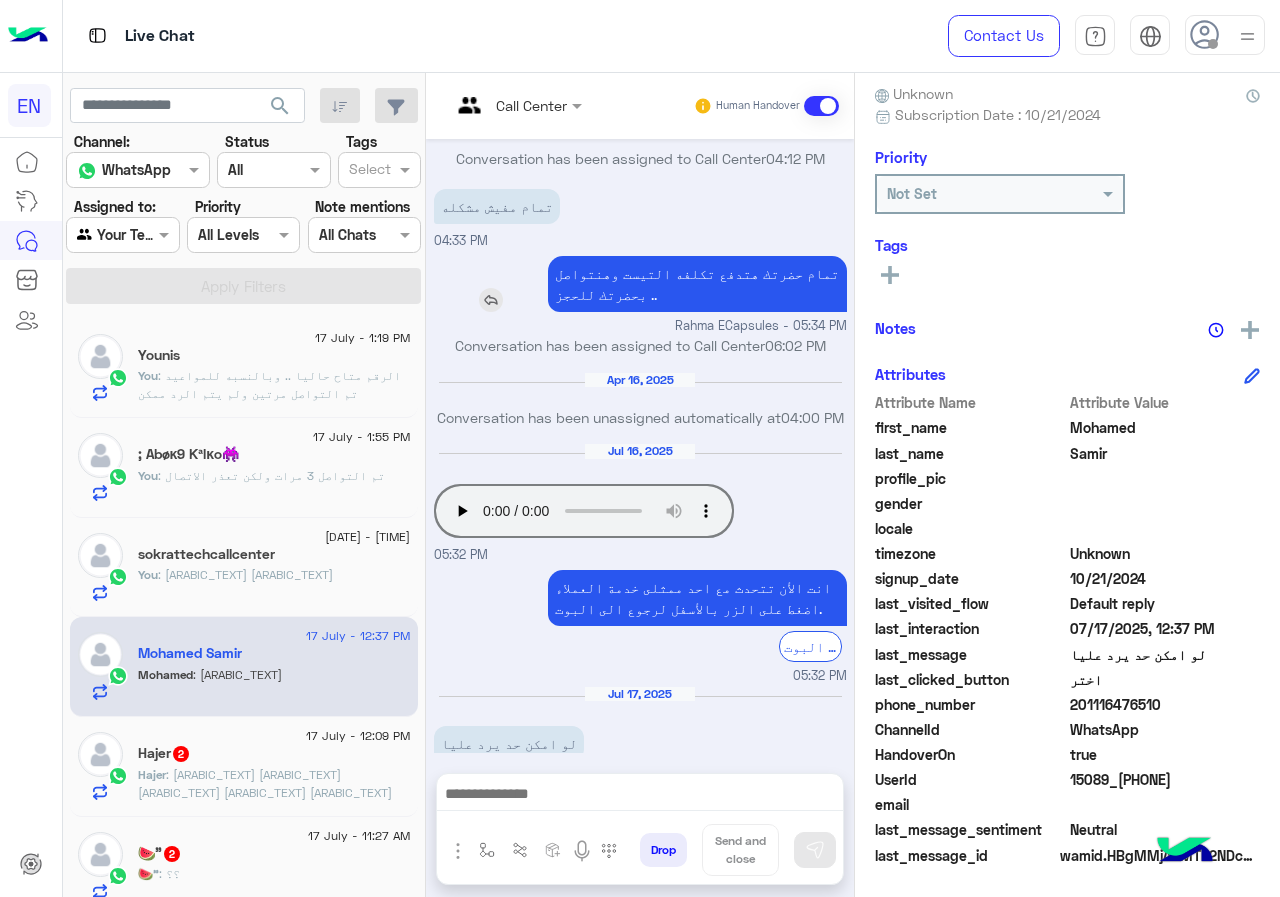 scroll, scrollTop: 1018, scrollLeft: 0, axis: vertical 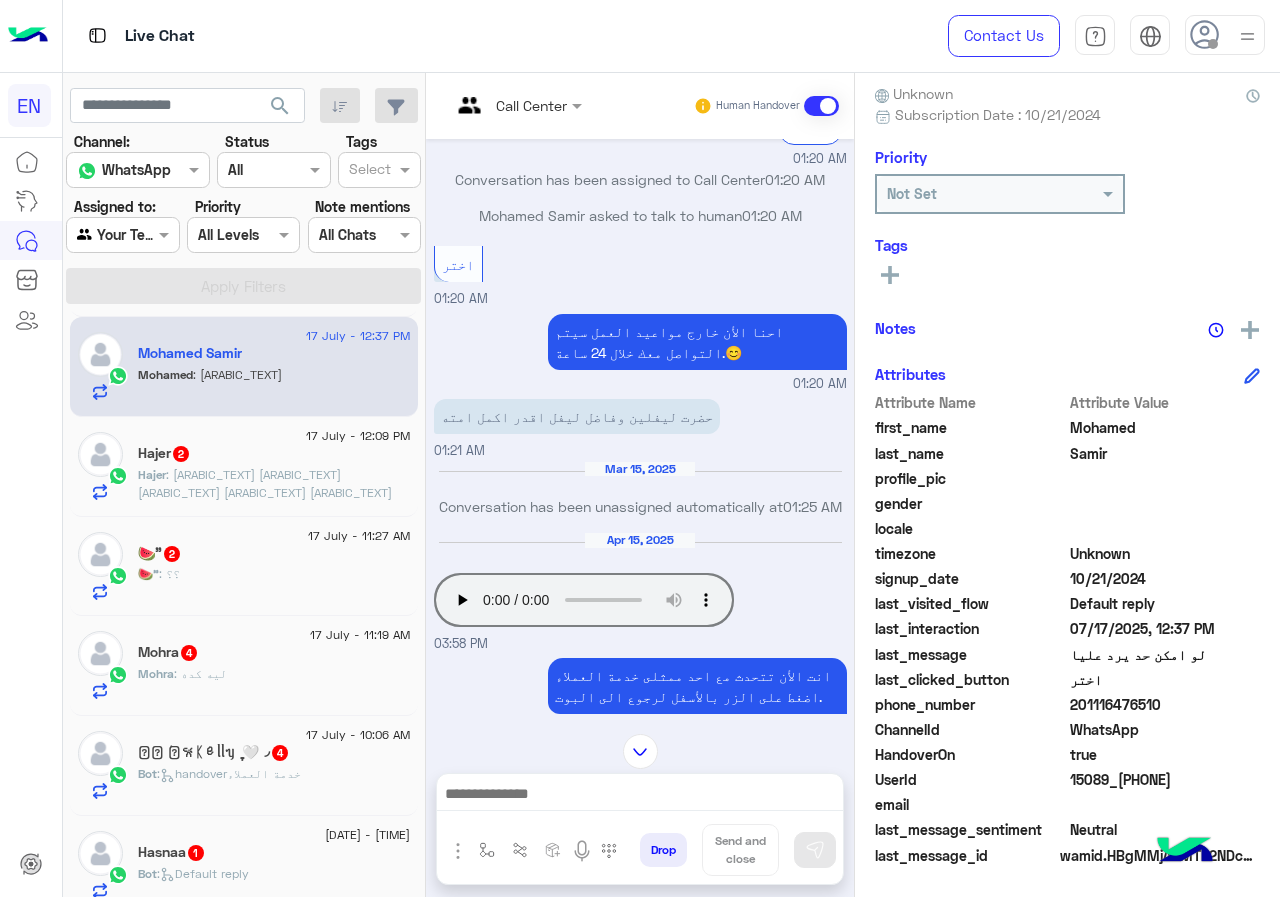 drag, startPoint x: 1075, startPoint y: 704, endPoint x: 1204, endPoint y: 702, distance: 129.0155 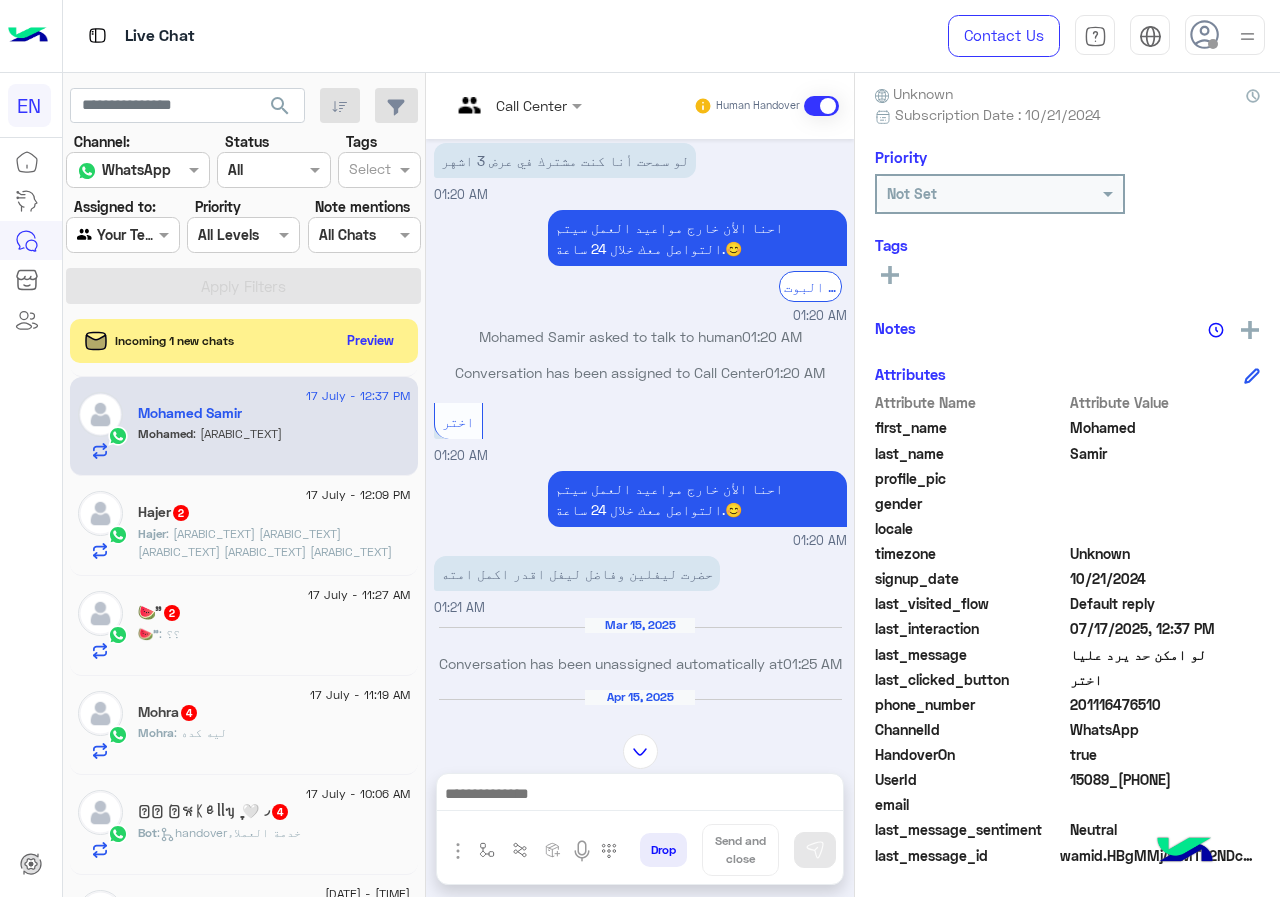 scroll, scrollTop: 1920, scrollLeft: 0, axis: vertical 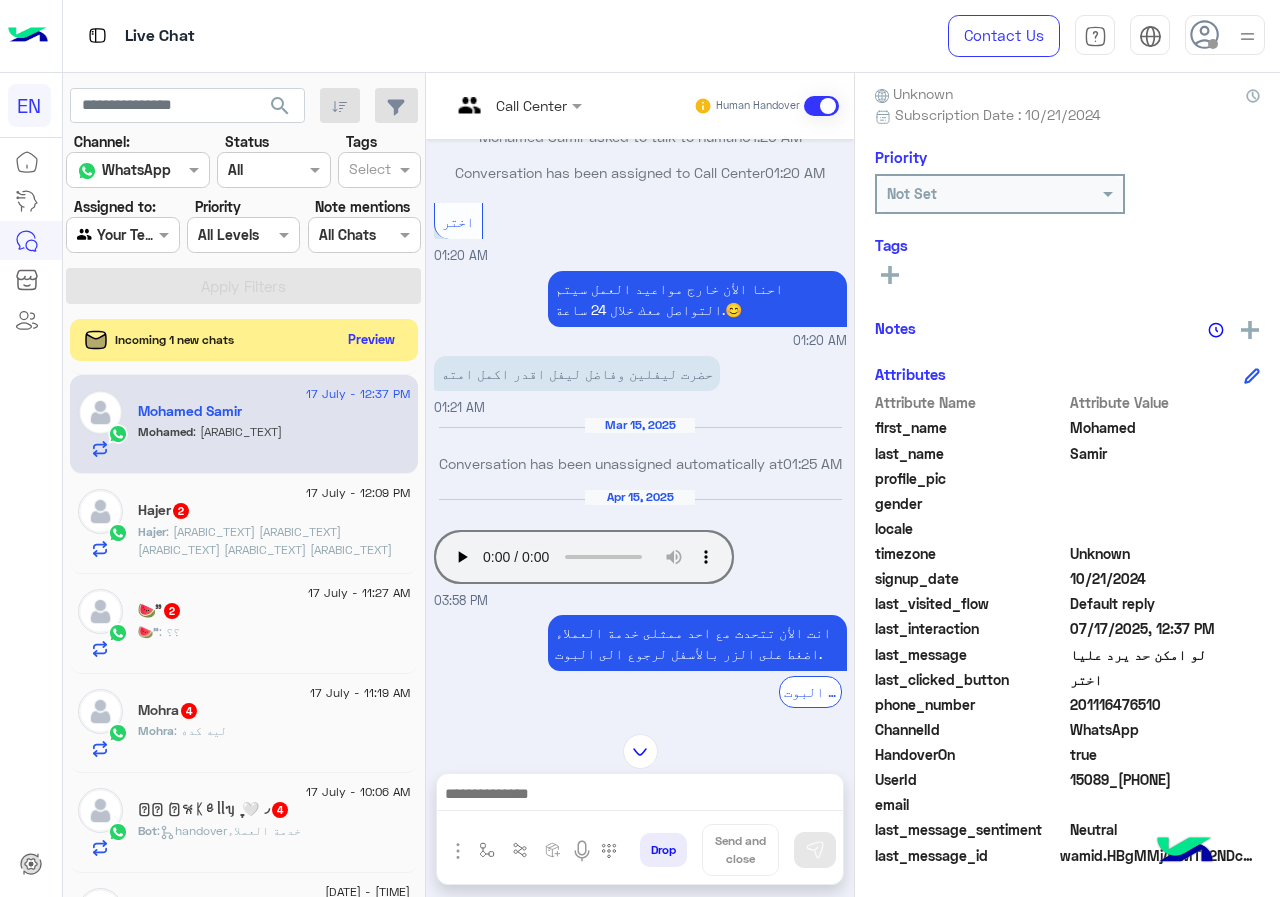 click on "Preview" 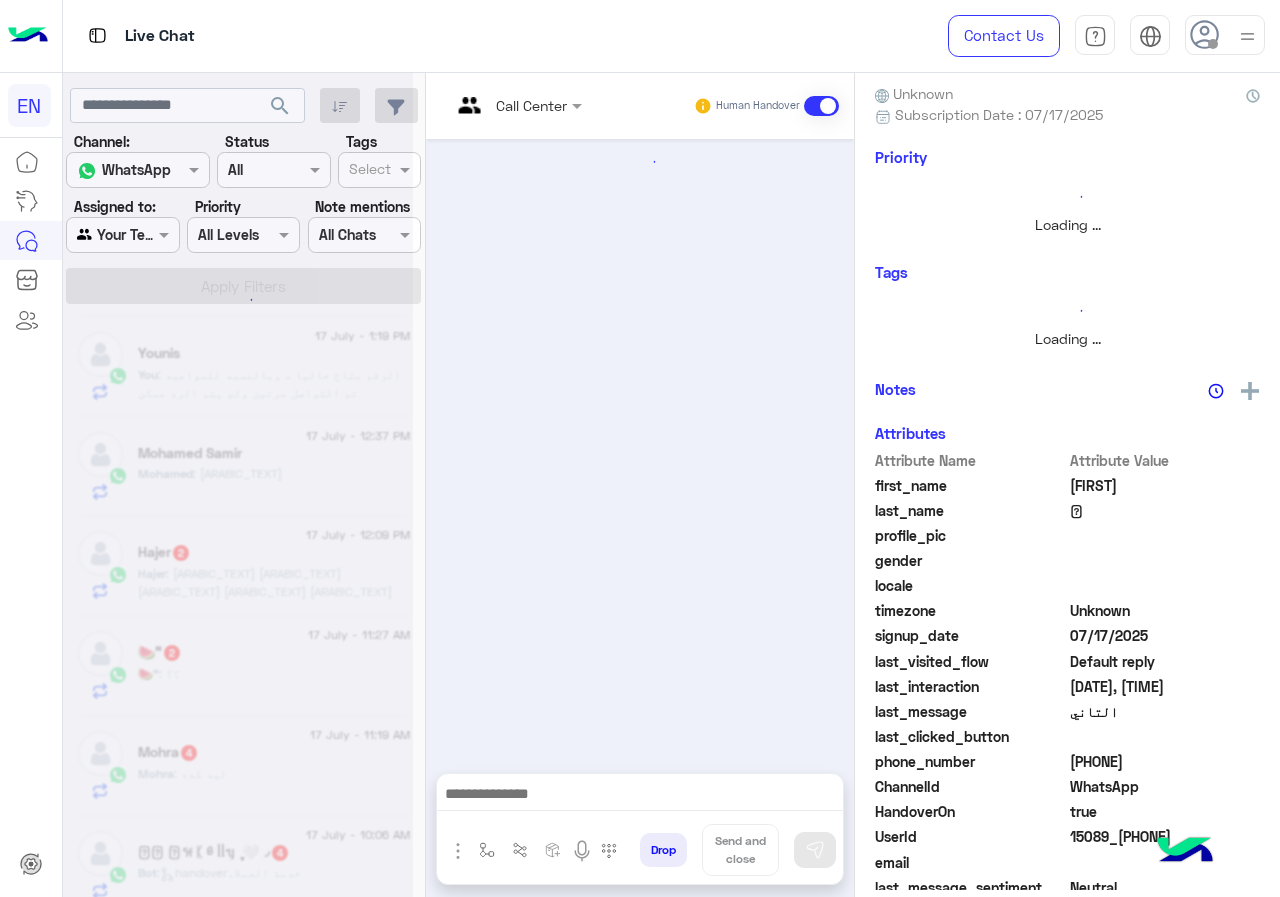 scroll, scrollTop: 0, scrollLeft: 0, axis: both 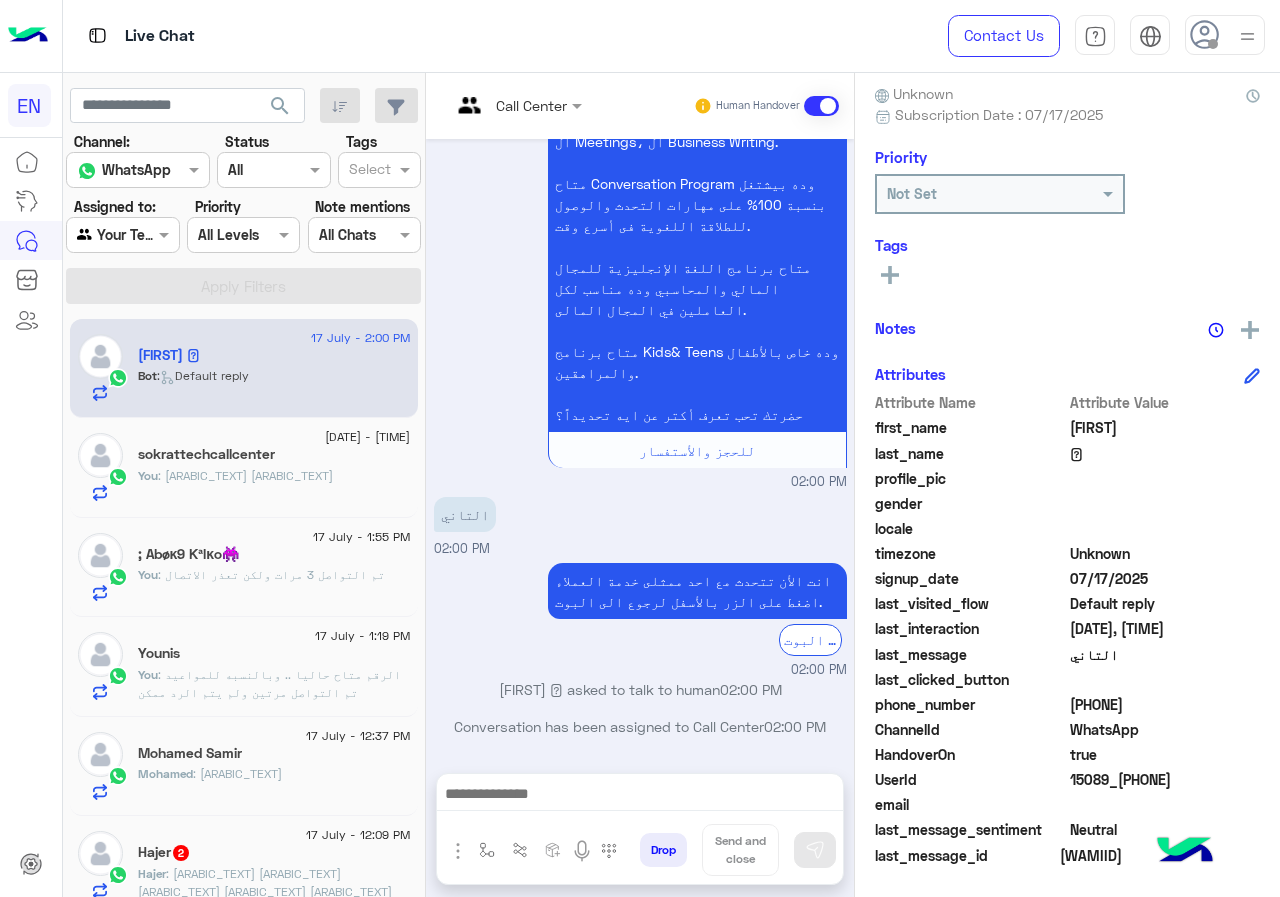 drag, startPoint x: 1074, startPoint y: 702, endPoint x: 1230, endPoint y: 719, distance: 156.92355 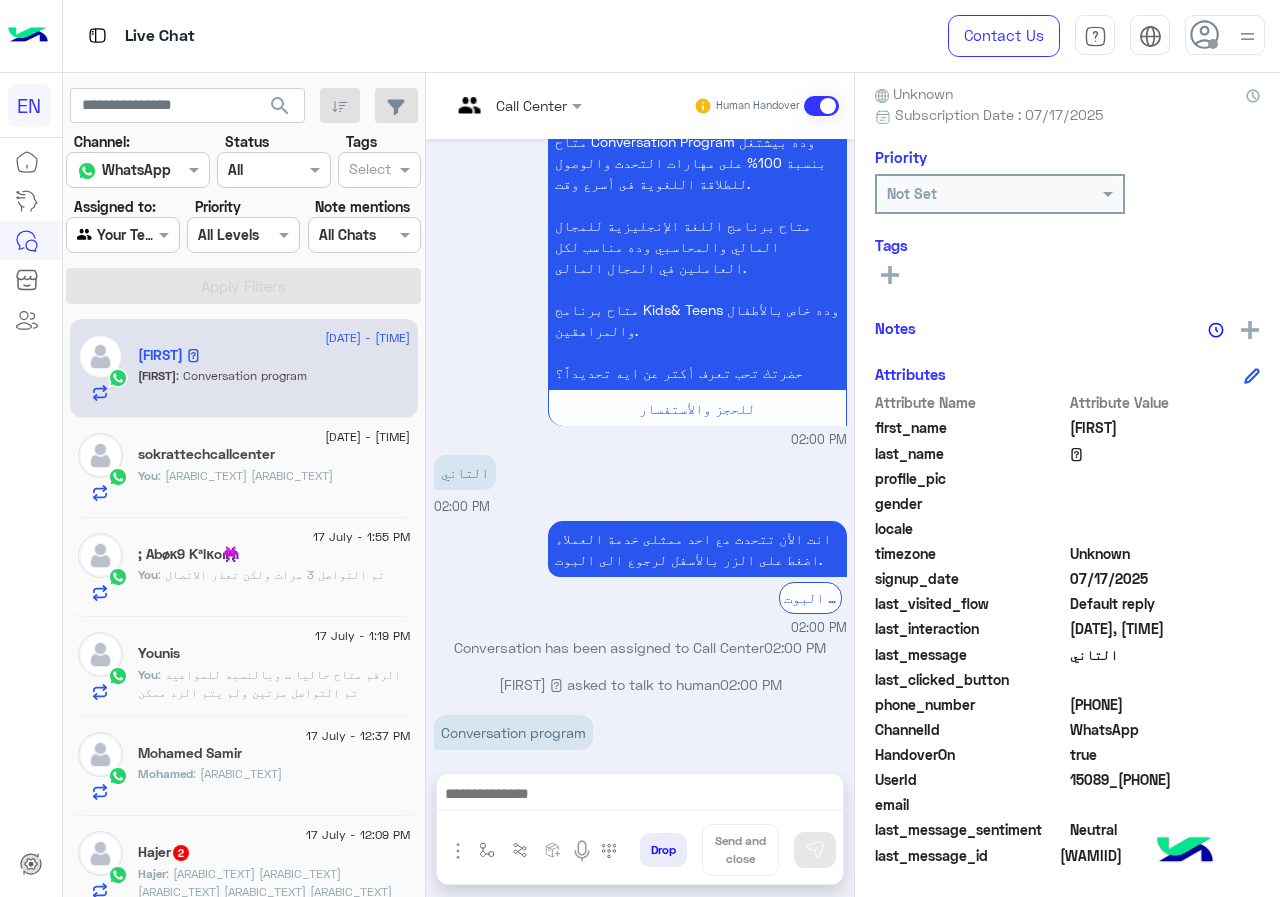 scroll, scrollTop: 583, scrollLeft: 0, axis: vertical 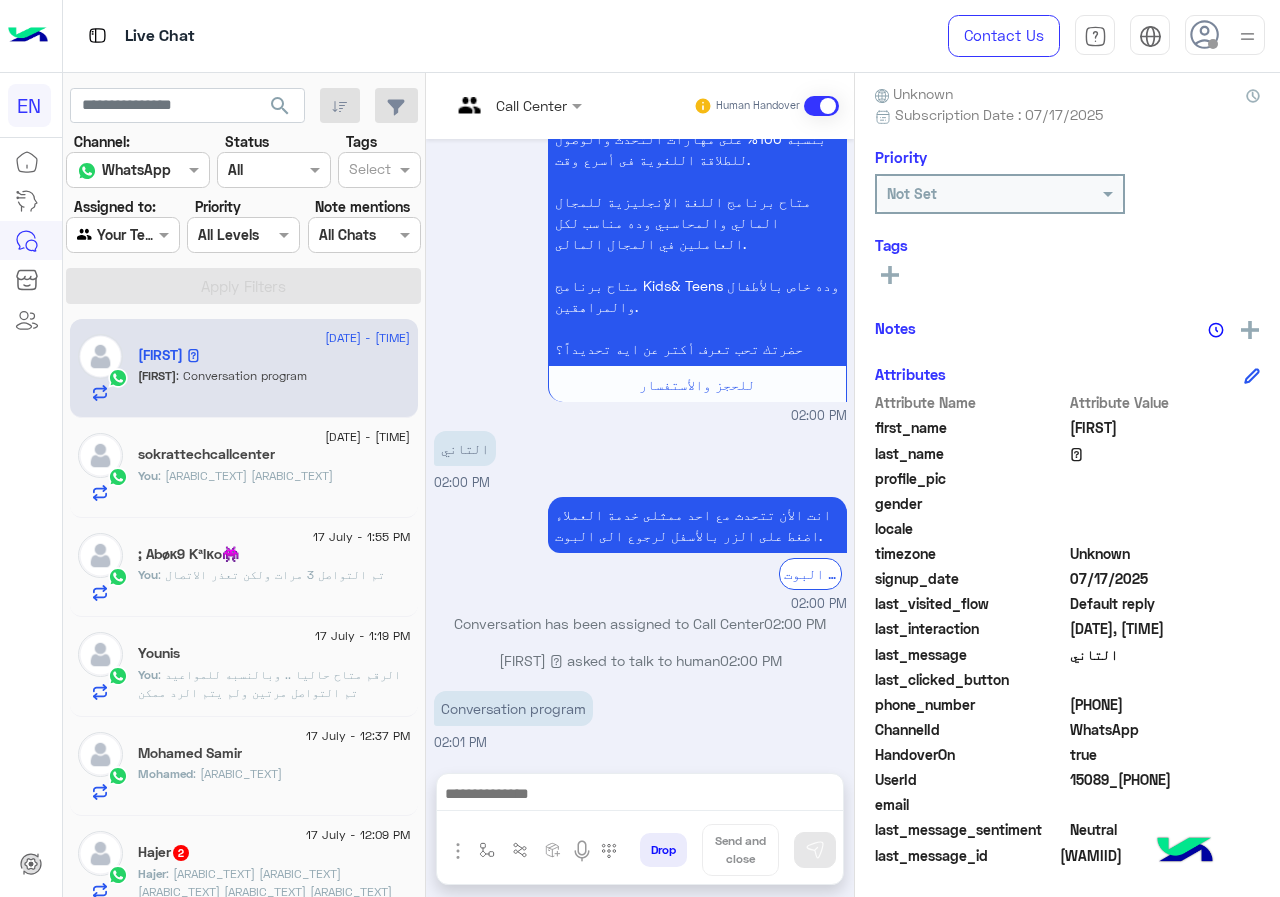 click at bounding box center (491, 105) 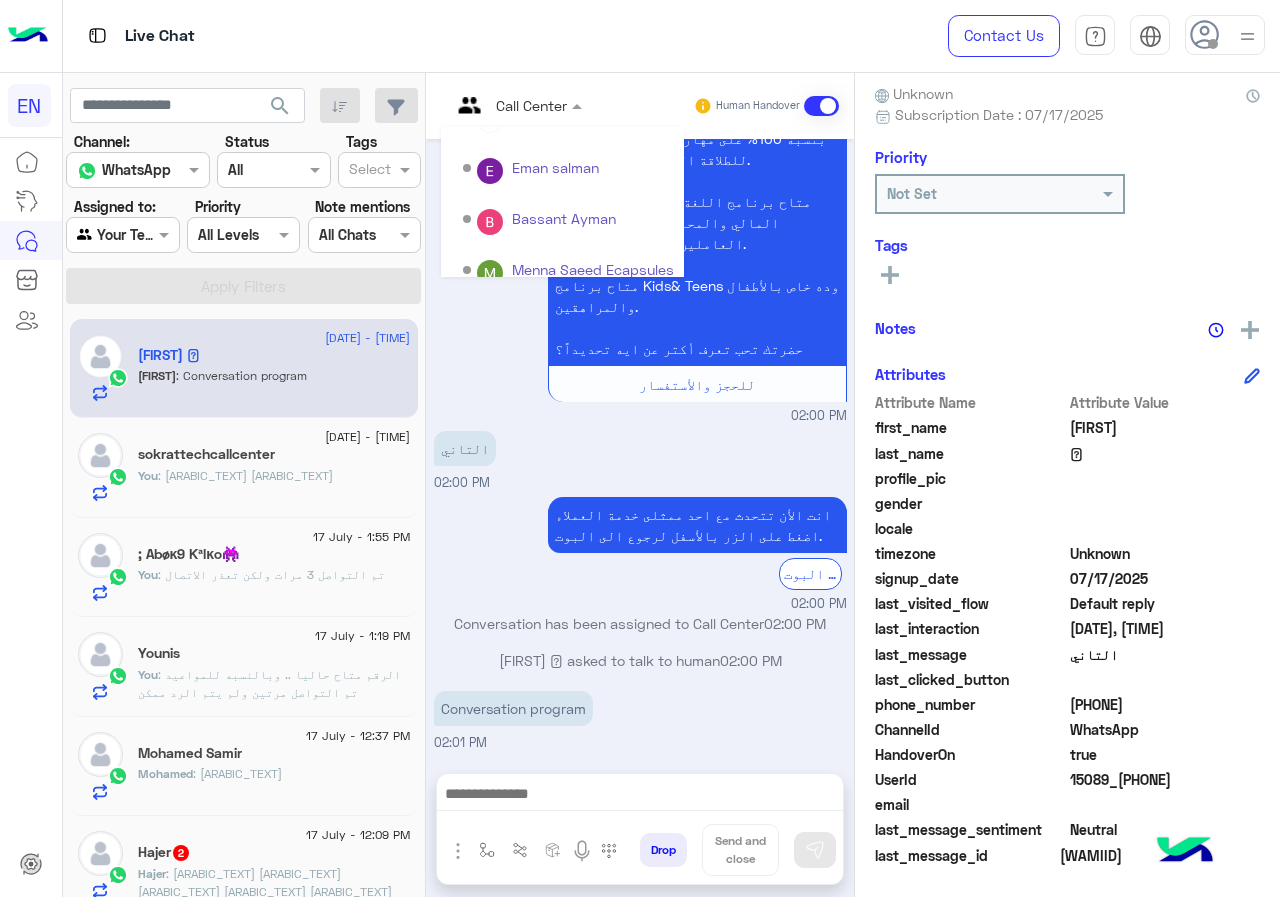 scroll, scrollTop: 332, scrollLeft: 0, axis: vertical 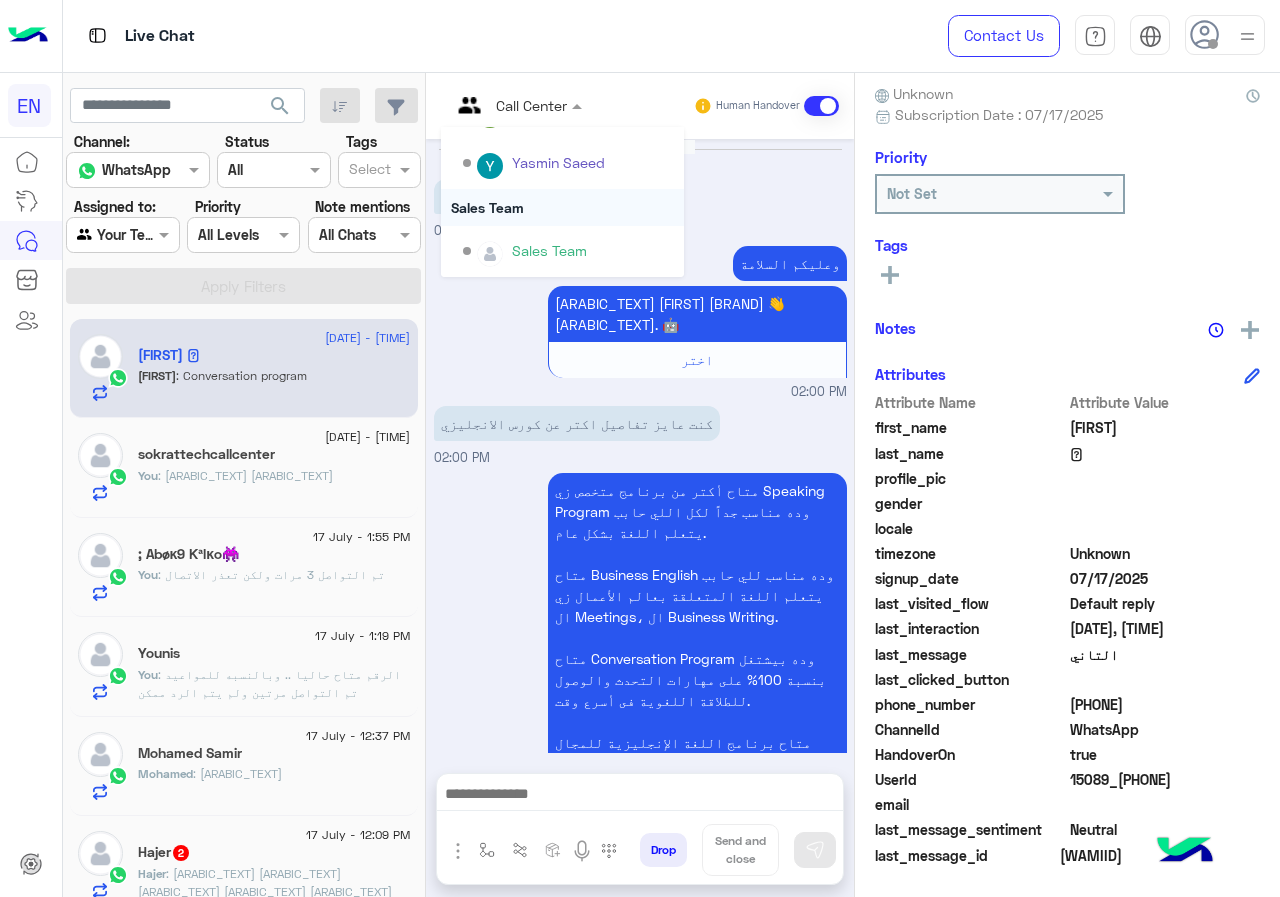 click on "Sales Team" at bounding box center (562, 207) 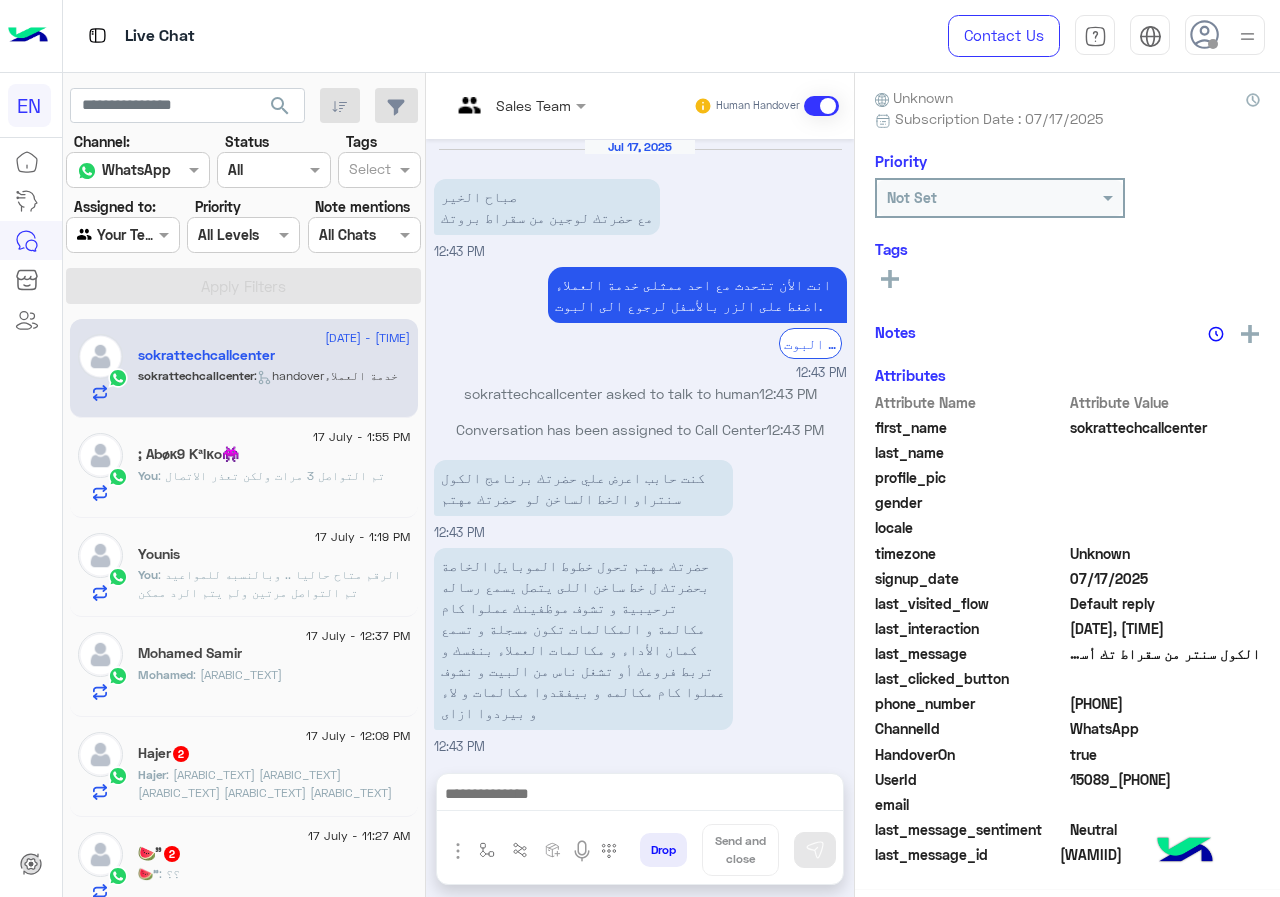 scroll, scrollTop: 0, scrollLeft: 0, axis: both 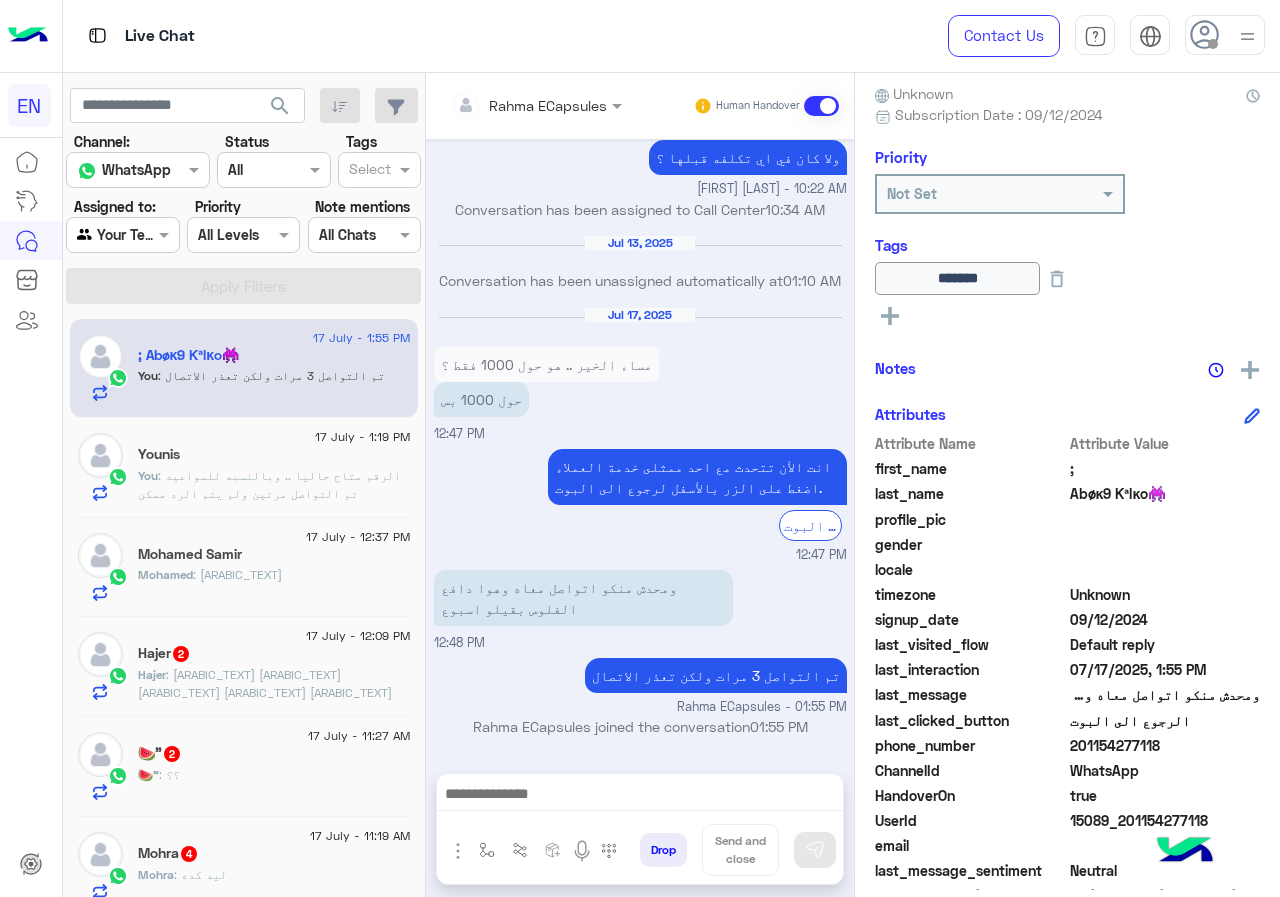 click on "Mohamed Samir" 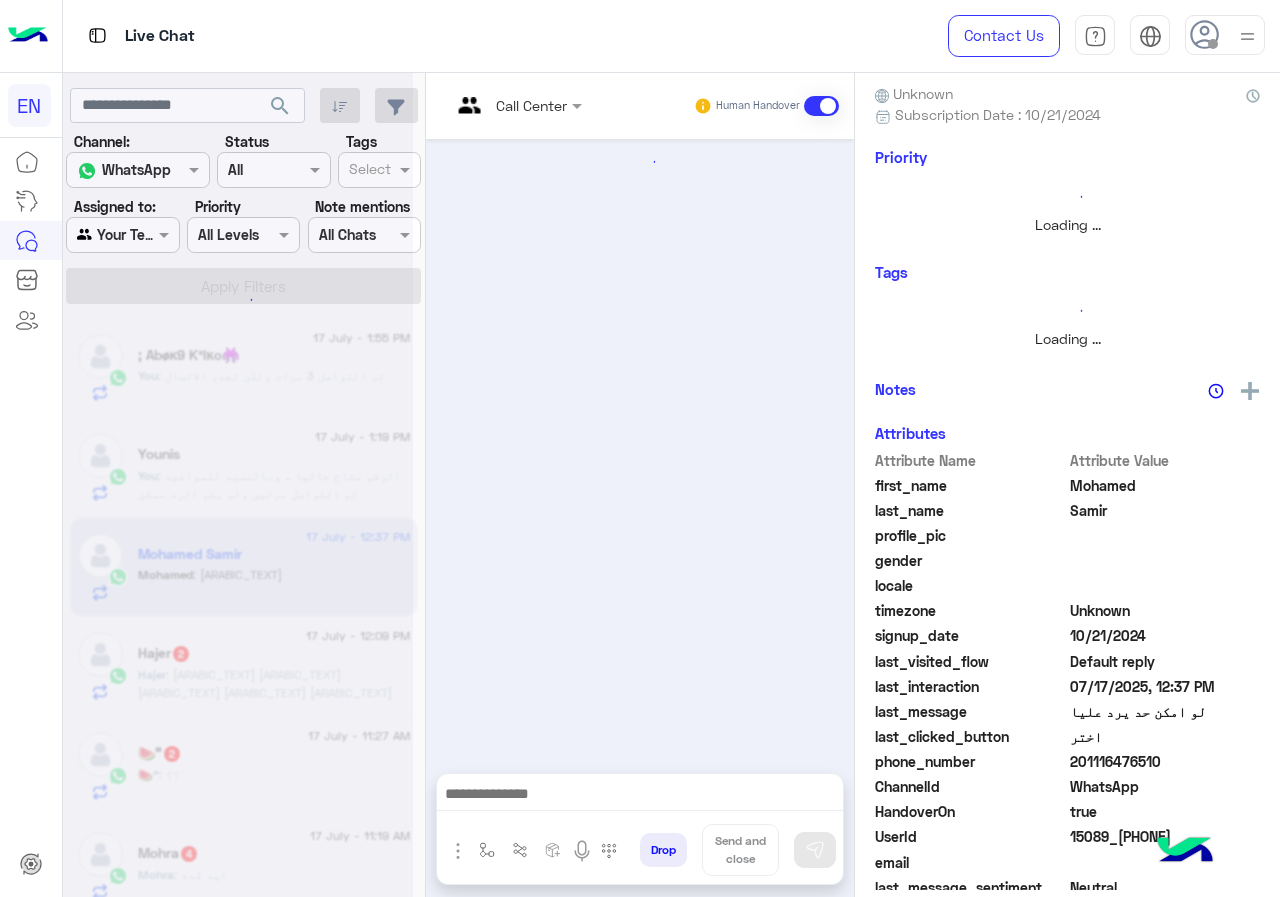 scroll, scrollTop: 0, scrollLeft: 0, axis: both 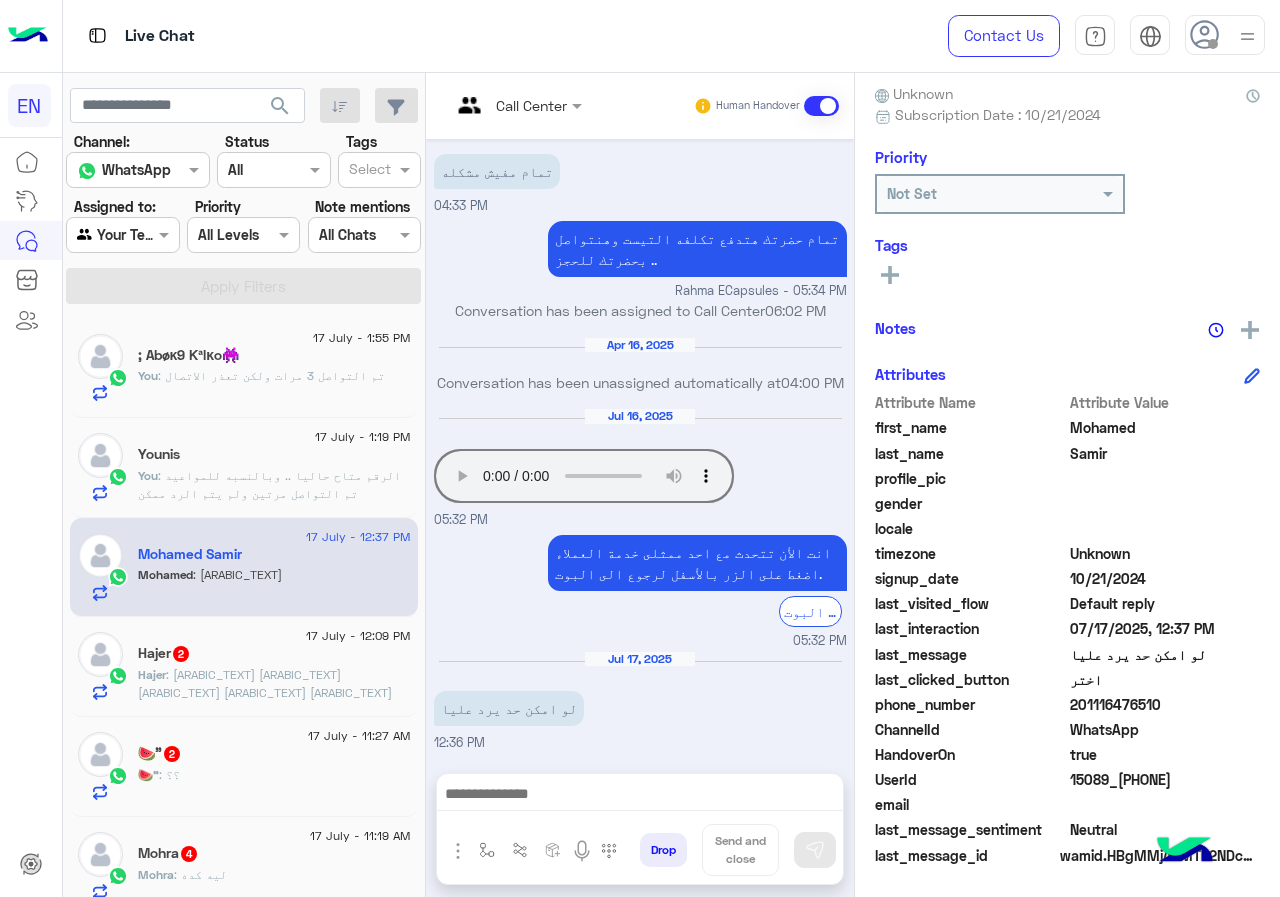 drag, startPoint x: 1112, startPoint y: 707, endPoint x: 1183, endPoint y: 705, distance: 71.02816 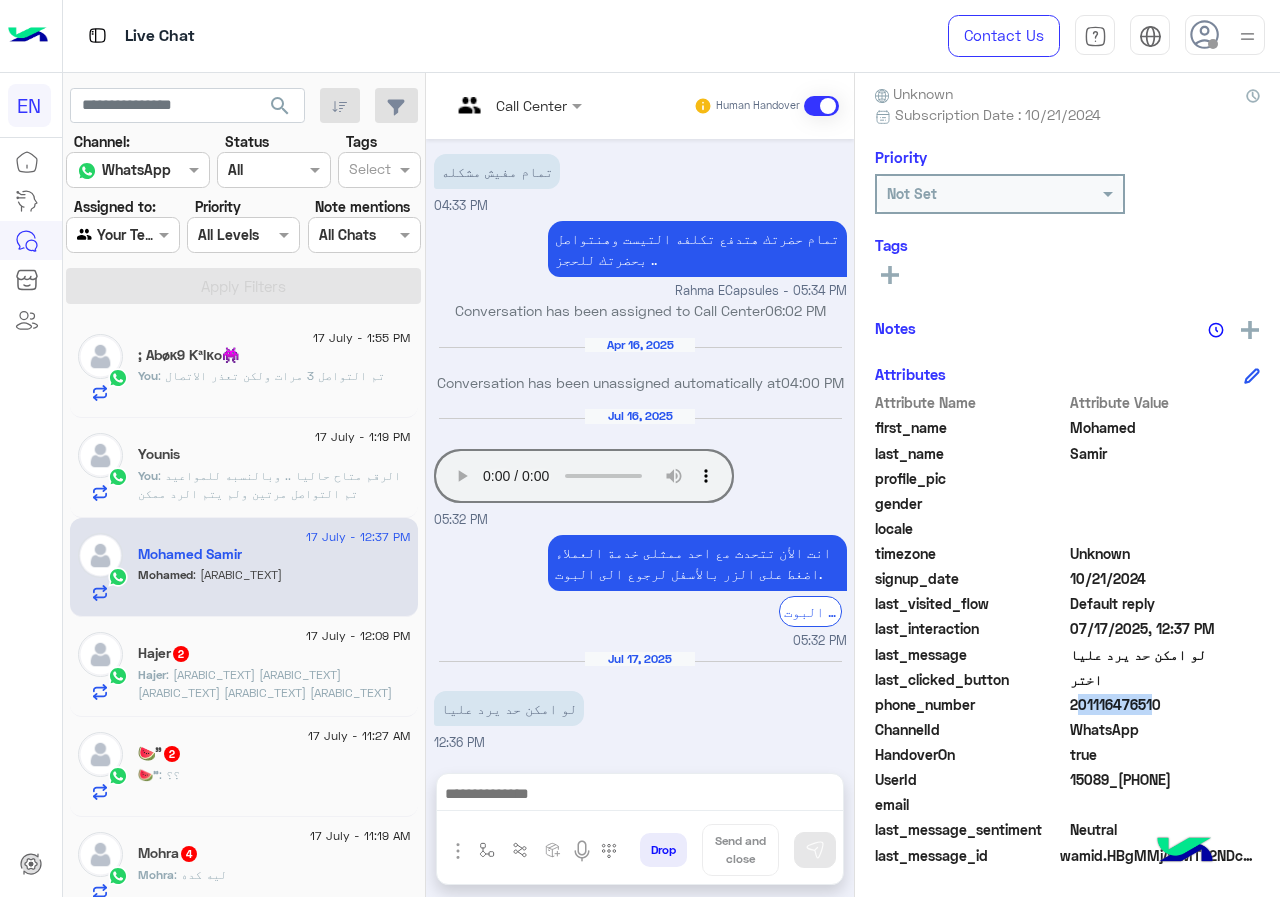 drag, startPoint x: 1070, startPoint y: 700, endPoint x: 1143, endPoint y: 700, distance: 73 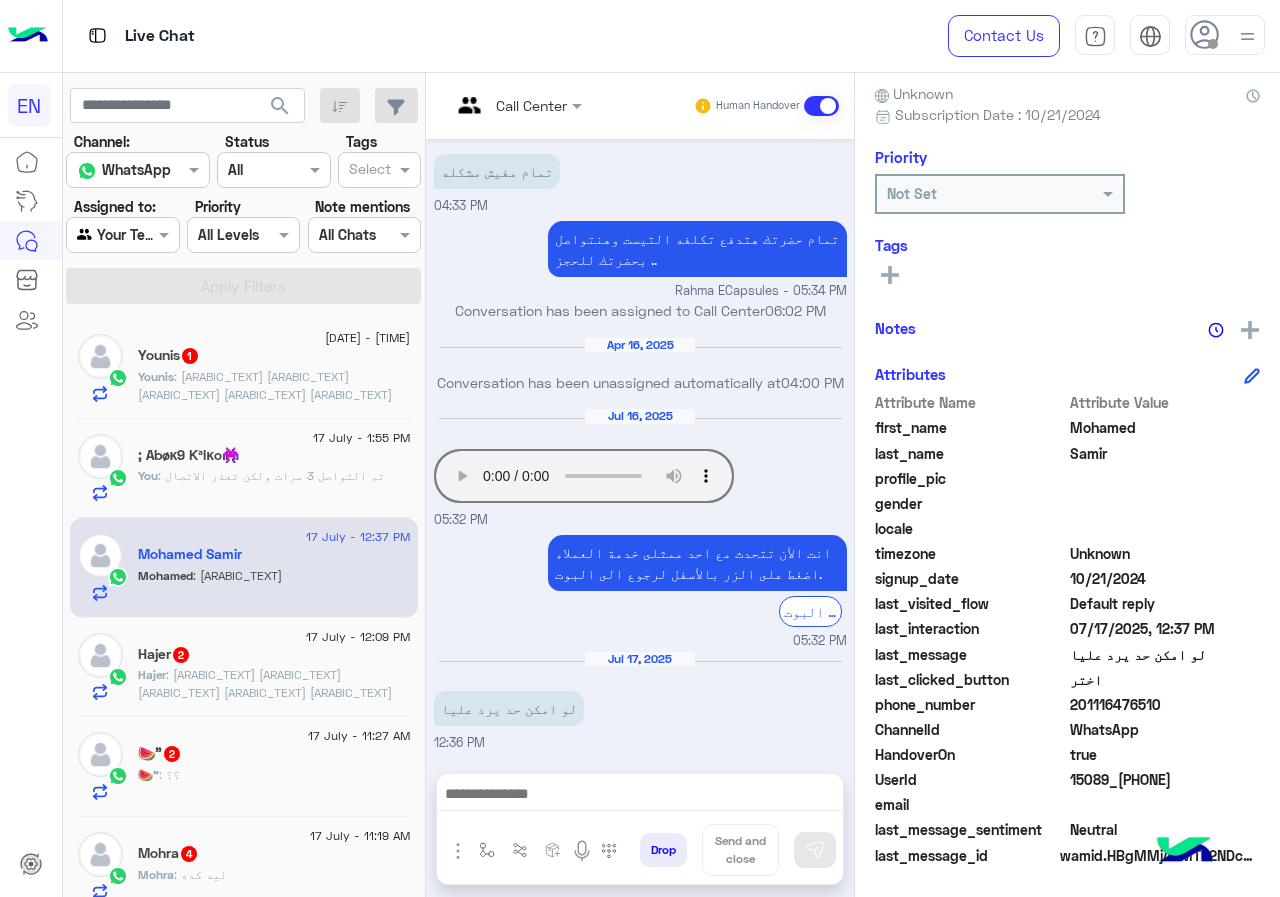 click at bounding box center (640, 799) 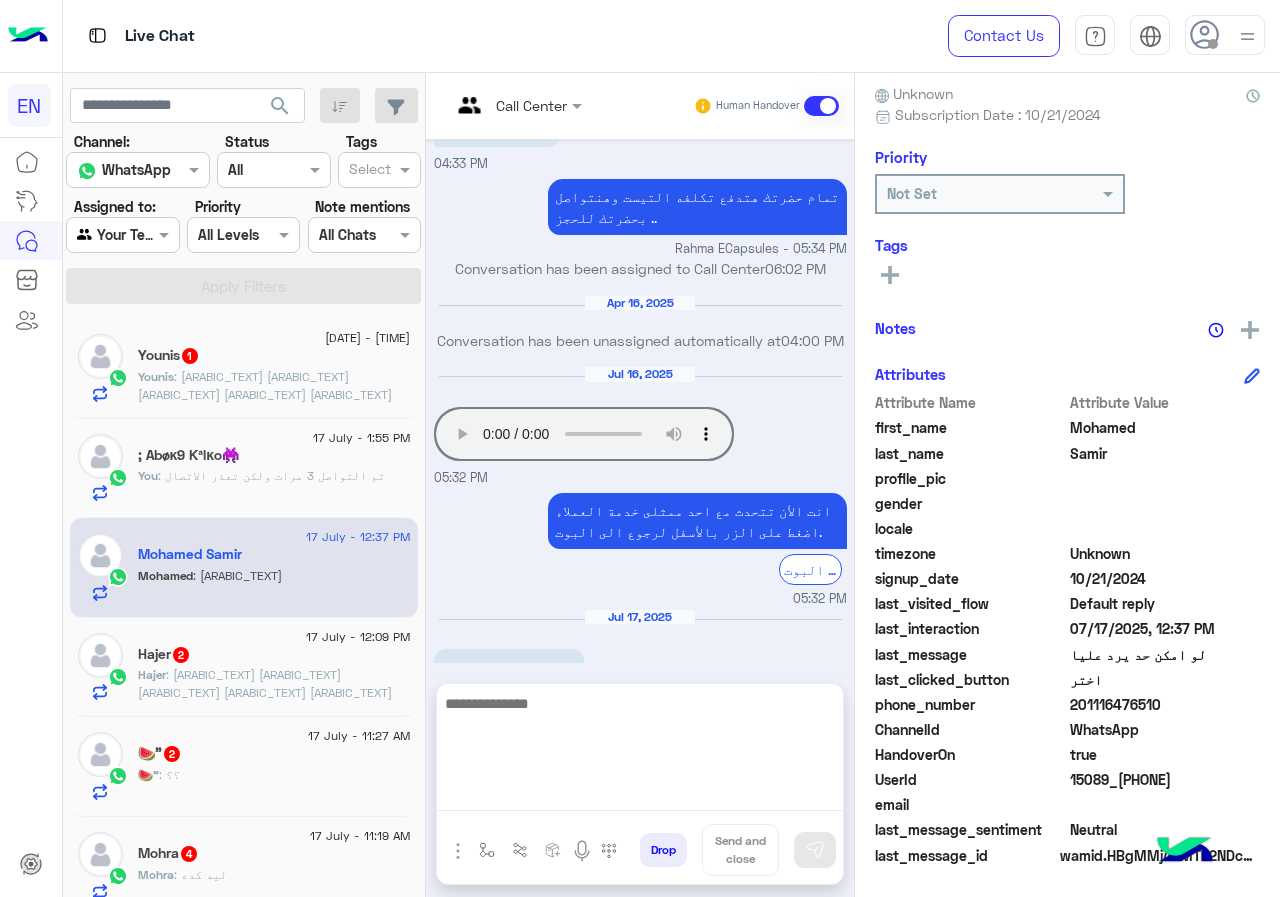 click at bounding box center [640, 751] 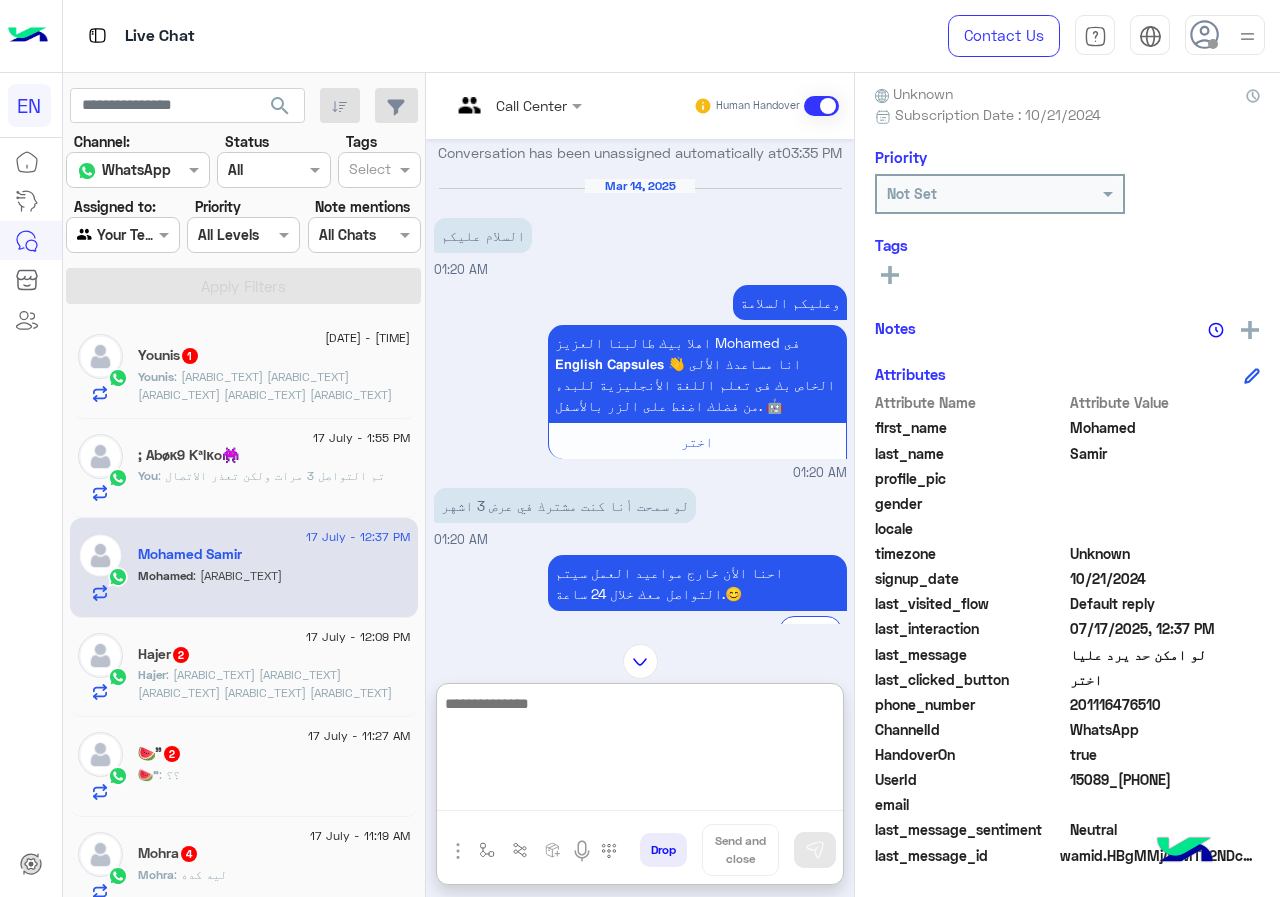 scroll, scrollTop: 1520, scrollLeft: 0, axis: vertical 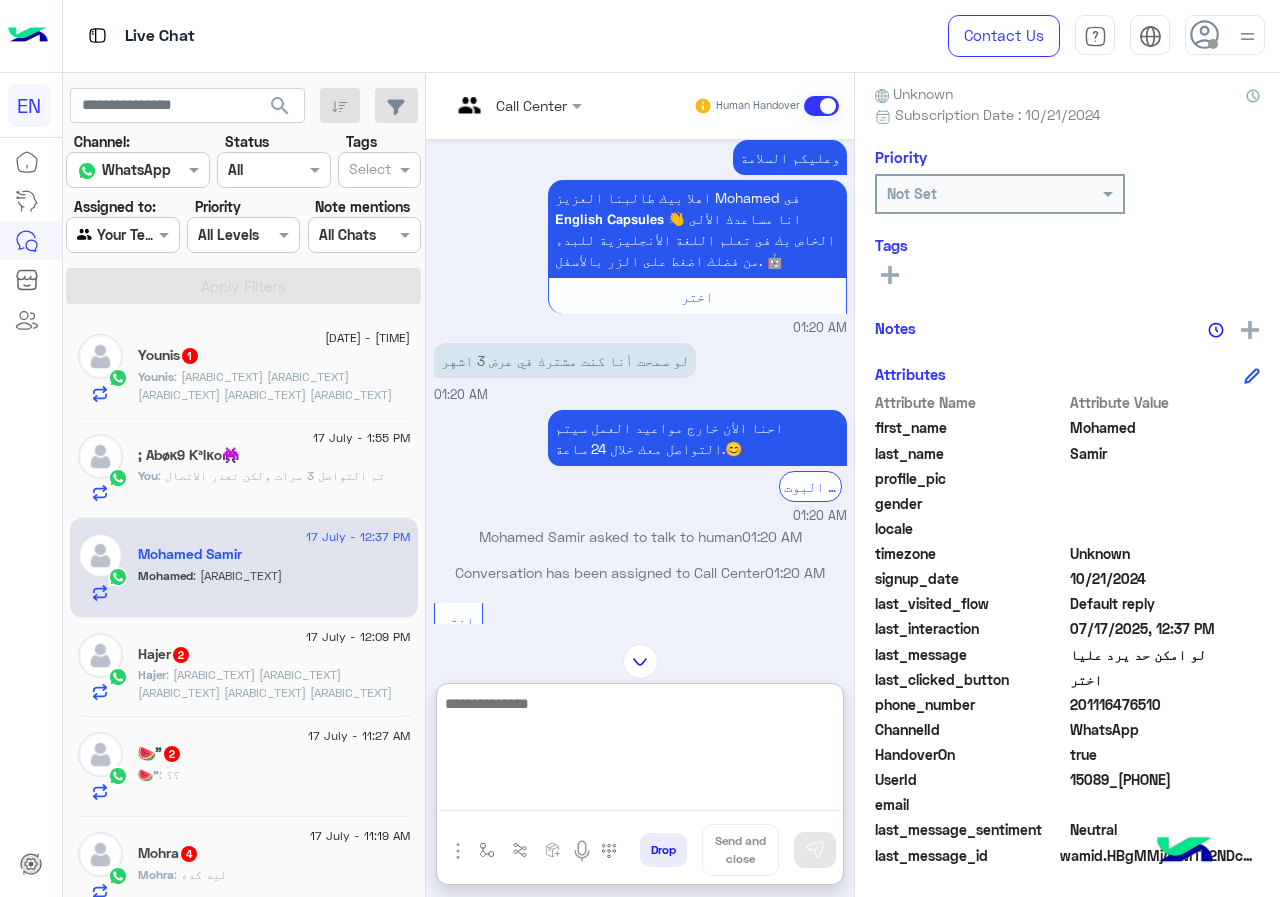 click at bounding box center [640, 751] 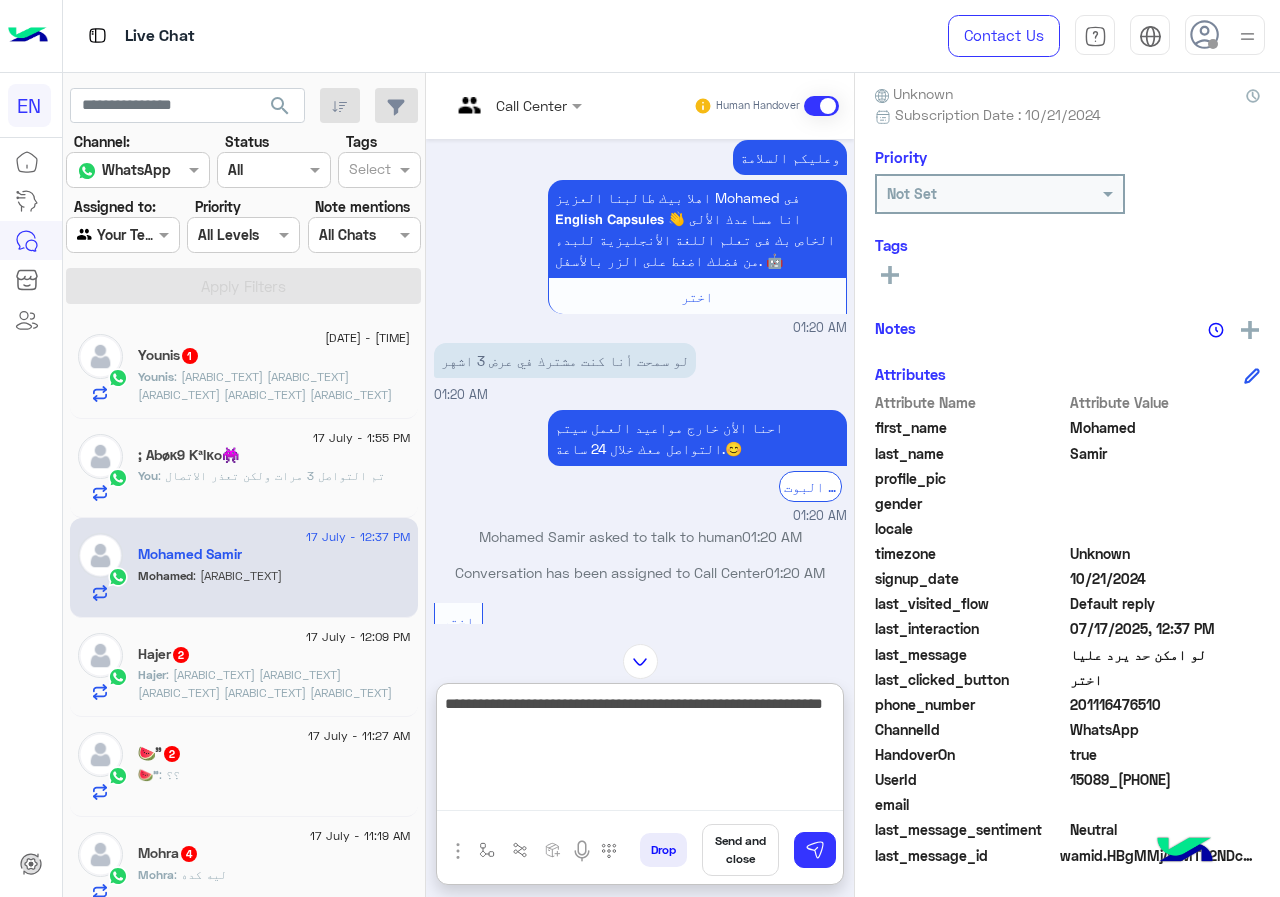 type on "**********" 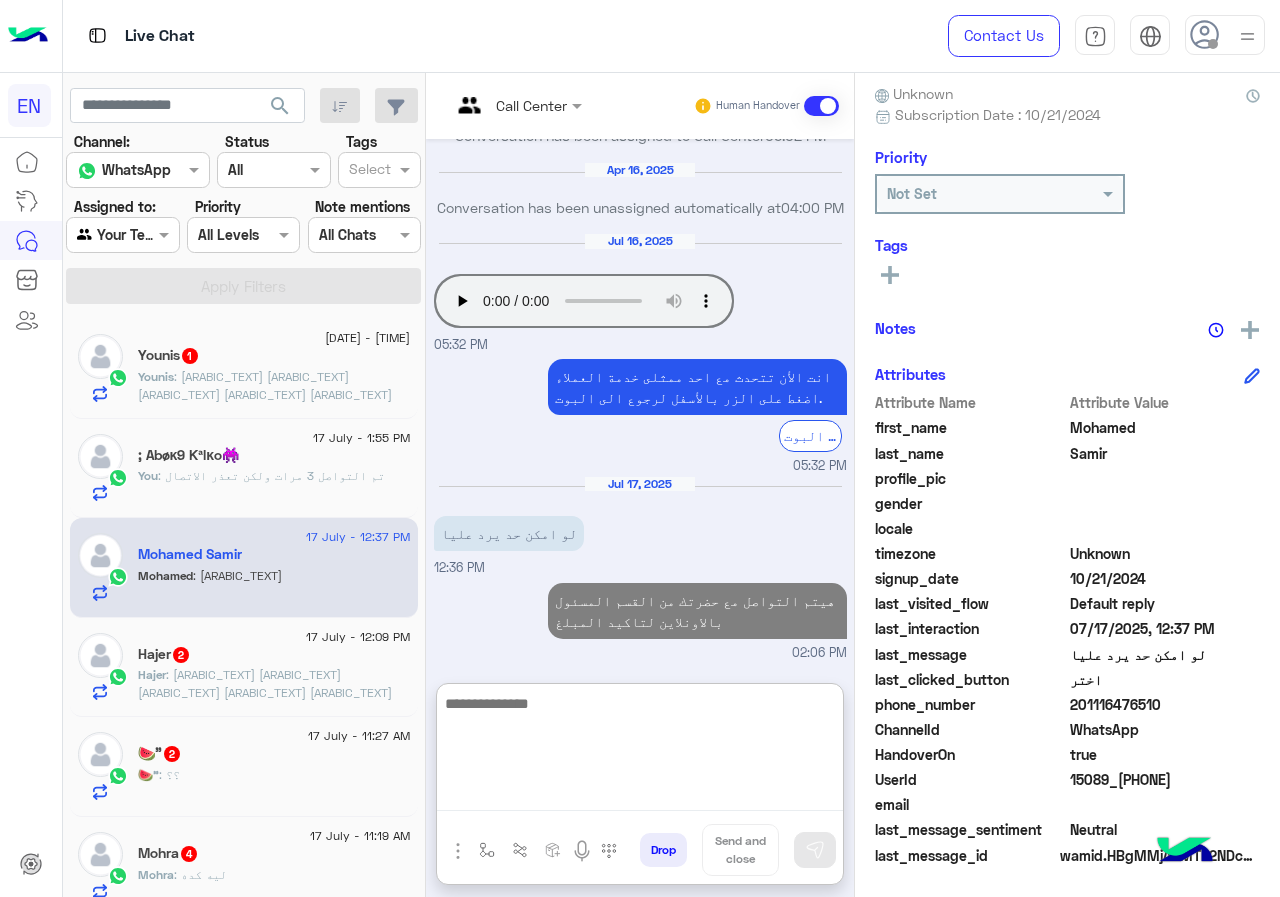 scroll, scrollTop: 2859, scrollLeft: 0, axis: vertical 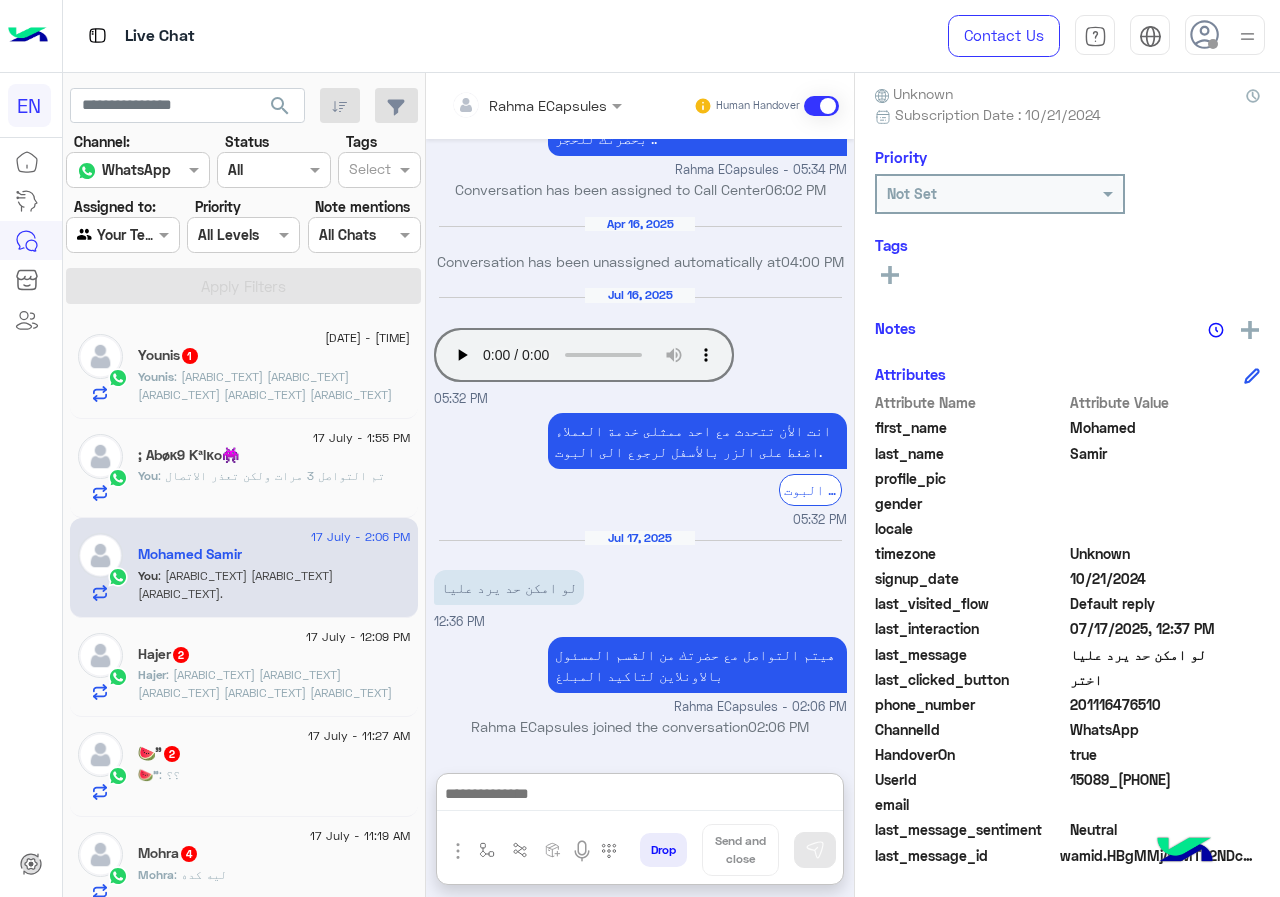 click on ": [ARABIC_TEXT] [ARABIC_TEXT] [ARABIC_TEXT]
[ARABIC_TEXT] [ARABIC_TEXT]
[ARABIC_TEXT]" 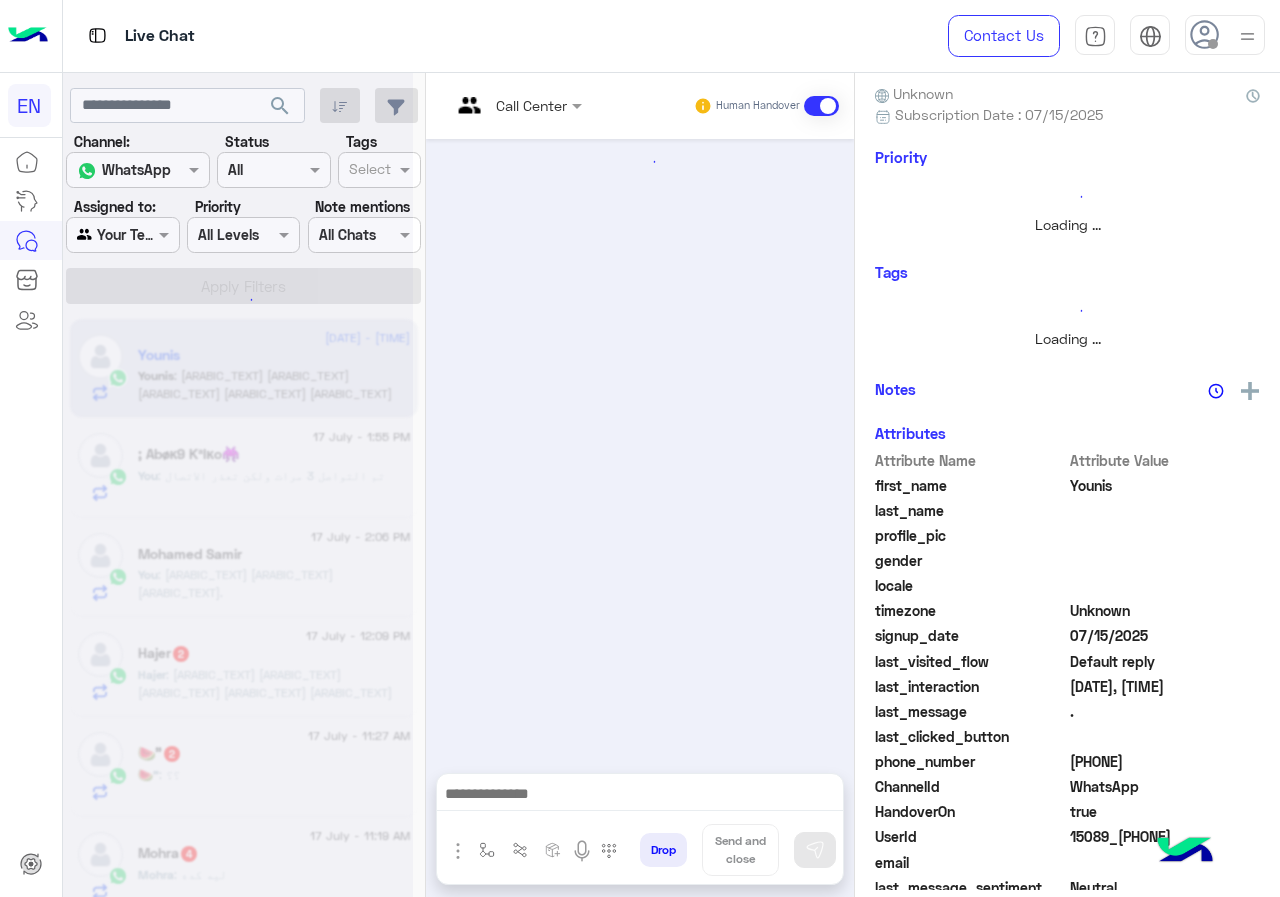 scroll, scrollTop: 0, scrollLeft: 0, axis: both 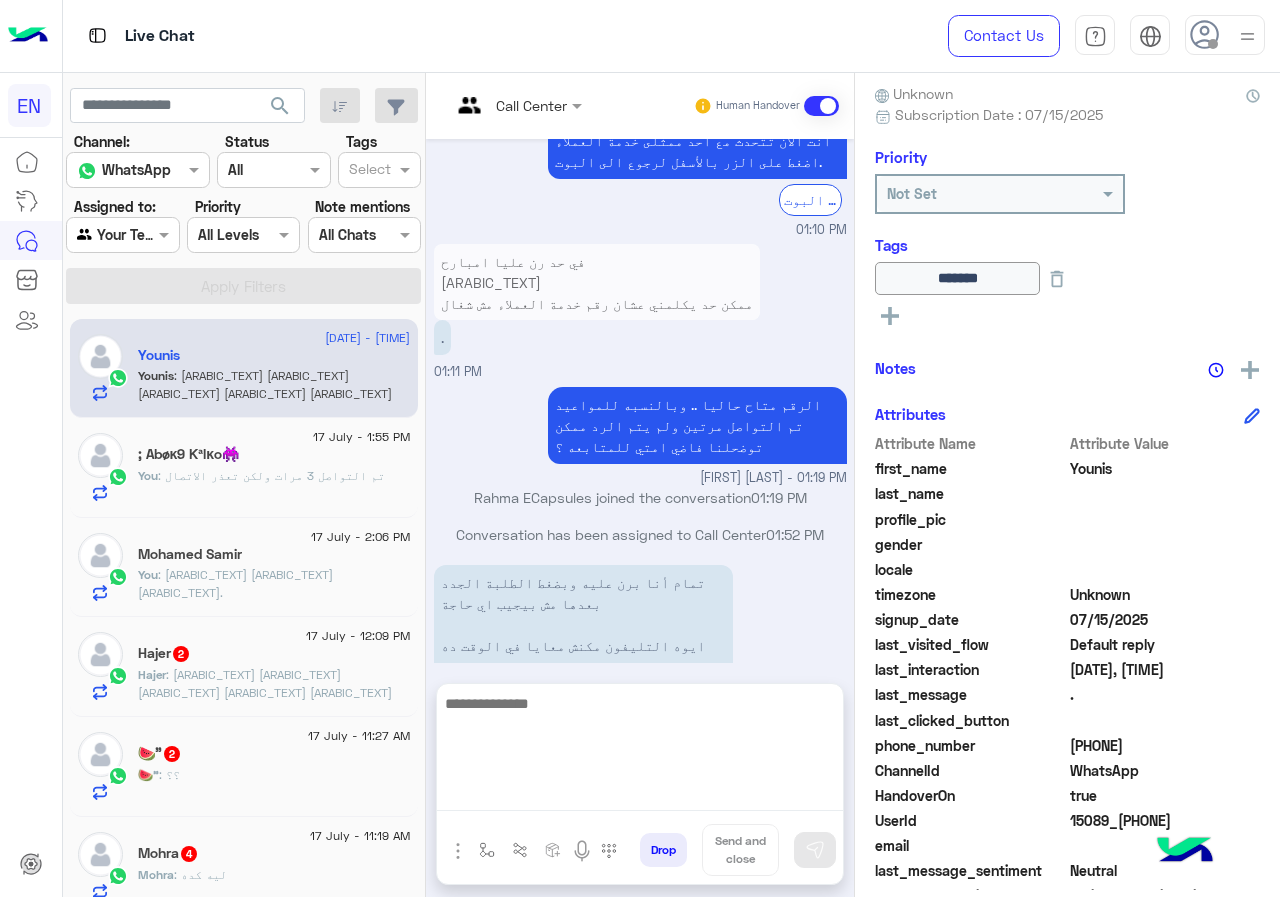 click at bounding box center [640, 751] 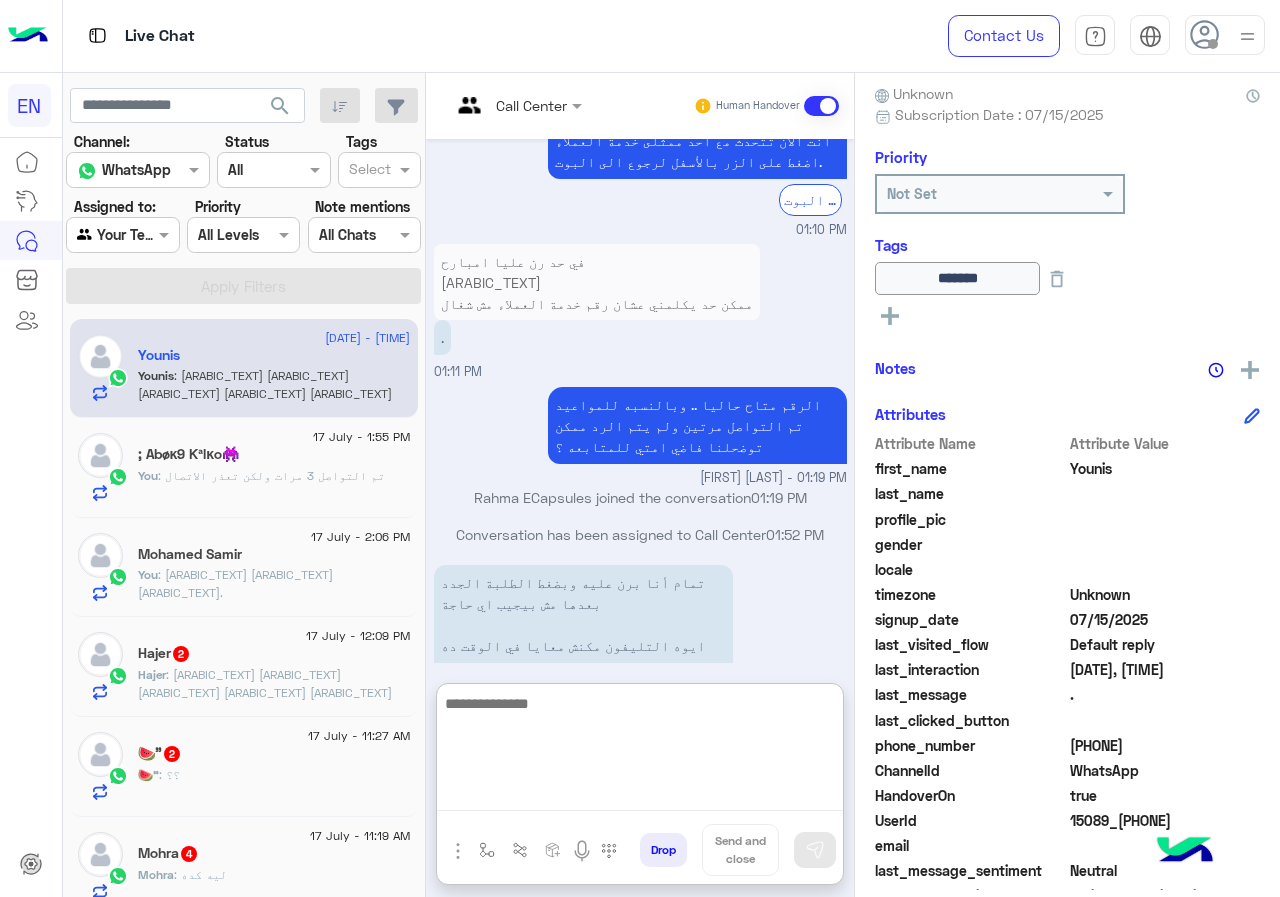 scroll, scrollTop: 1271, scrollLeft: 0, axis: vertical 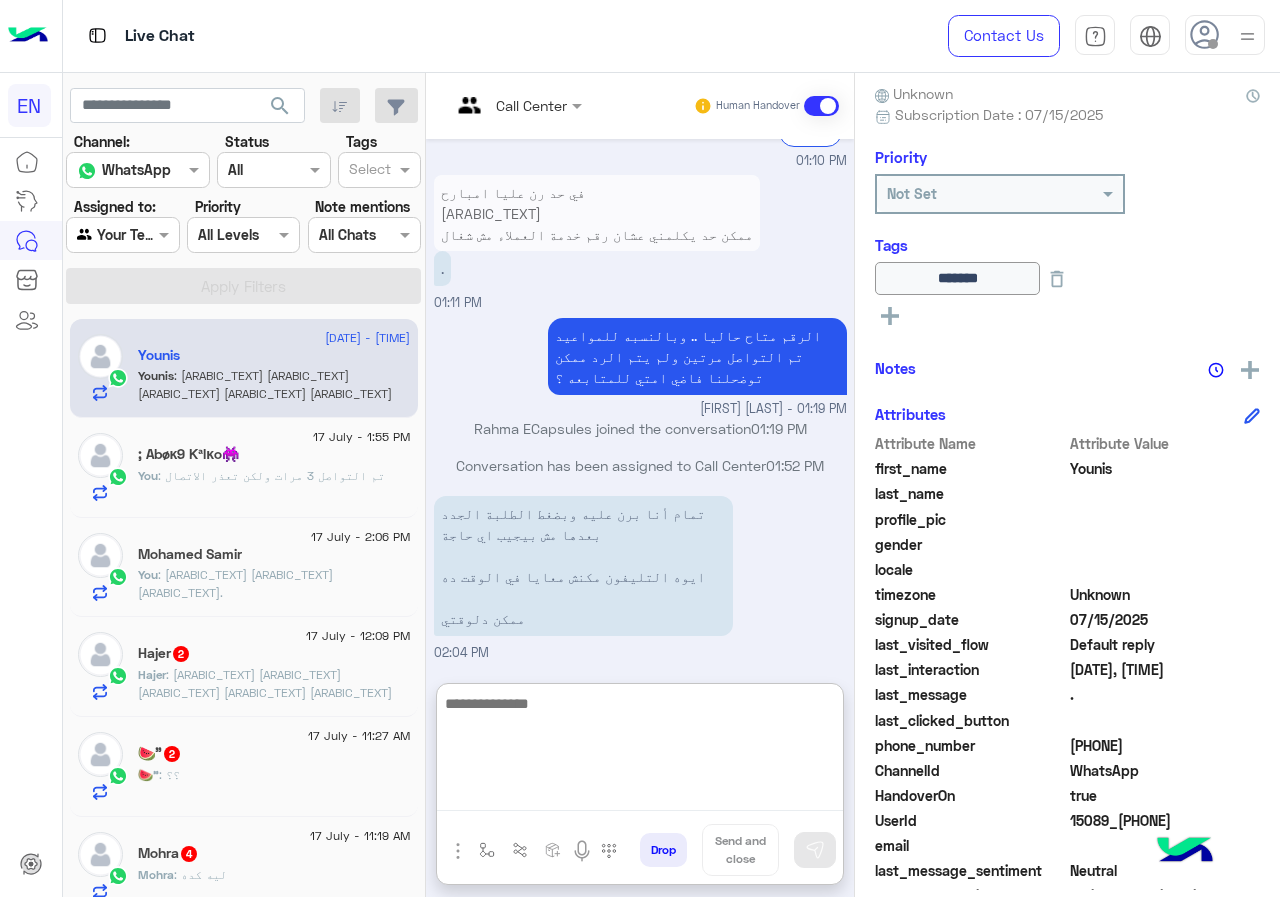 click at bounding box center (640, 751) 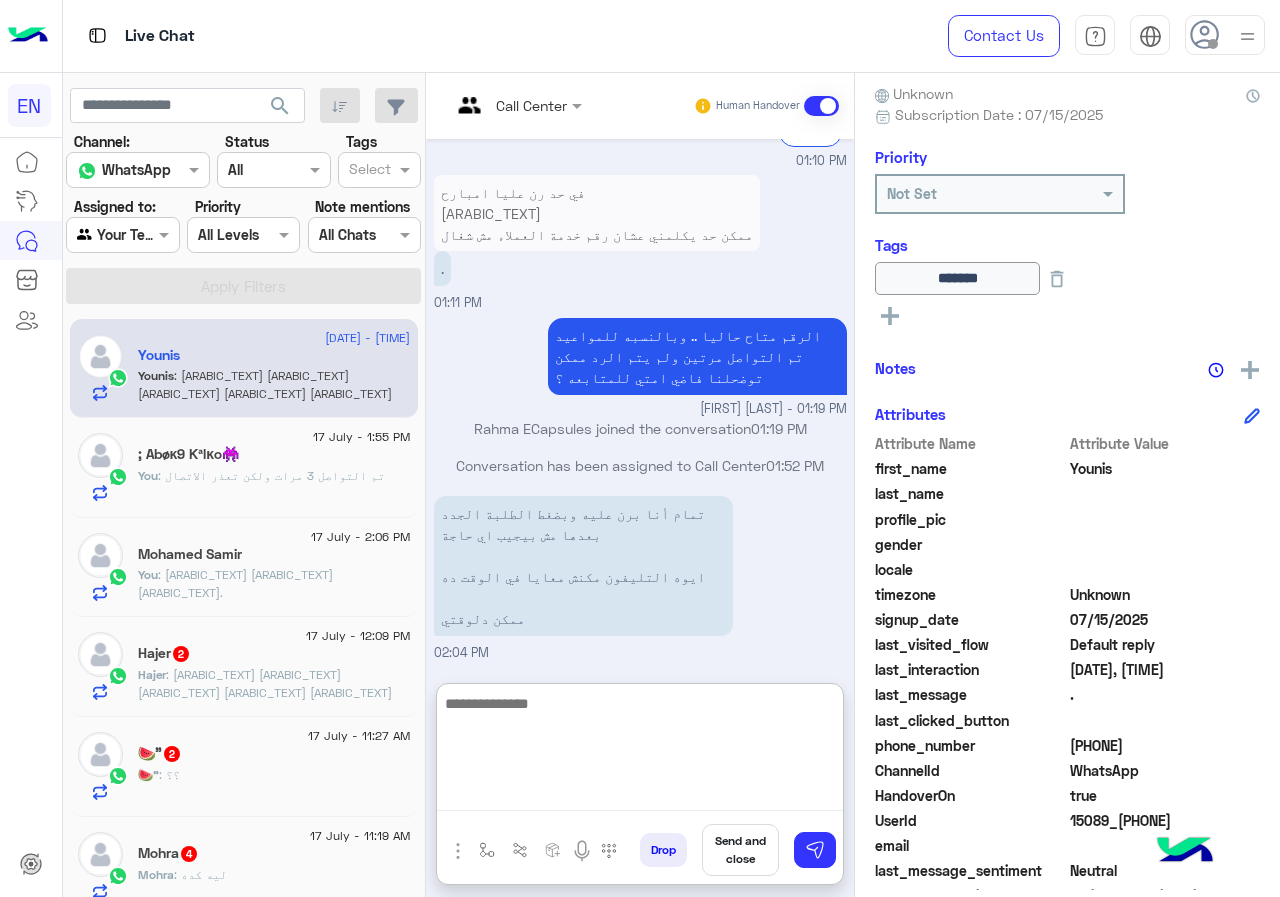 type on "*" 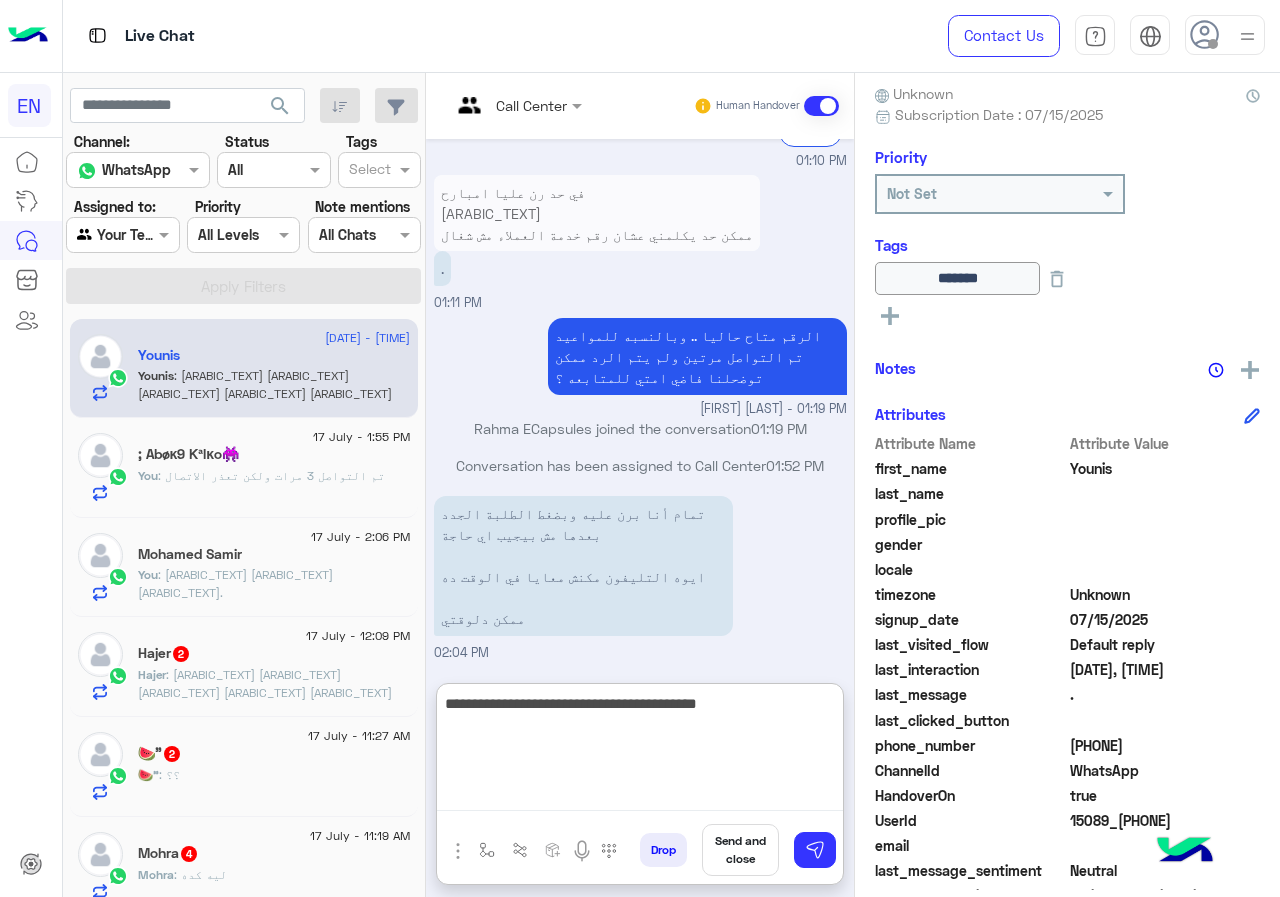 type on "**********" 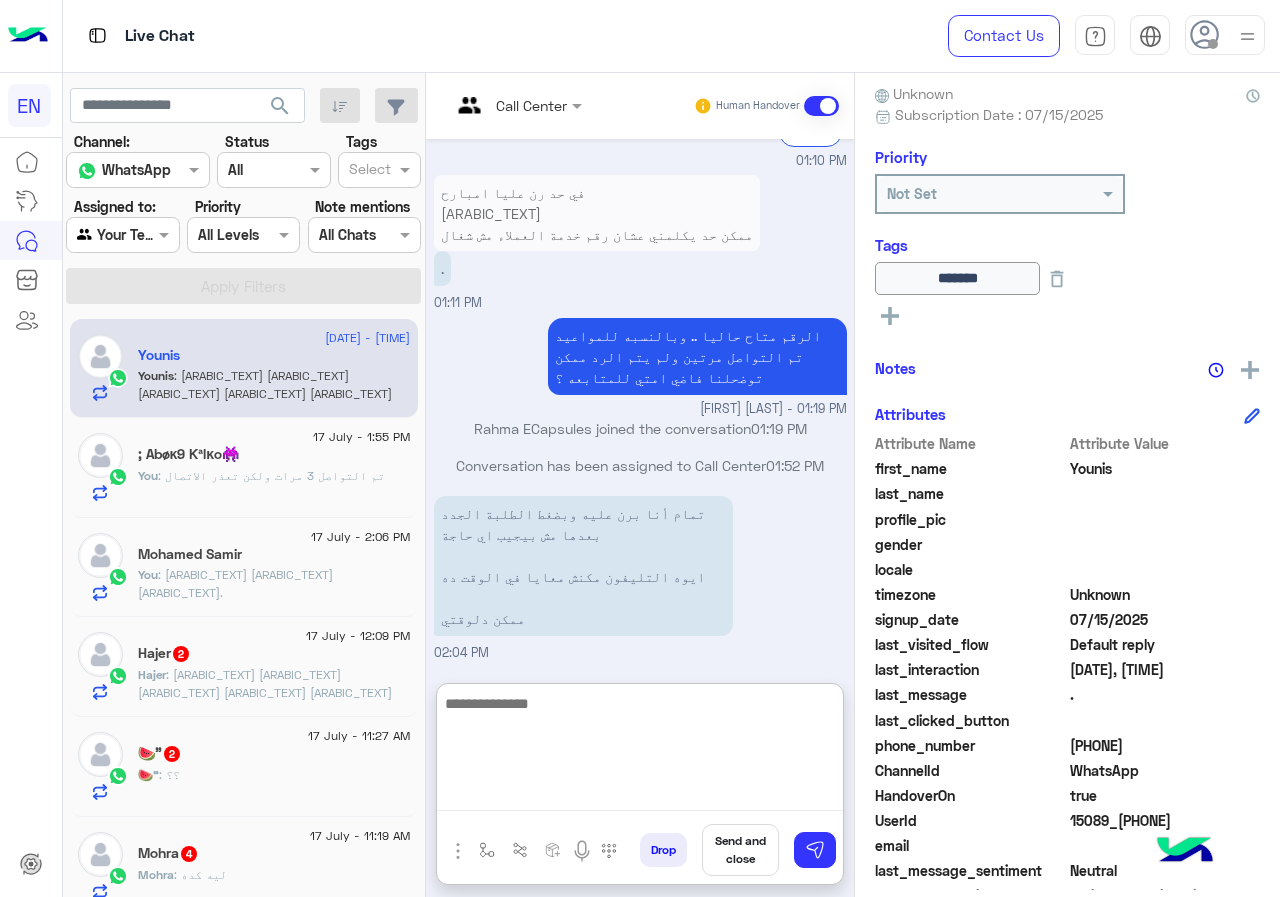 scroll, scrollTop: 1335, scrollLeft: 0, axis: vertical 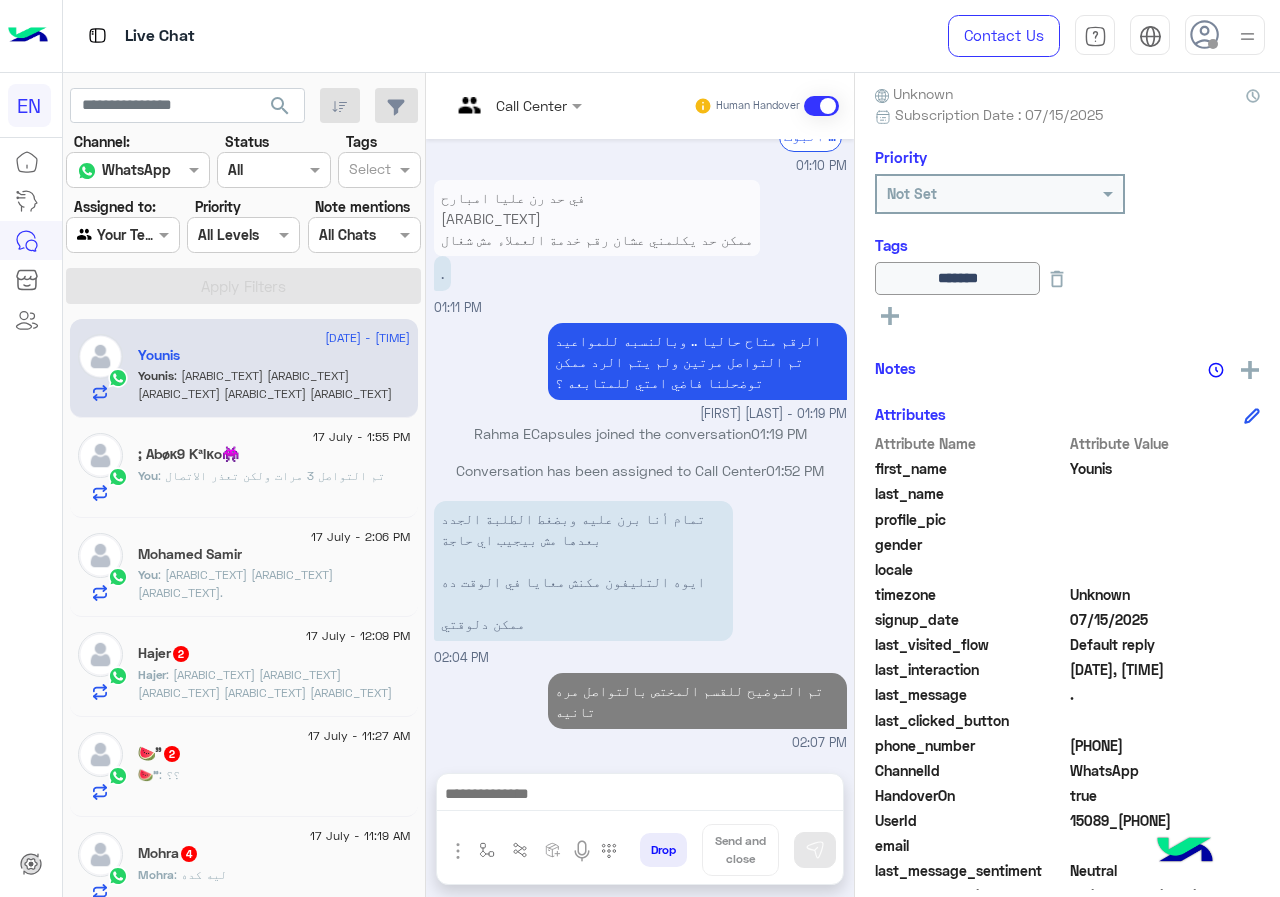 drag, startPoint x: 1075, startPoint y: 740, endPoint x: 1163, endPoint y: 747, distance: 88.27797 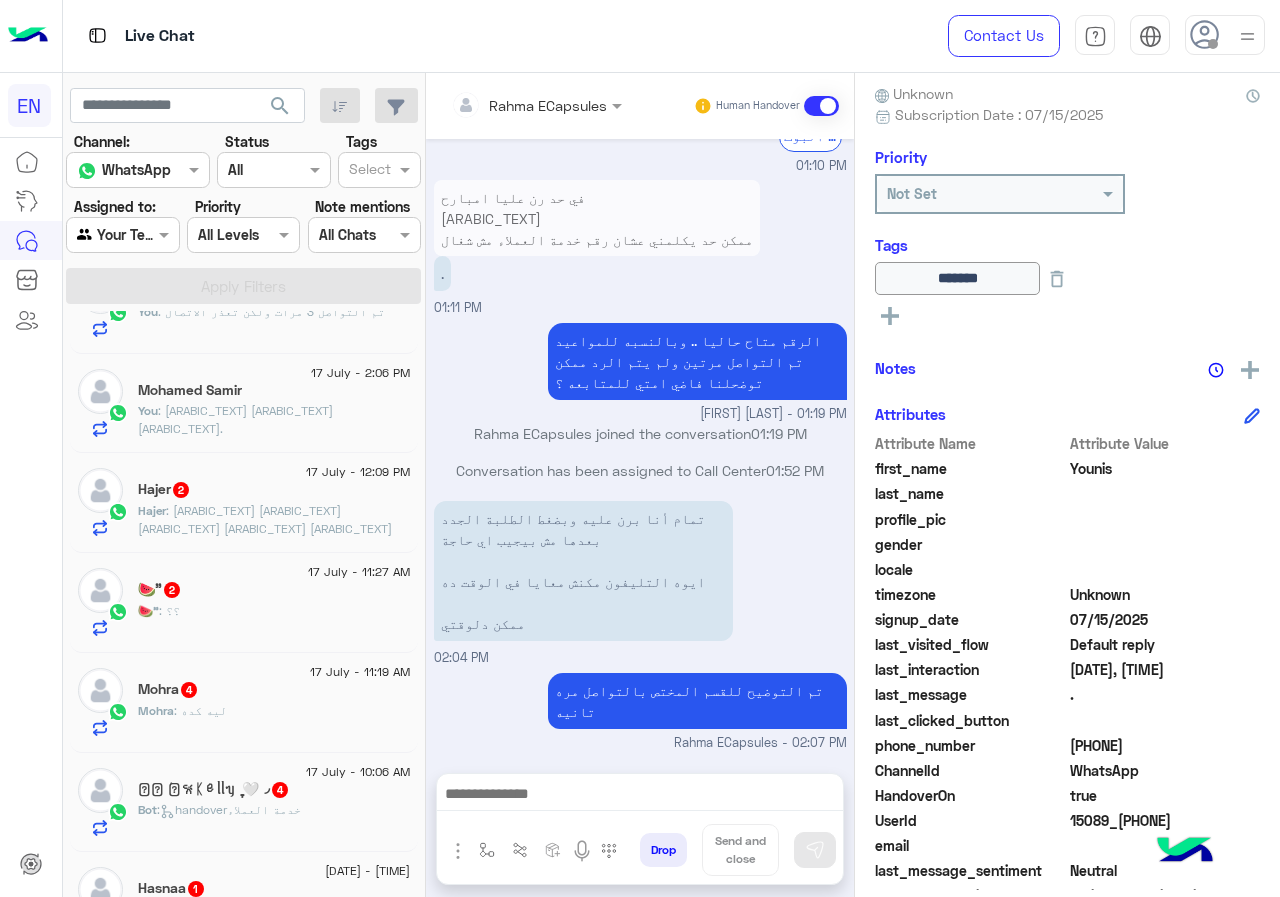 scroll, scrollTop: 200, scrollLeft: 0, axis: vertical 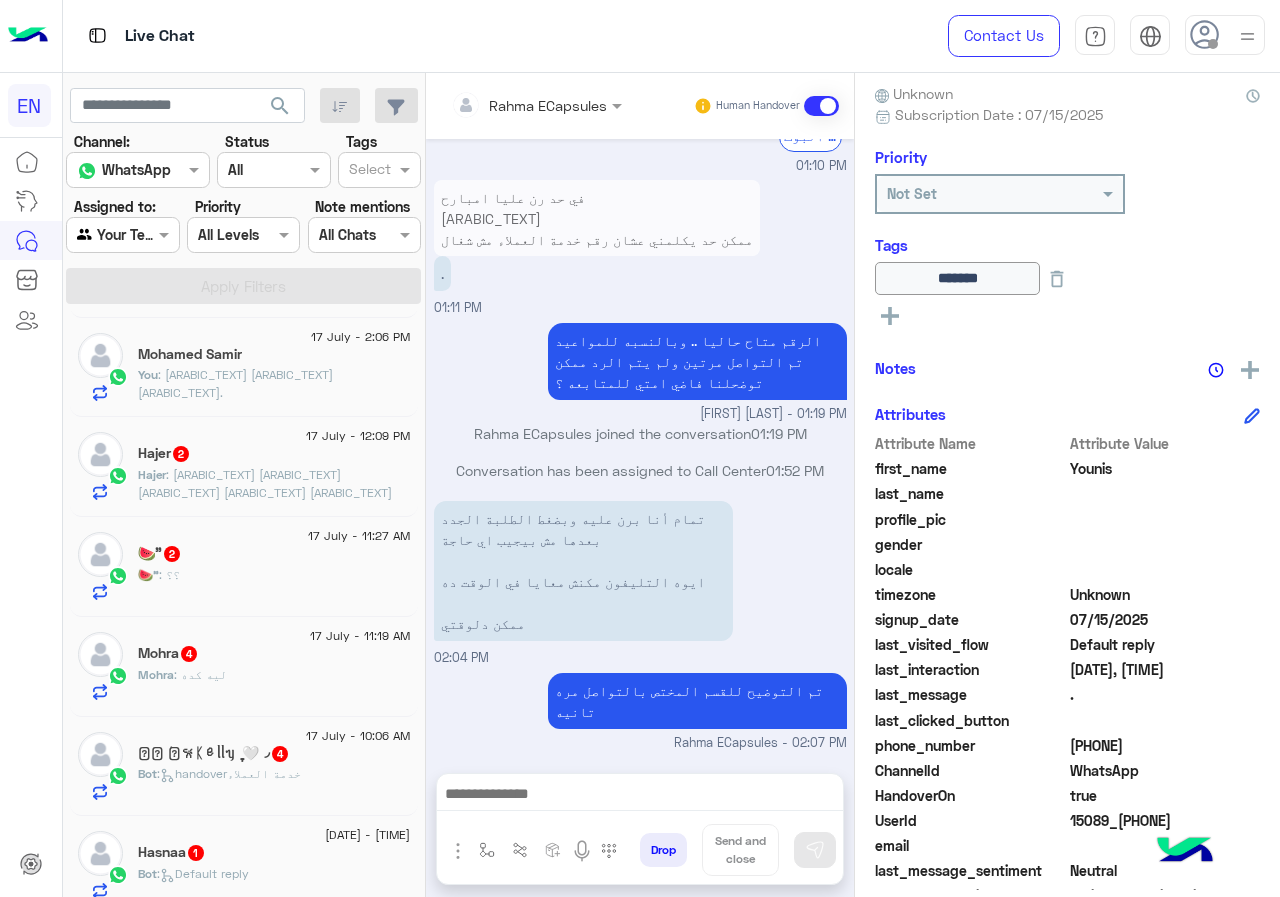 click on ": [ARABIC_TEXT] [ARABIC_TEXT] [ARABIC_TEXT] [ARABIC_TEXT] [ARABIC_TEXT] [ARABIC_TEXT] ?" 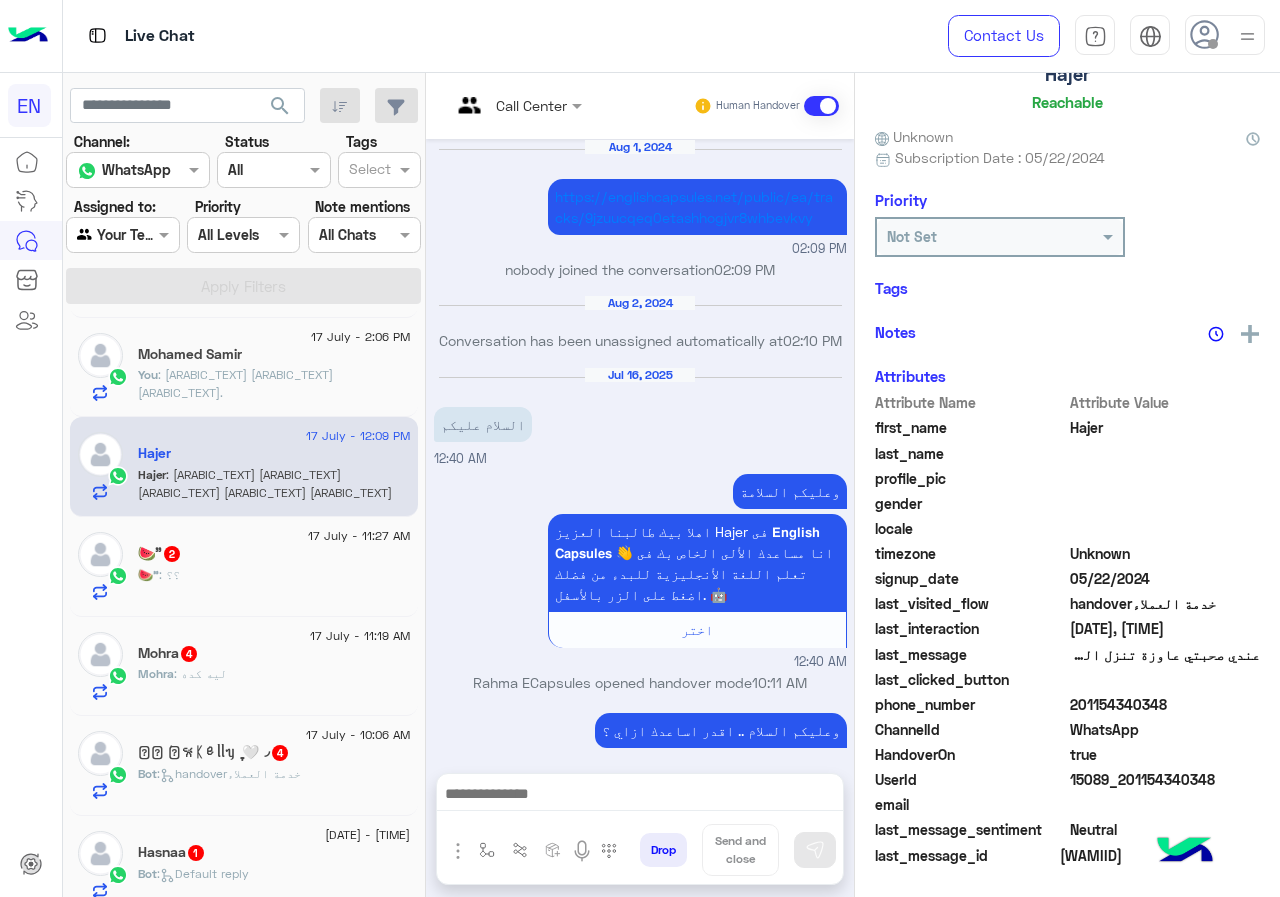 scroll, scrollTop: 137, scrollLeft: 0, axis: vertical 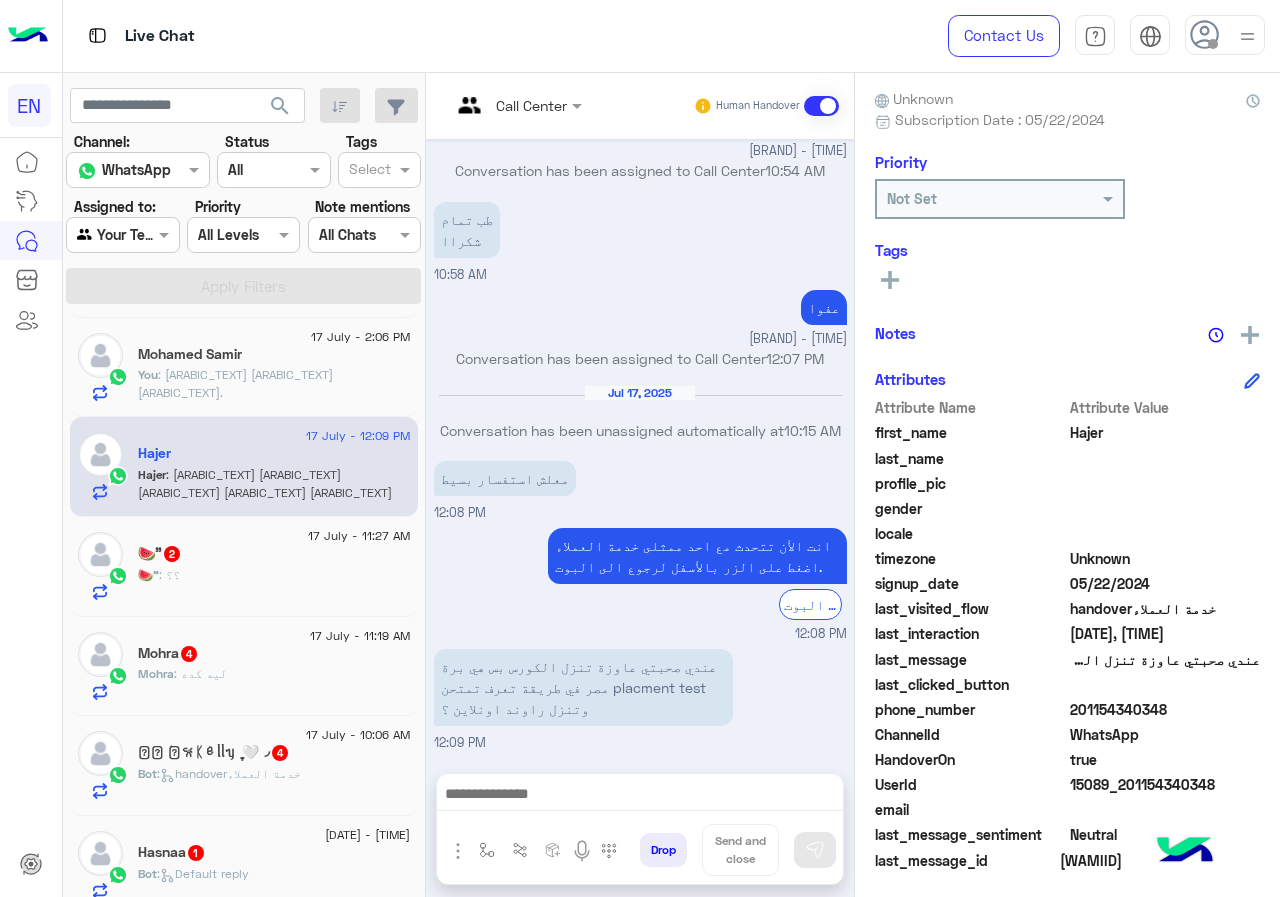 drag, startPoint x: 1078, startPoint y: 711, endPoint x: 1217, endPoint y: 710, distance: 139.0036 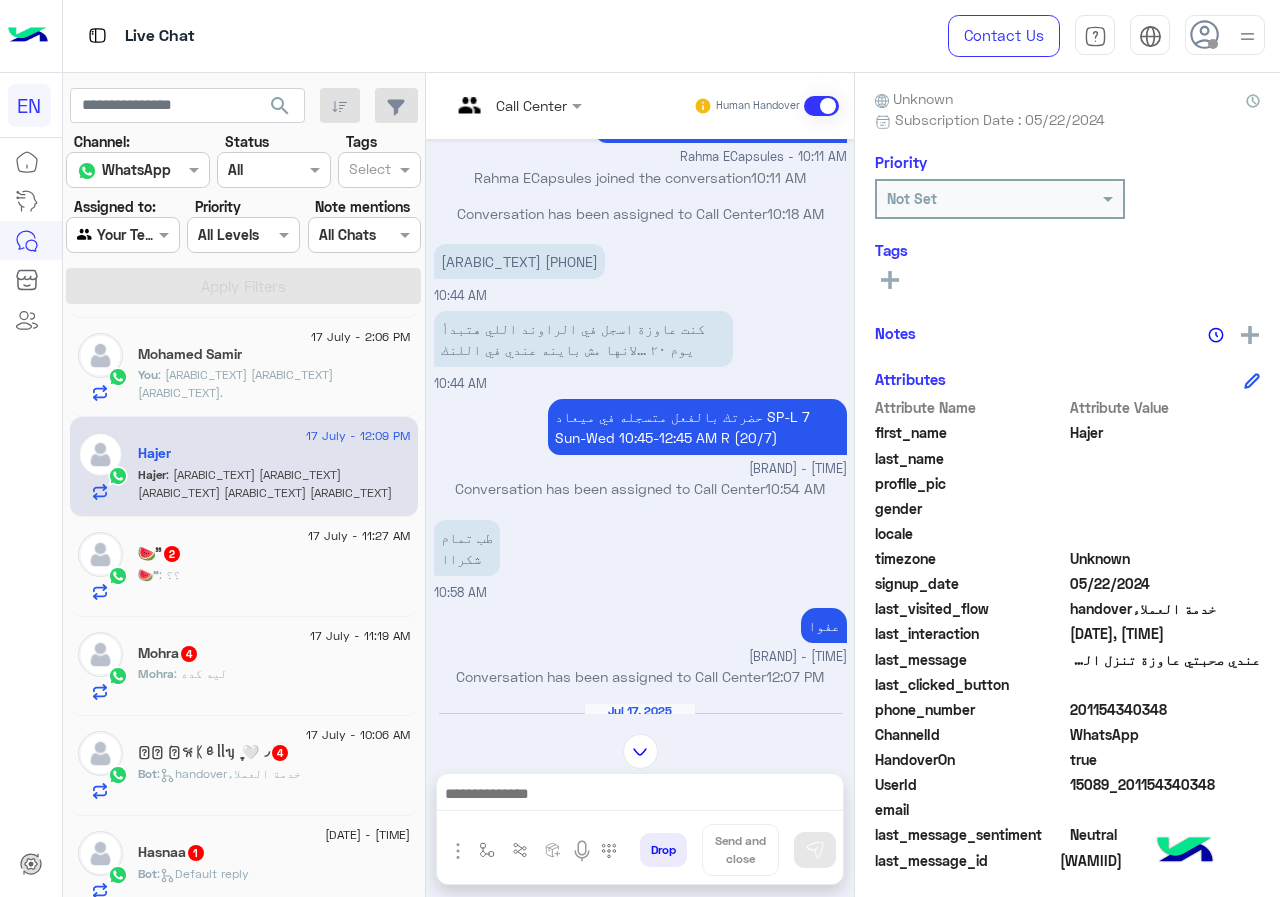 scroll, scrollTop: 566, scrollLeft: 0, axis: vertical 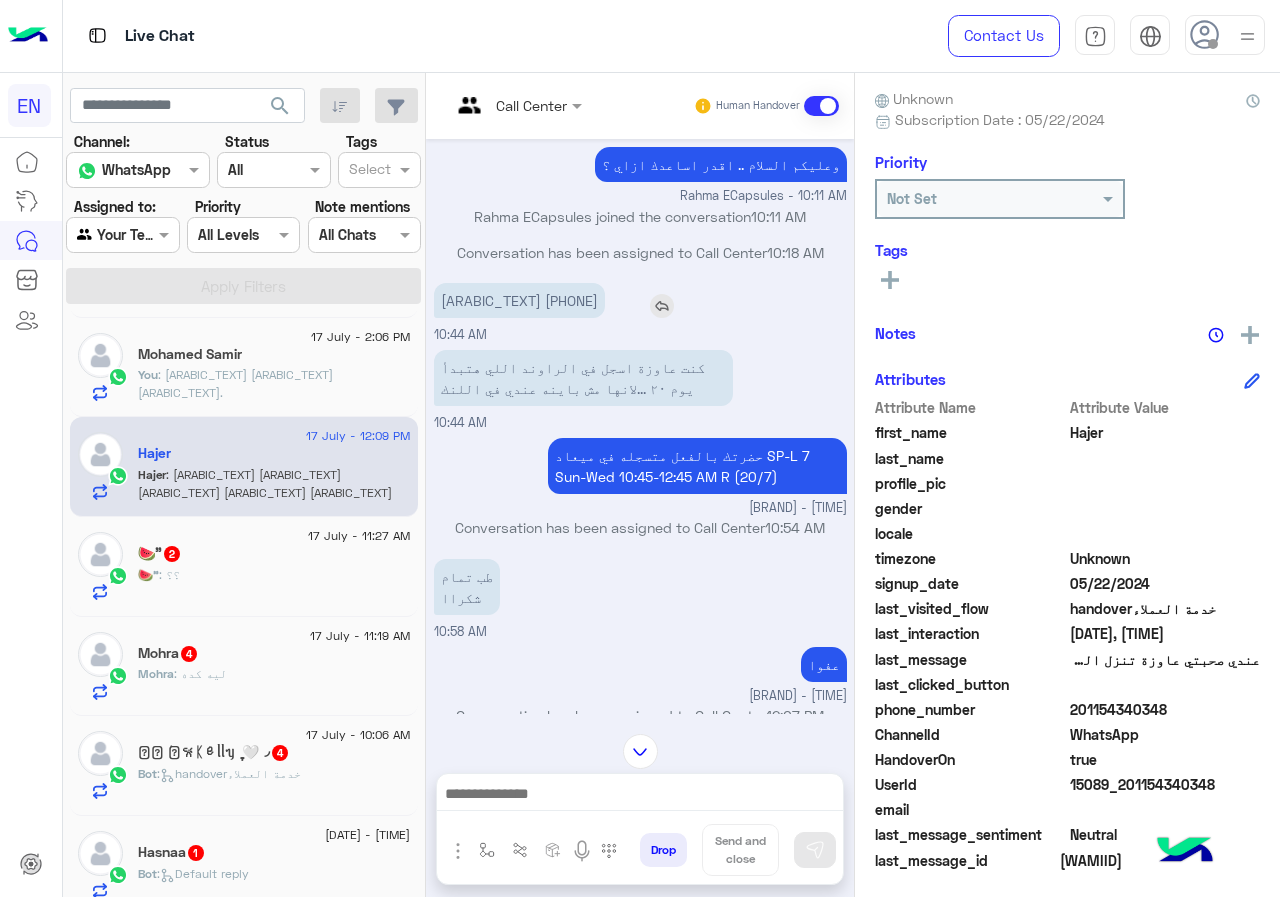 click on "[ARABIC_TEXT] [PHONE]" at bounding box center (519, 300) 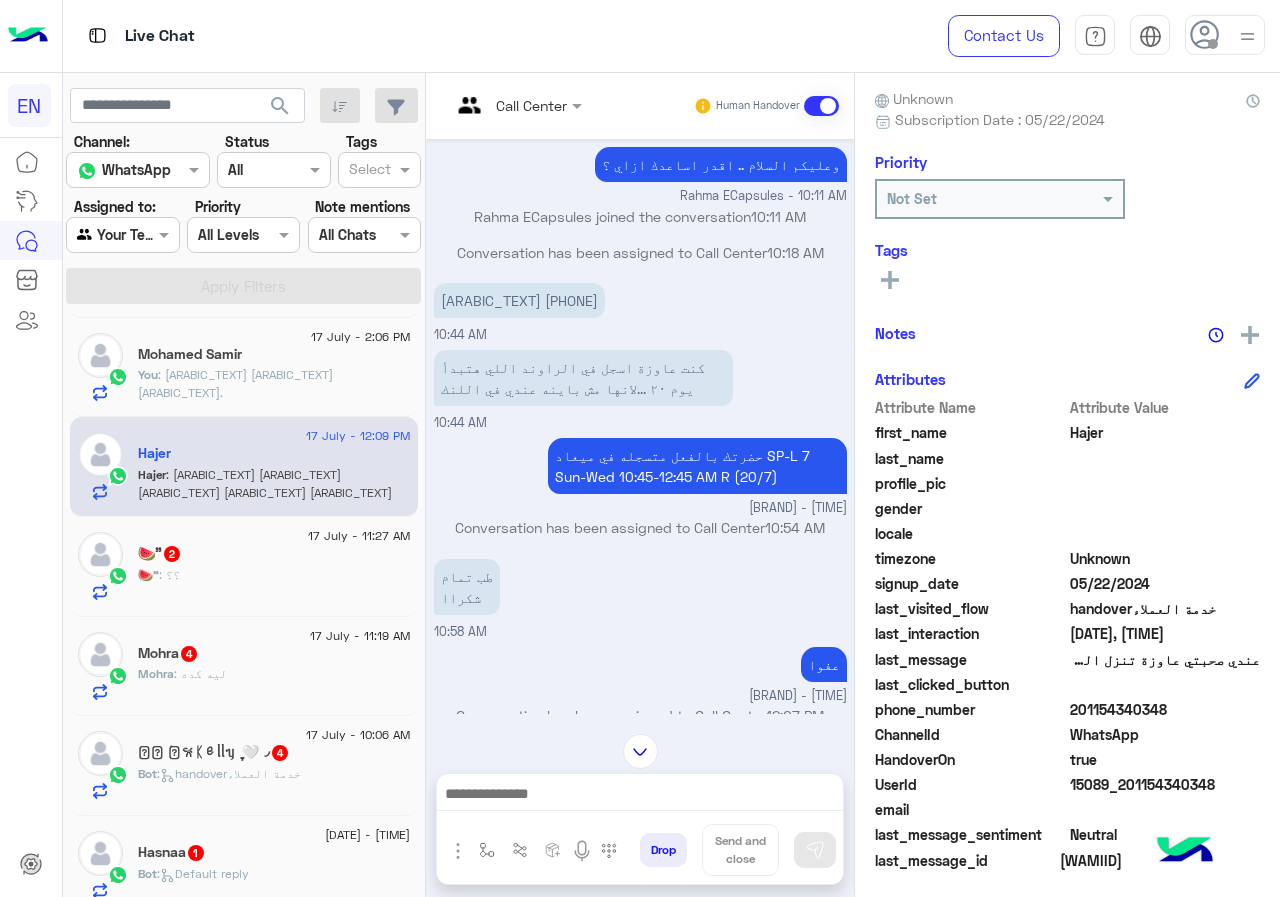 click on "انا هاجر مسجلة بالرقم ده+[COUNTRYCODE][PHONE]   [TIME]" at bounding box center (640, 311) 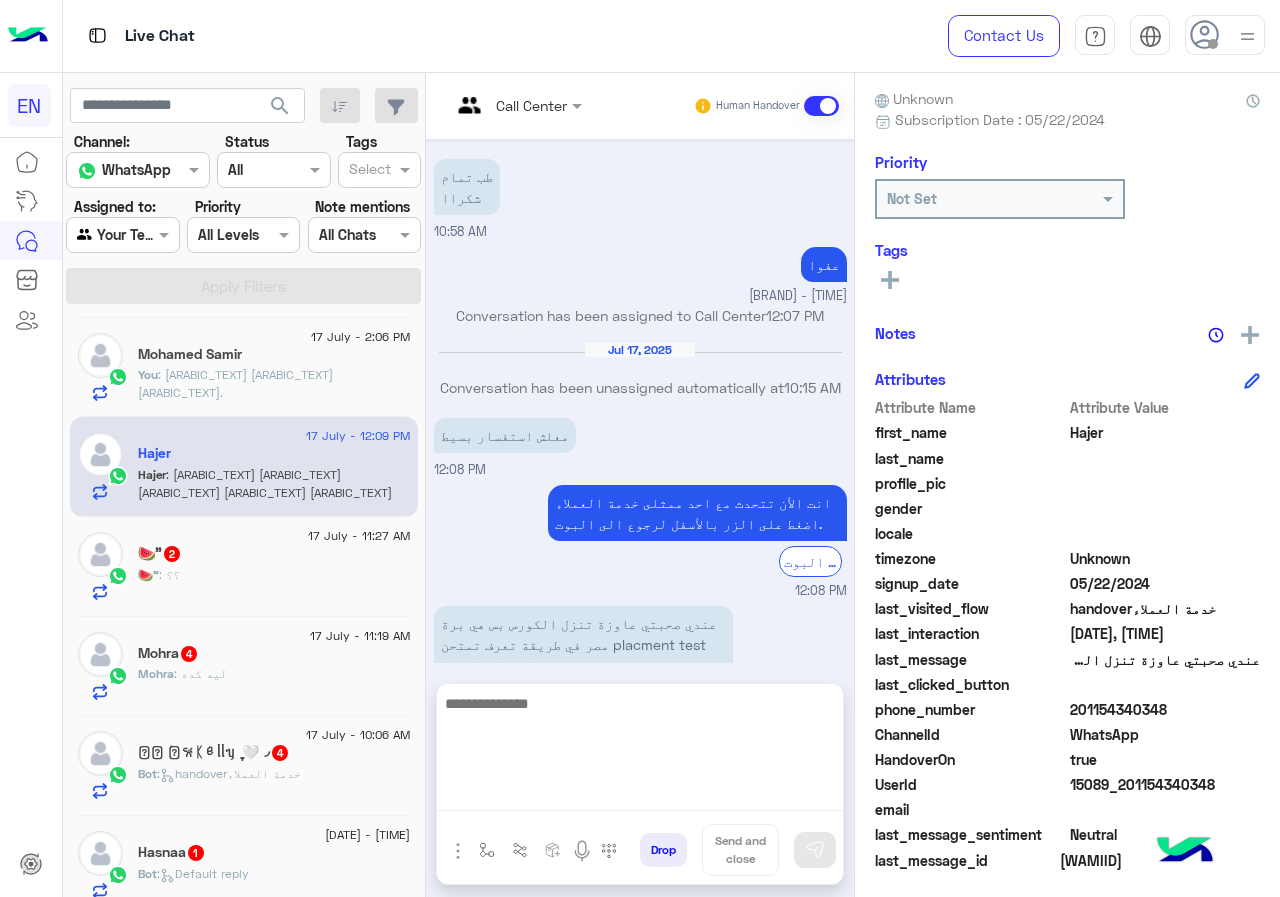 click at bounding box center [640, 751] 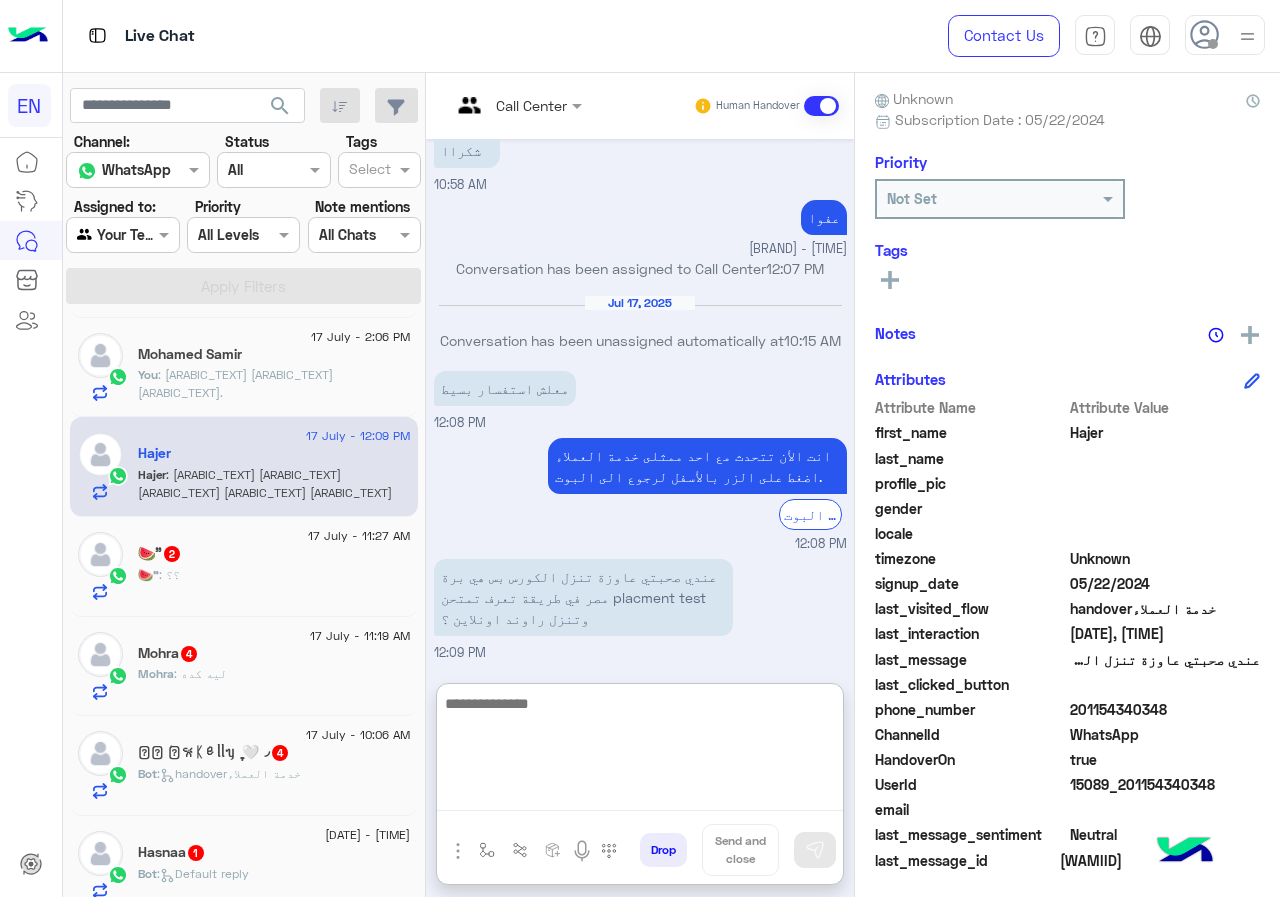 scroll, scrollTop: 1056, scrollLeft: 0, axis: vertical 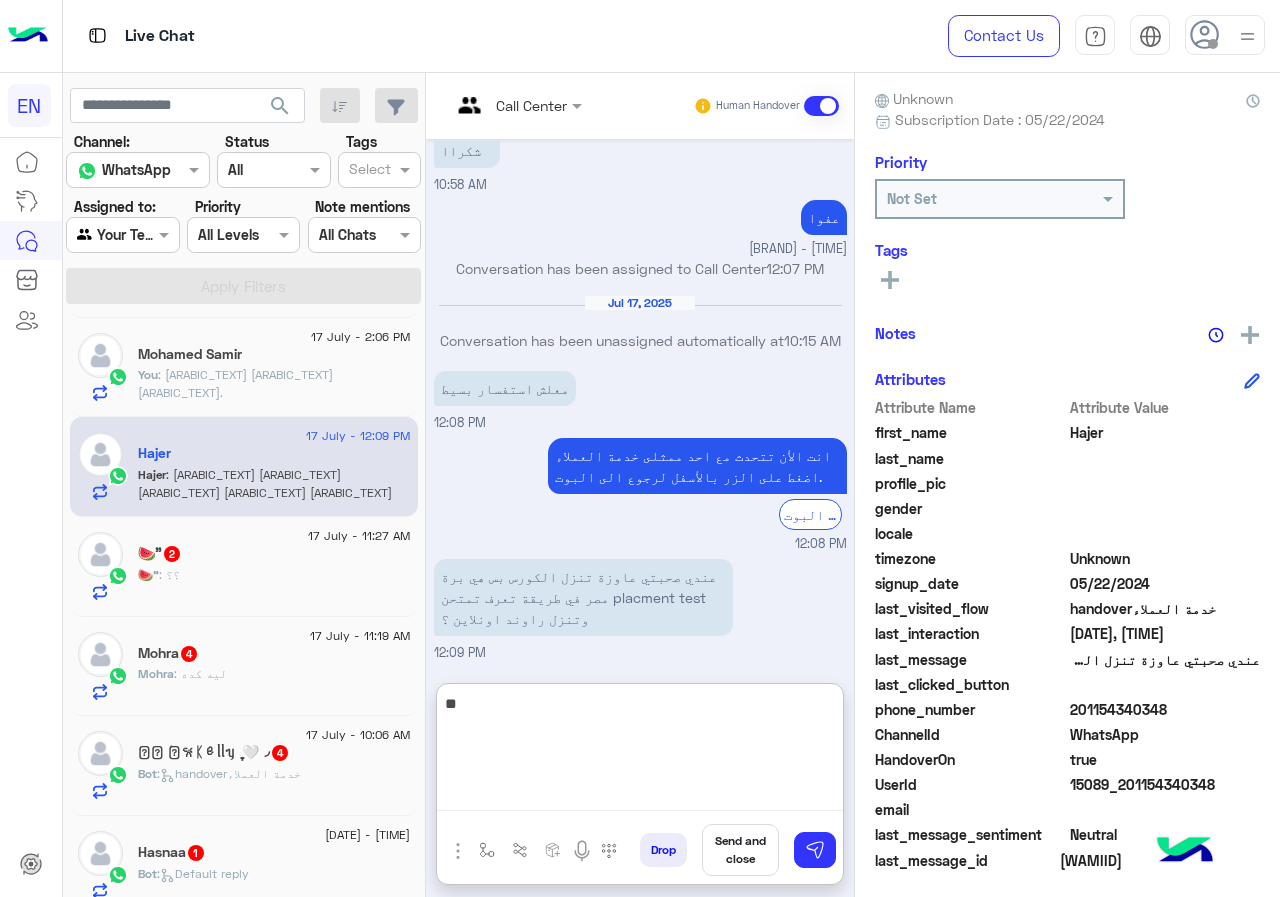 type on "*" 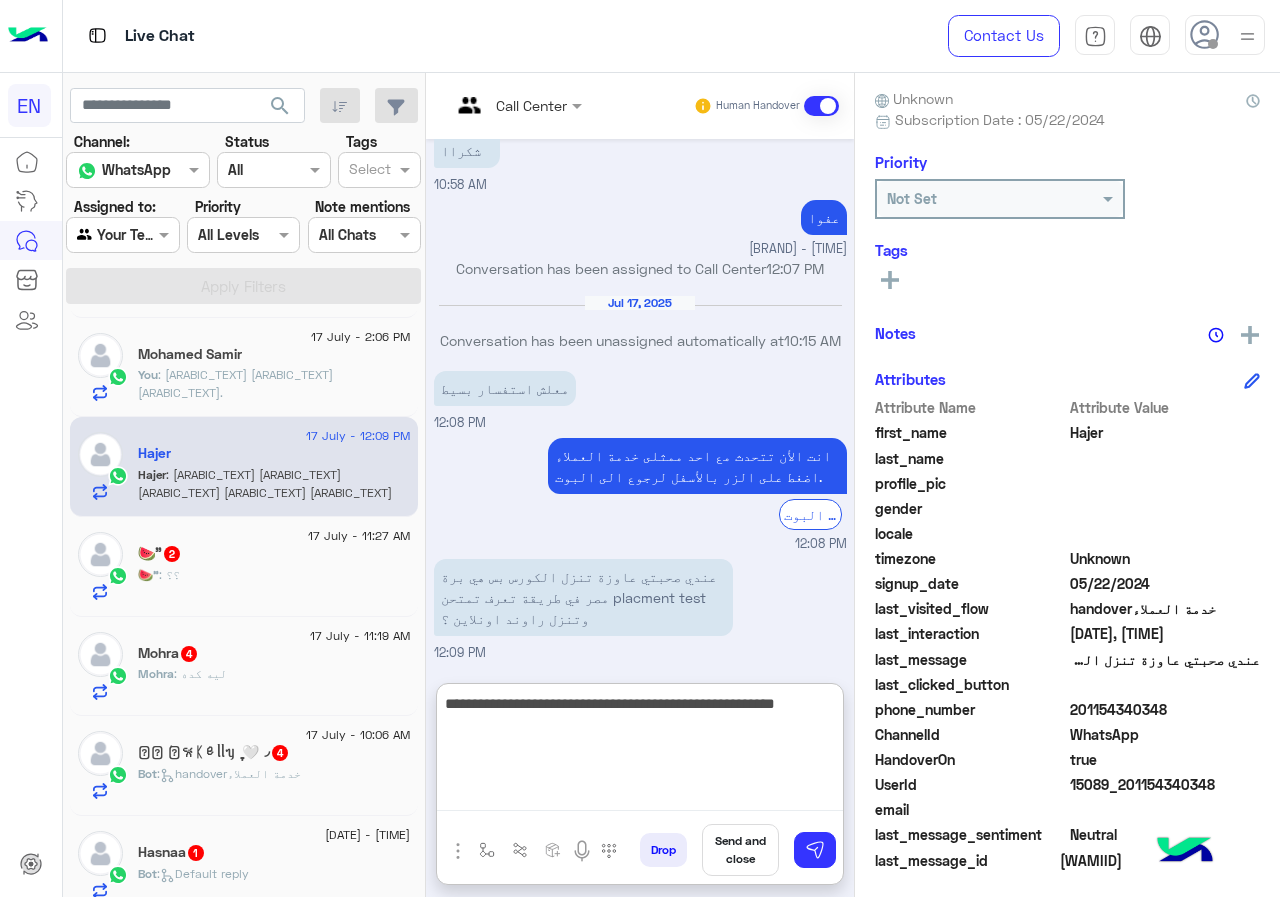 type on "**********" 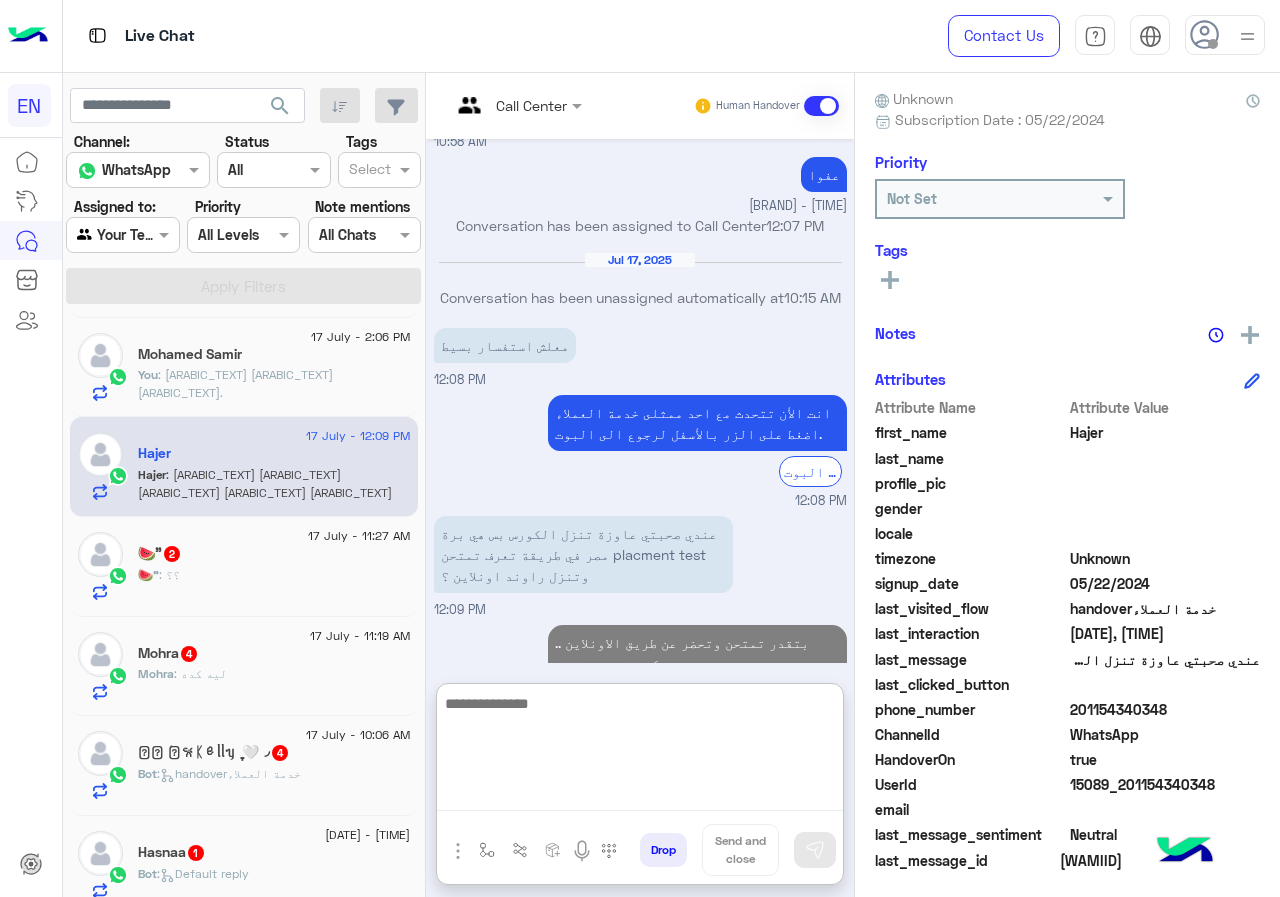 scroll, scrollTop: 1141, scrollLeft: 0, axis: vertical 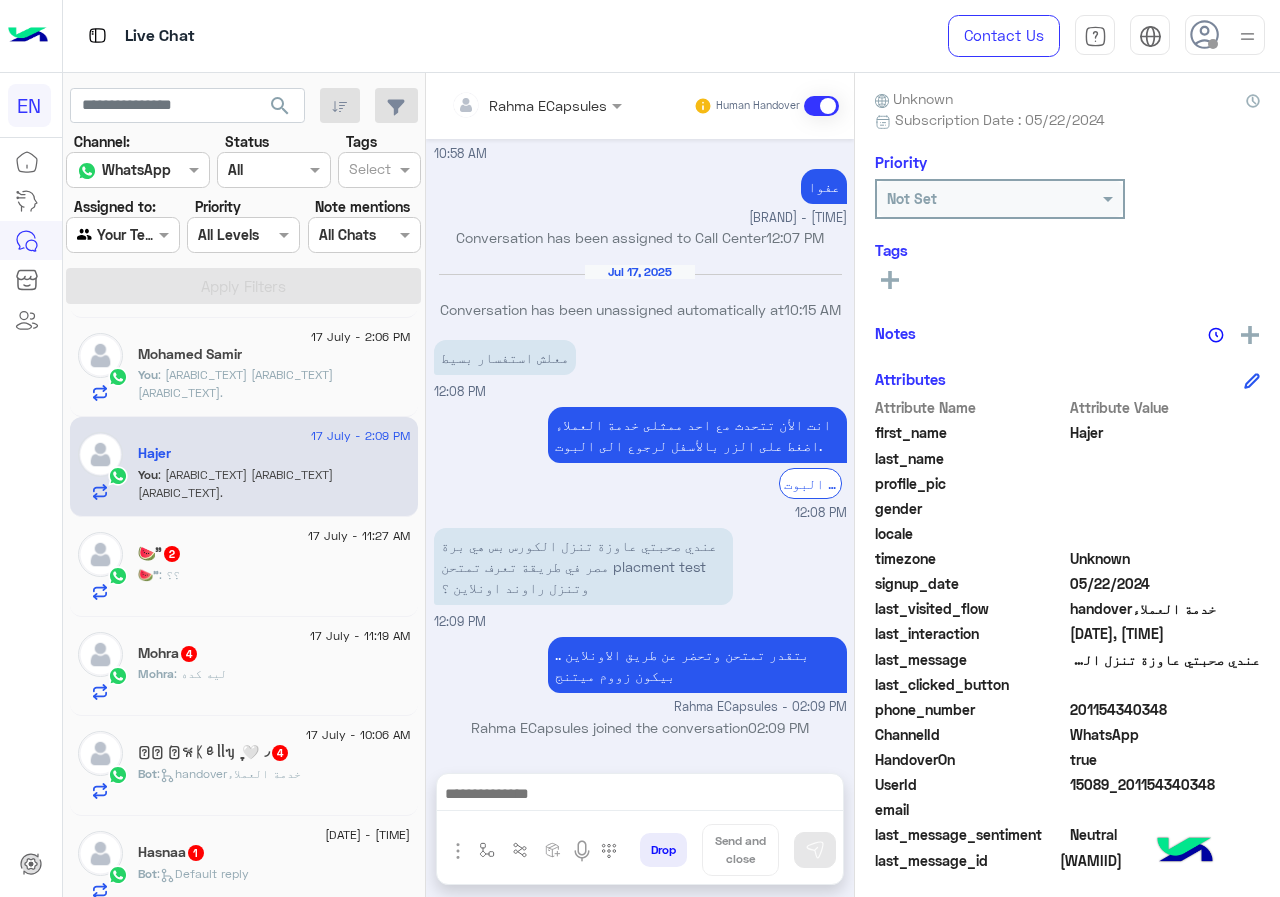 click on "🍉”   2" 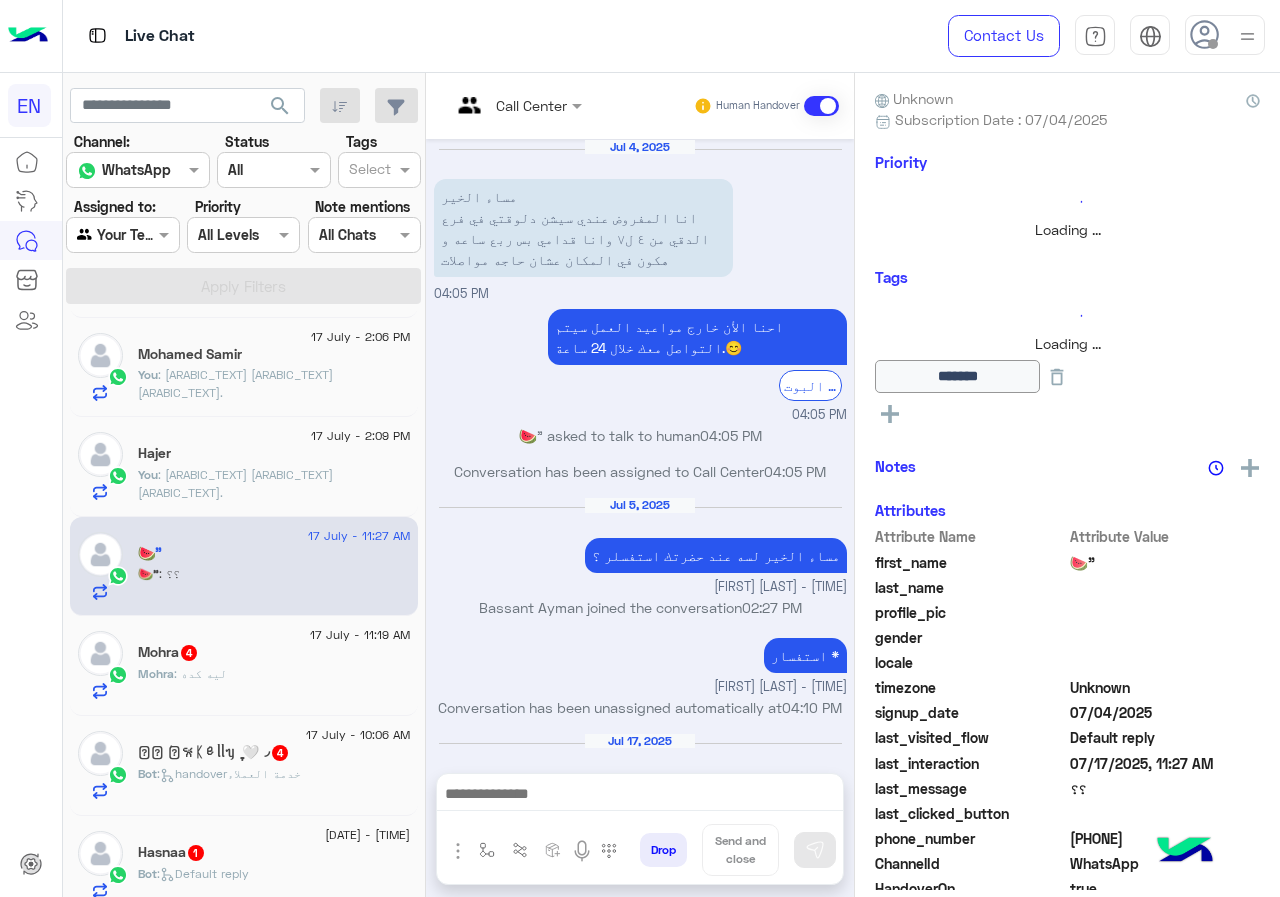 scroll, scrollTop: 460, scrollLeft: 0, axis: vertical 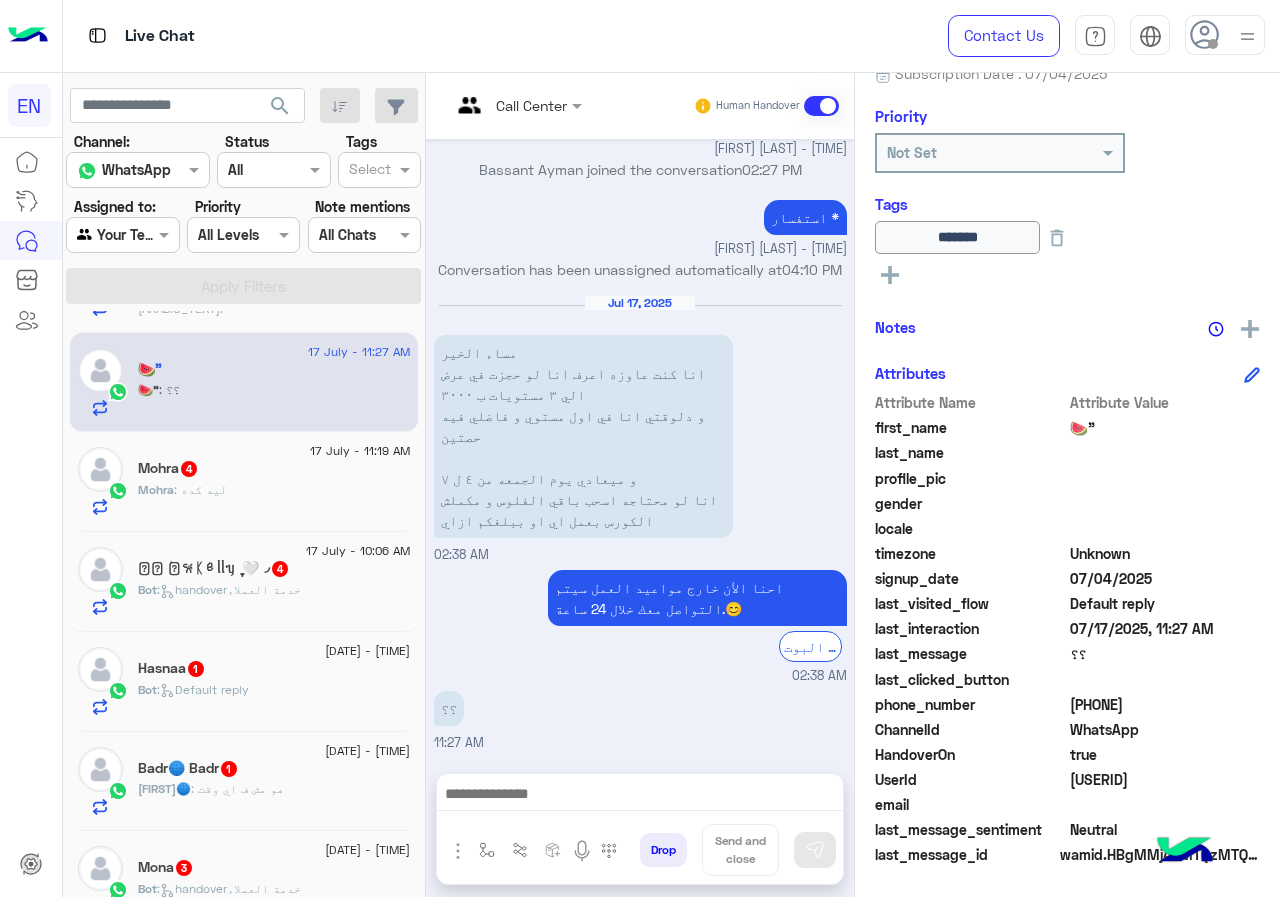 drag, startPoint x: 1074, startPoint y: 703, endPoint x: 1203, endPoint y: 703, distance: 129 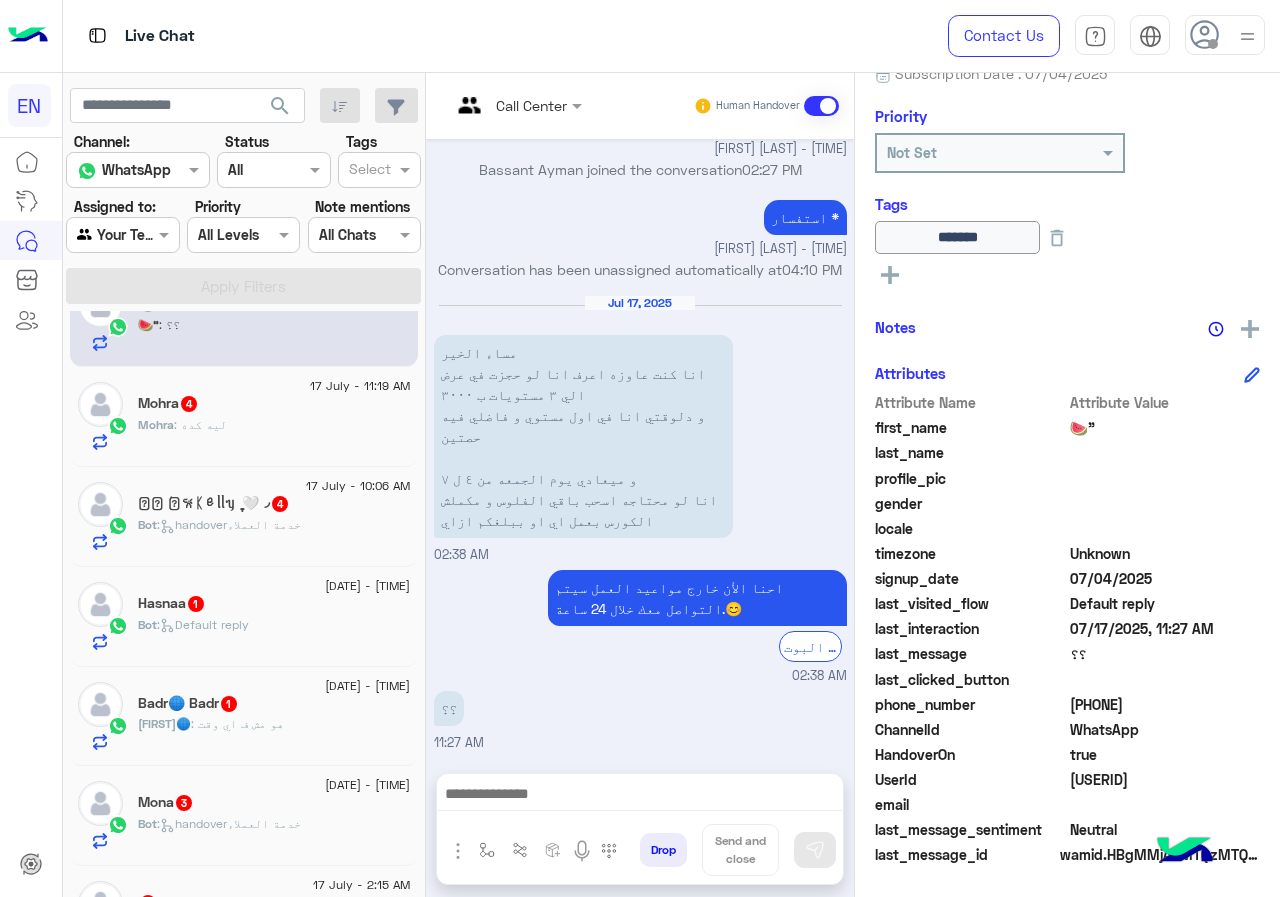 scroll, scrollTop: 484, scrollLeft: 0, axis: vertical 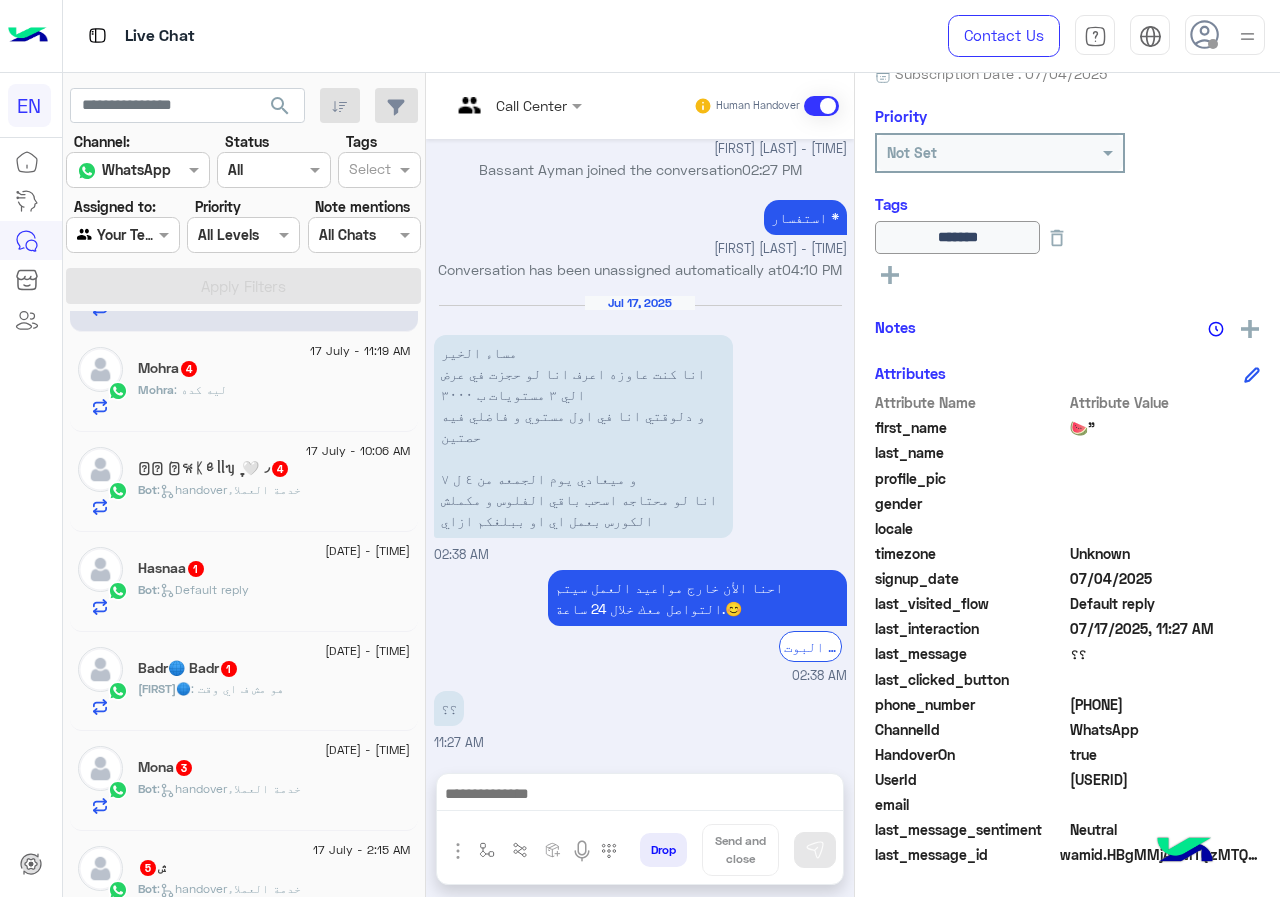 click on "[FIRST] : ليه كده" 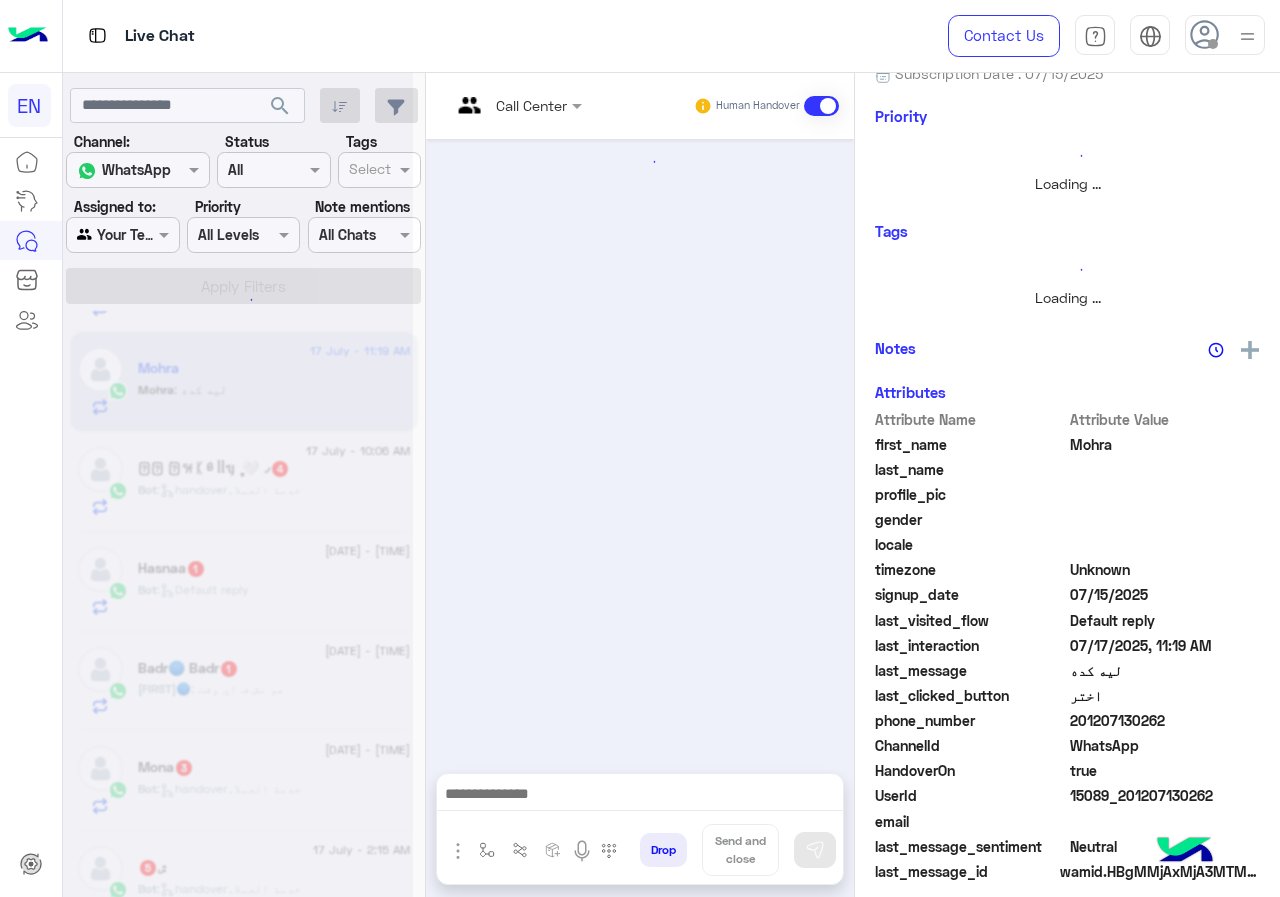 scroll, scrollTop: 0, scrollLeft: 0, axis: both 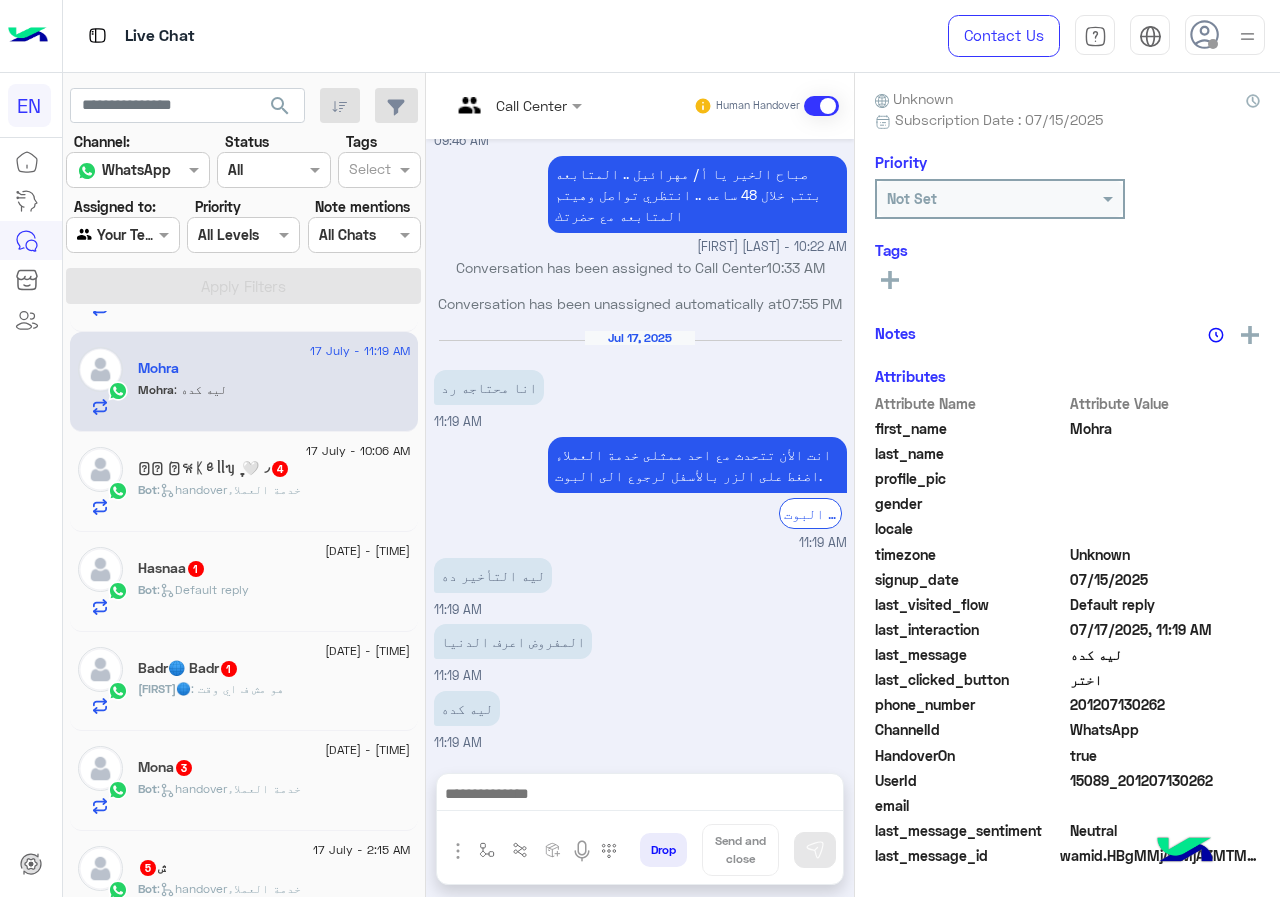 drag, startPoint x: 1071, startPoint y: 699, endPoint x: 1170, endPoint y: 698, distance: 99.00505 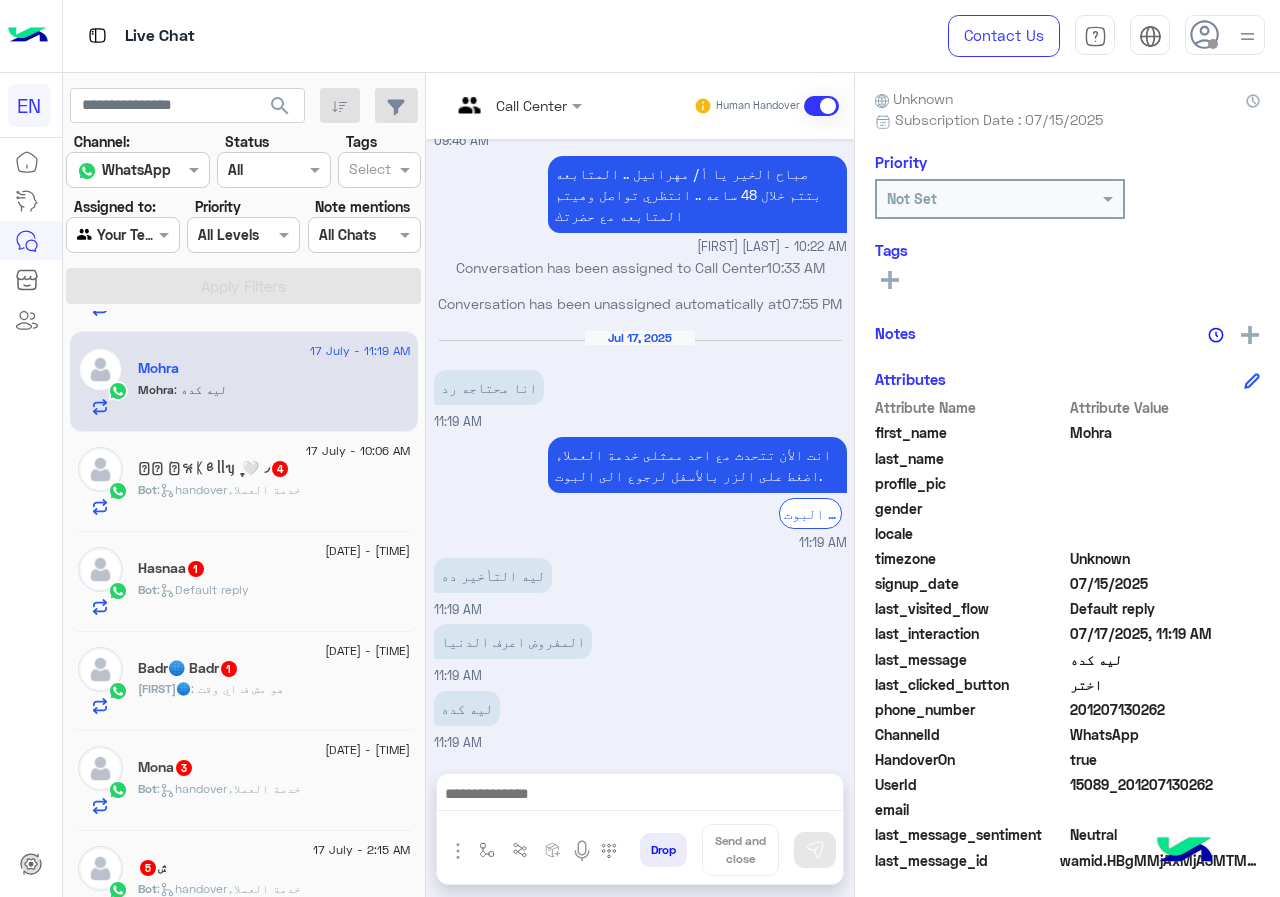 scroll, scrollTop: 890, scrollLeft: 0, axis: vertical 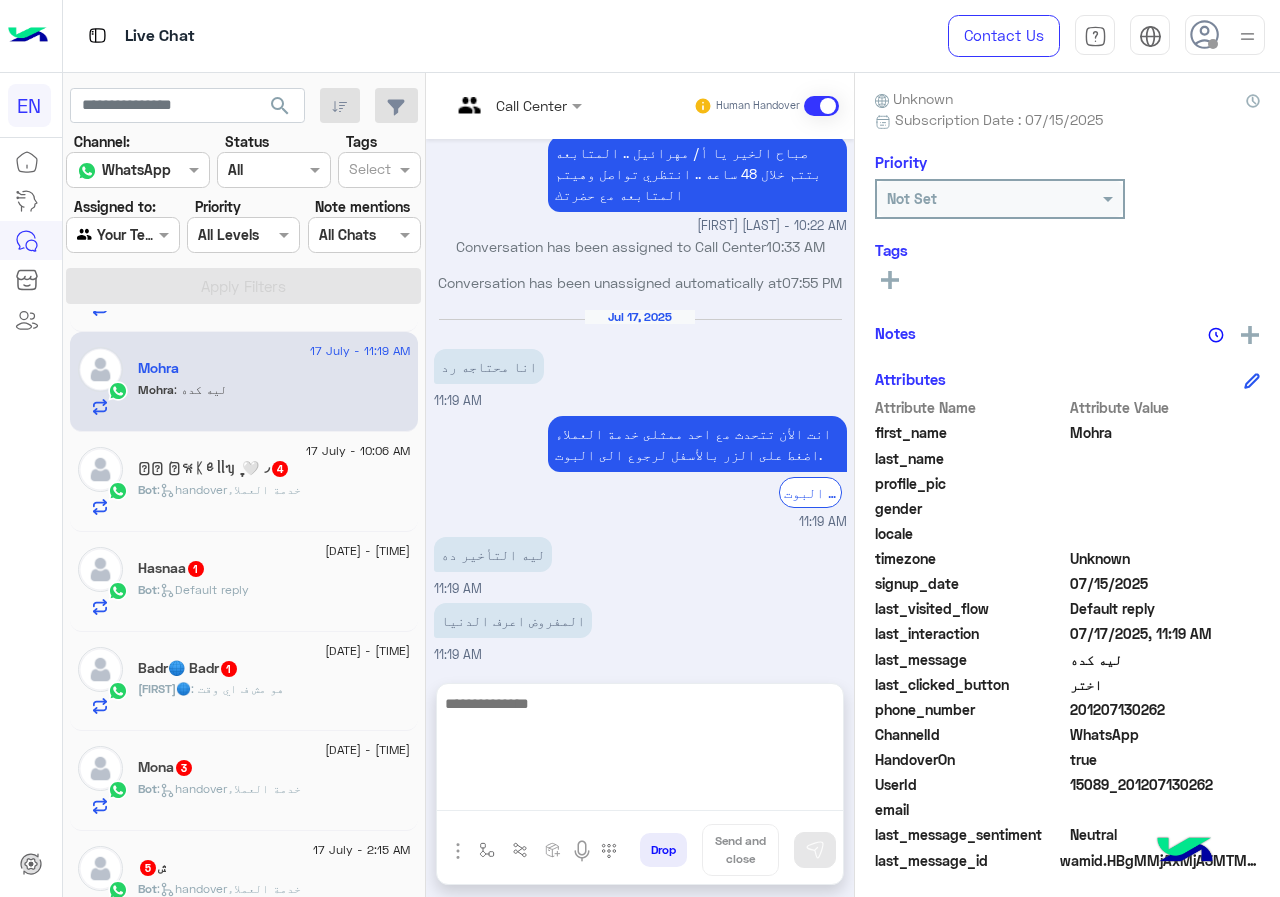 click at bounding box center (640, 751) 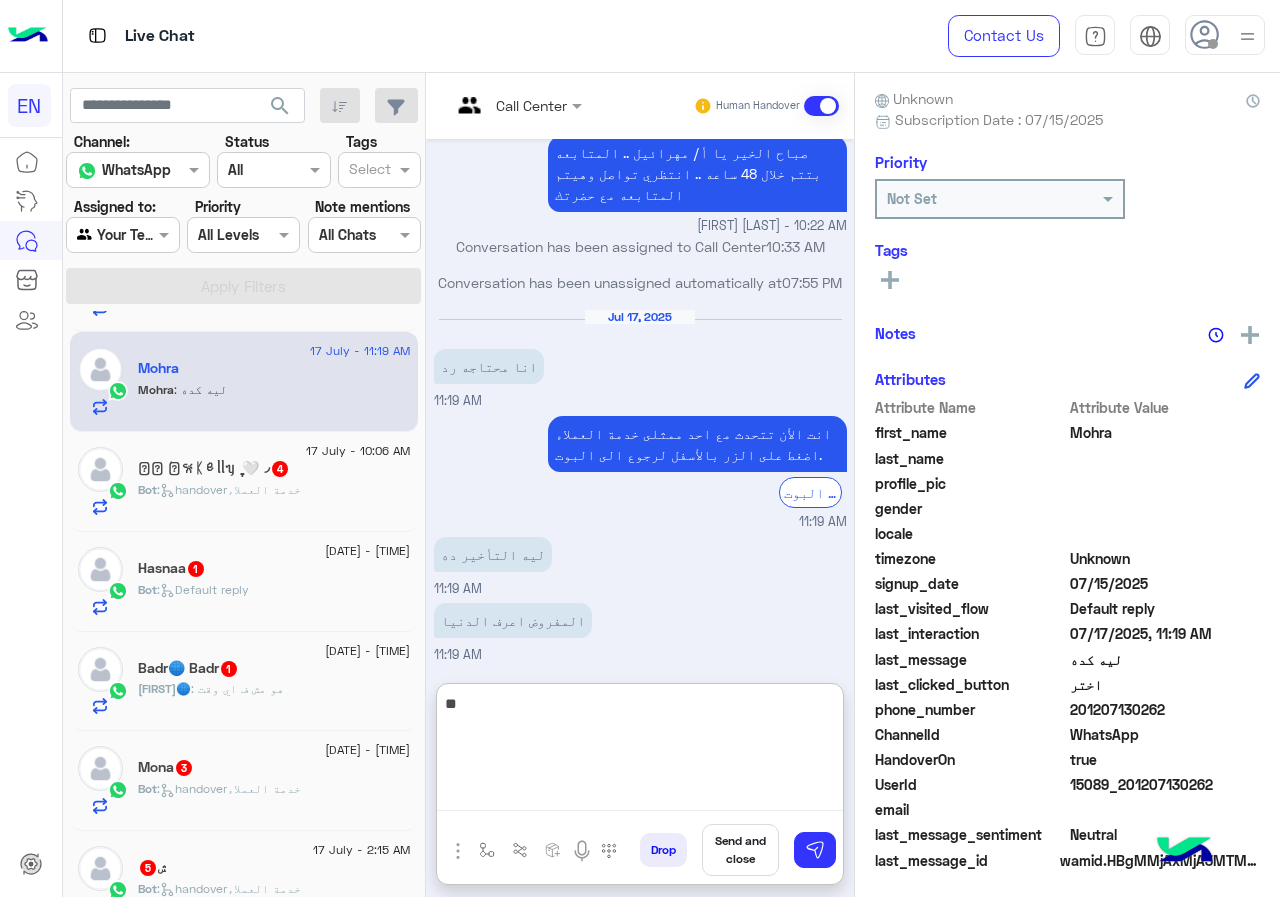 type on "*" 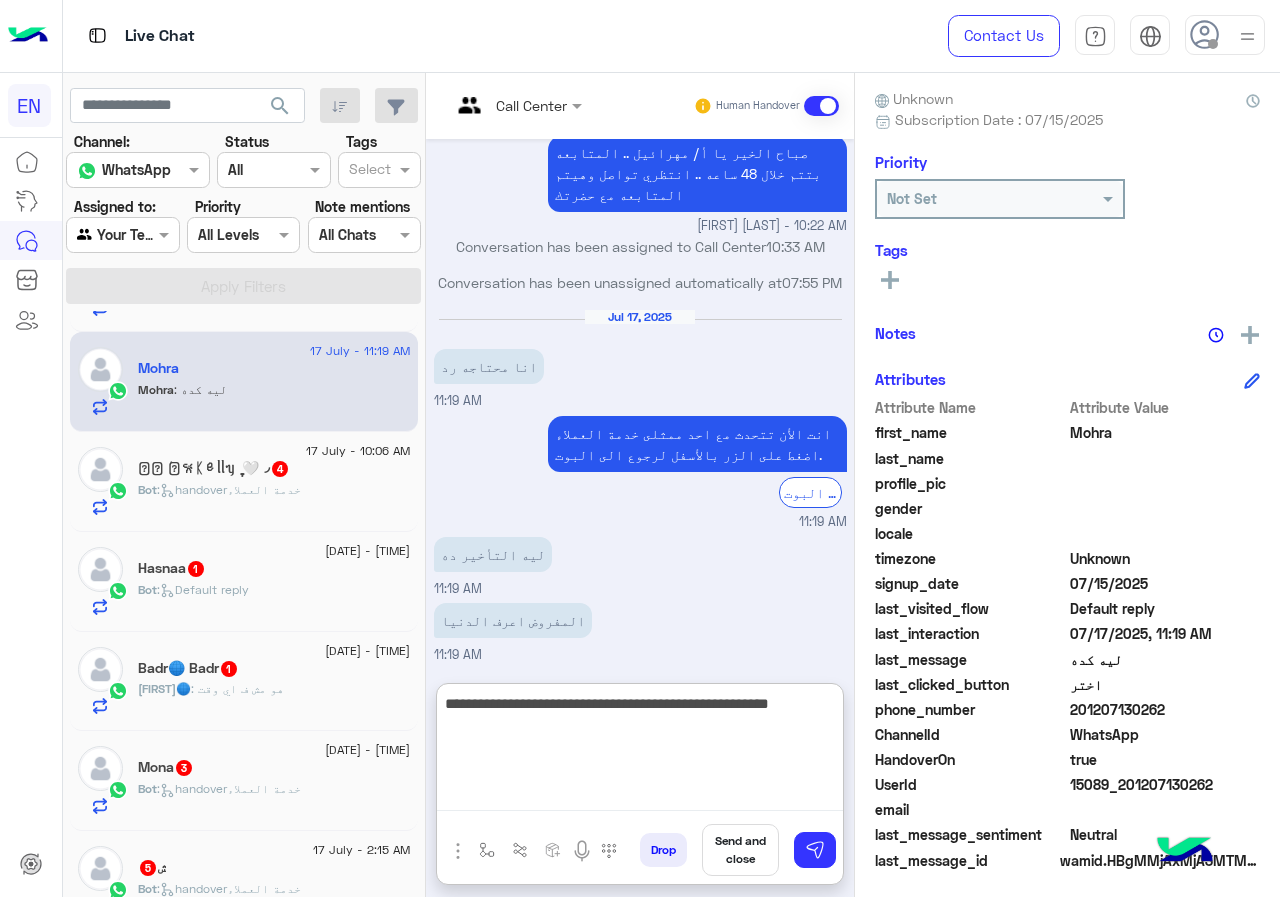 type on "**********" 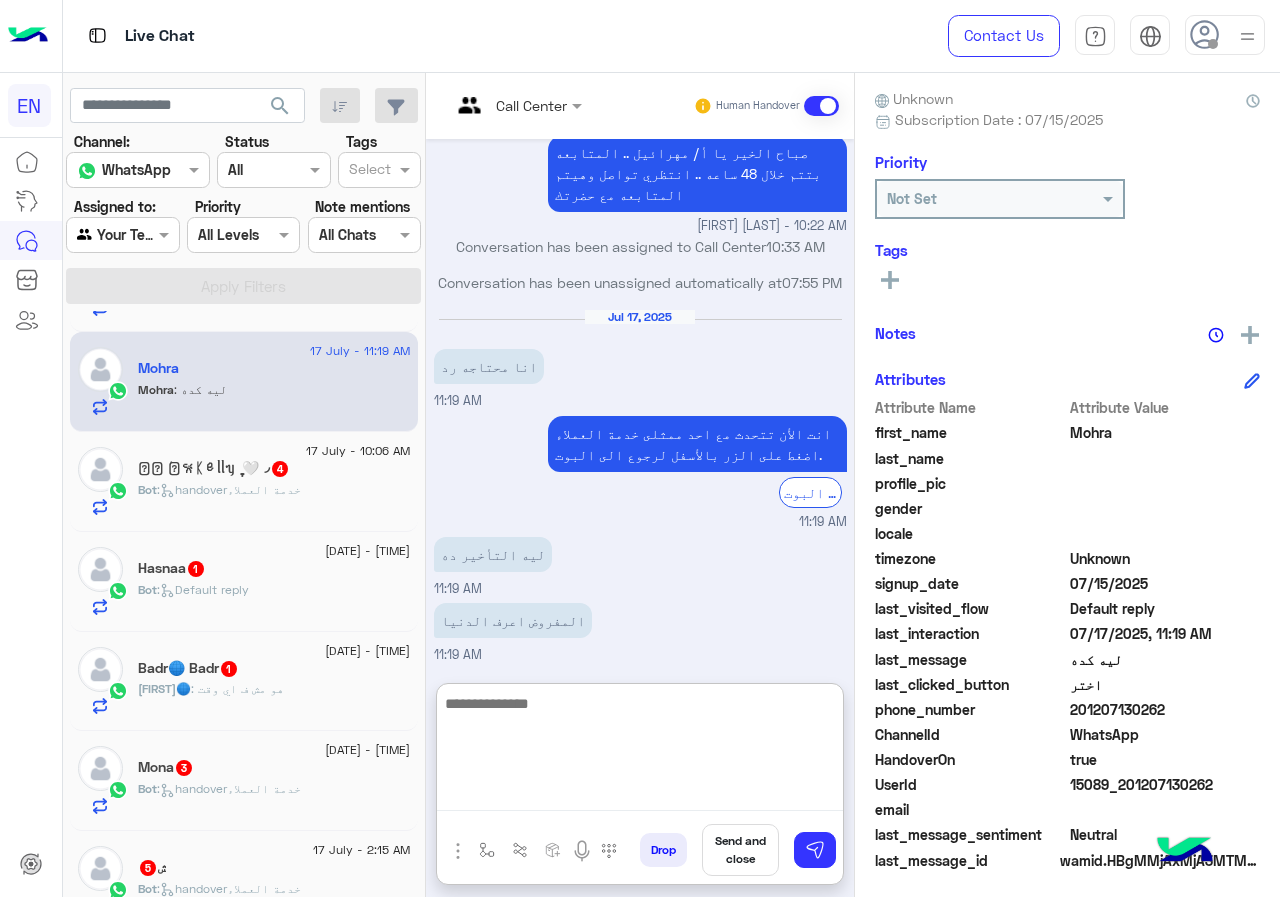 scroll, scrollTop: 1065, scrollLeft: 0, axis: vertical 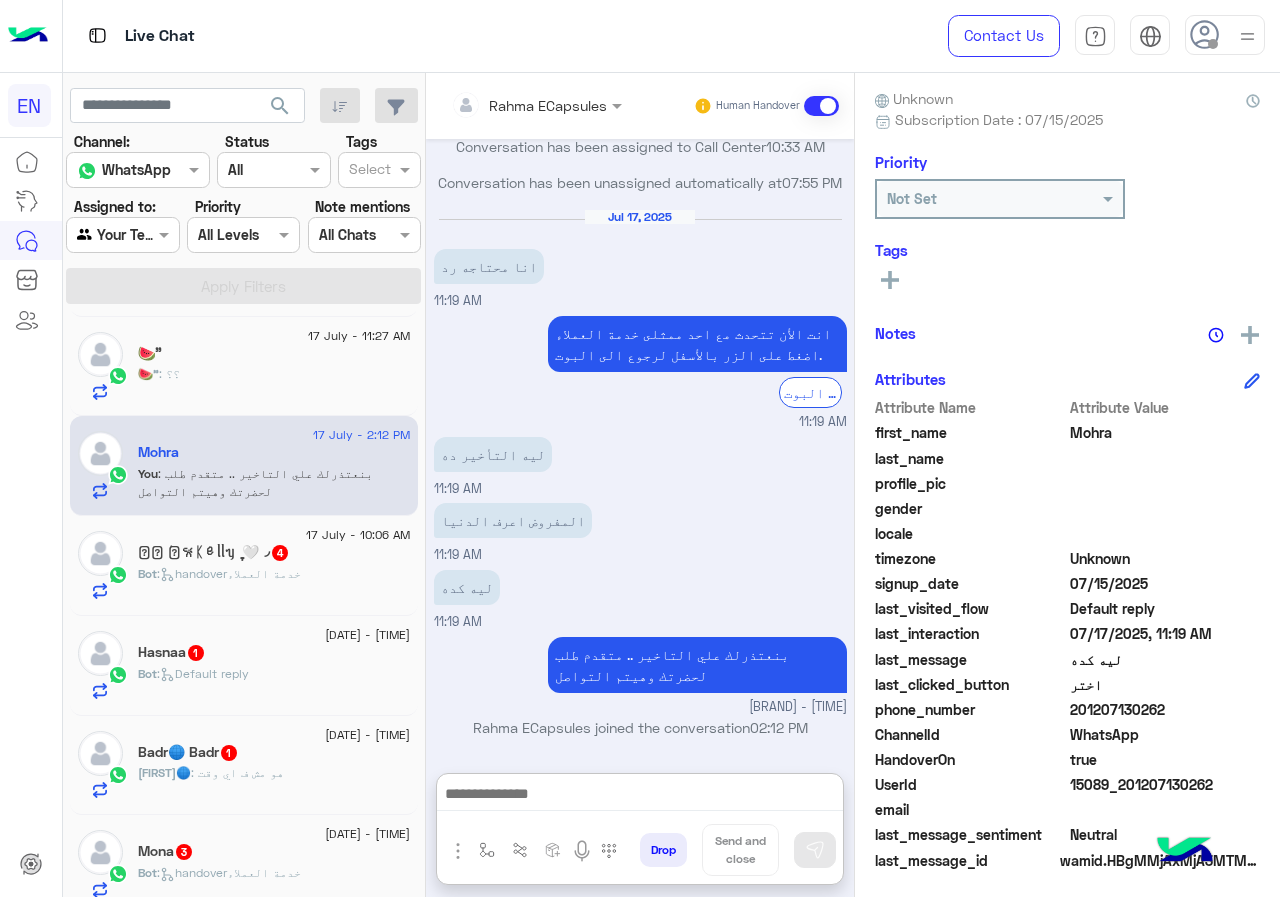 click on "[DATE] - [TIME]  ‌𓏲˖ ࣪𓈒𐙚ᛕꫀᥣᥣᥡ ִֶָ 🤍◞  4 Bot :   handover[ARABIC_TEXT]" 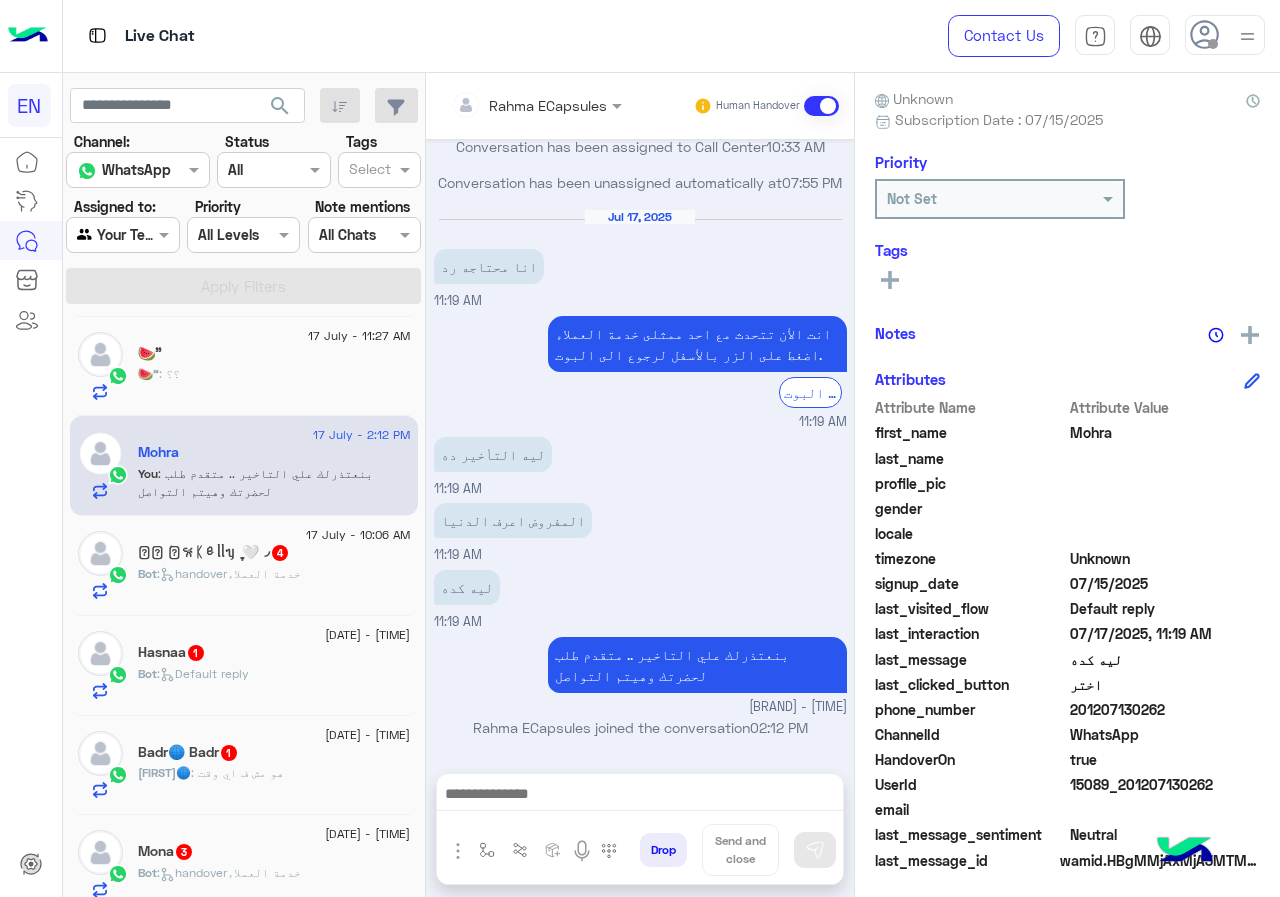 scroll, scrollTop: 1012, scrollLeft: 0, axis: vertical 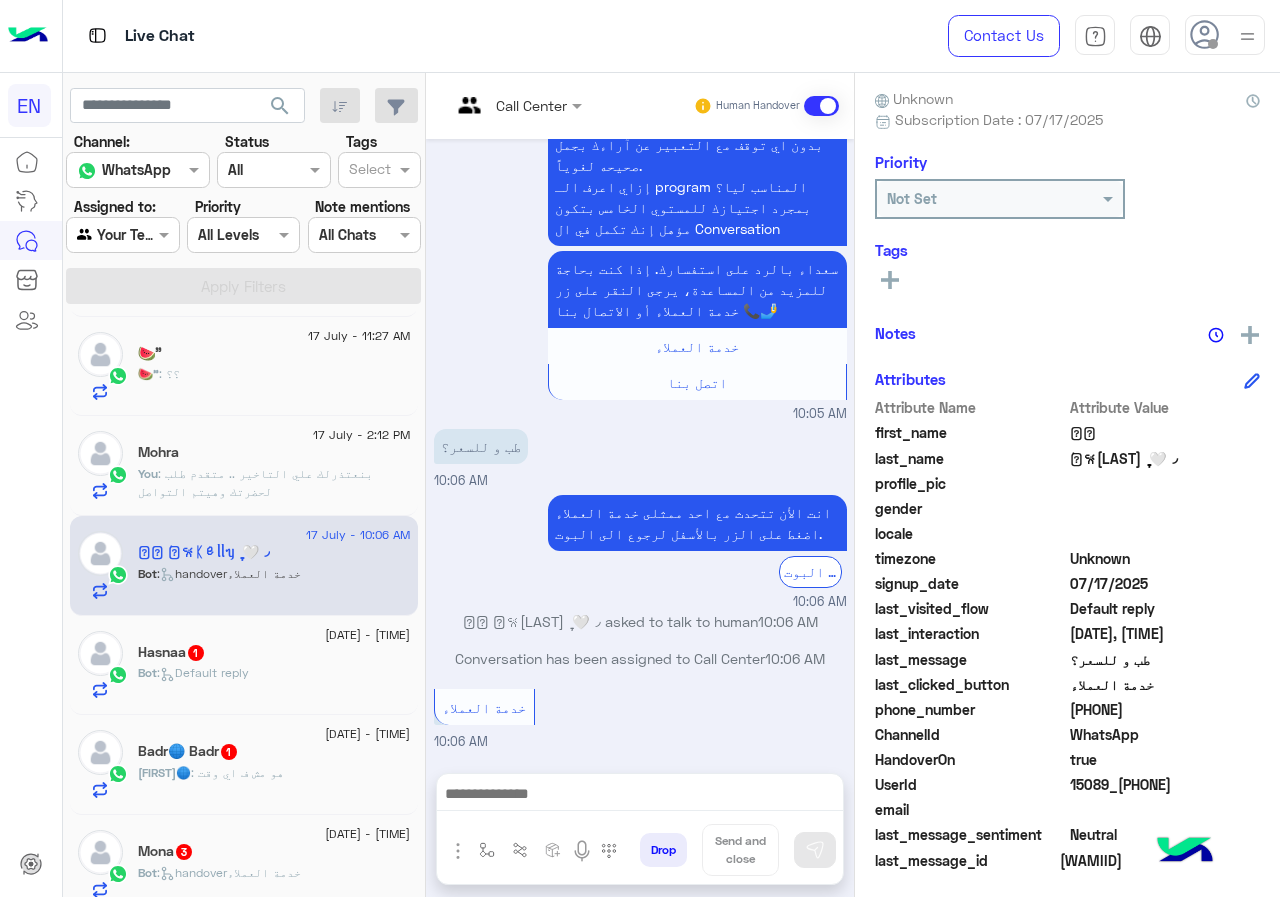 drag, startPoint x: 1073, startPoint y: 705, endPoint x: 1159, endPoint y: 705, distance: 86 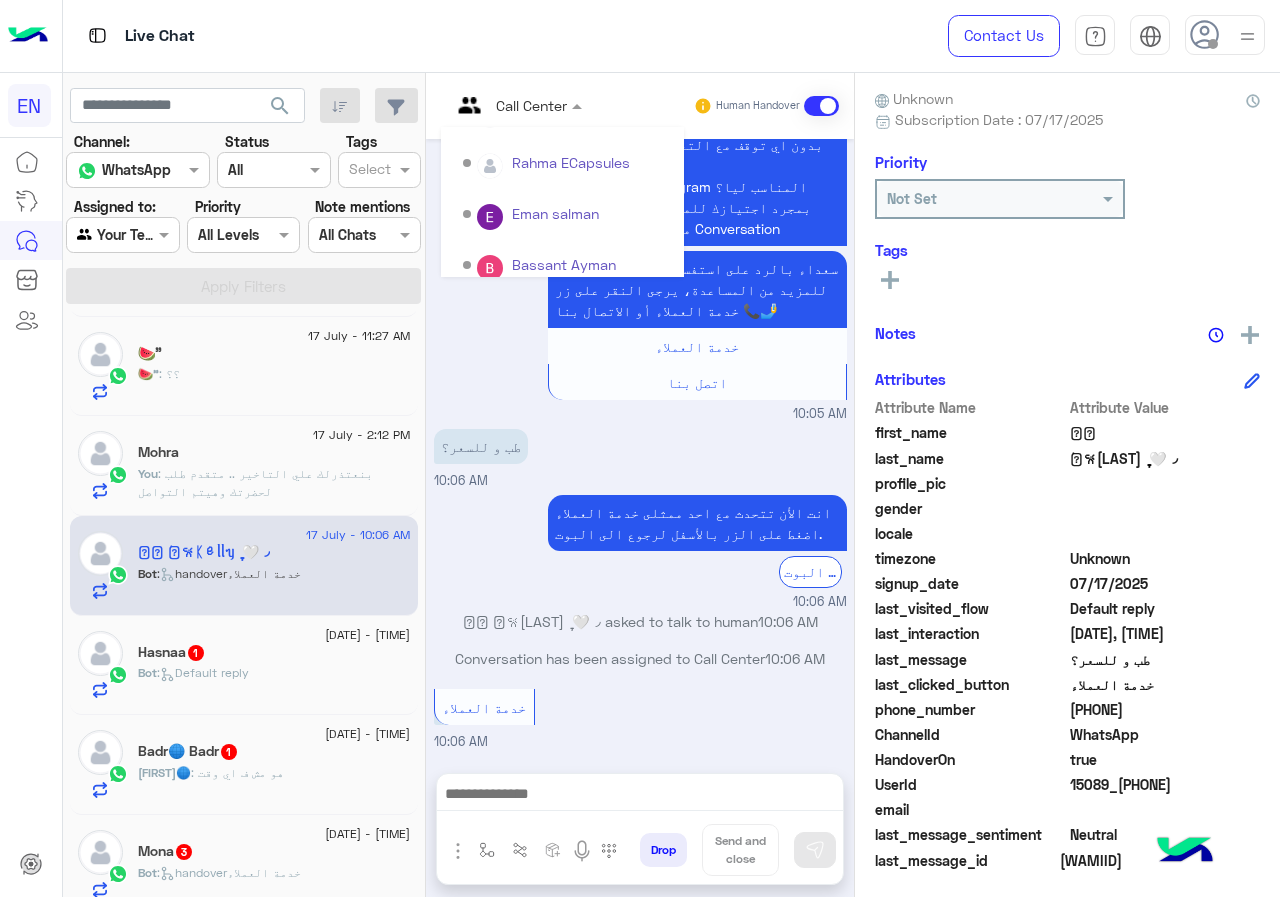 scroll, scrollTop: 332, scrollLeft: 0, axis: vertical 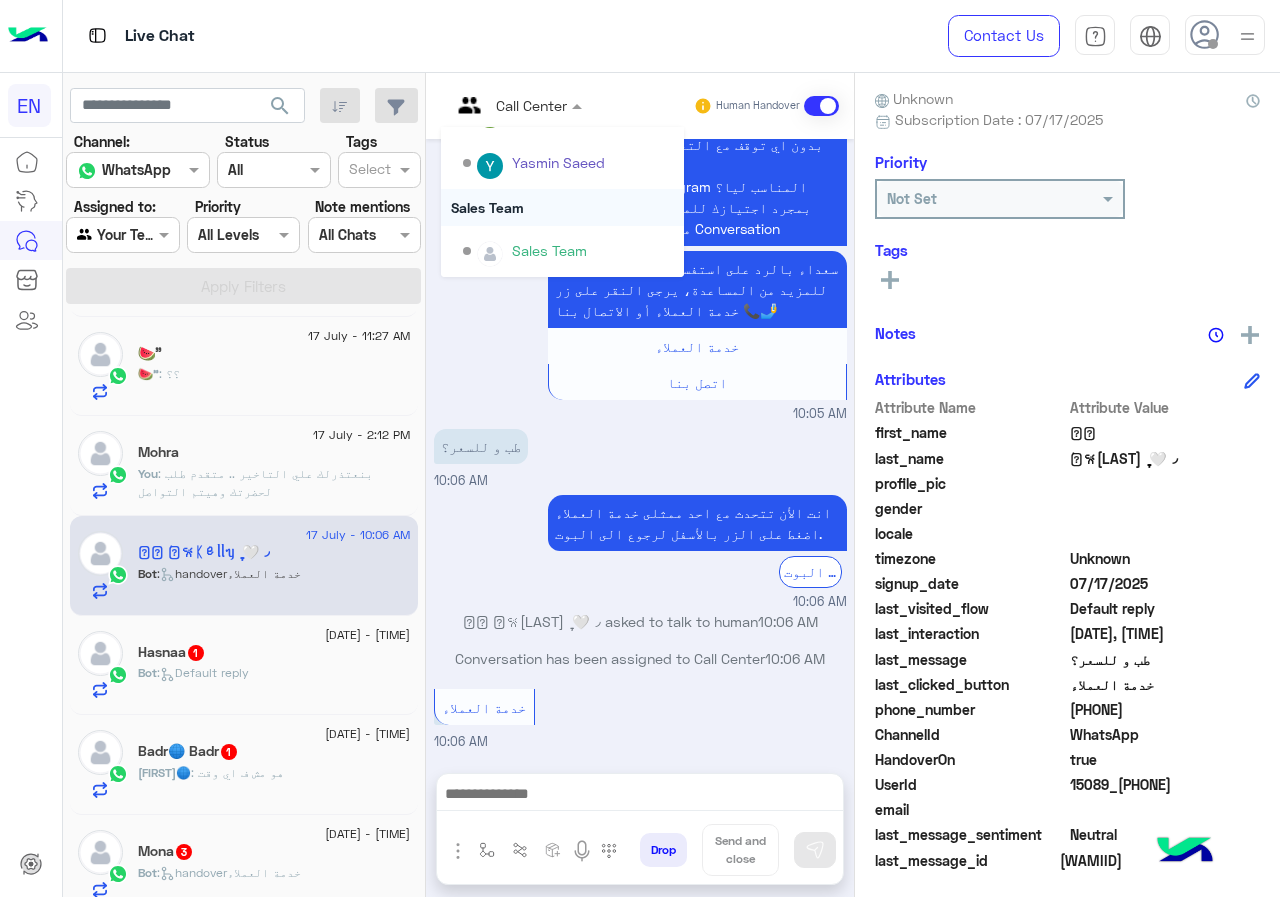 click on "Sales Team" at bounding box center (562, 207) 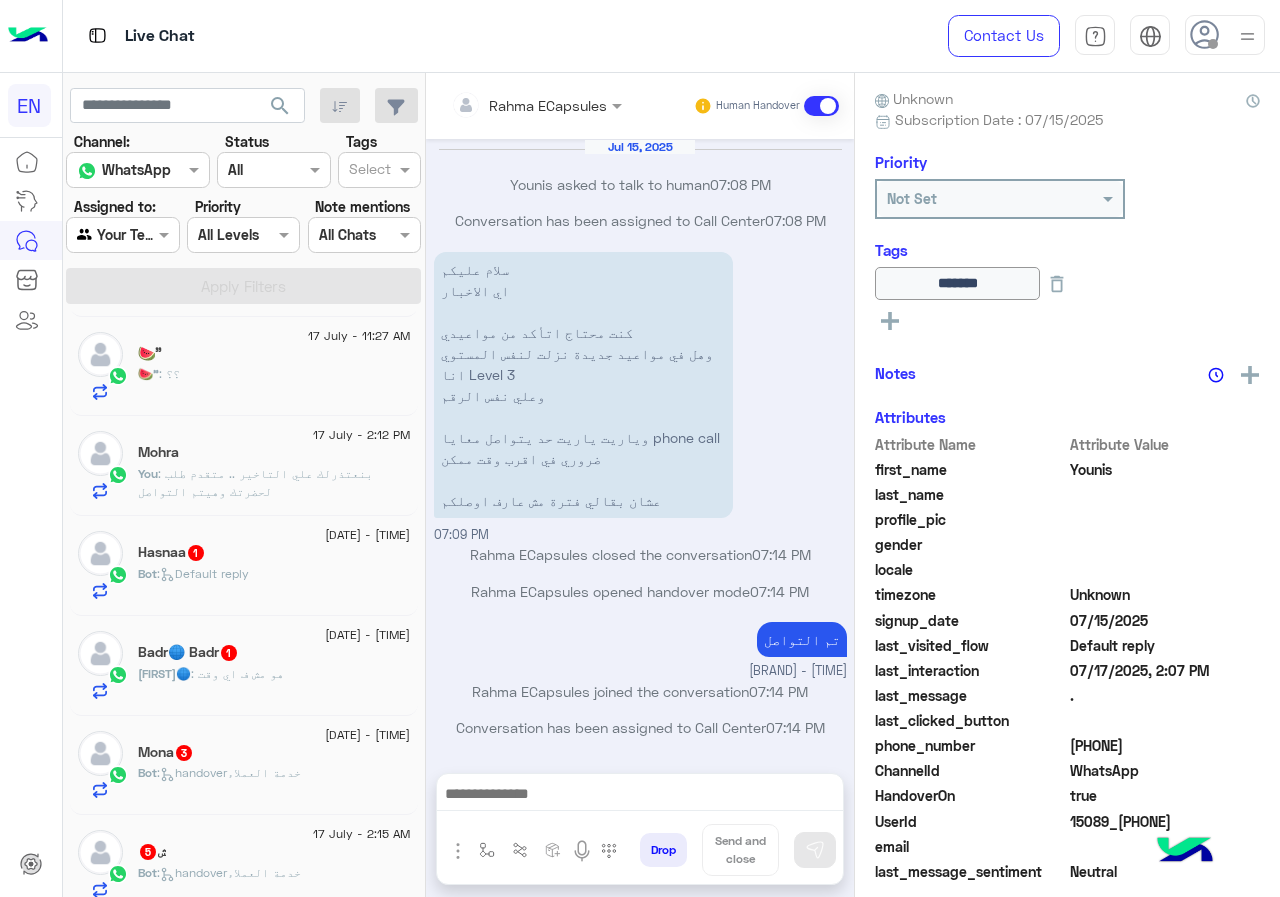 scroll, scrollTop: 1124, scrollLeft: 0, axis: vertical 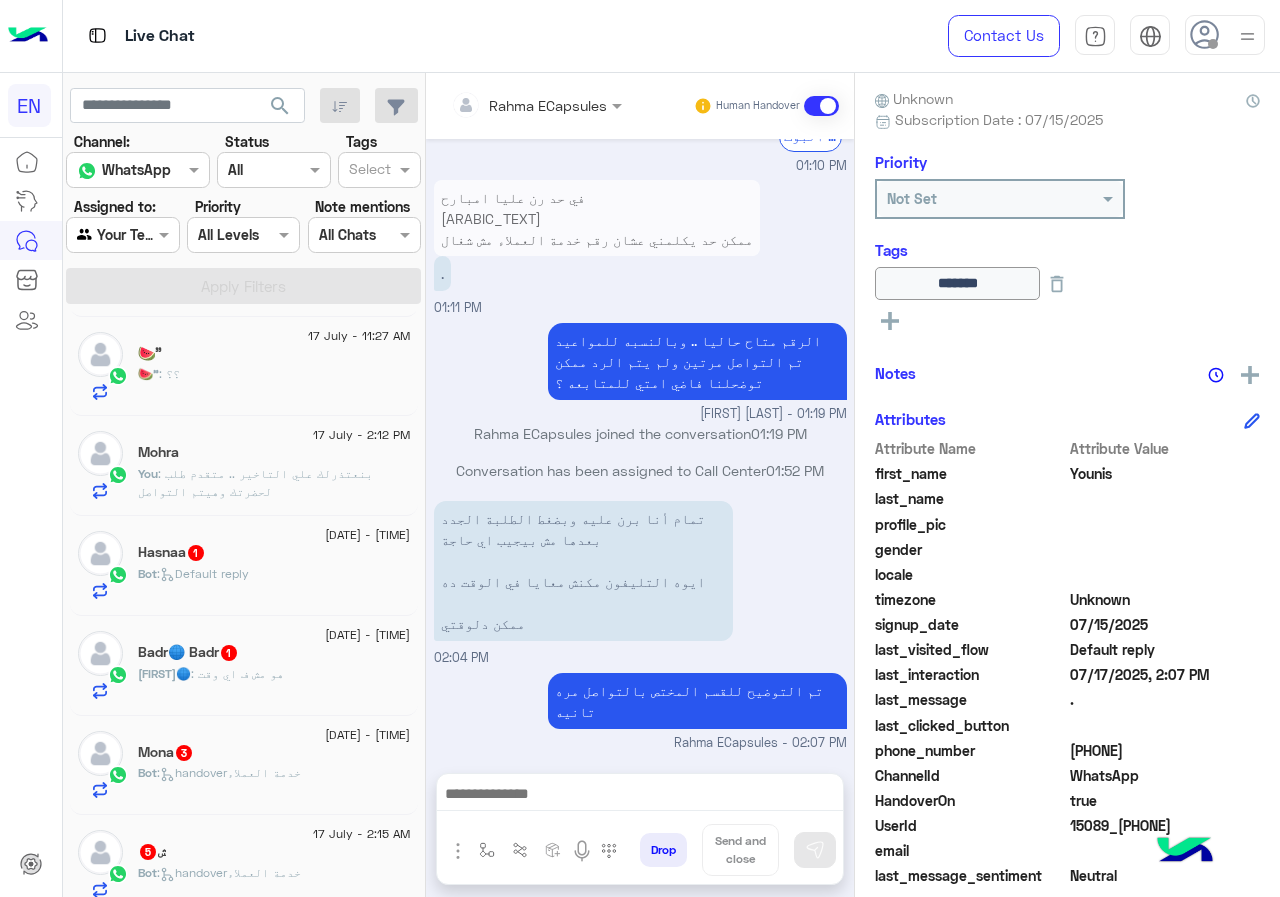 click on "[DATE] - [TIME]" 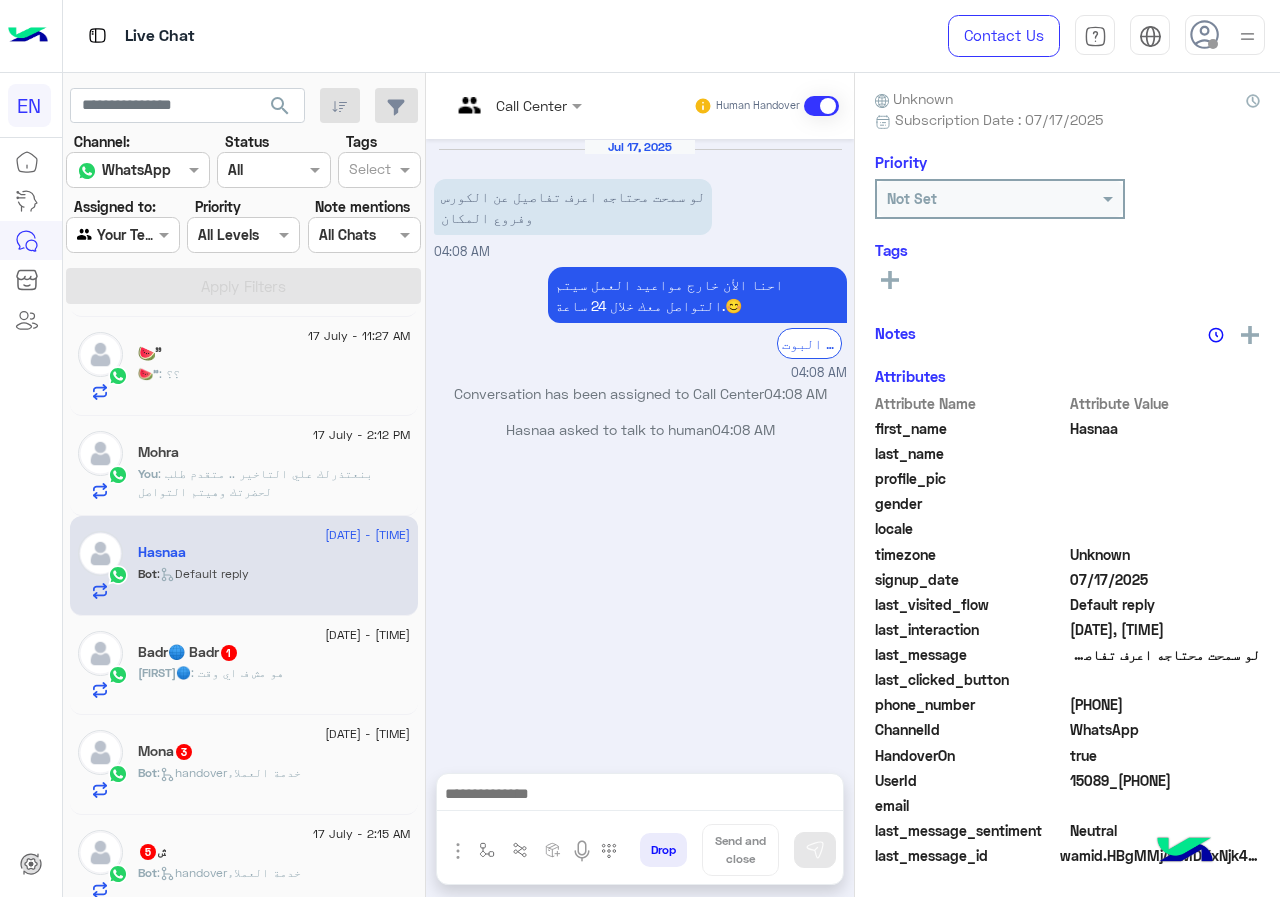 scroll, scrollTop: 175, scrollLeft: 0, axis: vertical 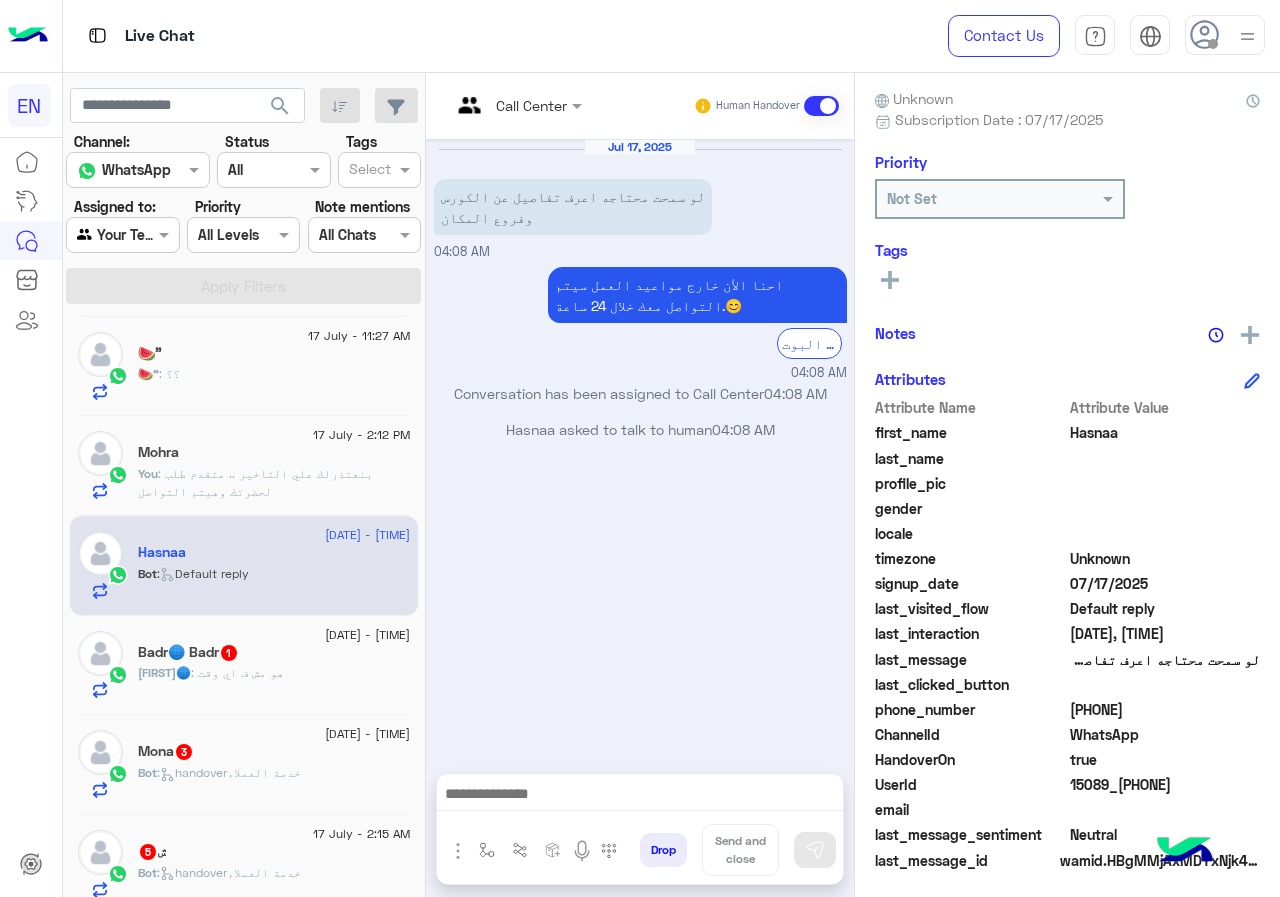 drag, startPoint x: 1073, startPoint y: 713, endPoint x: 1197, endPoint y: 714, distance: 124.004036 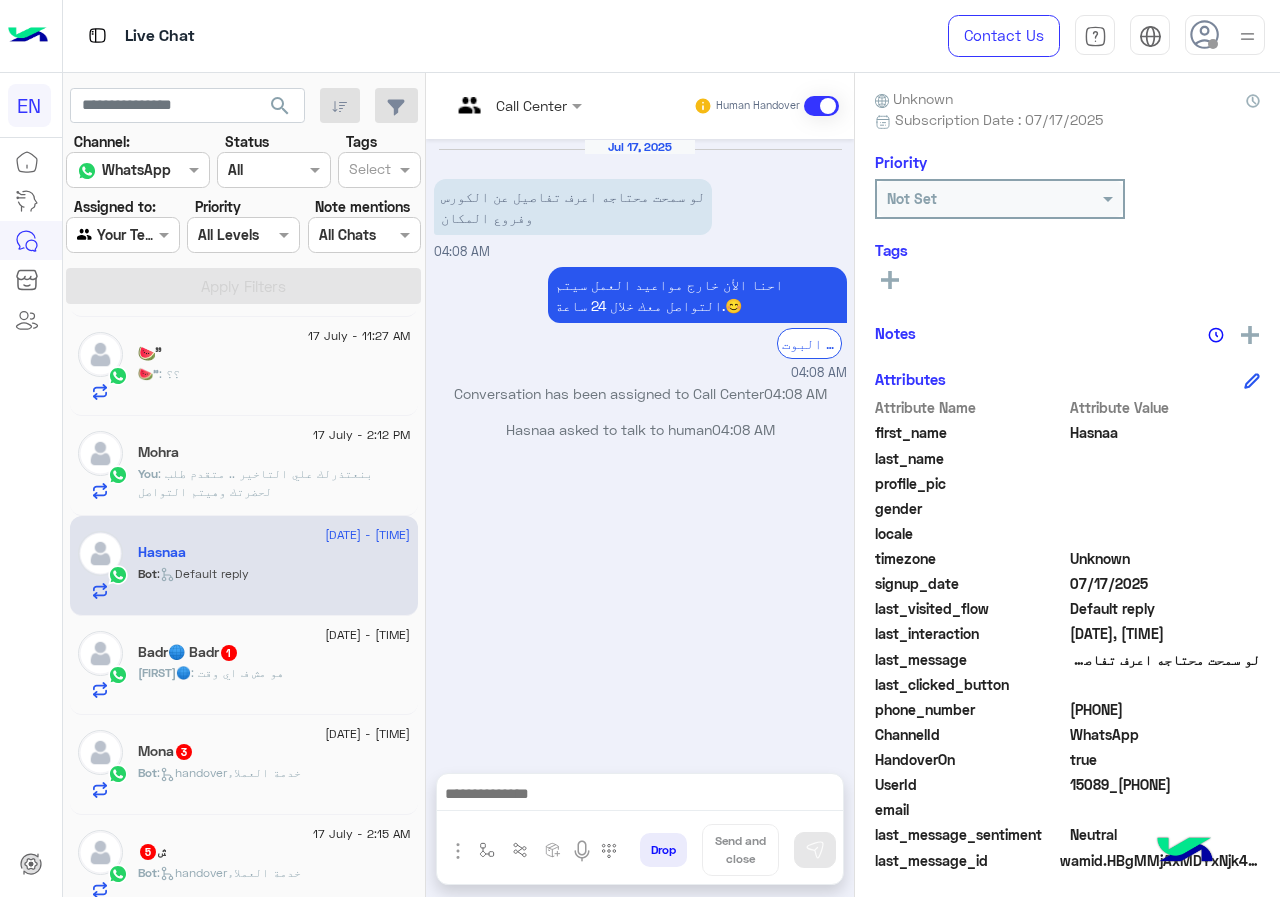click on "Live Chat" at bounding box center (469, 36) 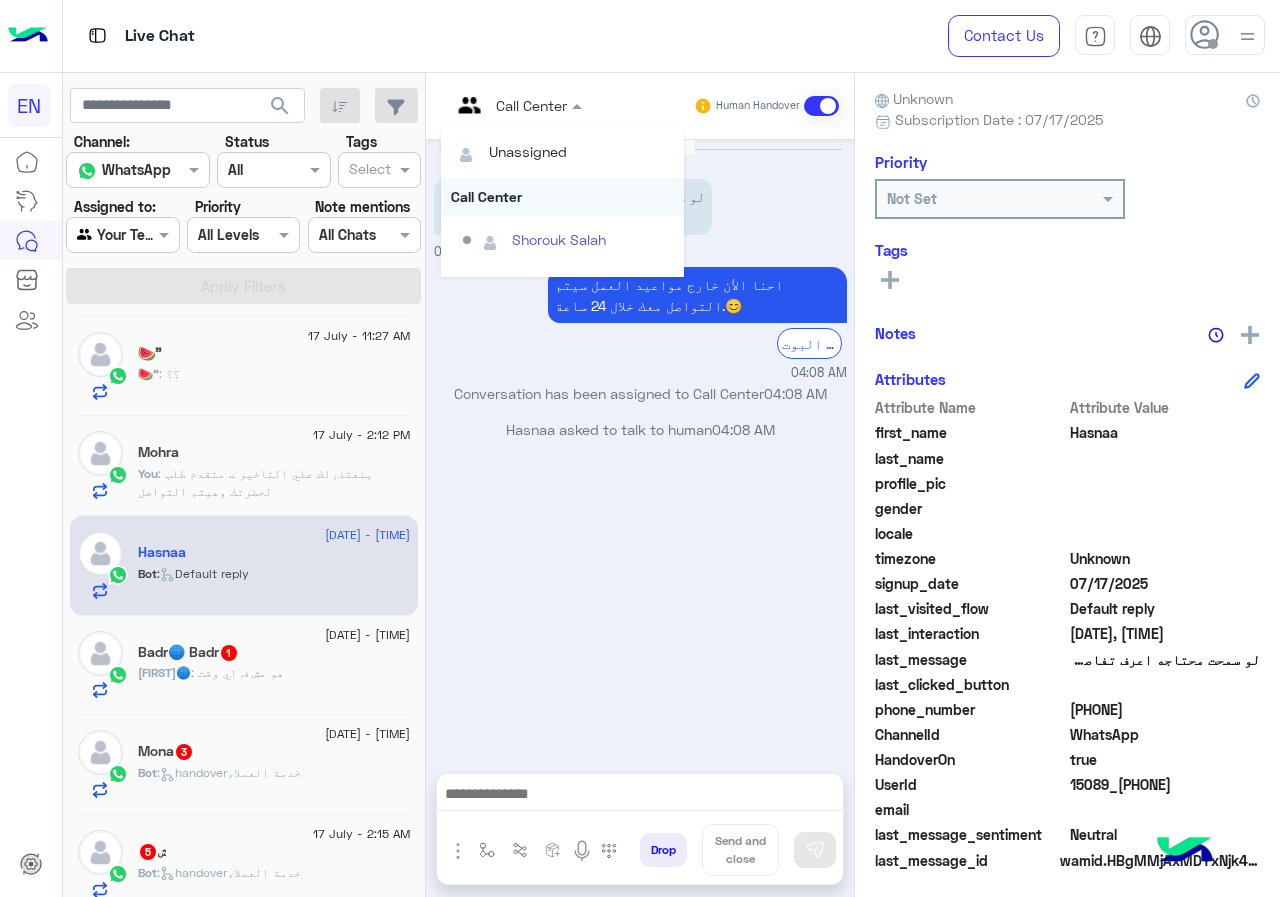 scroll, scrollTop: 332, scrollLeft: 0, axis: vertical 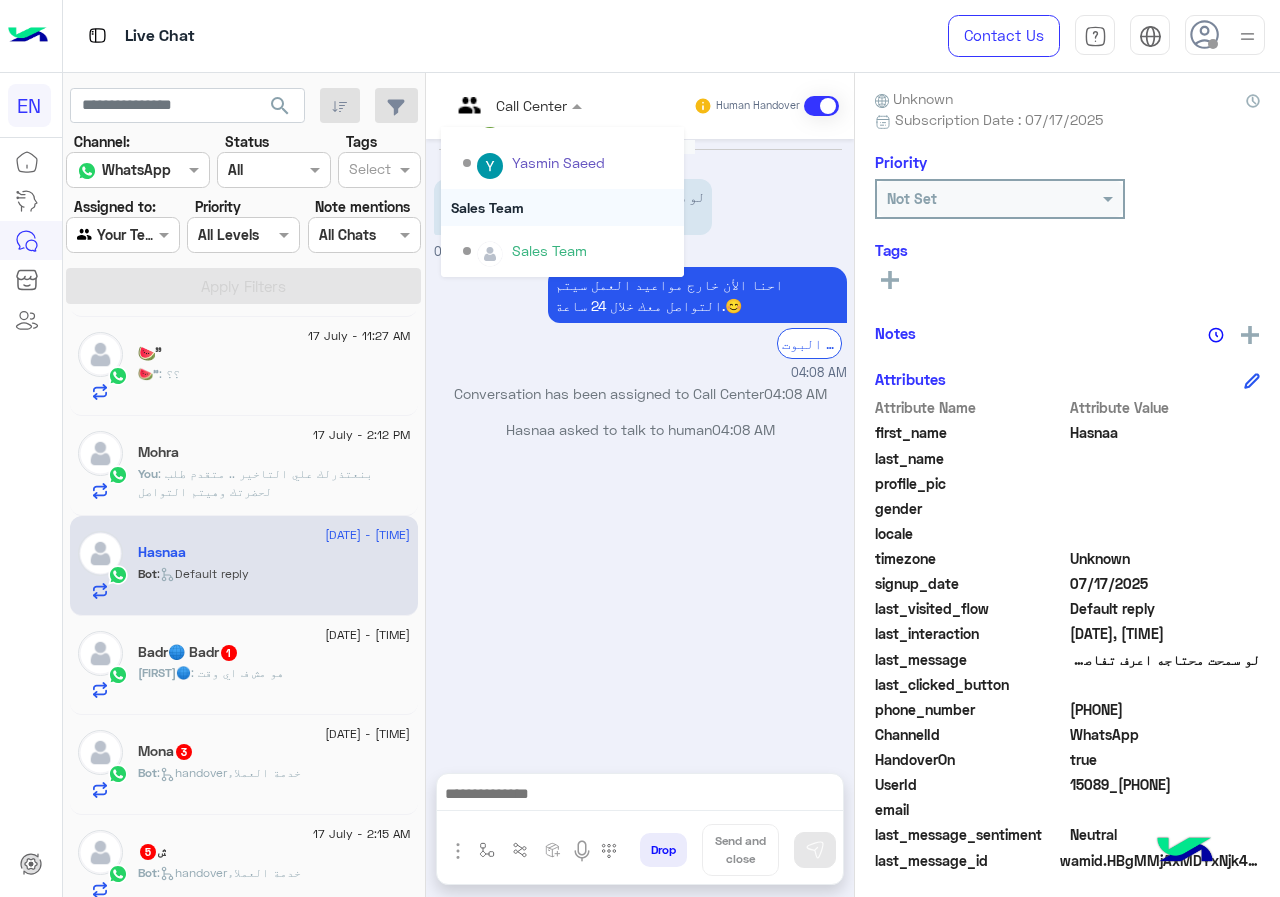 click on "Sales Team" at bounding box center [562, 207] 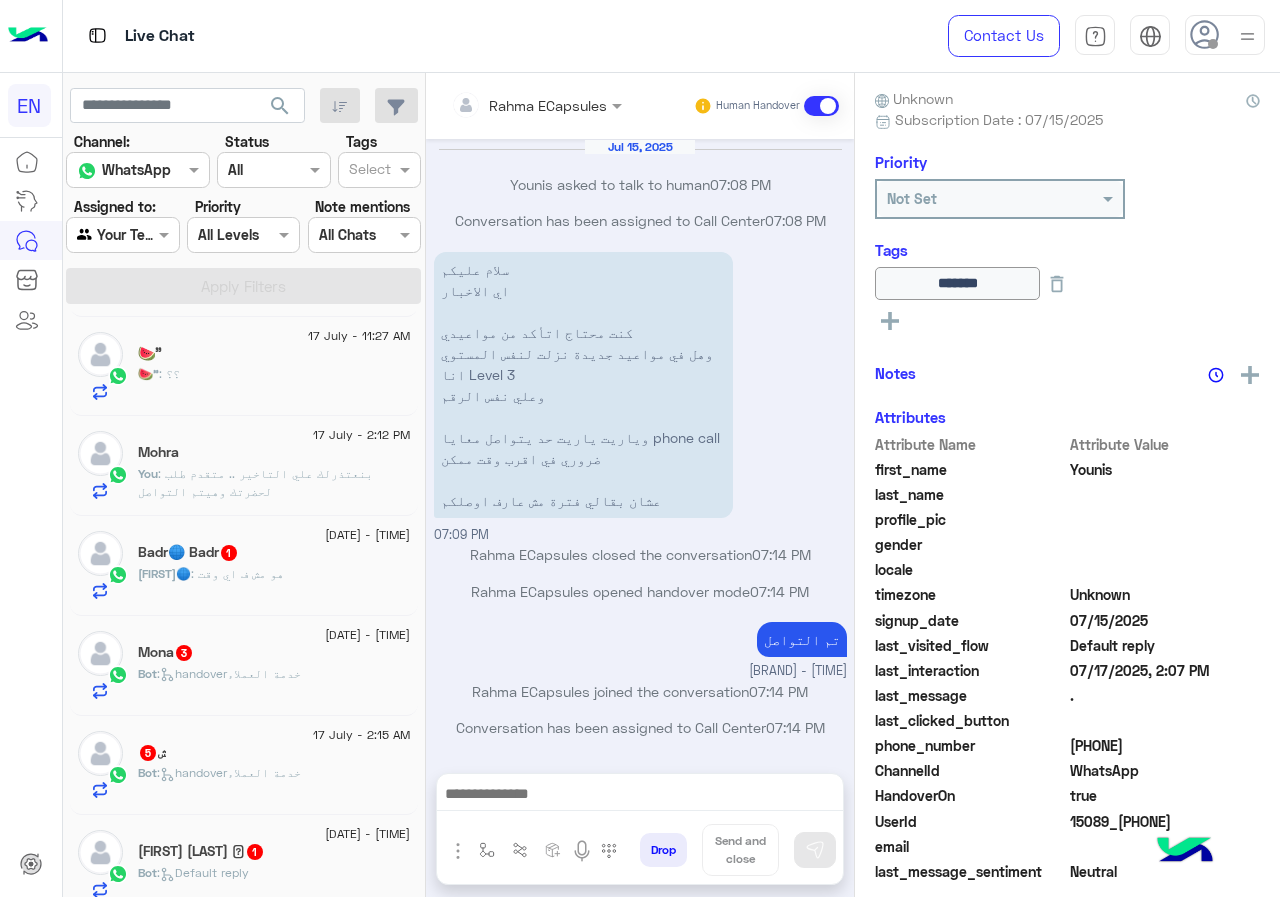 scroll, scrollTop: 1124, scrollLeft: 0, axis: vertical 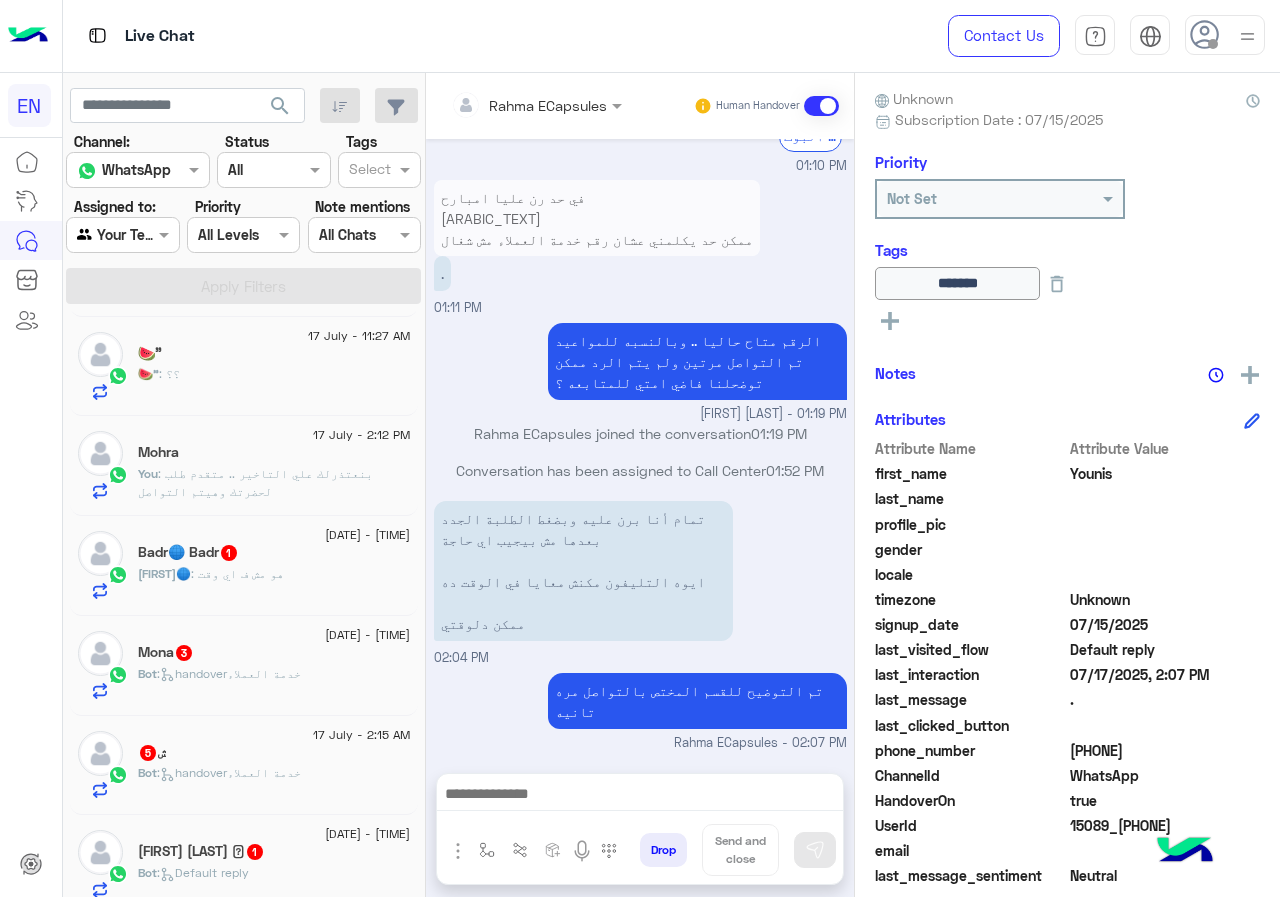 click on "17 July - 2:40 AM  [FIRST]   3 Bot :   handoverخدمة العملاء" 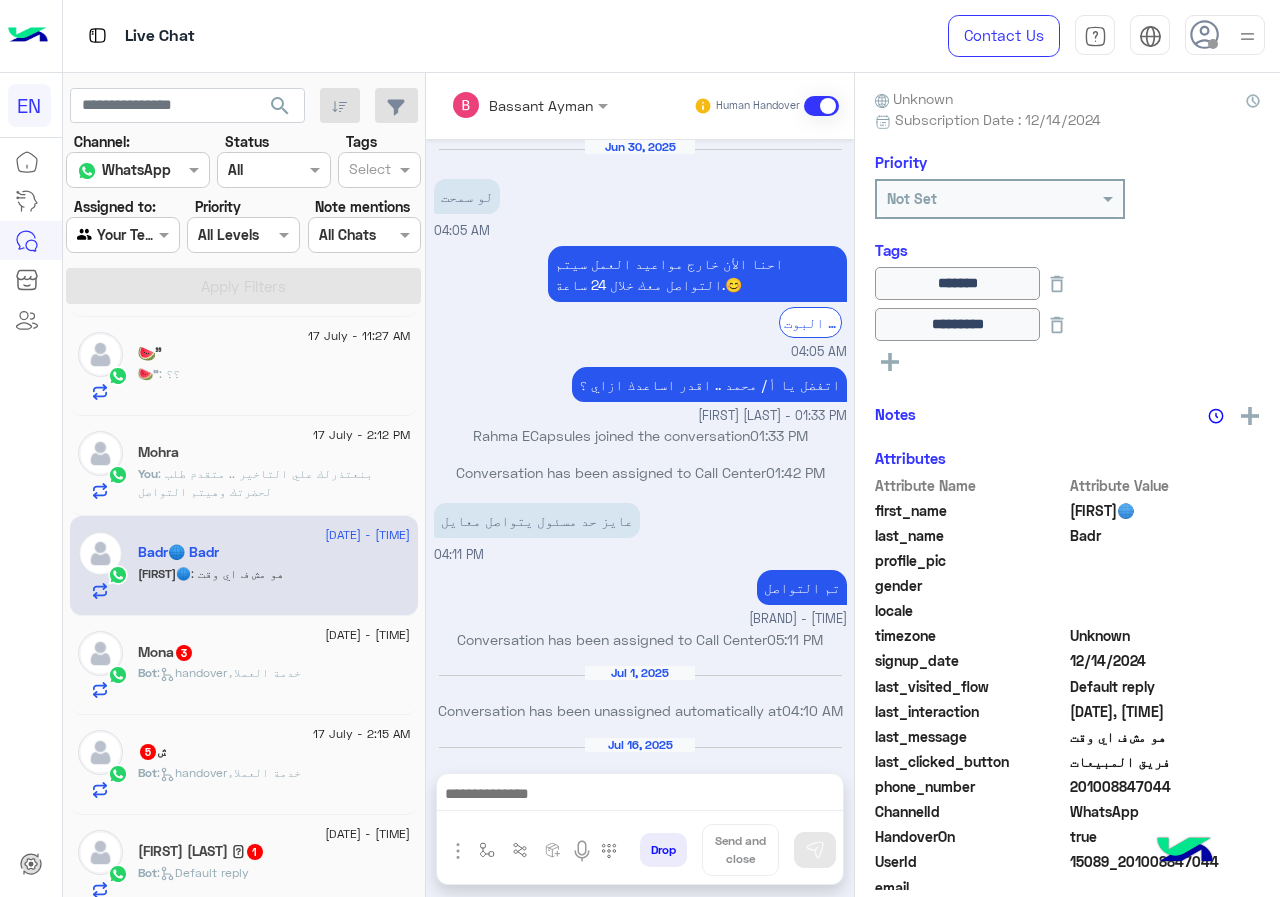 scroll, scrollTop: 840, scrollLeft: 0, axis: vertical 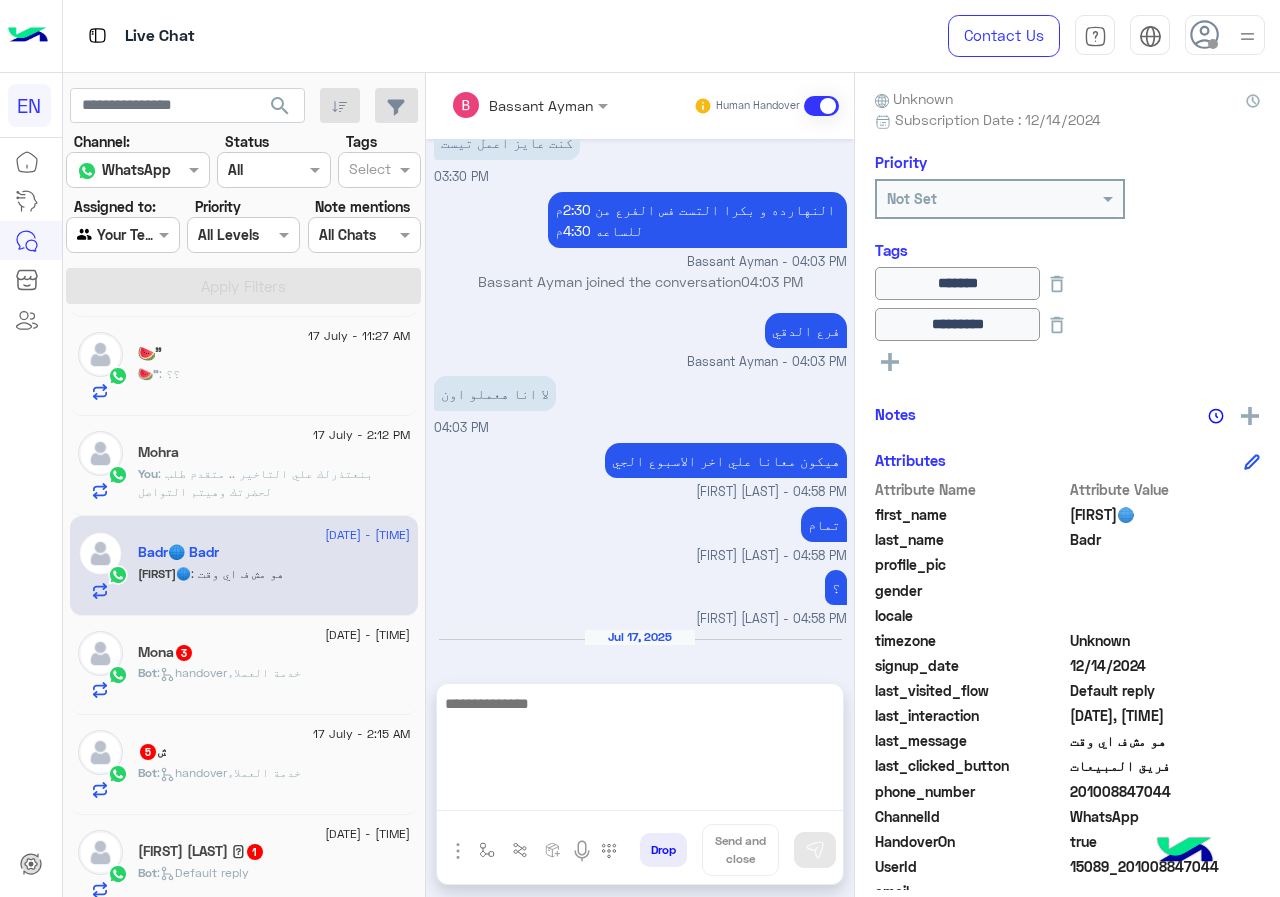 click at bounding box center [640, 751] 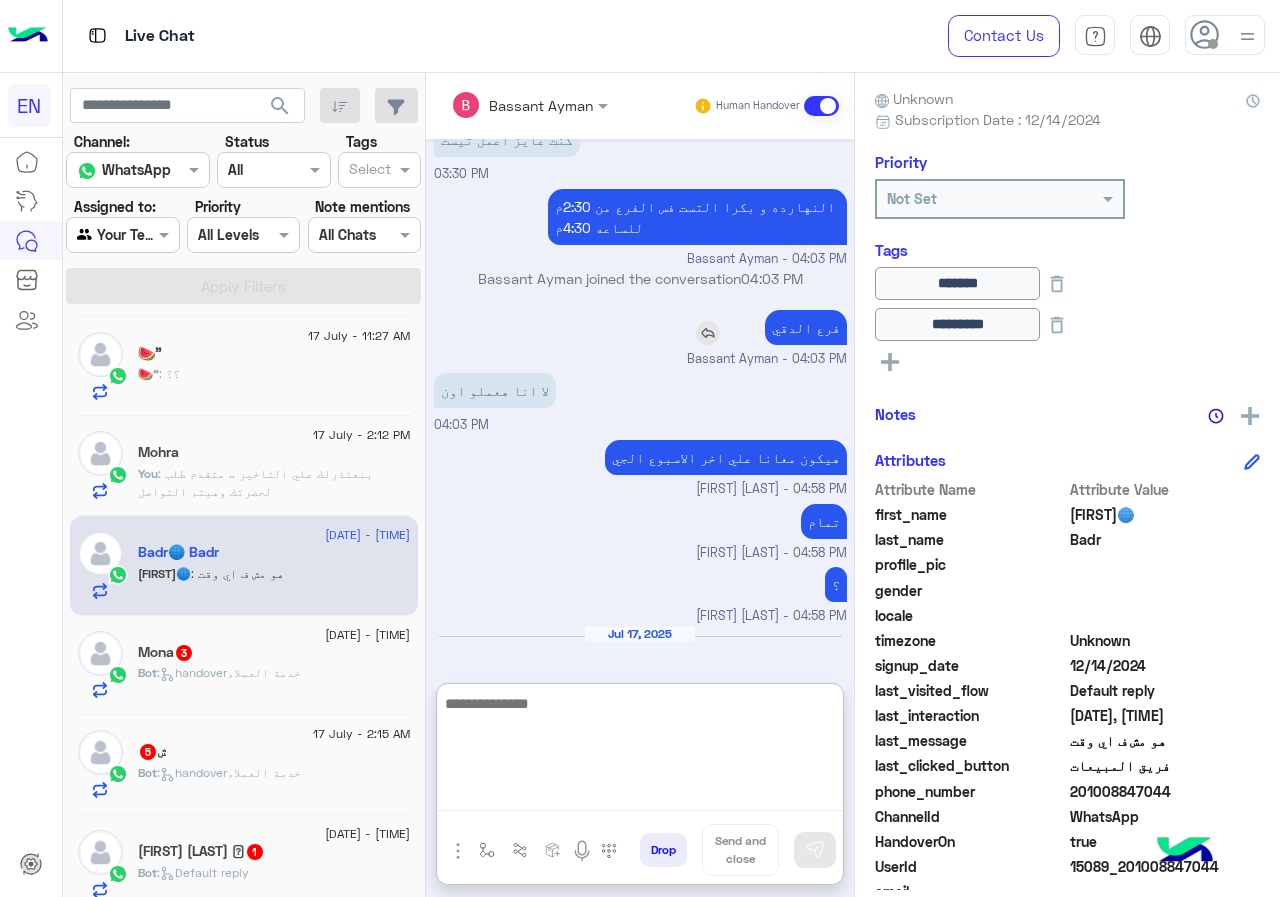scroll, scrollTop: 930, scrollLeft: 0, axis: vertical 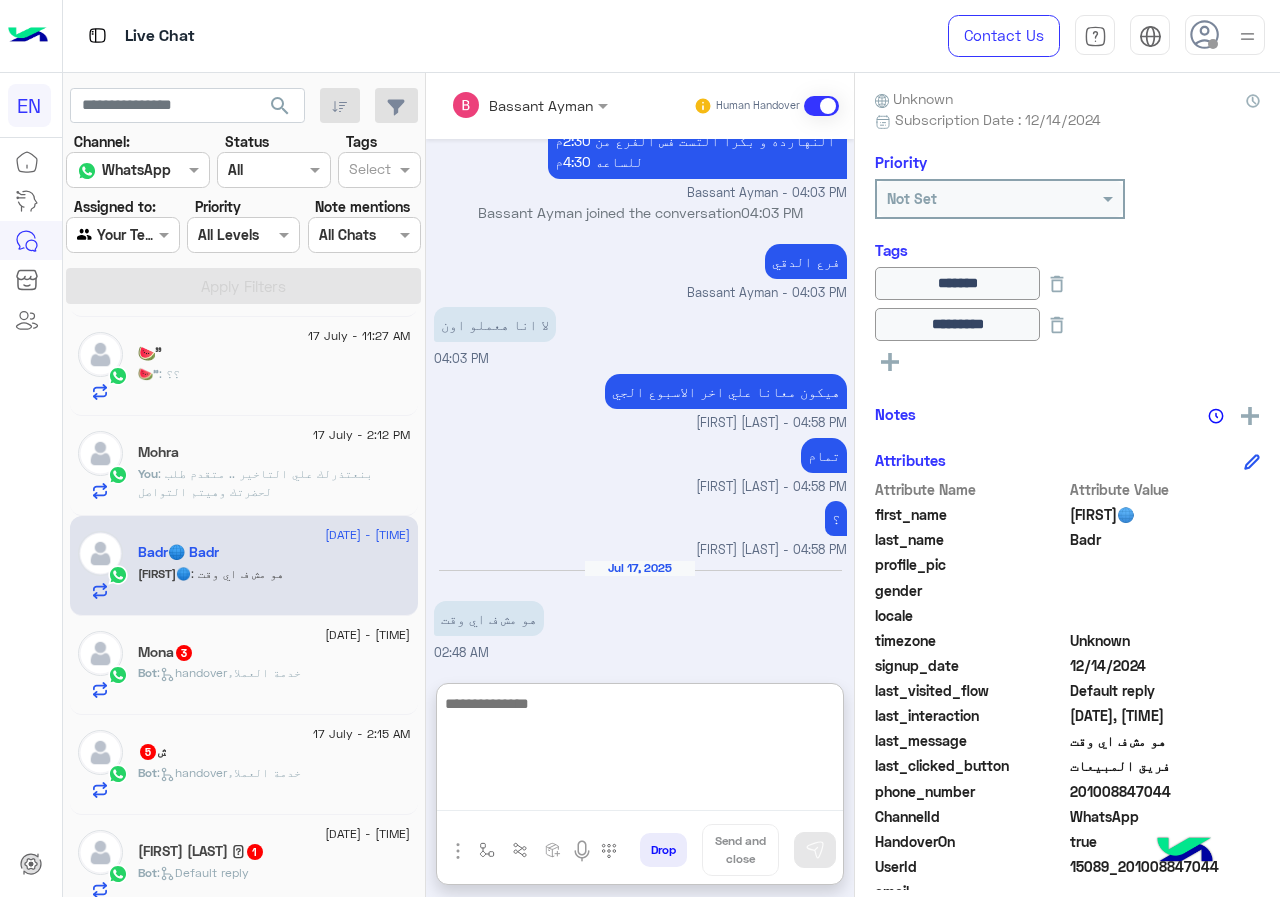 click at bounding box center (640, 751) 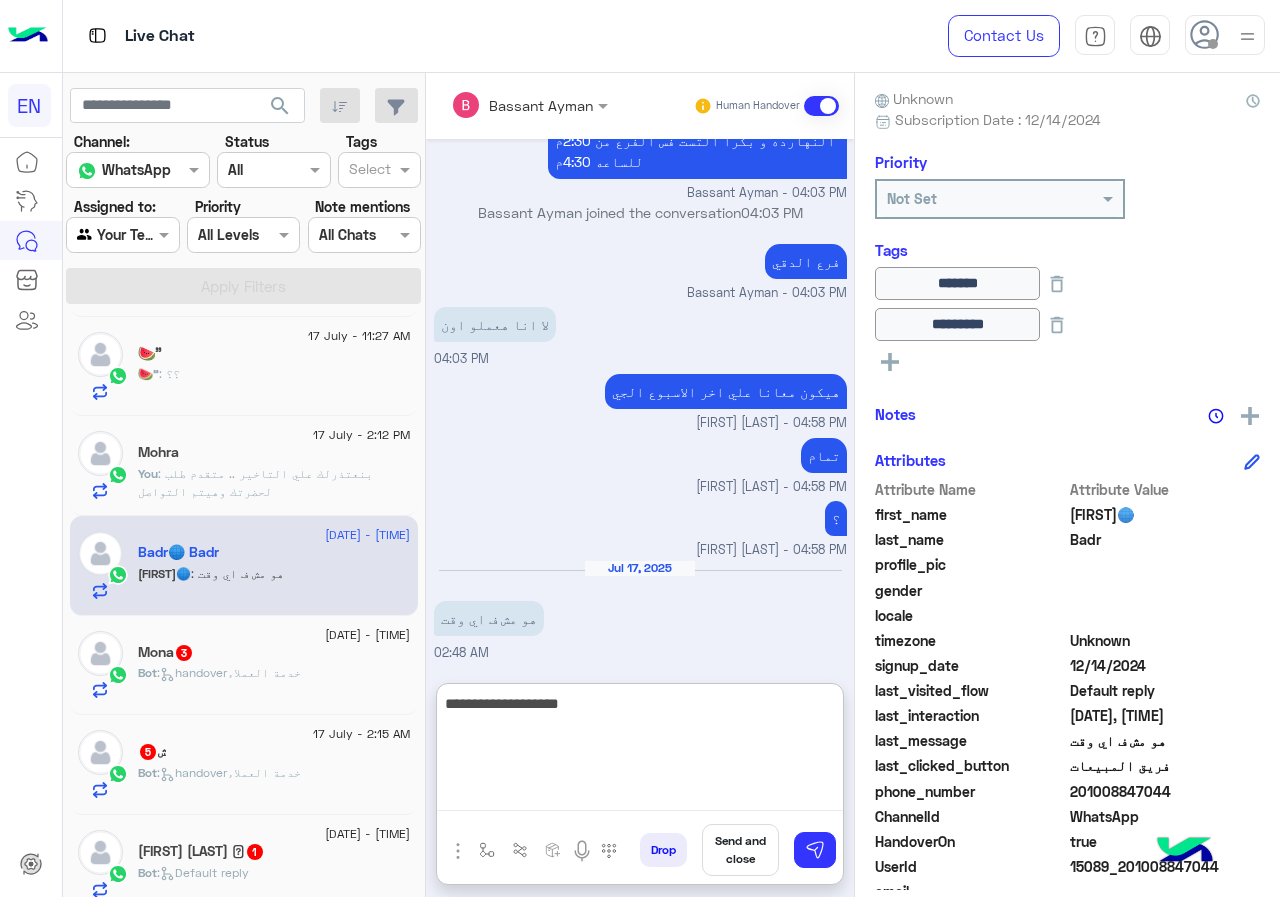 drag, startPoint x: 820, startPoint y: 709, endPoint x: 850, endPoint y: 708, distance: 30.016663 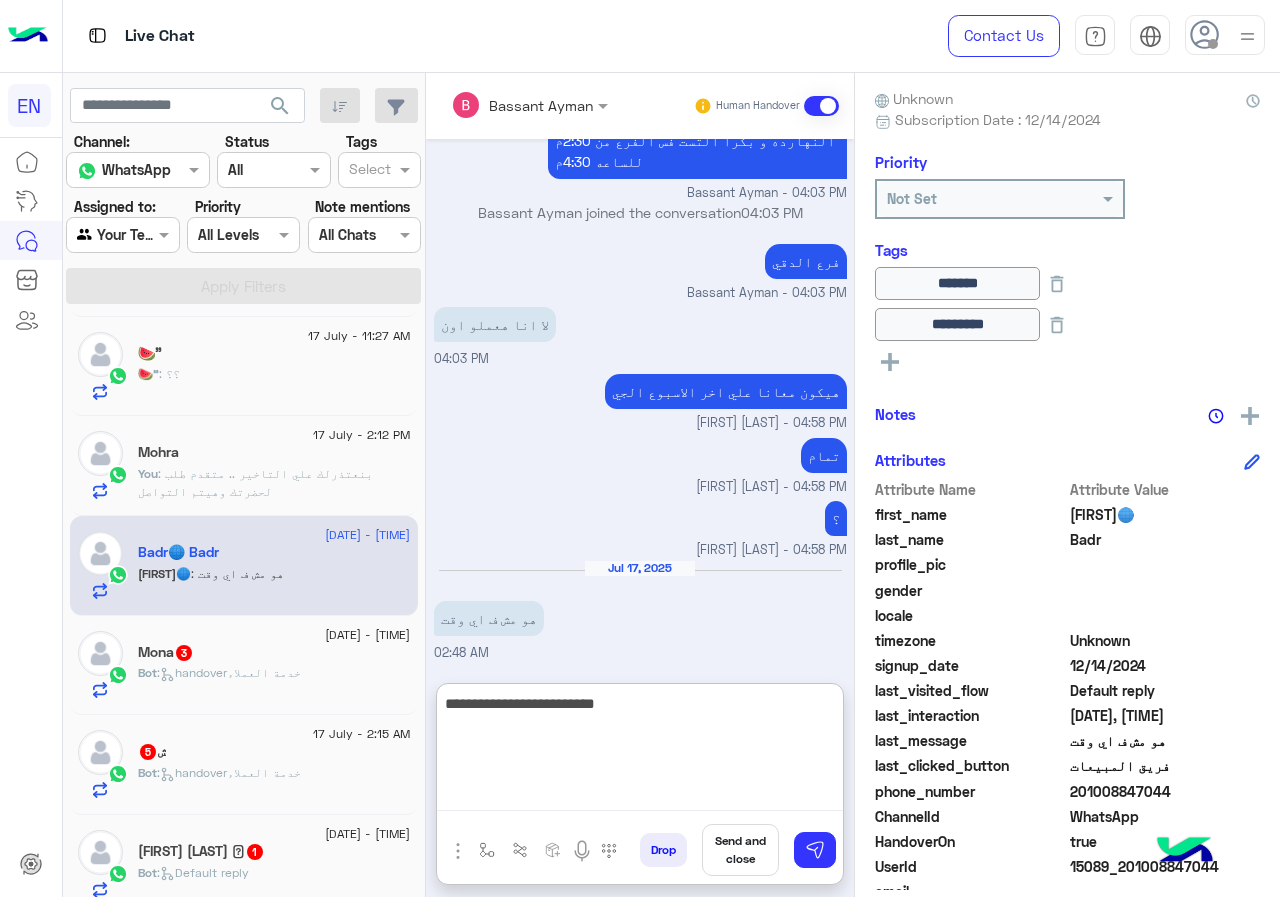 type on "**********" 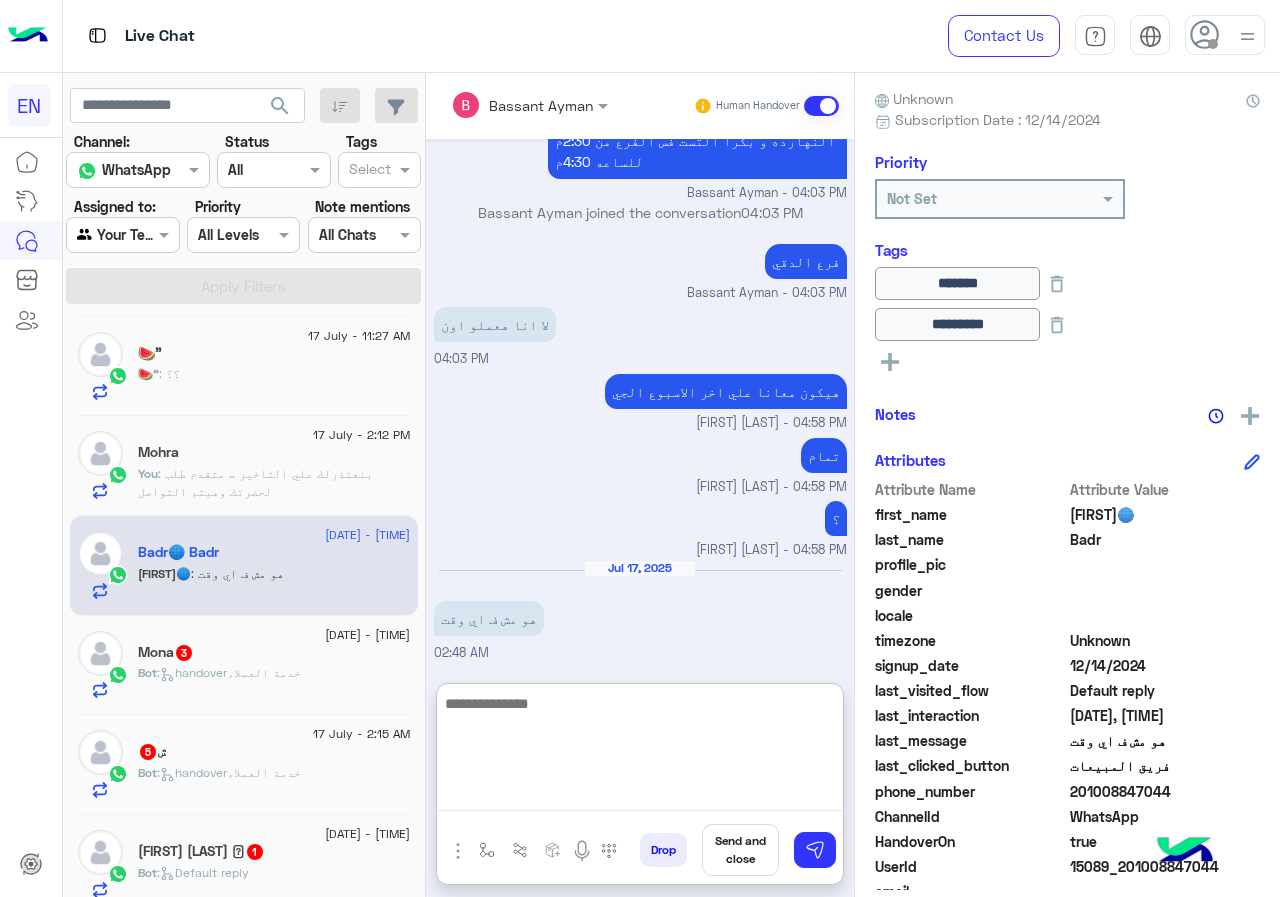 scroll, scrollTop: 994, scrollLeft: 0, axis: vertical 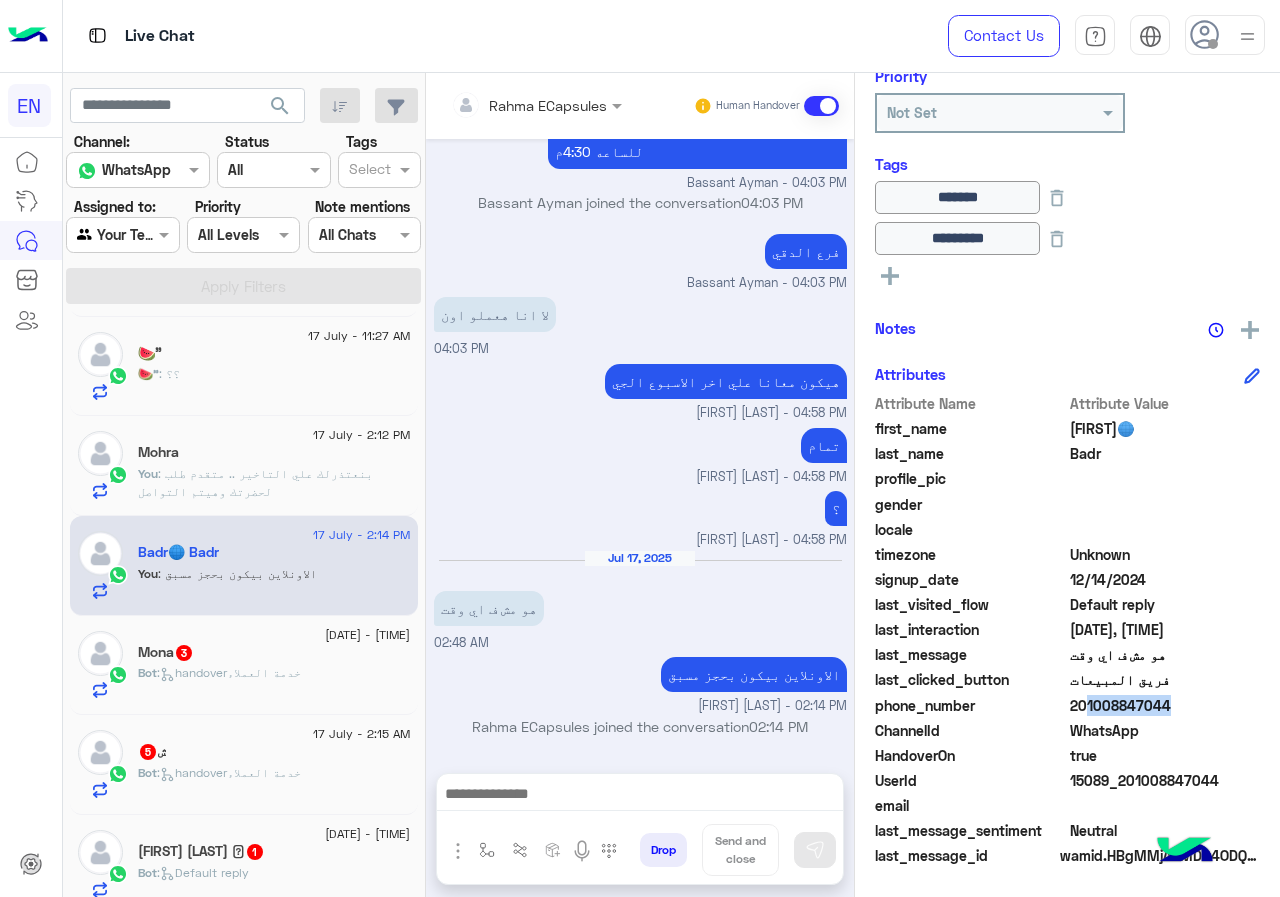 drag, startPoint x: 1074, startPoint y: 706, endPoint x: 1169, endPoint y: 704, distance: 95.02105 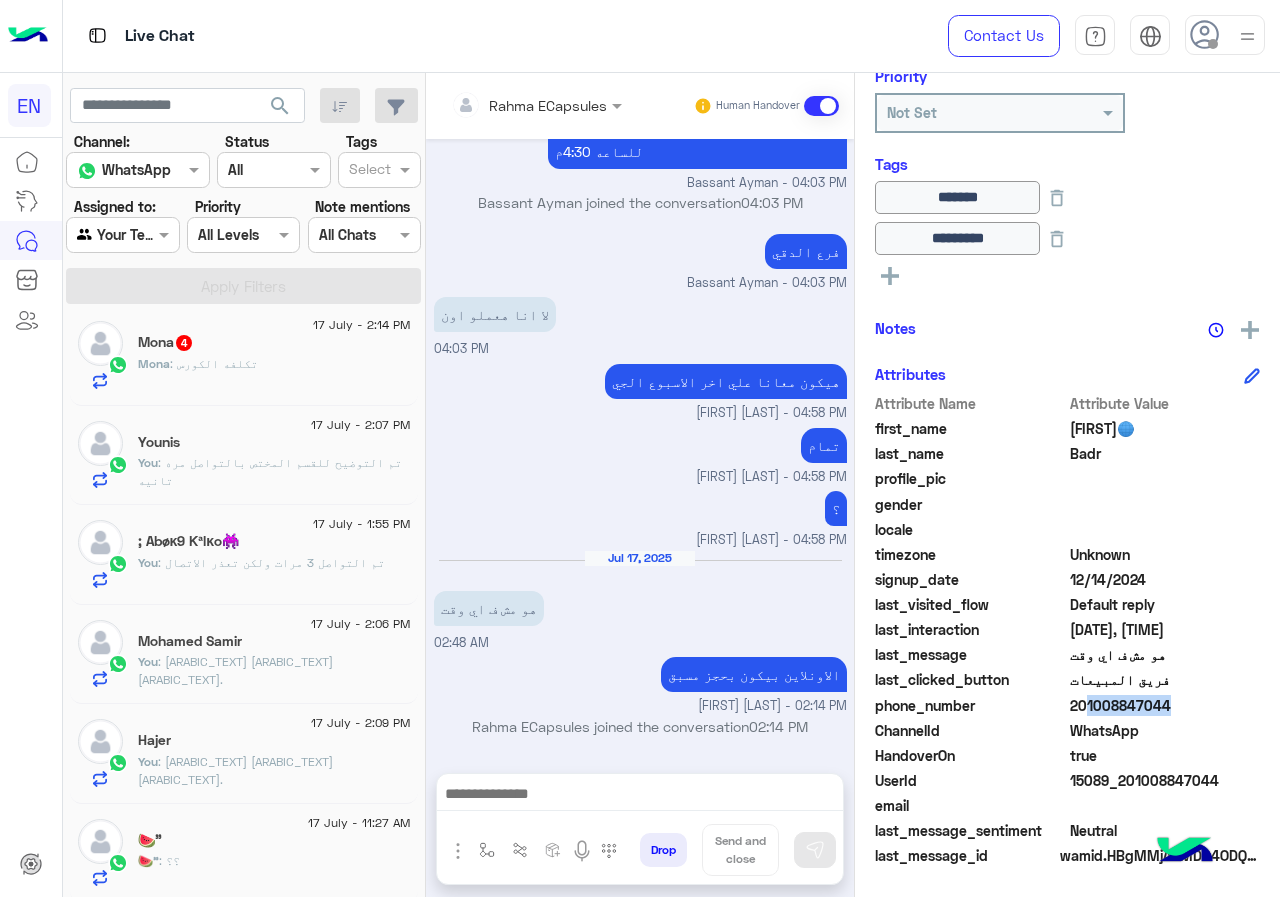 scroll, scrollTop: 0, scrollLeft: 0, axis: both 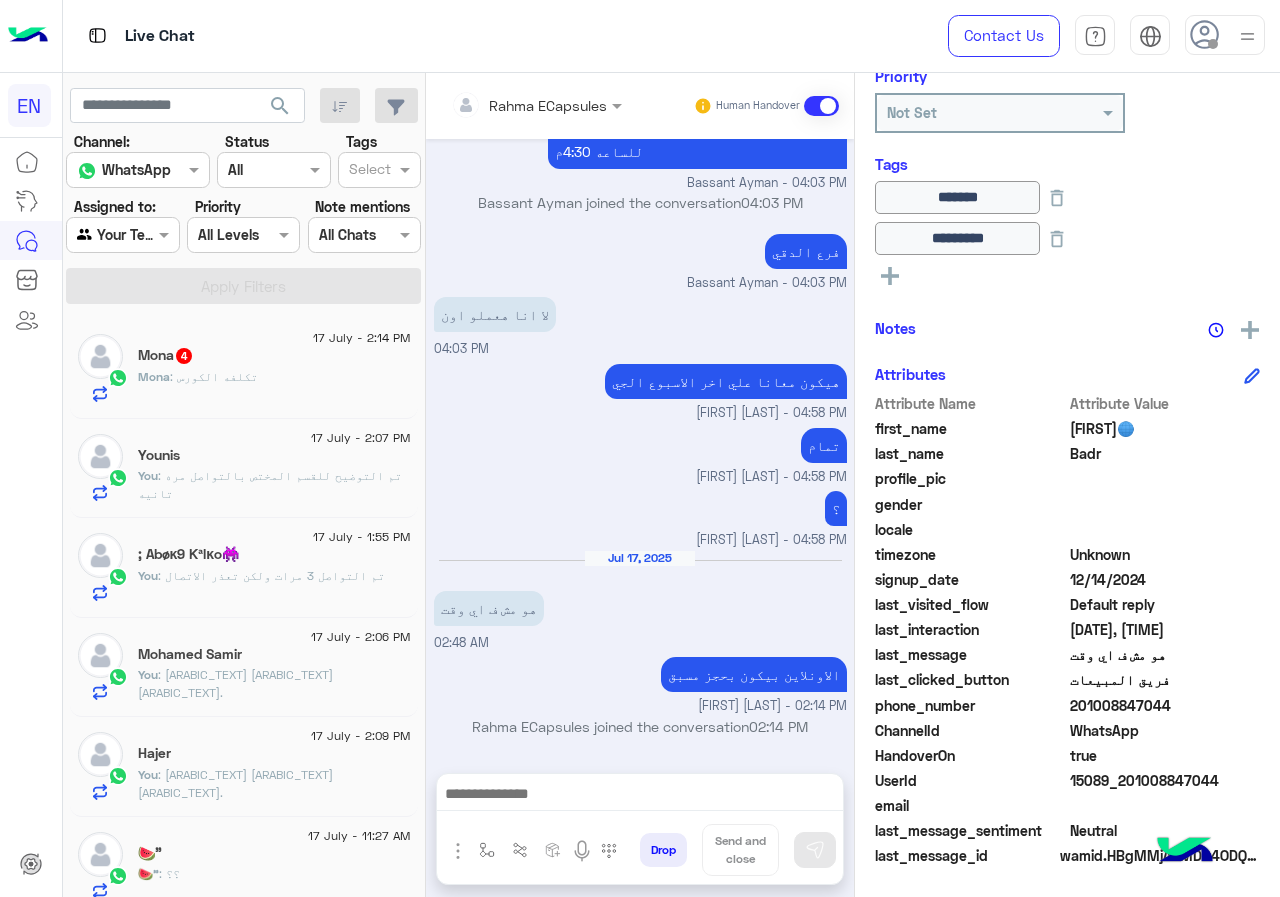 click on "[FIRST]   4" 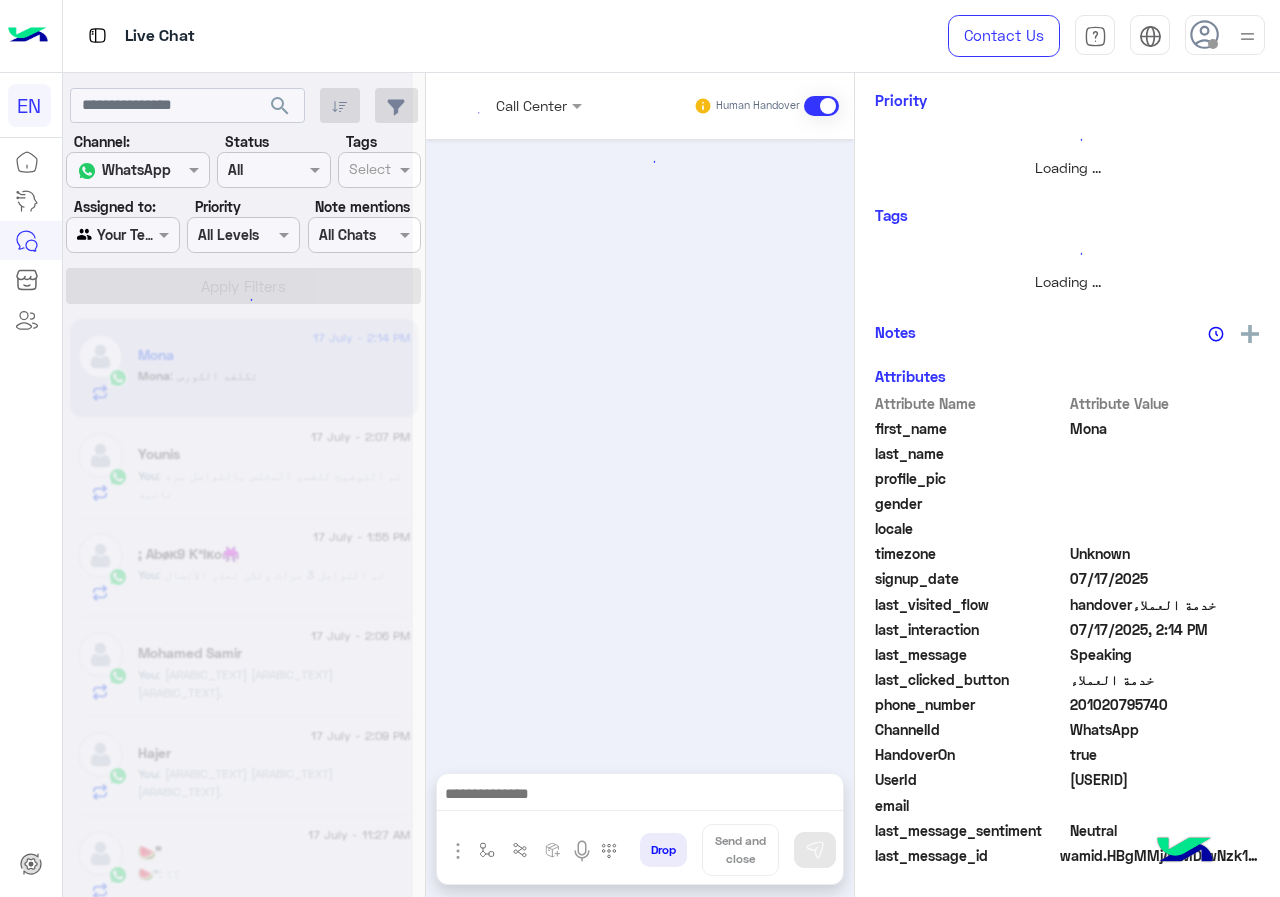 scroll, scrollTop: 0, scrollLeft: 0, axis: both 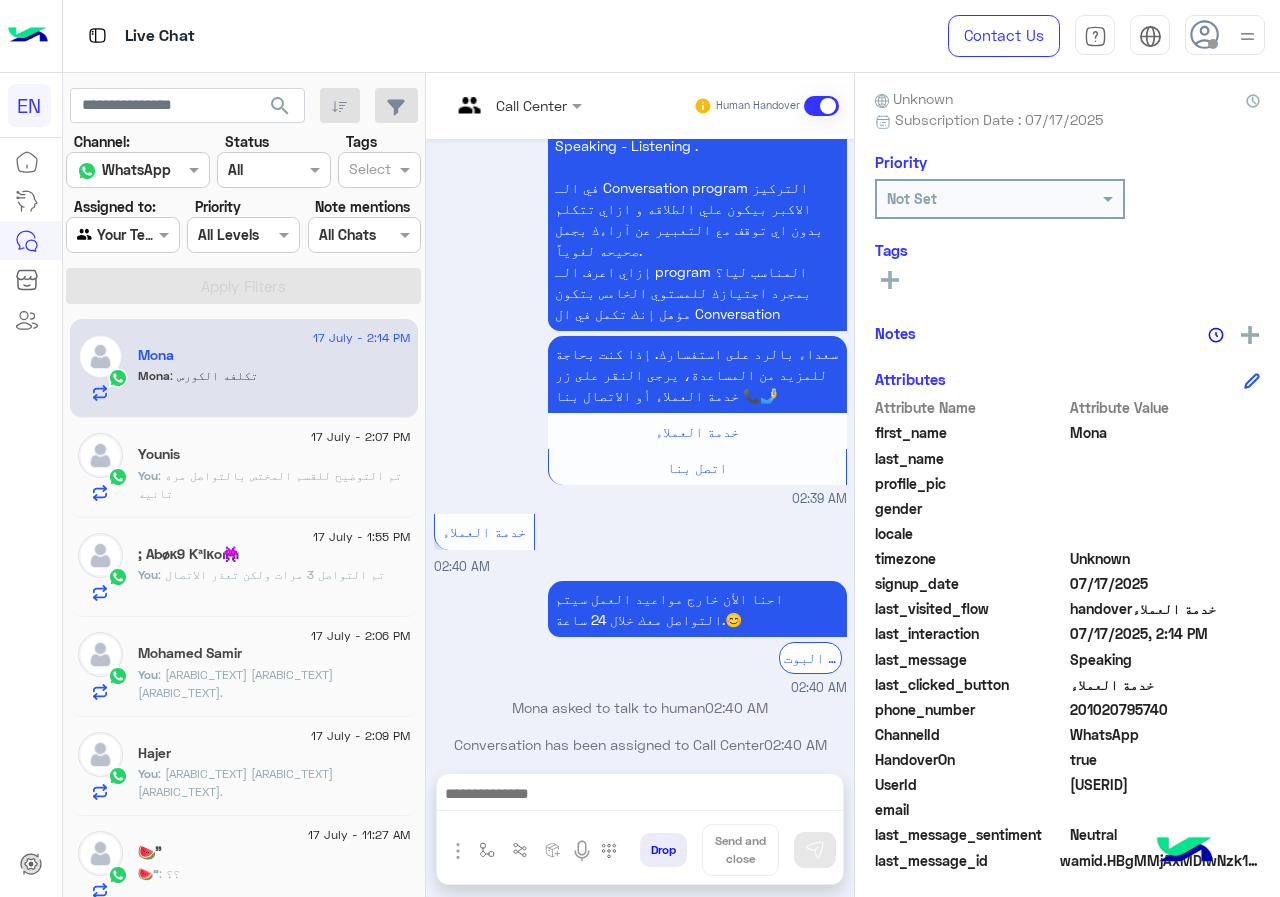drag, startPoint x: 1077, startPoint y: 710, endPoint x: 1176, endPoint y: 708, distance: 99.0202 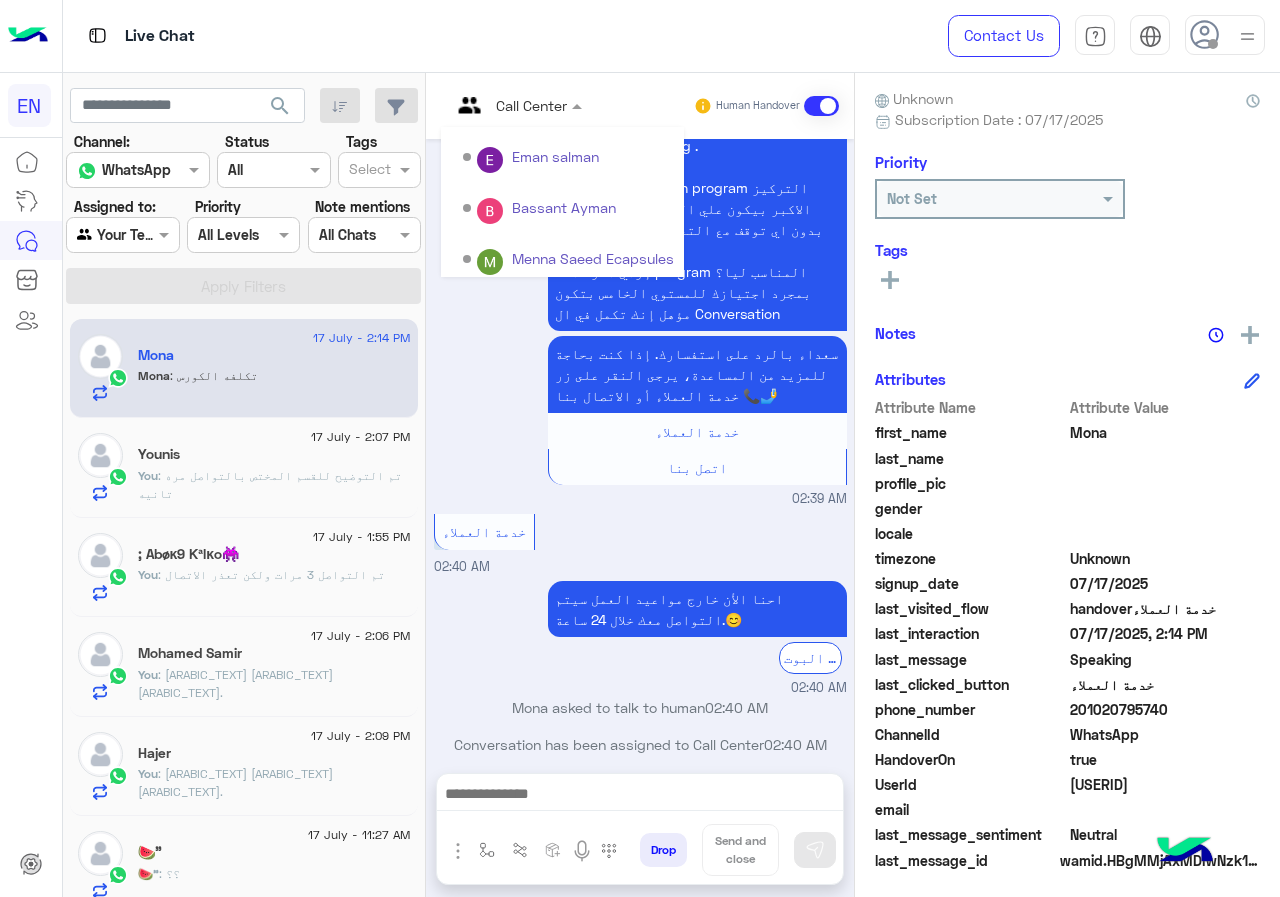 scroll, scrollTop: 332, scrollLeft: 0, axis: vertical 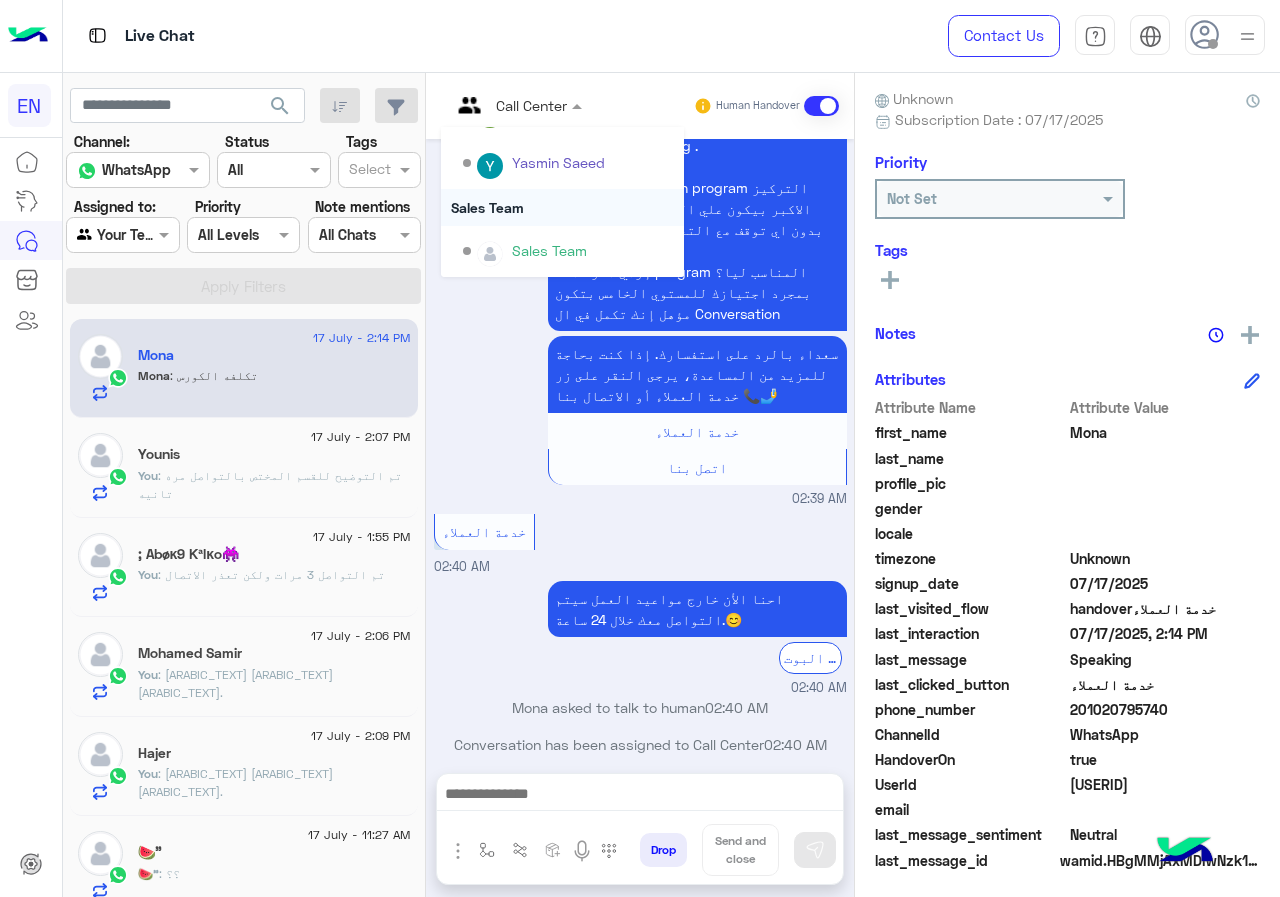 click on "Sales Team" at bounding box center (562, 207) 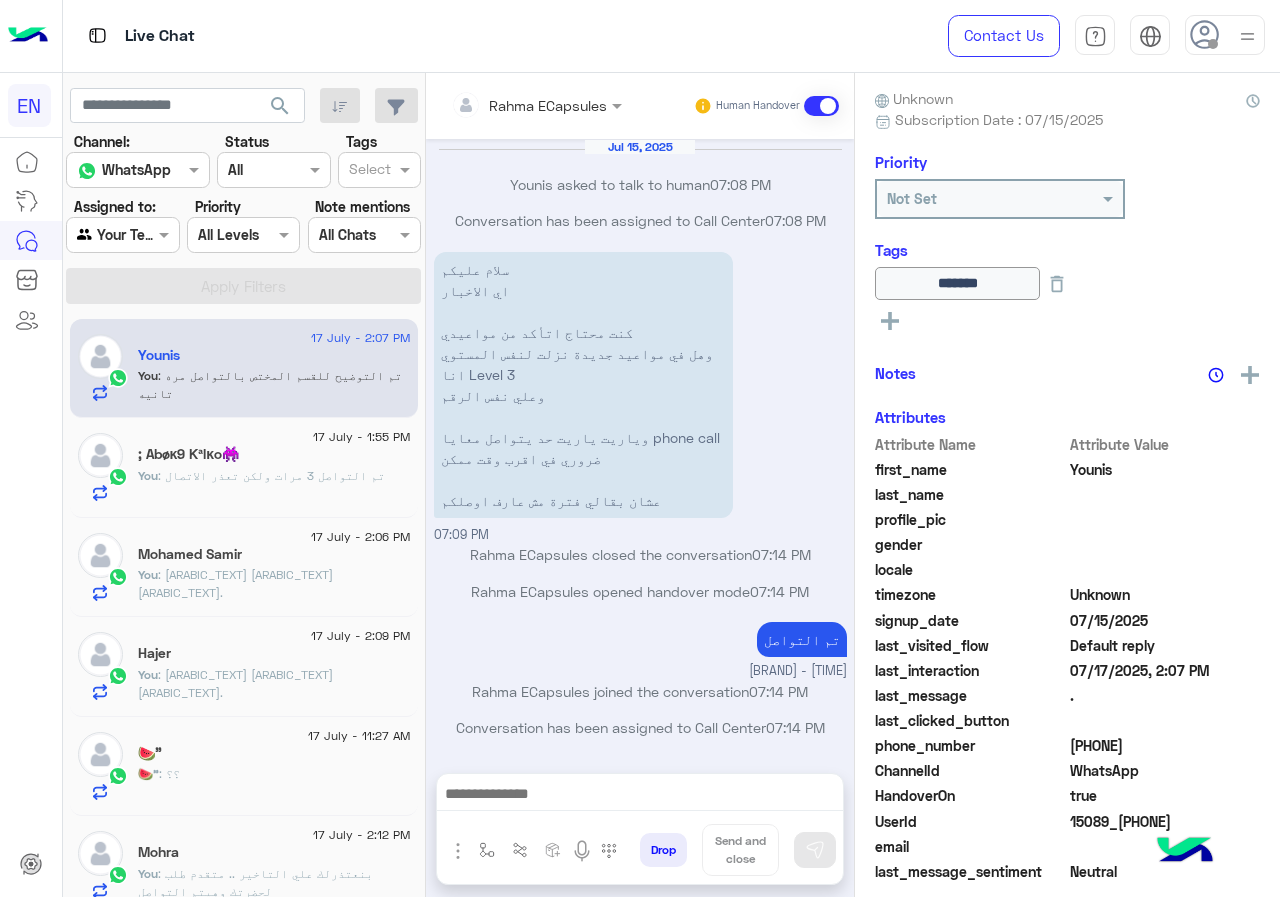 scroll, scrollTop: 1124, scrollLeft: 0, axis: vertical 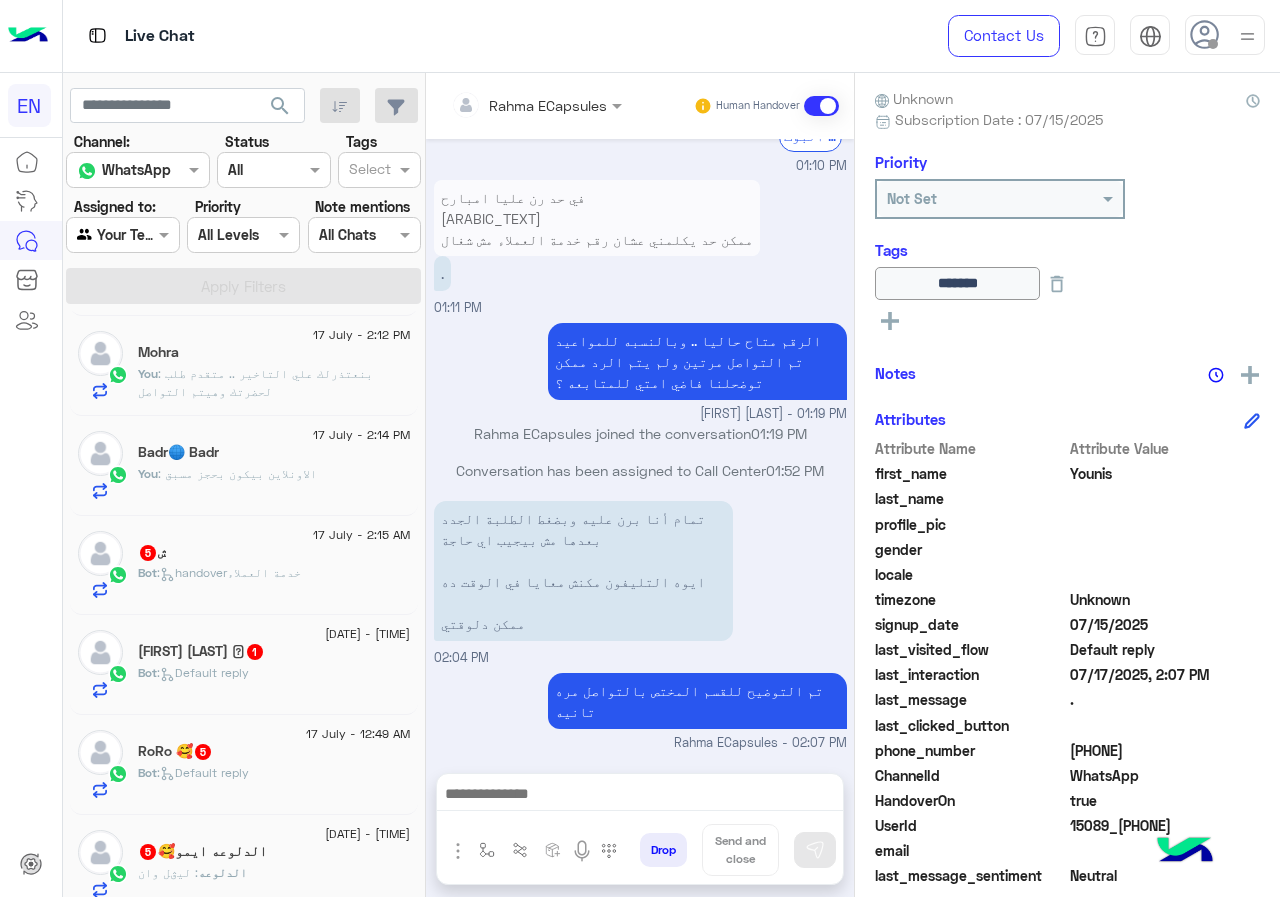 click on "ش   5" 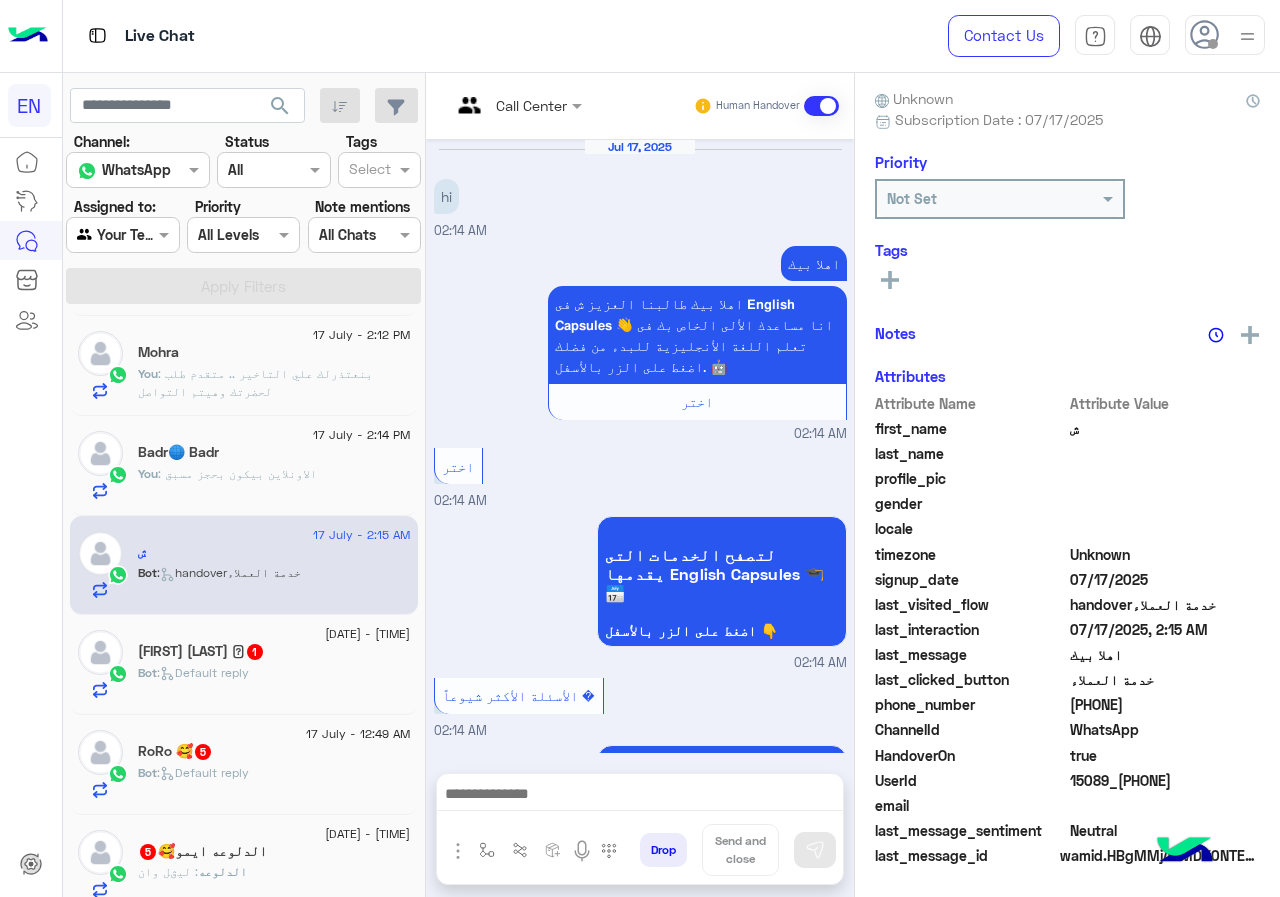 scroll, scrollTop: 1168, scrollLeft: 0, axis: vertical 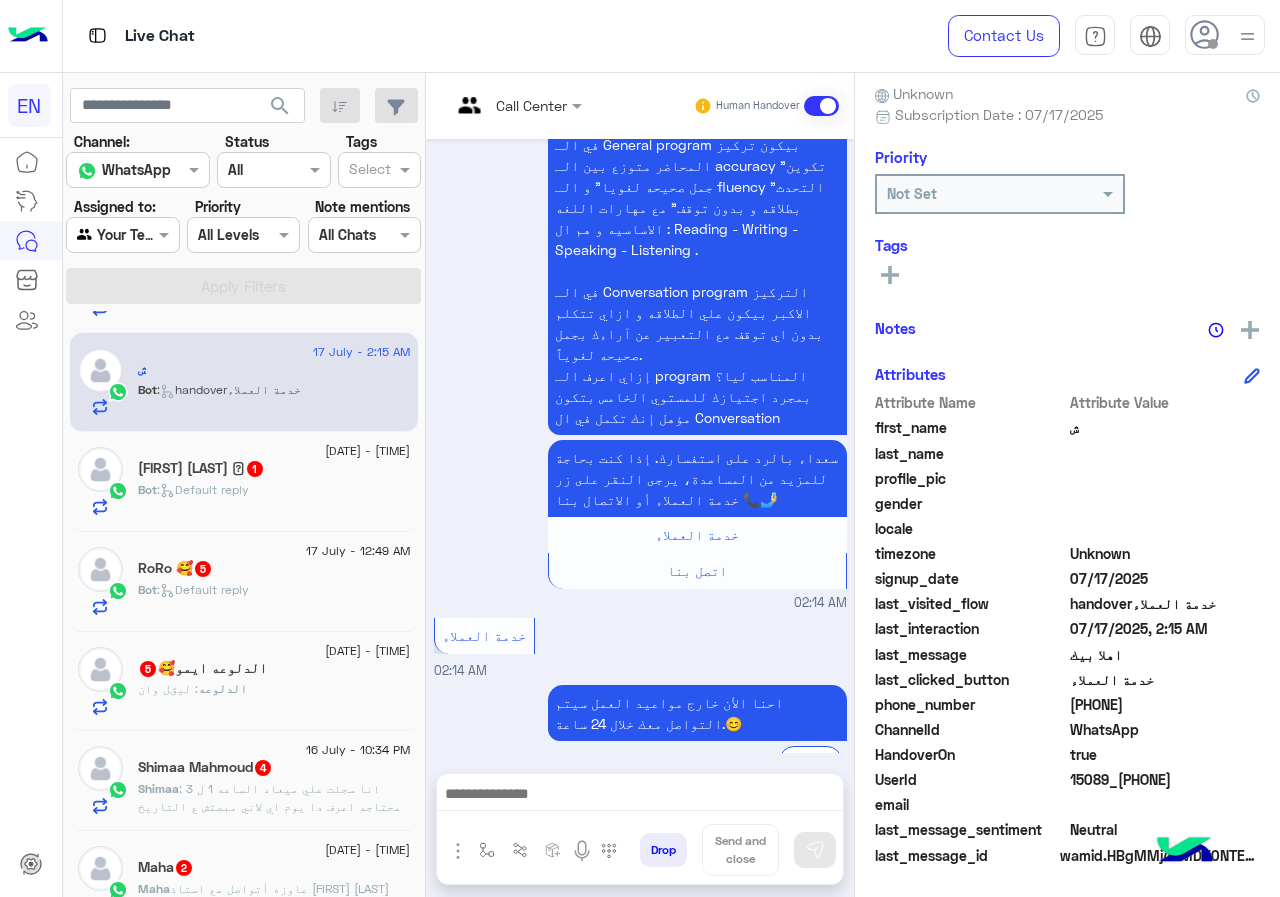 drag, startPoint x: 1075, startPoint y: 711, endPoint x: 1210, endPoint y: 720, distance: 135.29967 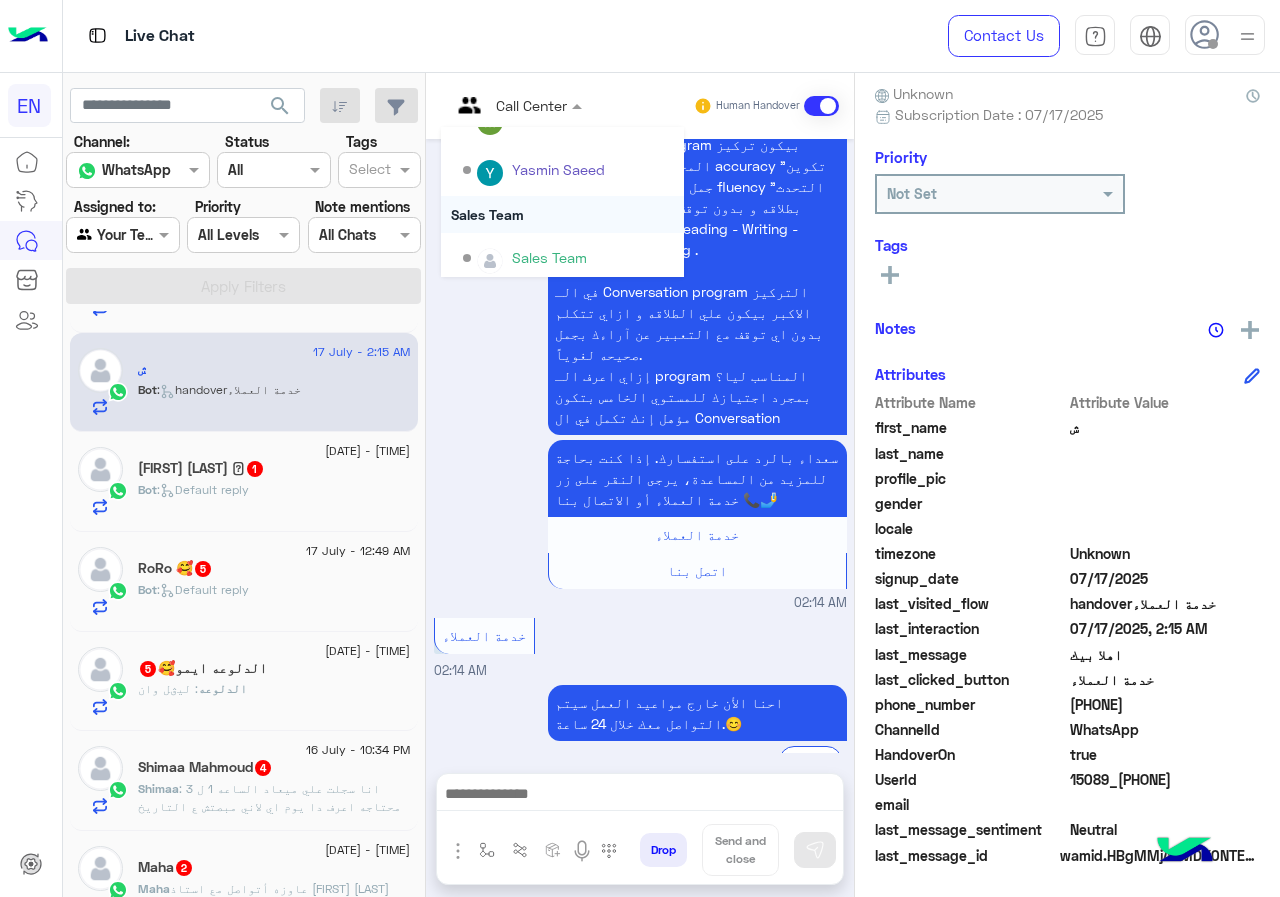 scroll, scrollTop: 332, scrollLeft: 0, axis: vertical 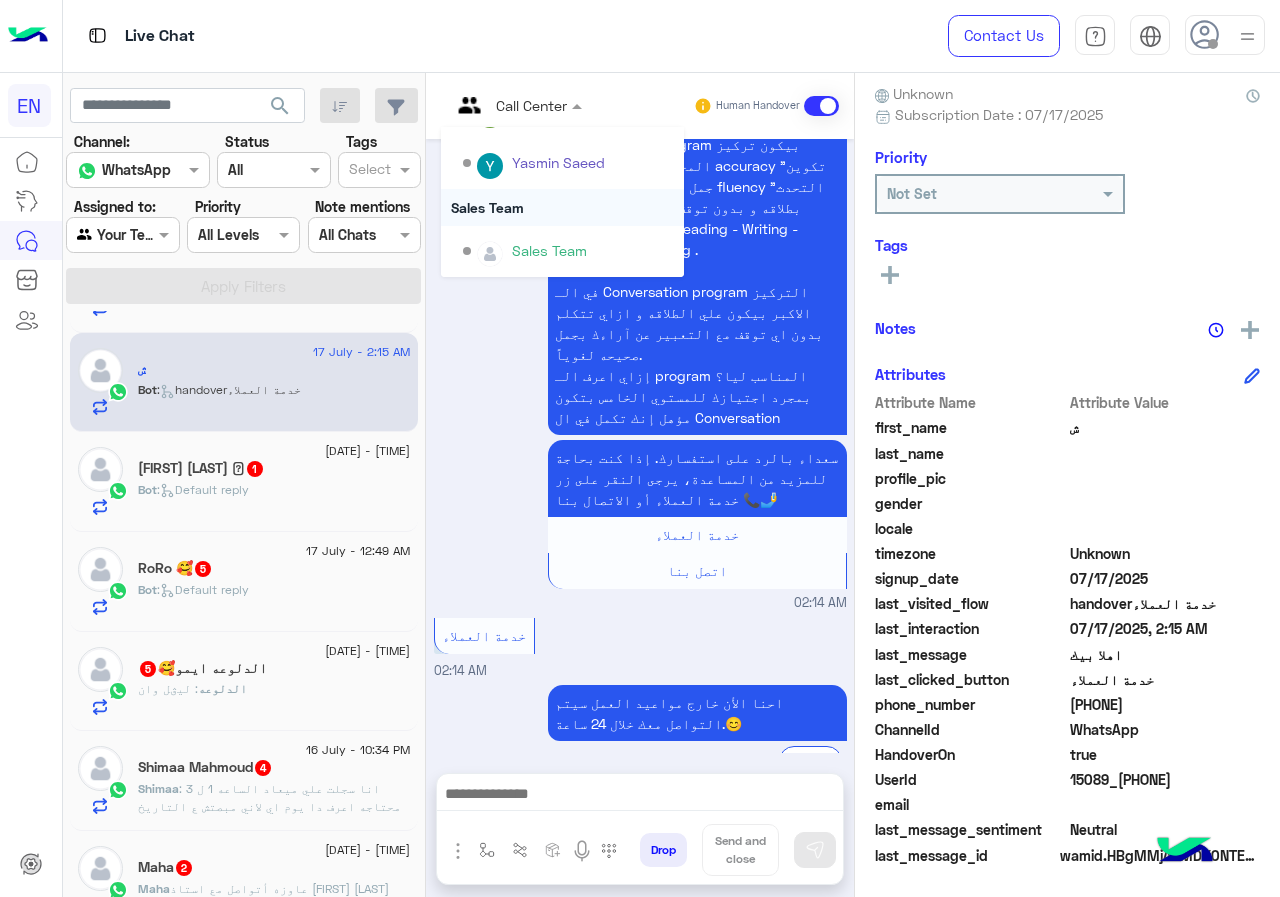 click on "Sales Team" at bounding box center [562, 207] 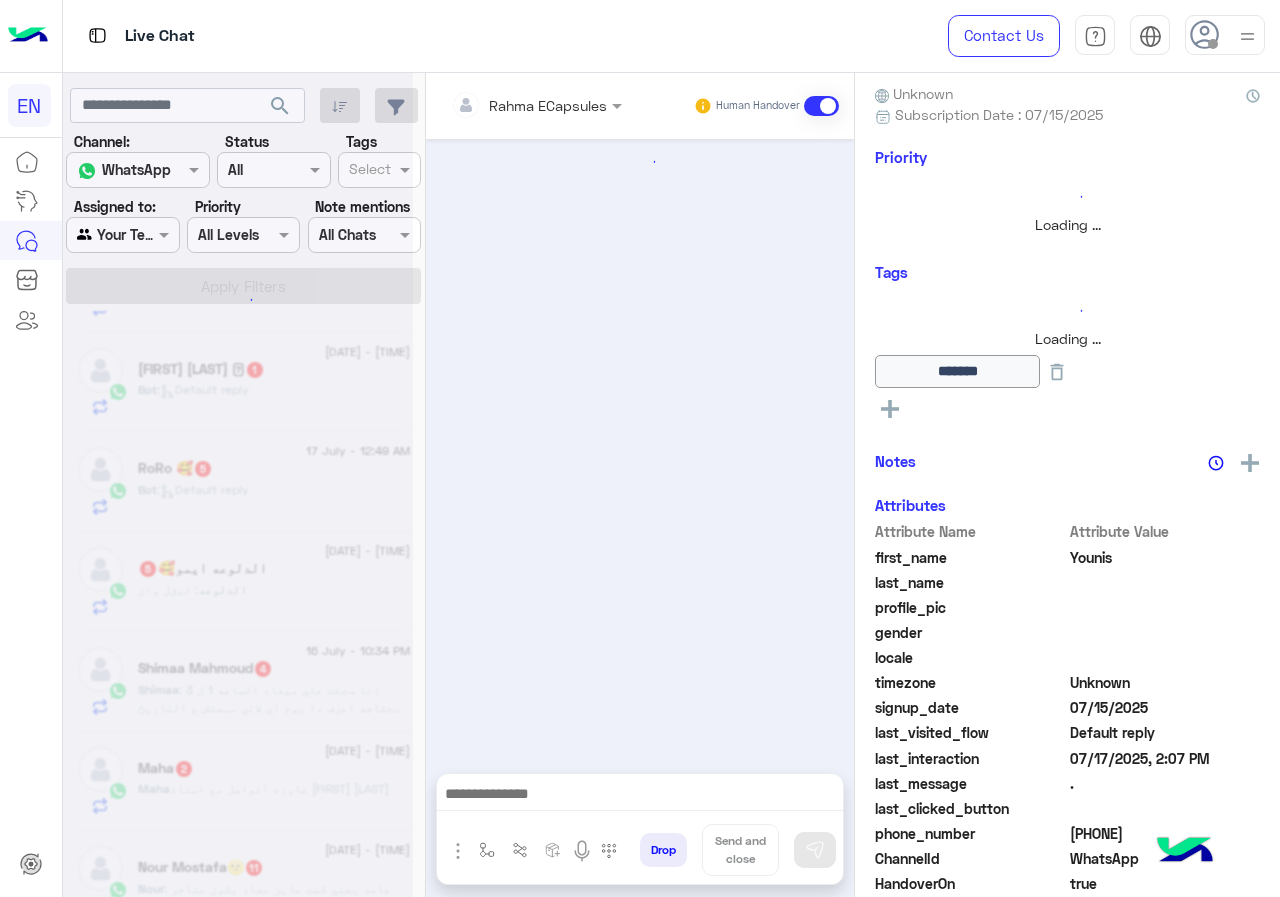 scroll, scrollTop: 1124, scrollLeft: 0, axis: vertical 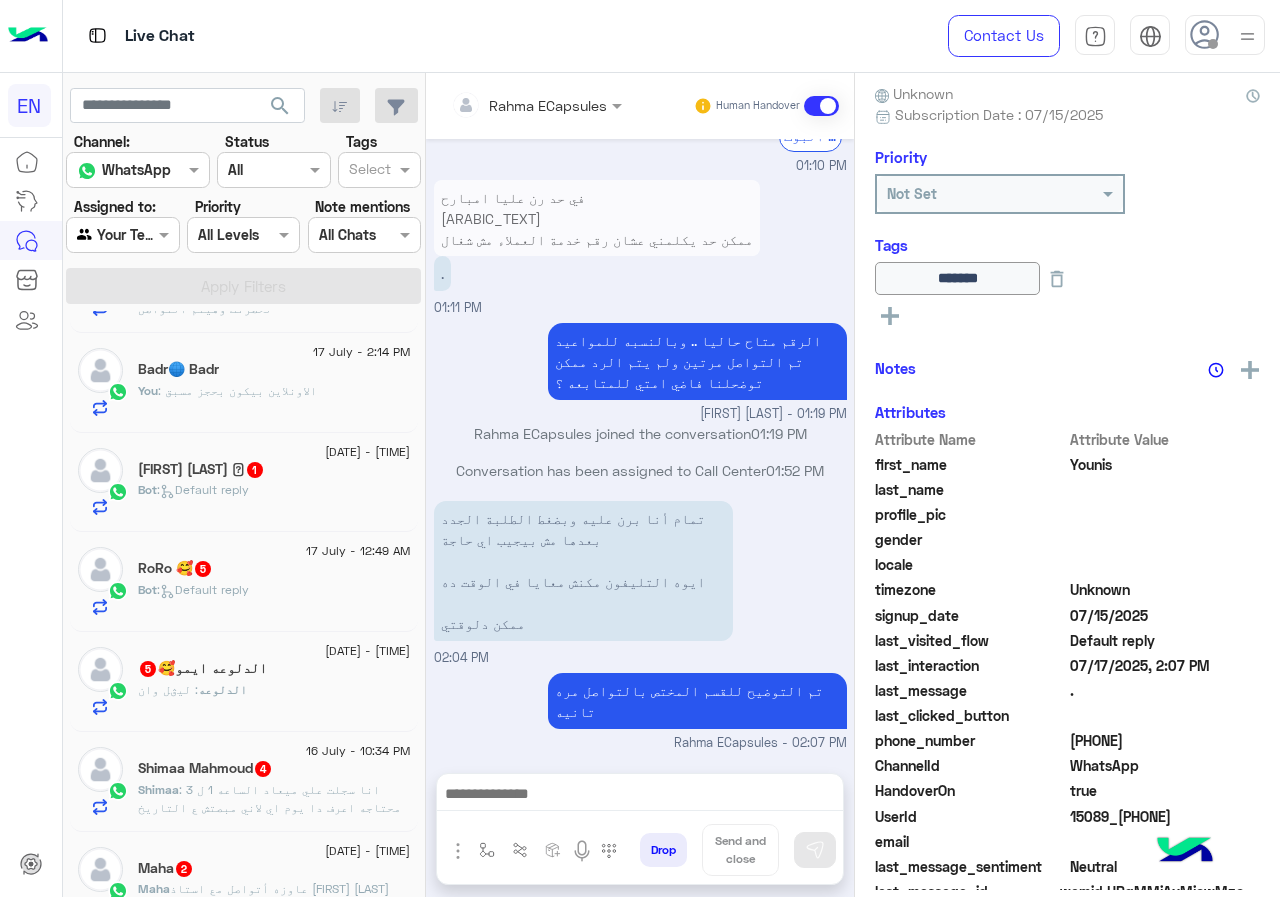 click on "[FIRST] [LAST]  1" 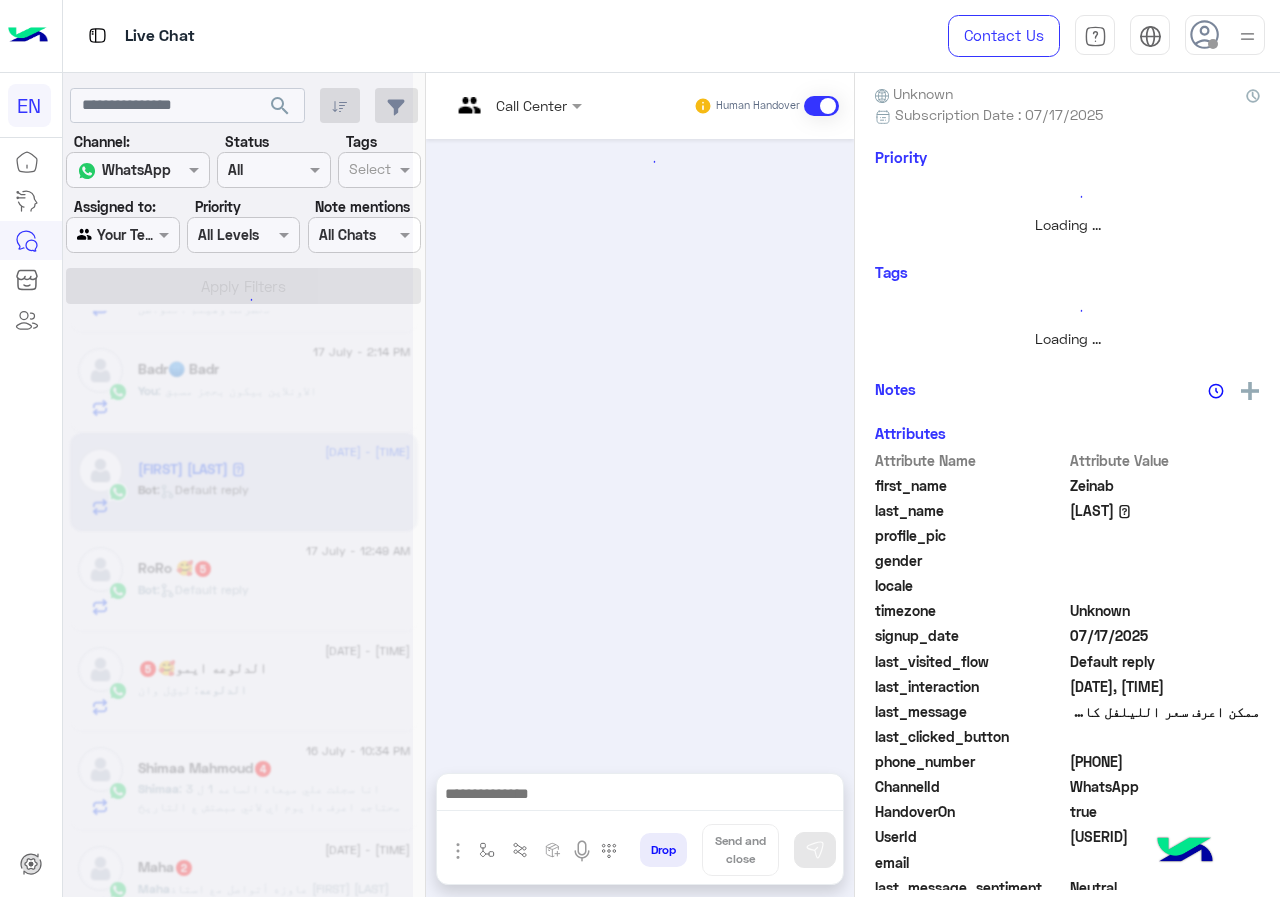scroll, scrollTop: 0, scrollLeft: 0, axis: both 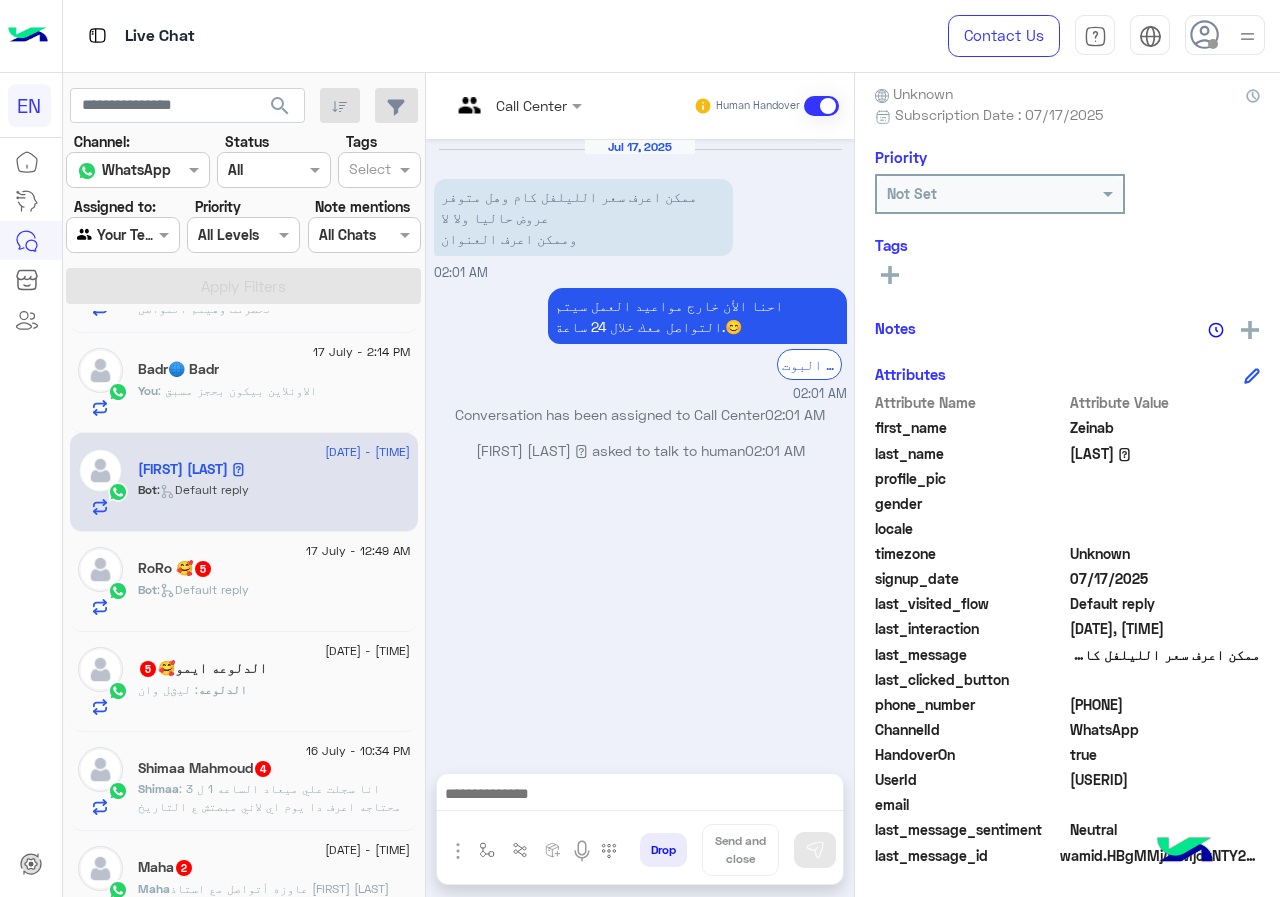 drag, startPoint x: 1074, startPoint y: 708, endPoint x: 1161, endPoint y: 708, distance: 87 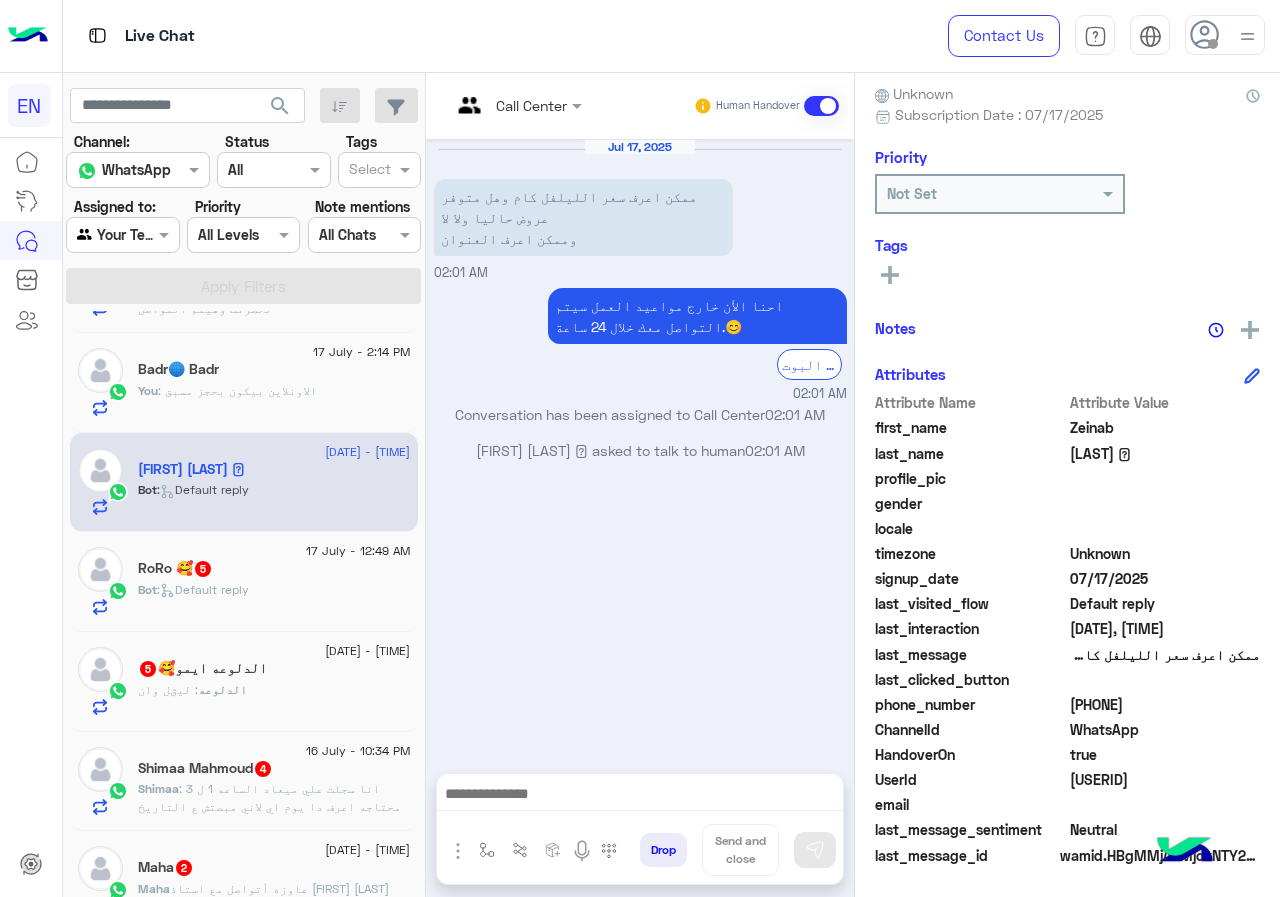click at bounding box center [491, 105] 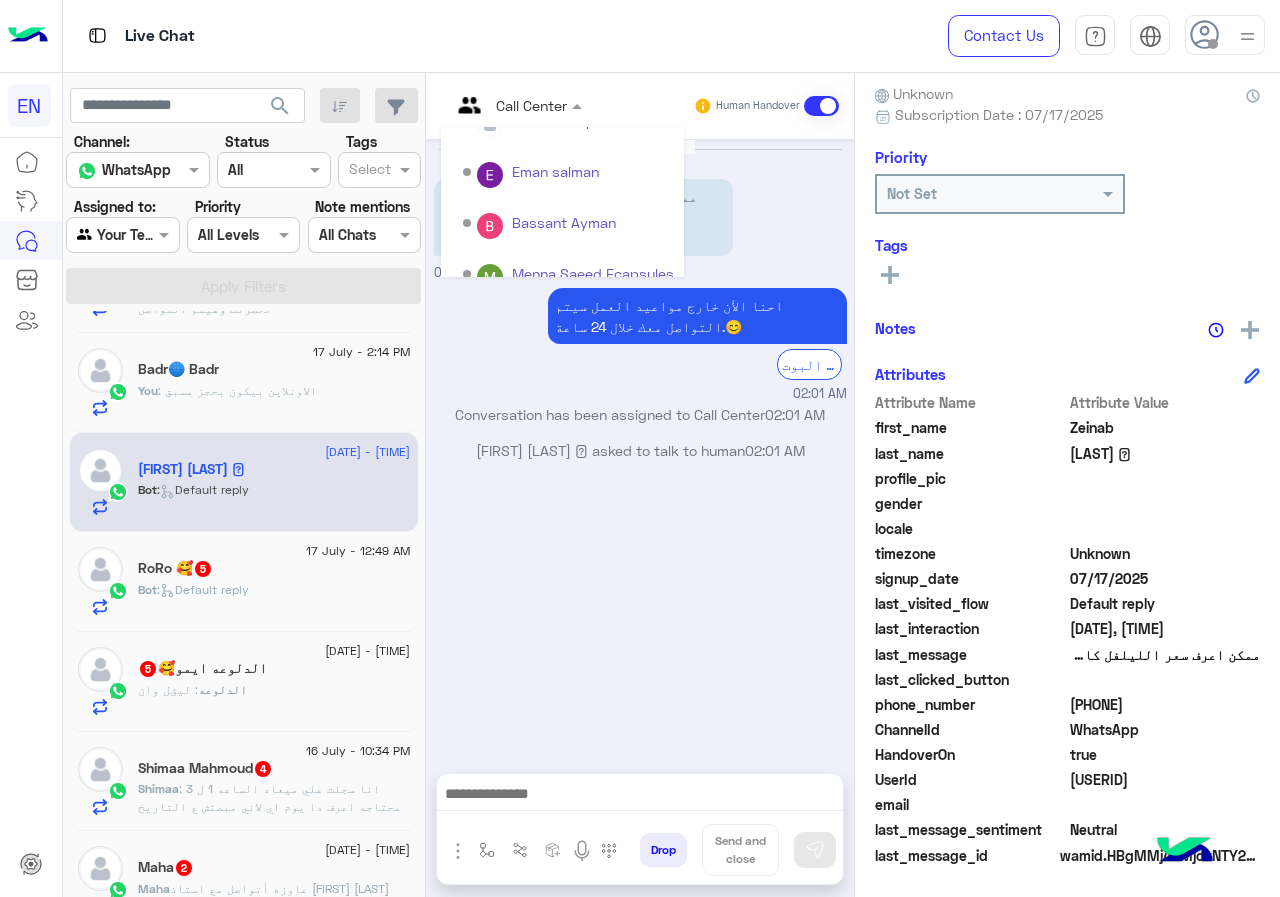 scroll, scrollTop: 332, scrollLeft: 0, axis: vertical 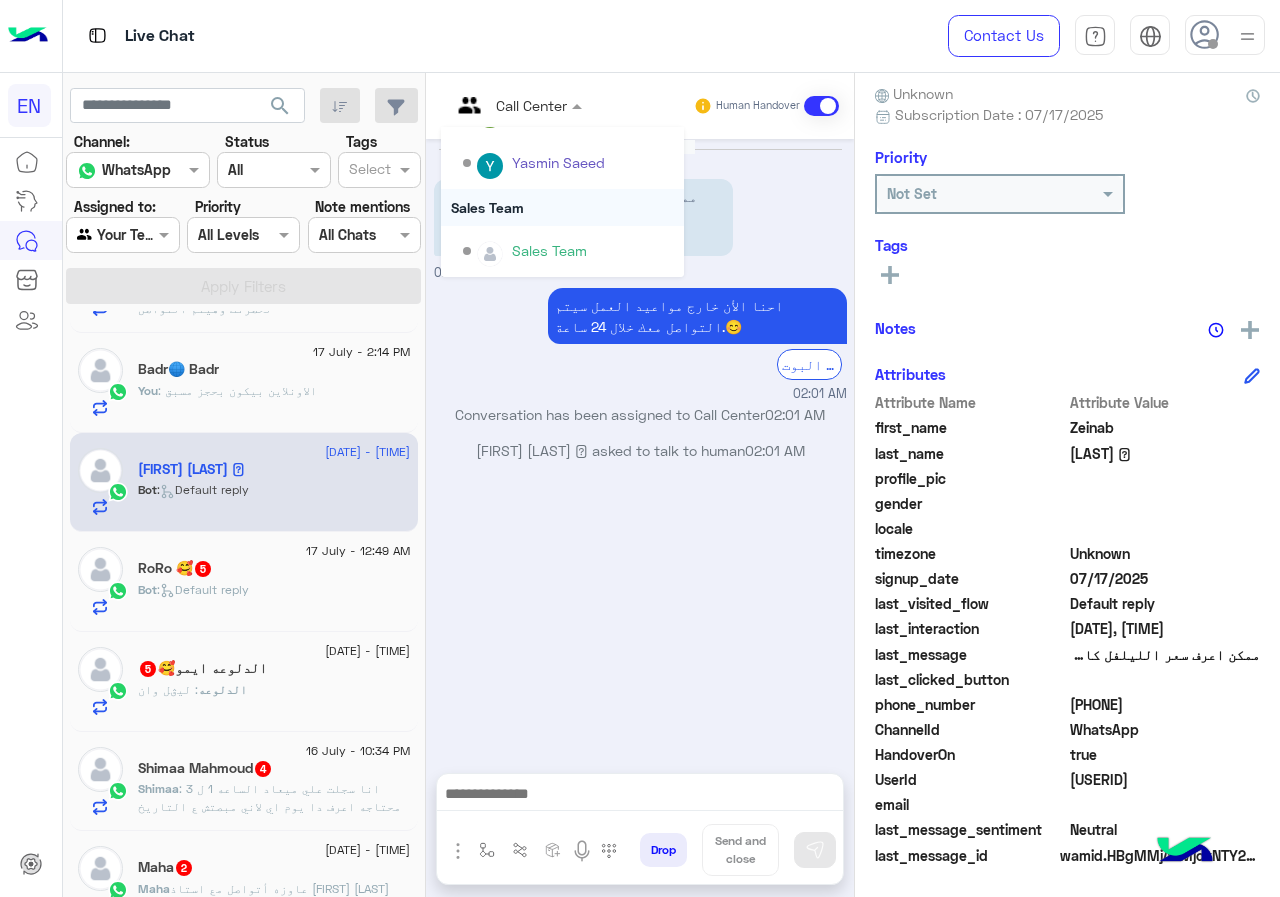 click on "Sales Team" at bounding box center (562, 207) 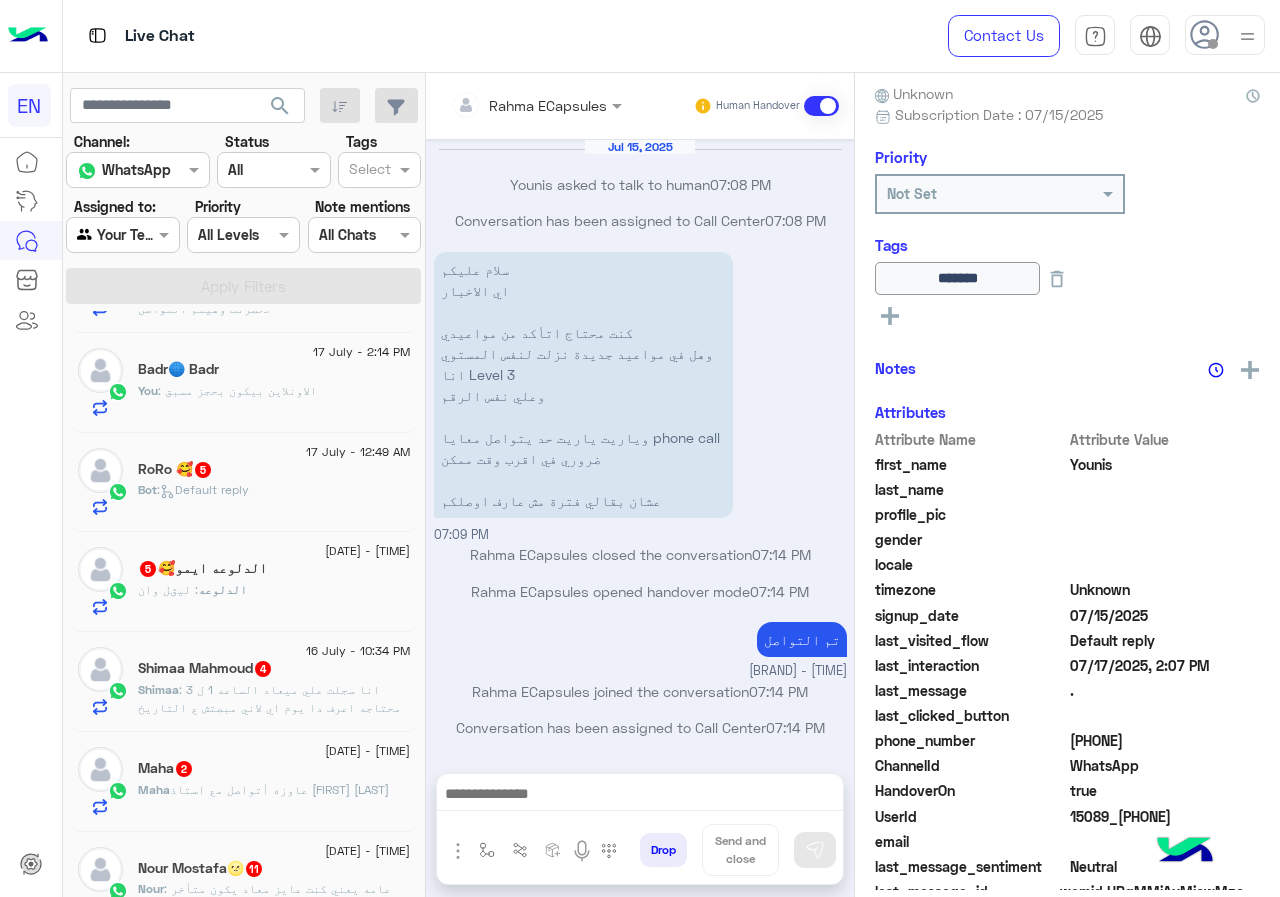 scroll, scrollTop: 1124, scrollLeft: 0, axis: vertical 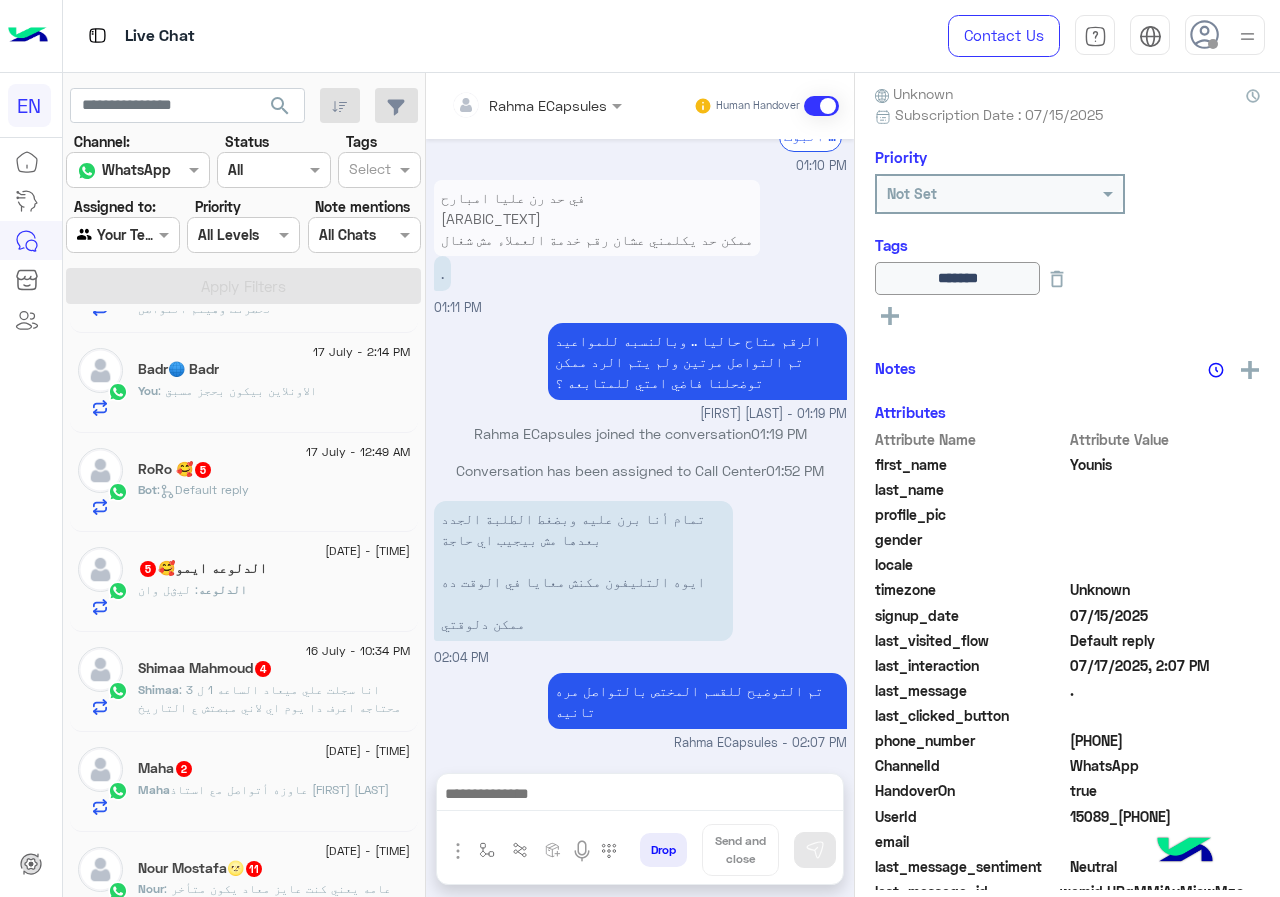 click on "Bot :   Default reply" 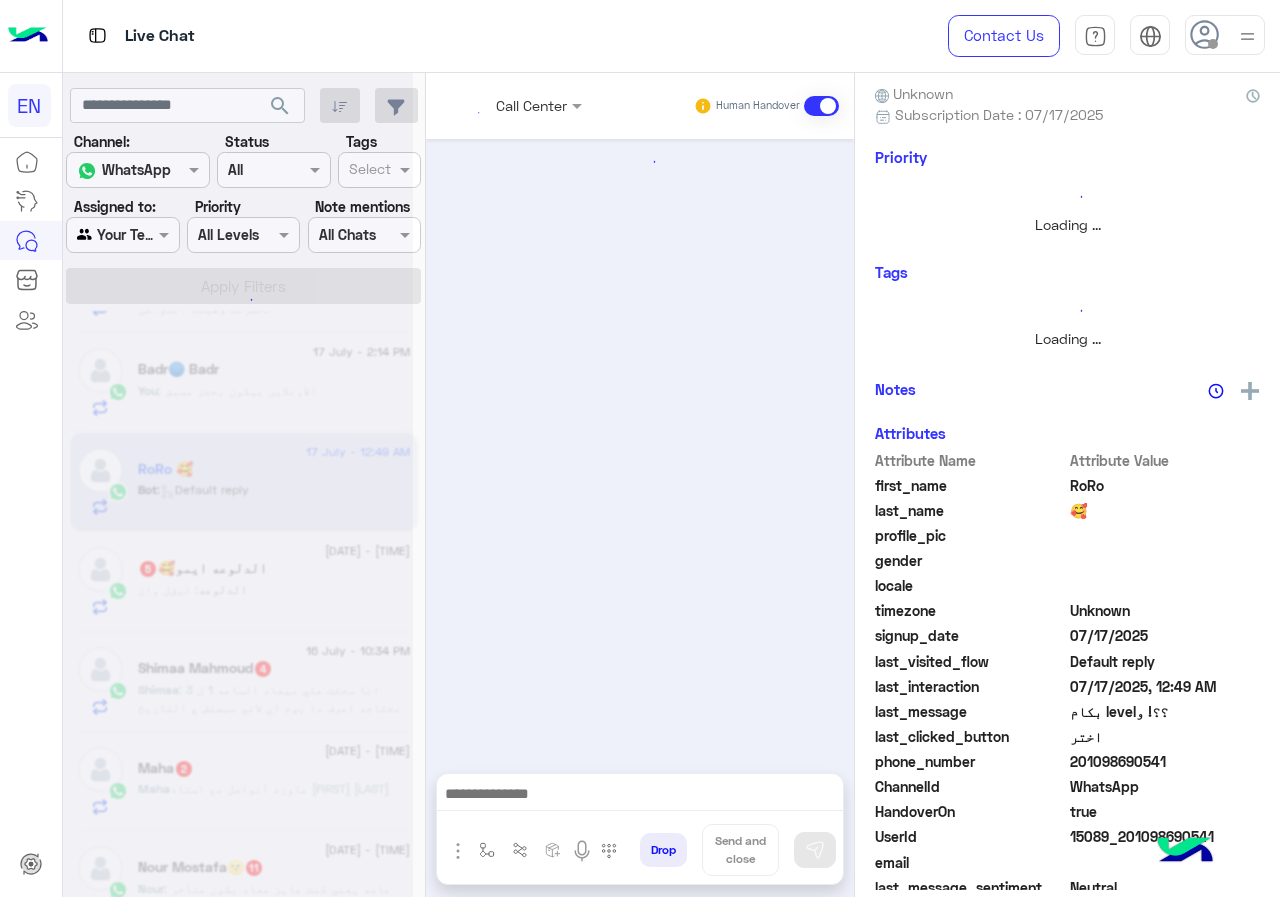 scroll, scrollTop: 0, scrollLeft: 0, axis: both 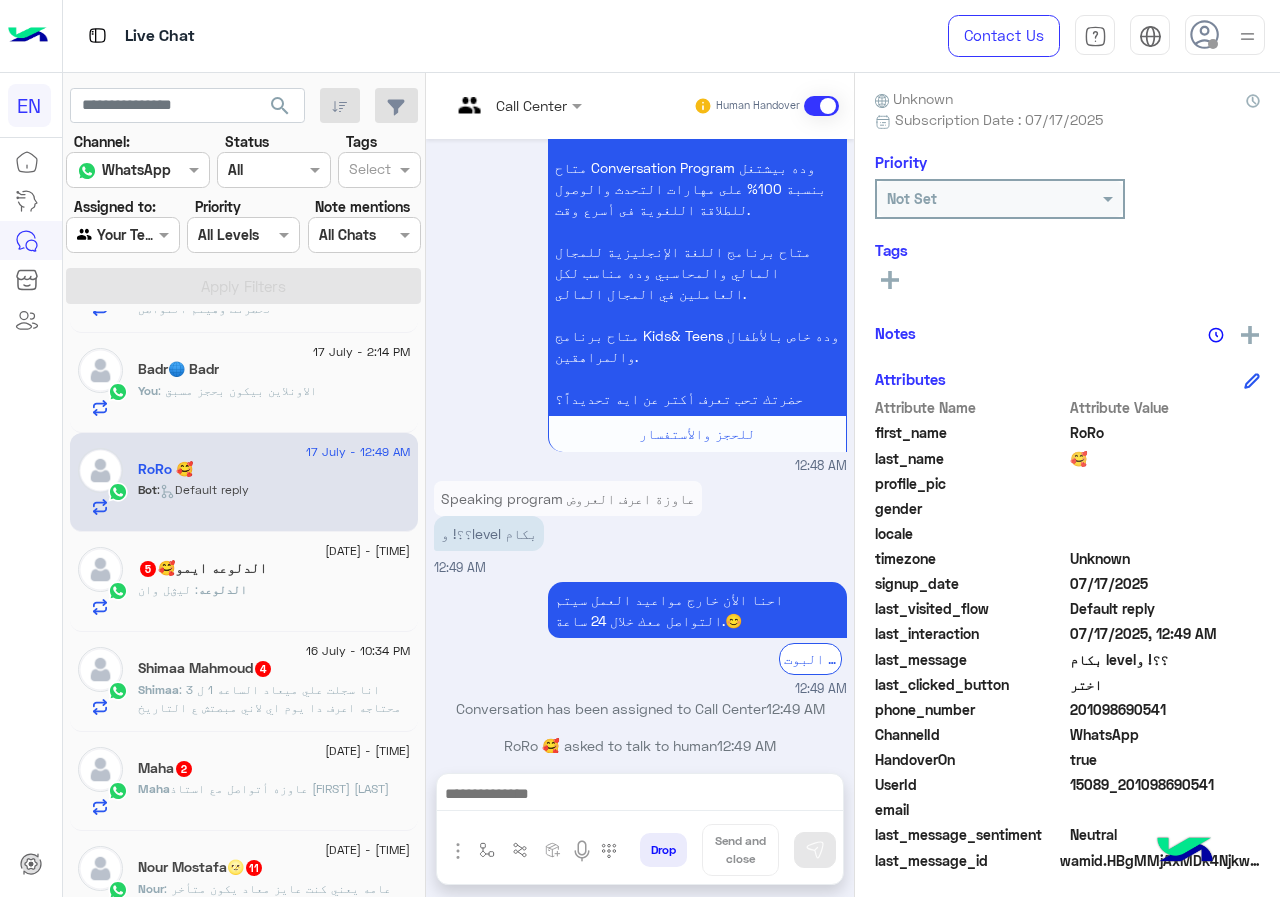 drag, startPoint x: 1073, startPoint y: 712, endPoint x: 1169, endPoint y: 719, distance: 96.25487 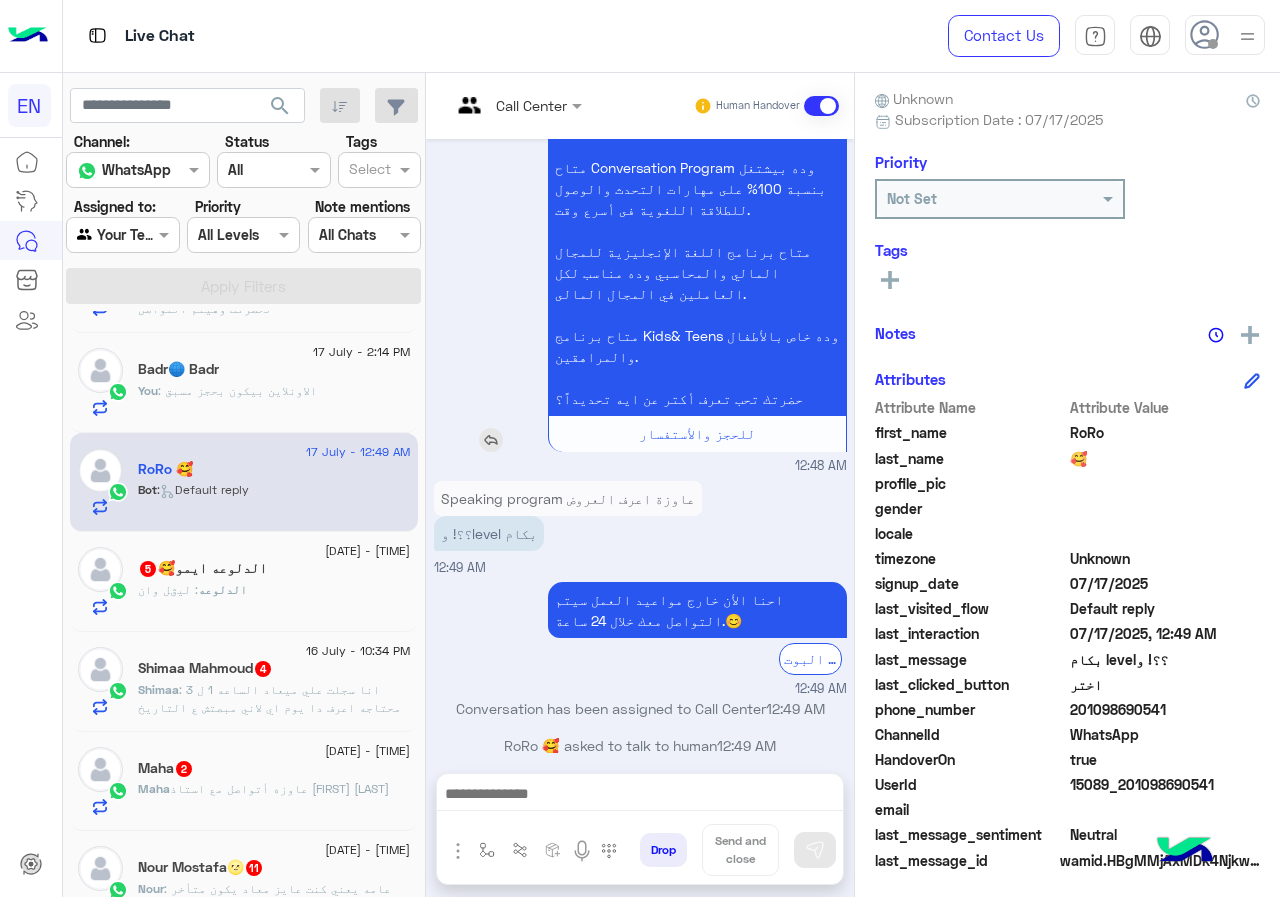 click on "متاح أكتر من برنامج متخصص زي Speaking Program وده مناسب جداً لكل اللي حابب يتعلم اللغة بشكل عام. متاح Business English وده مناسب للي حابب يتعلم اللغة المتعلقة بعالم الأعمال زي ال Meetings، ال Business Writing.  متاح Conversation Program وده بيشتغل بنسبة 100% على مهارات التحدث والوصول للطلاقة اللغوية فى أسرع وقت.  متاح برنامج اللغة الإنجليزية للمجال المالي والمحاسبي وده مناسب لكل العاملين في المجال المالى. متاح برنامج Kids& Teens وده خاص بالأطفال والمراهقين. حضرتك تحب تعرف أكتر عن ايه تحديداً؟  للحجز والأستفسار" at bounding box center (640, 217) 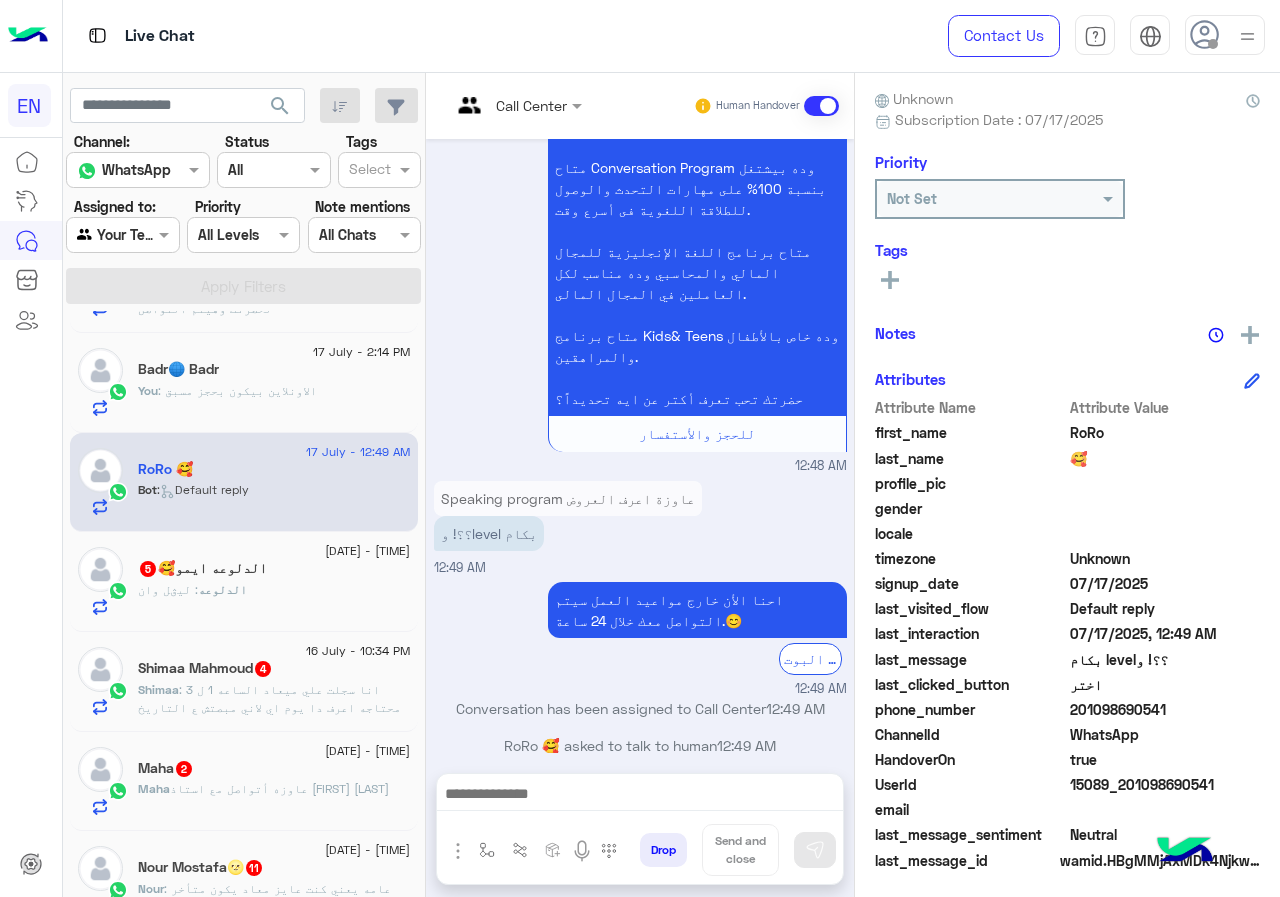 click on "Live Chat" at bounding box center (469, 36) 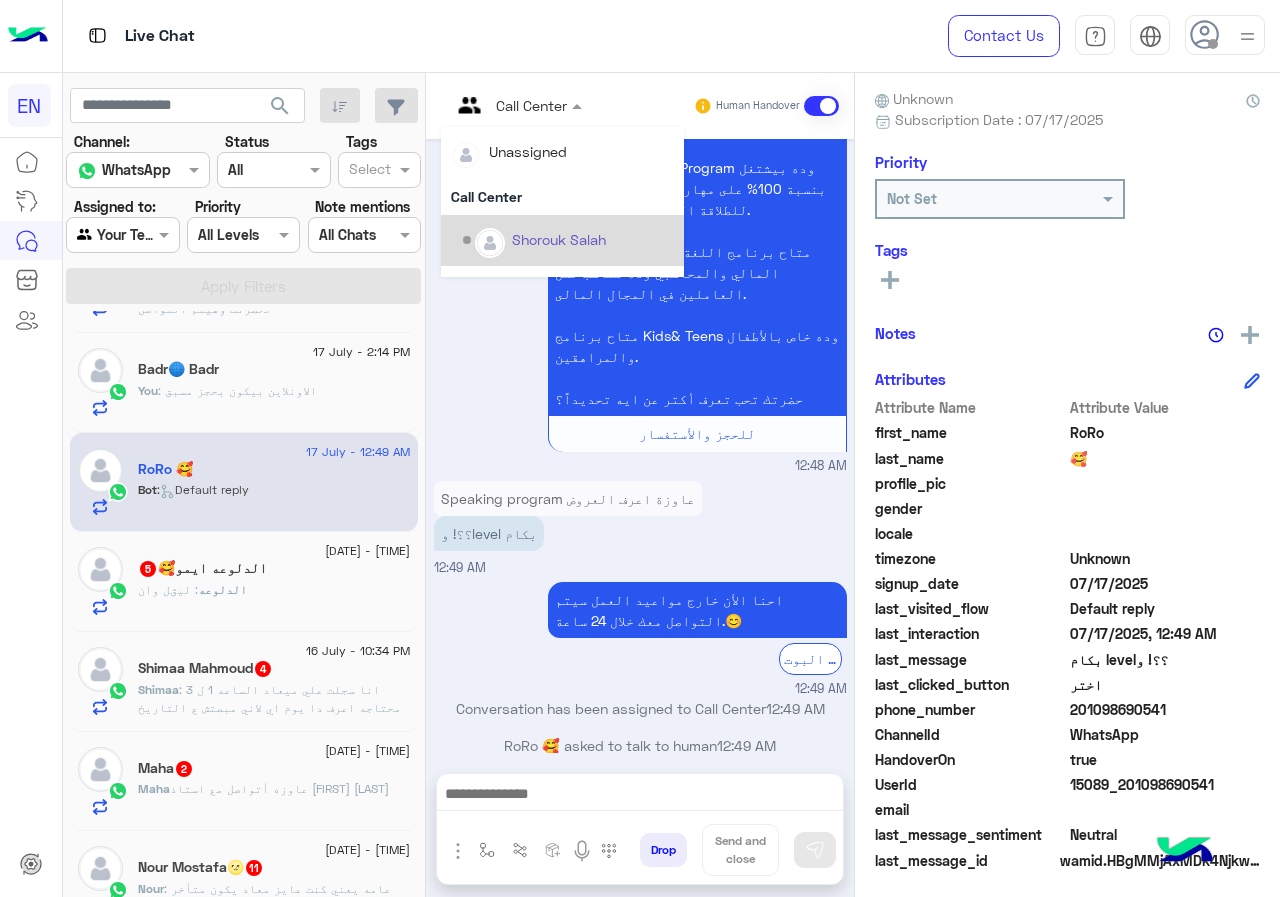 scroll, scrollTop: 332, scrollLeft: 0, axis: vertical 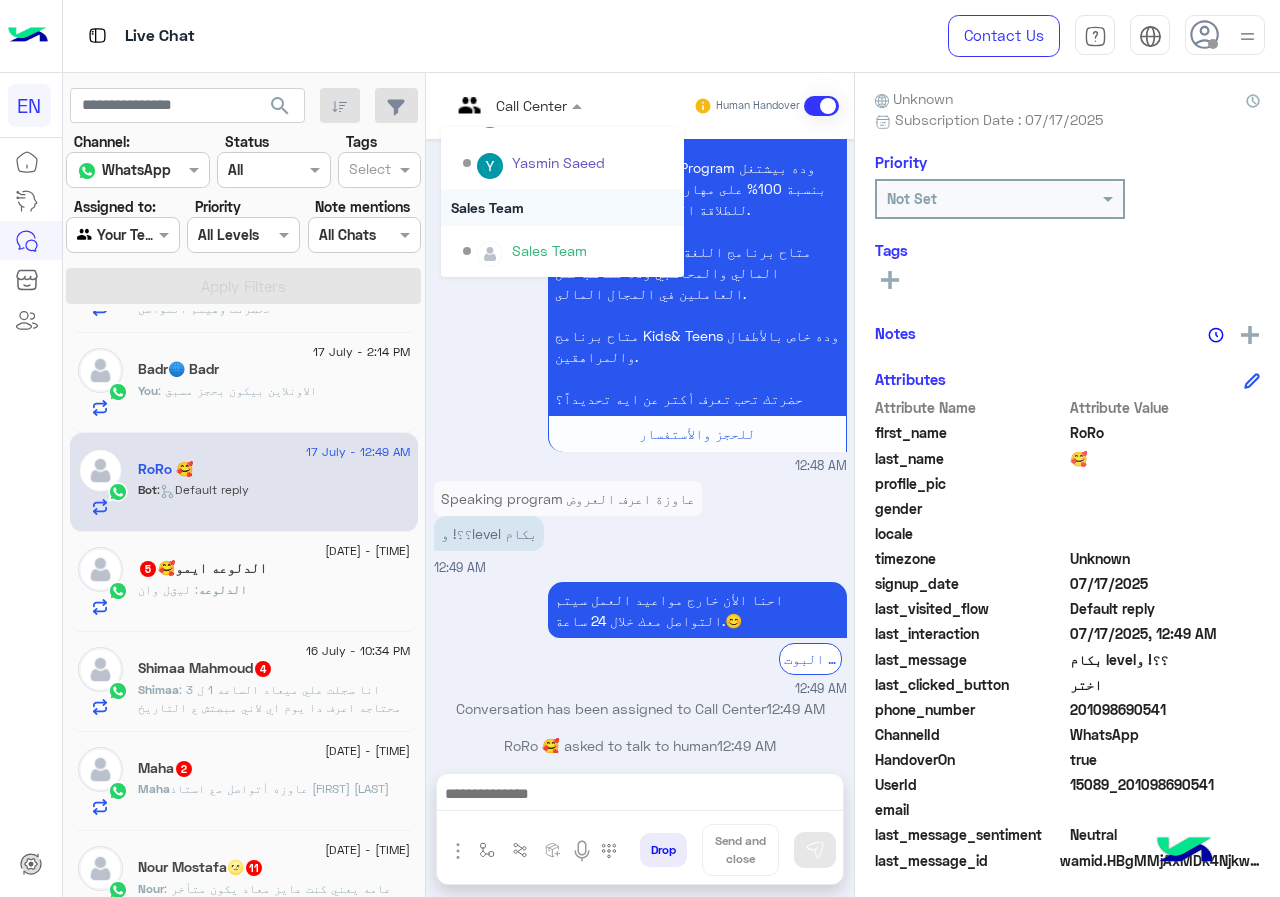 click on "Sales Team" at bounding box center (562, 207) 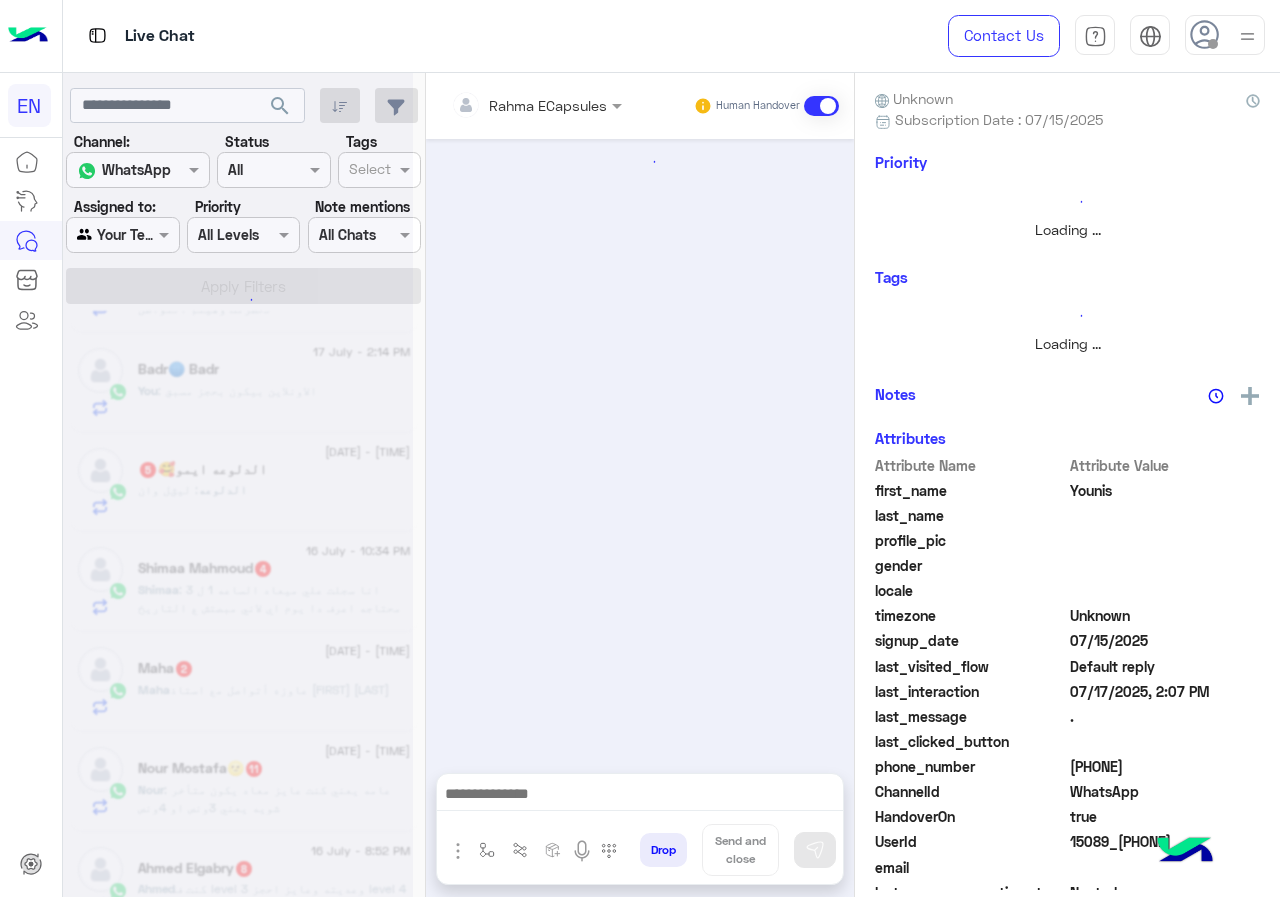 scroll, scrollTop: 0, scrollLeft: 0, axis: both 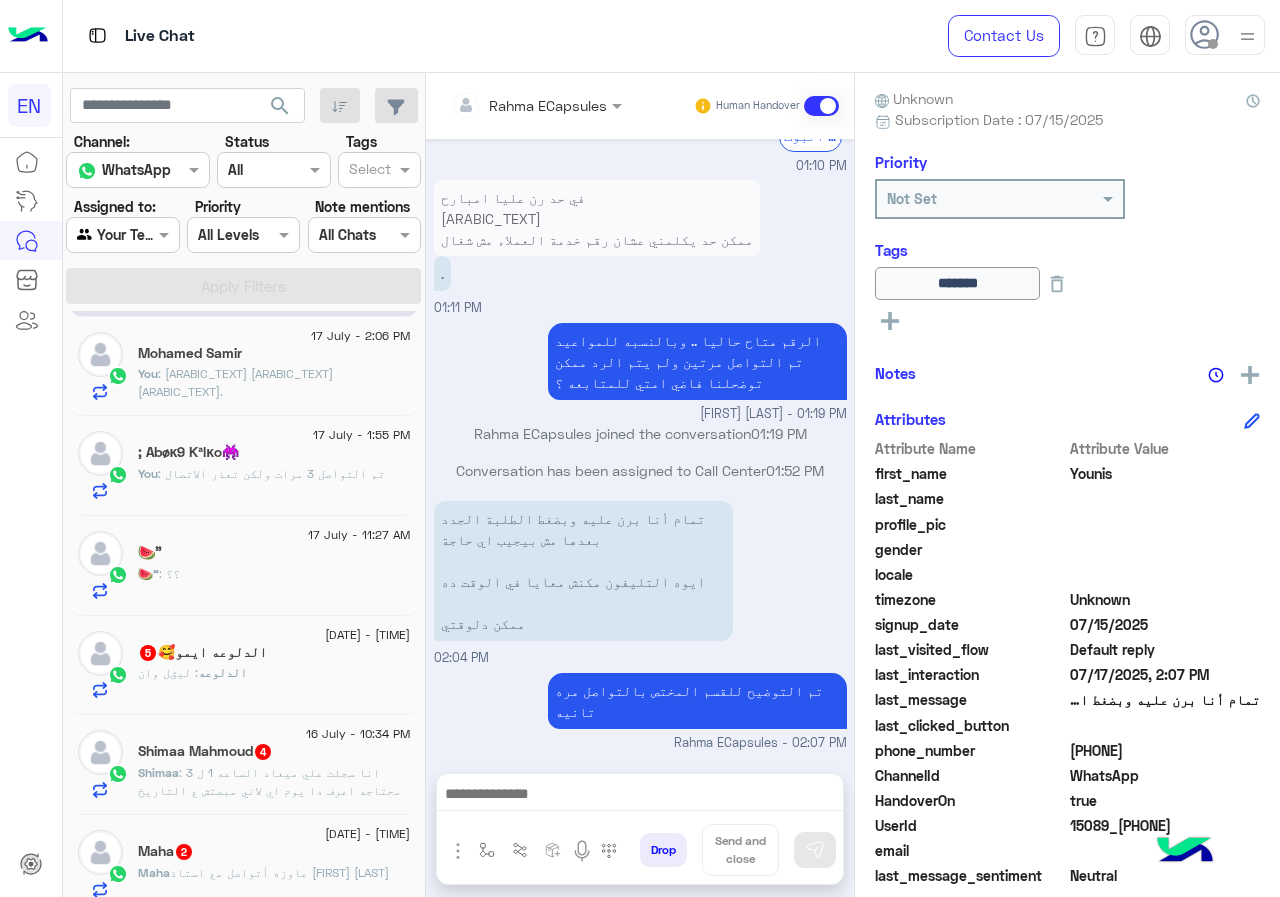 click on "الدلوعه : ليڨل وان" 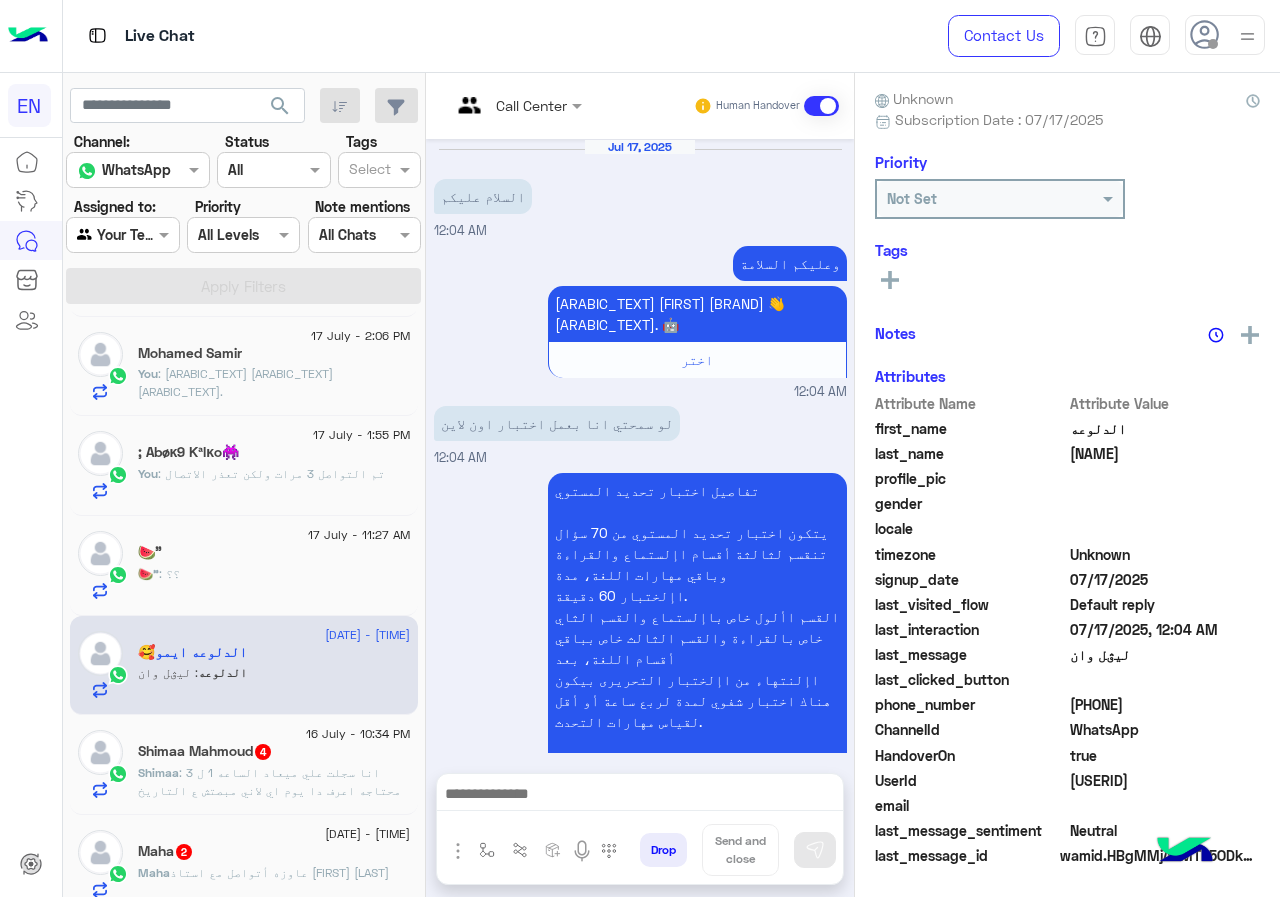 scroll, scrollTop: 642, scrollLeft: 0, axis: vertical 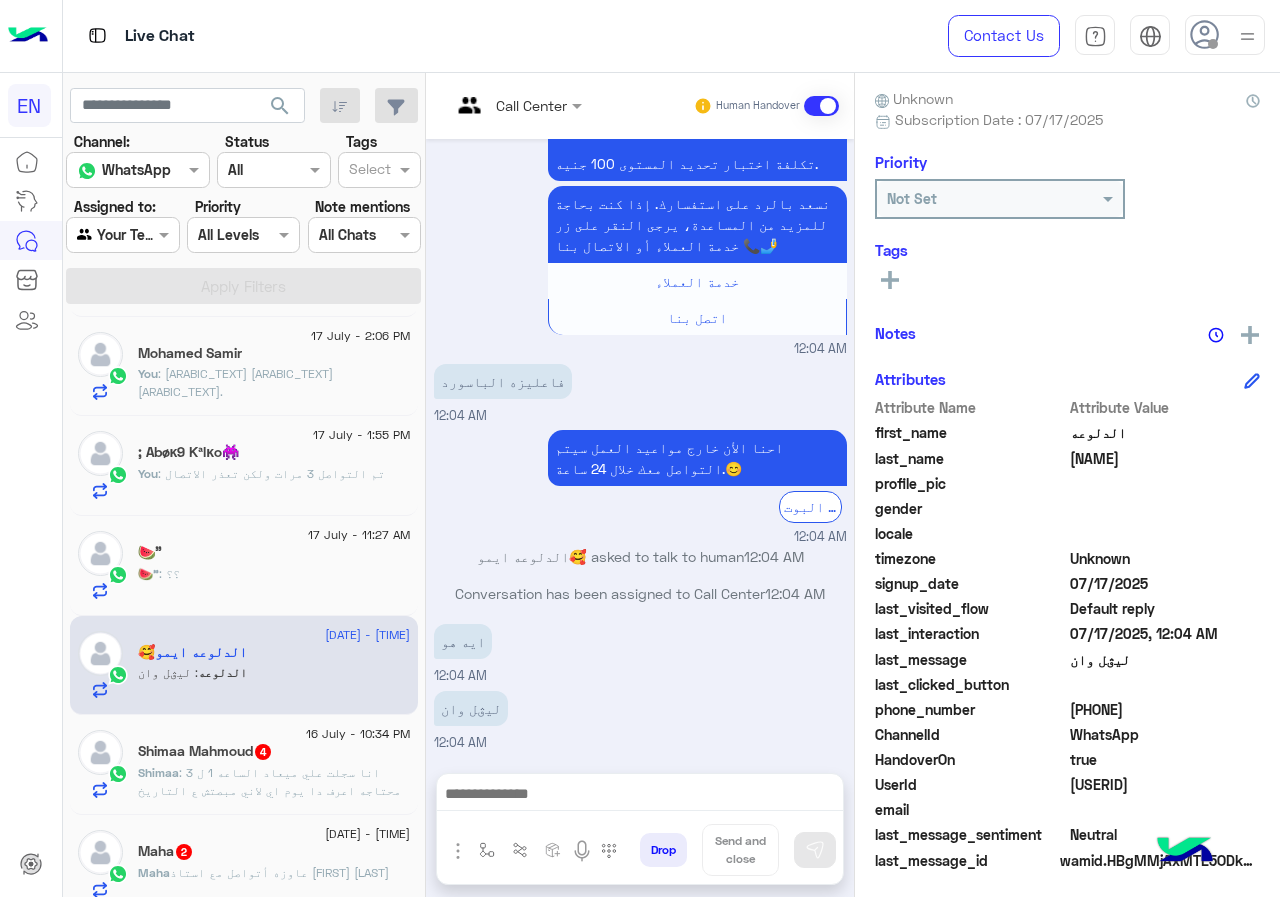 drag, startPoint x: 1077, startPoint y: 711, endPoint x: 1195, endPoint y: 724, distance: 118.71394 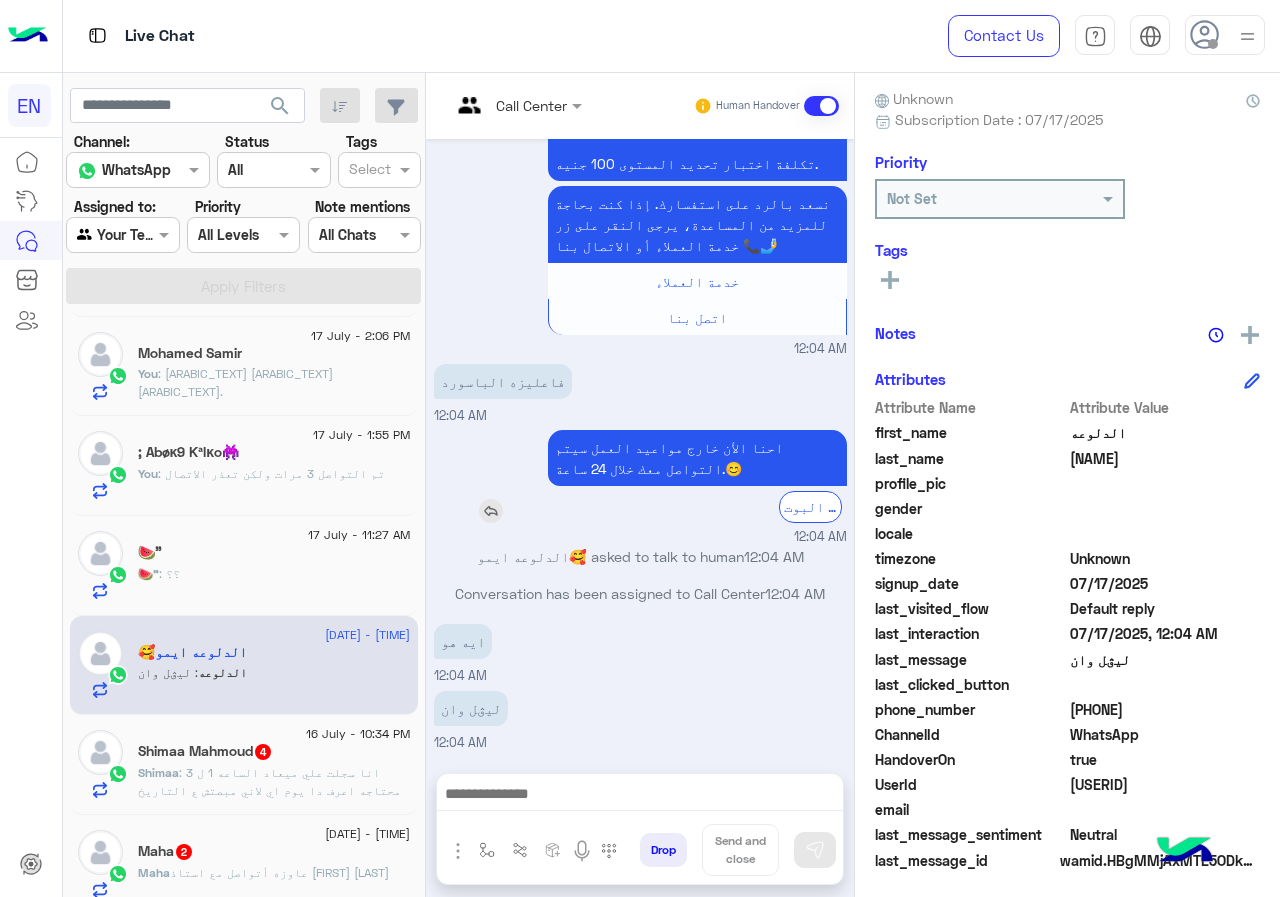 scroll, scrollTop: 242, scrollLeft: 0, axis: vertical 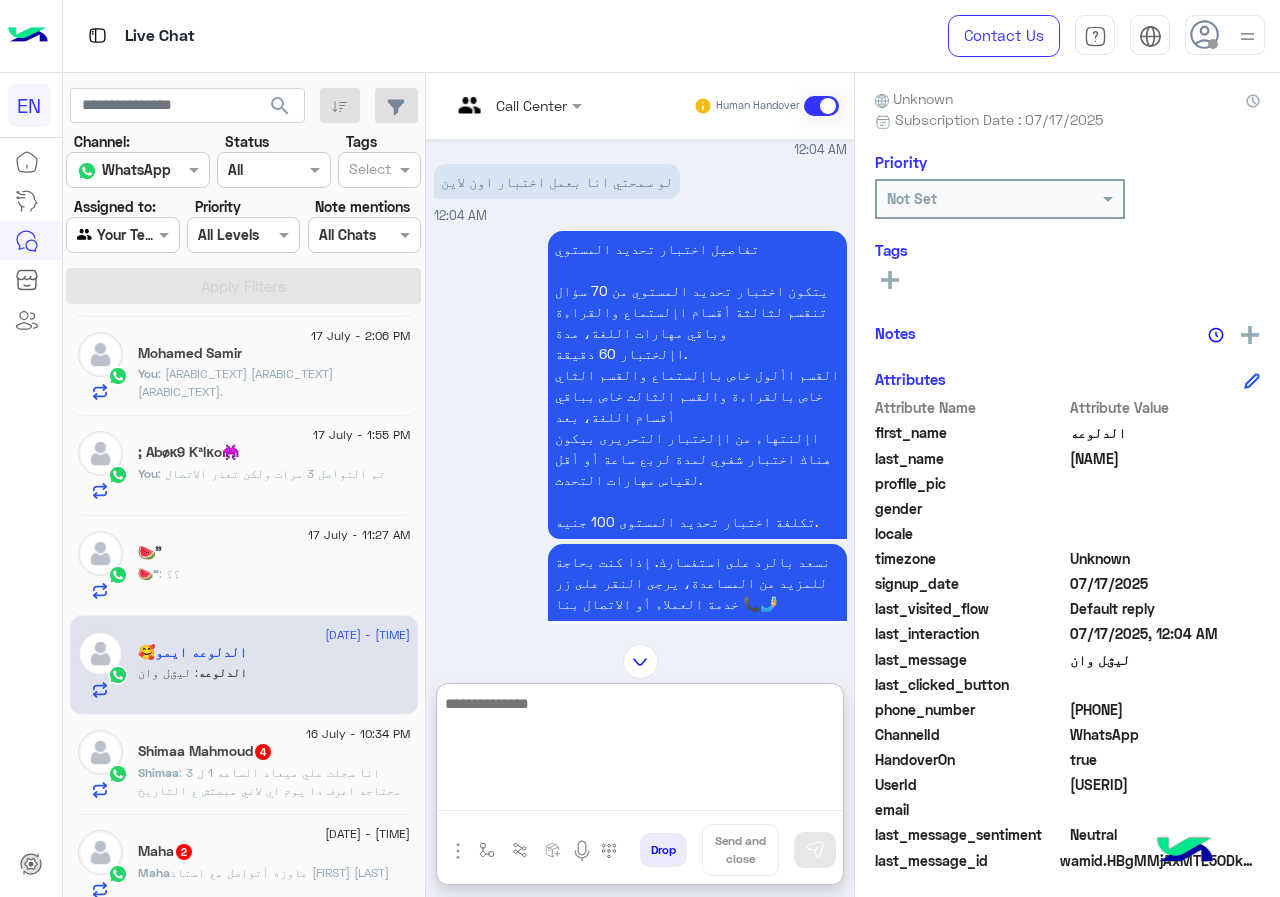 paste on "**********" 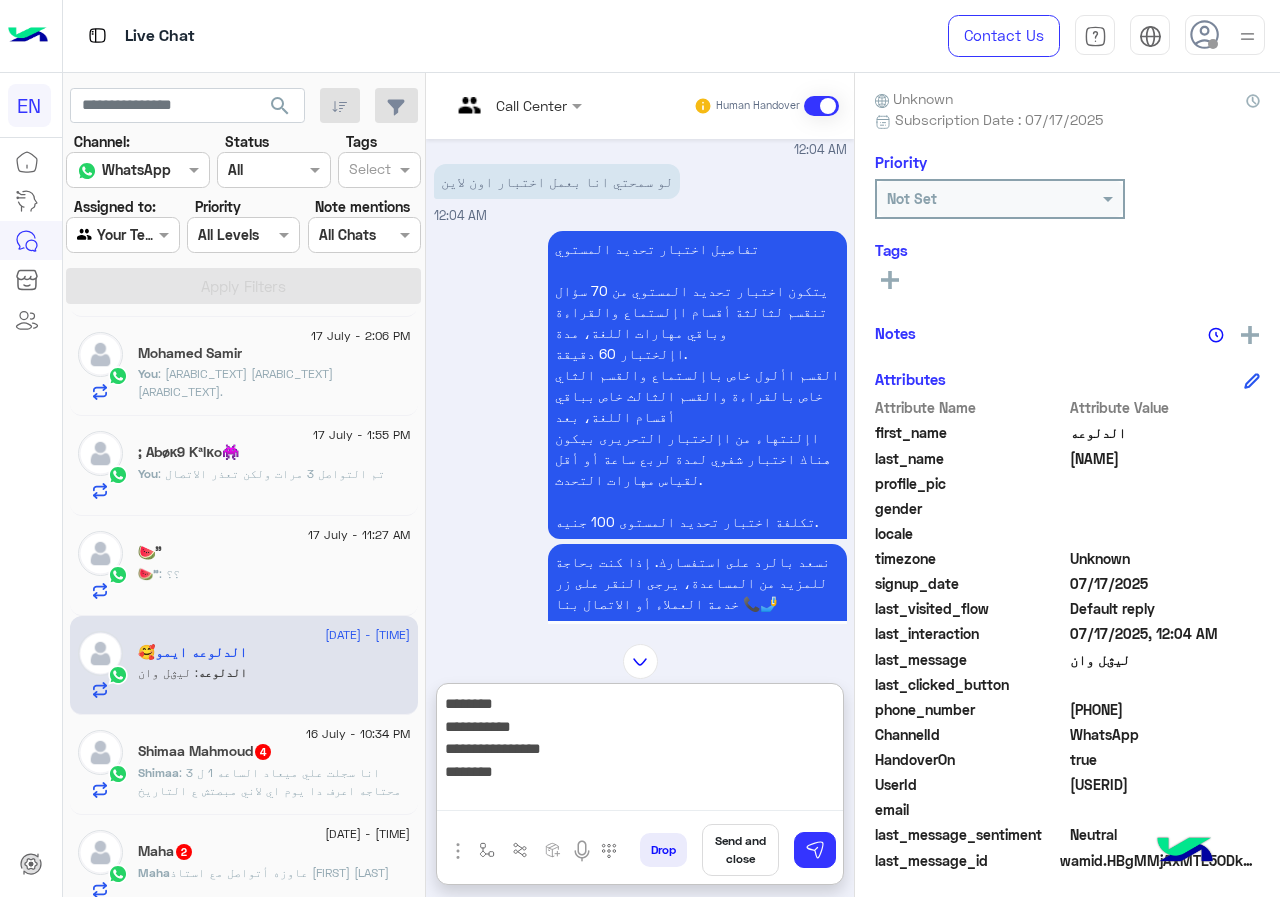 type on "**********" 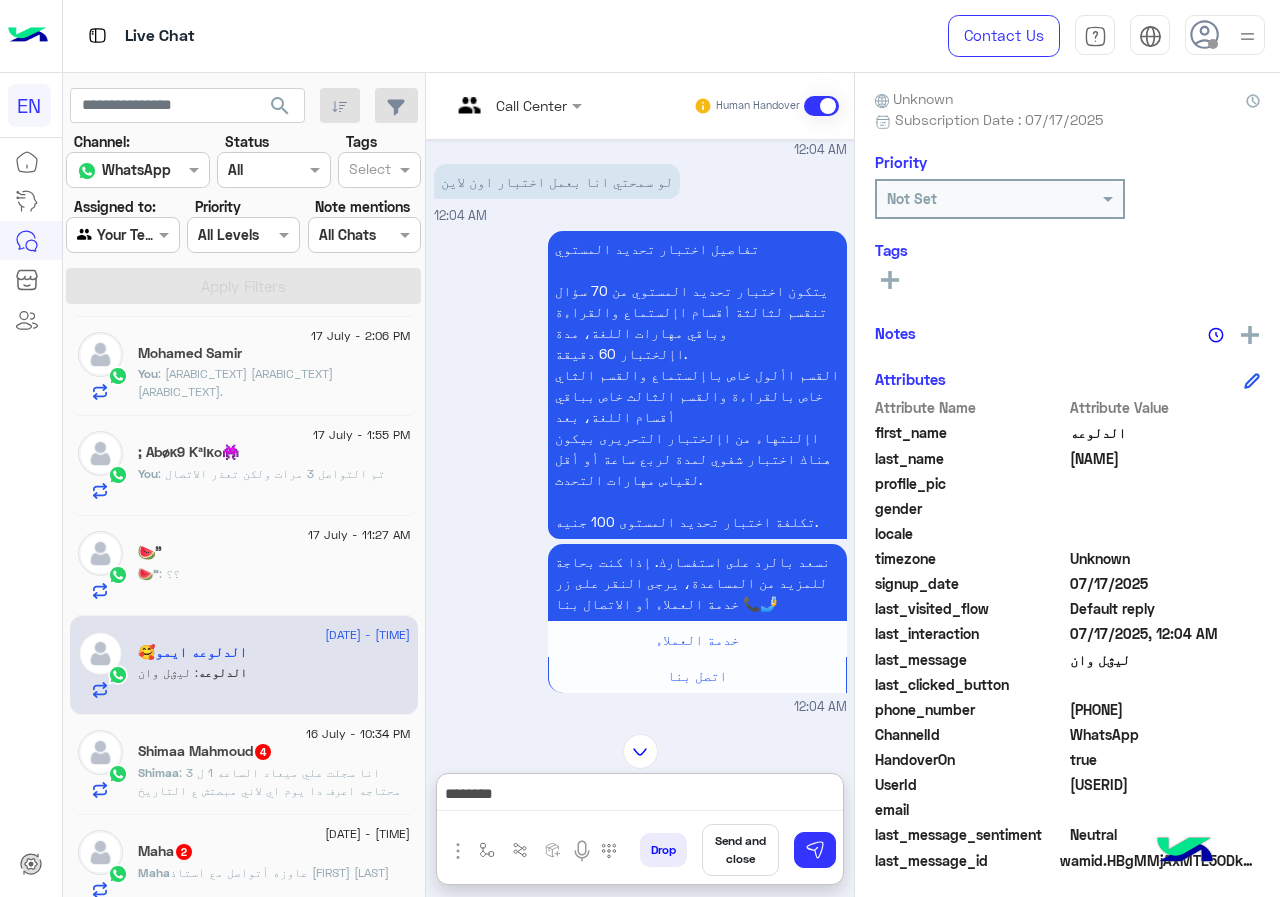 click on "Drop   Send and close" at bounding box center [737, 854] 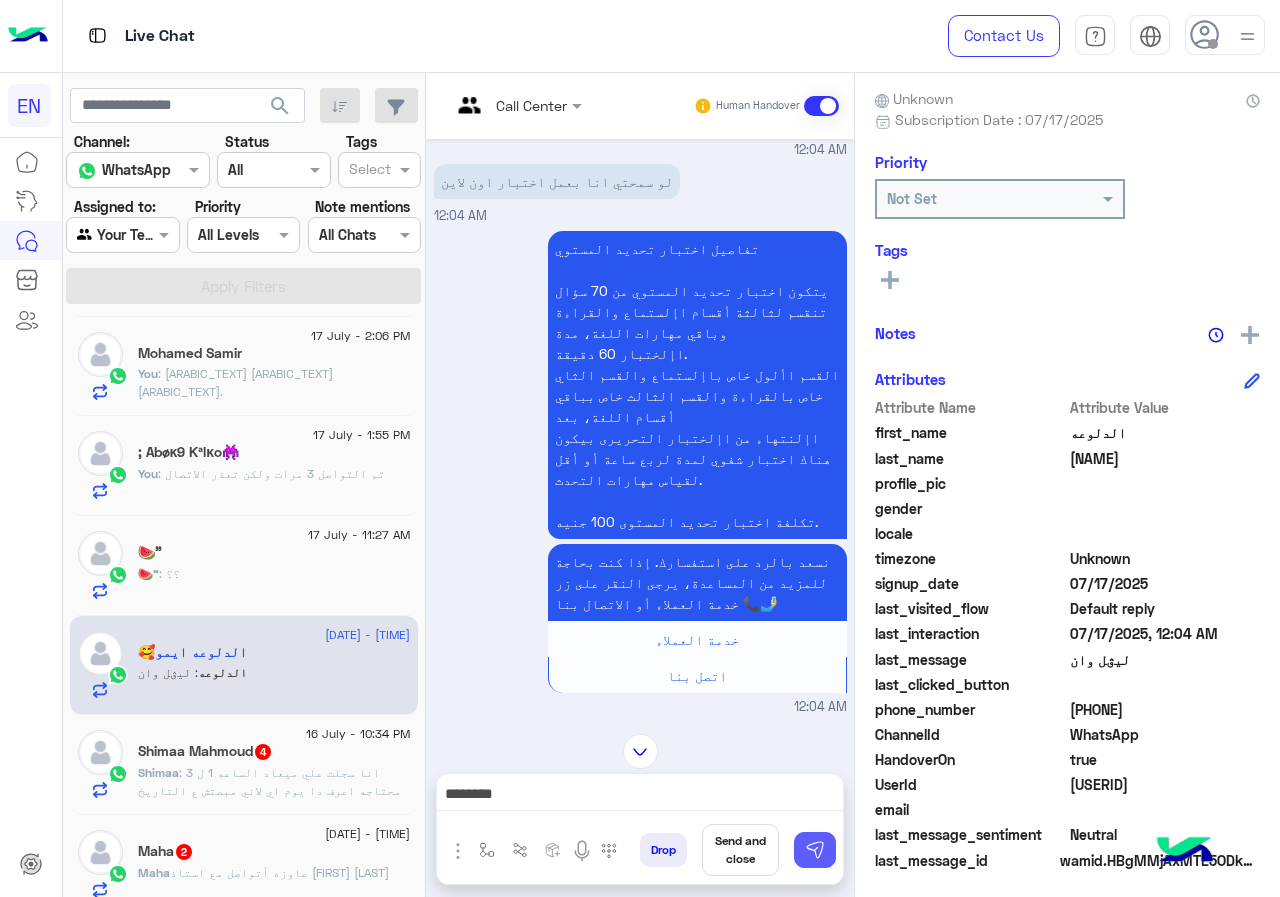 click at bounding box center [815, 850] 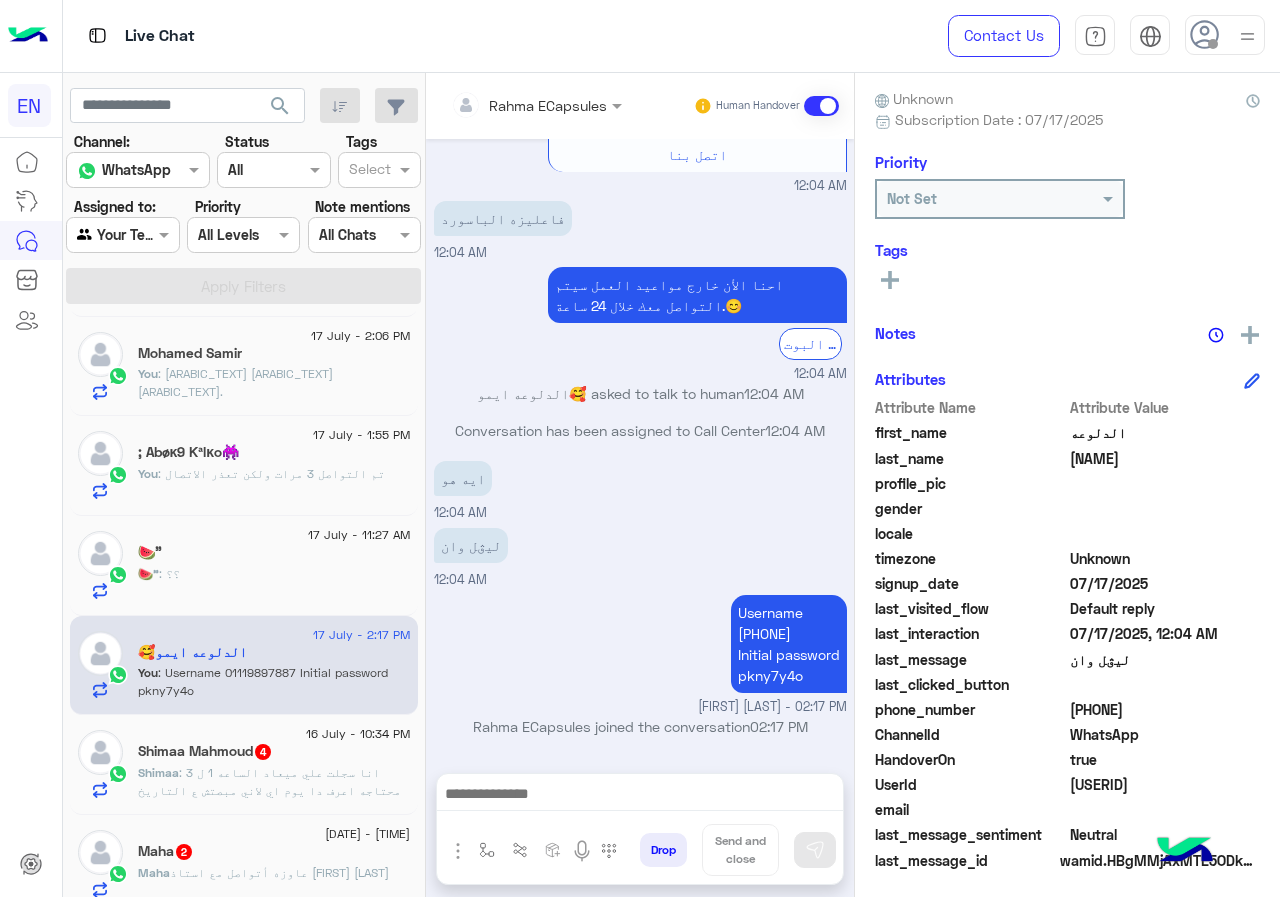 scroll, scrollTop: 805, scrollLeft: 0, axis: vertical 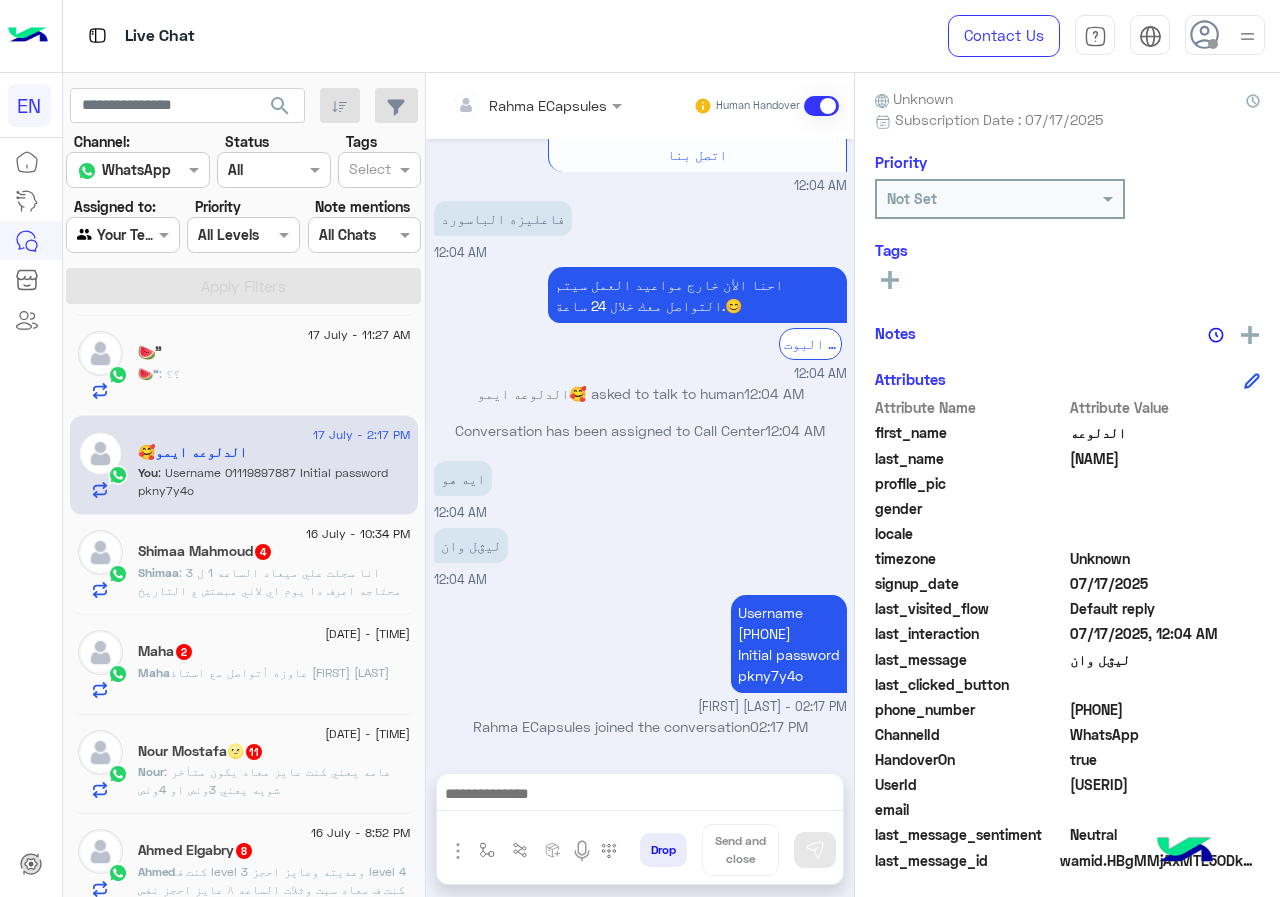 click on ": انا سجلت علي ميعاد الساعه 1 ل 3
محتاجه اعرف دا يوم اي لاني مبصتش ع التاريخ" 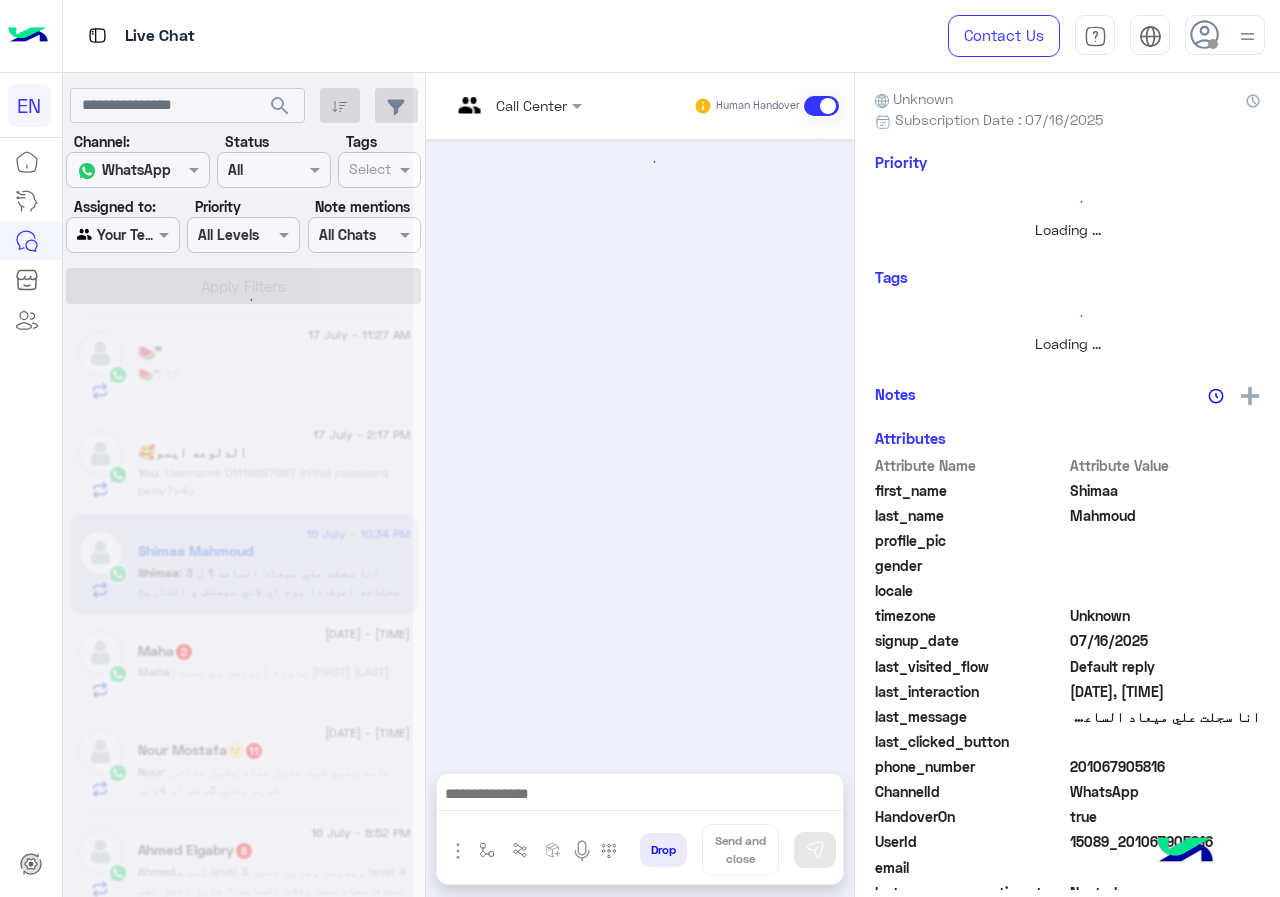 scroll, scrollTop: 0, scrollLeft: 0, axis: both 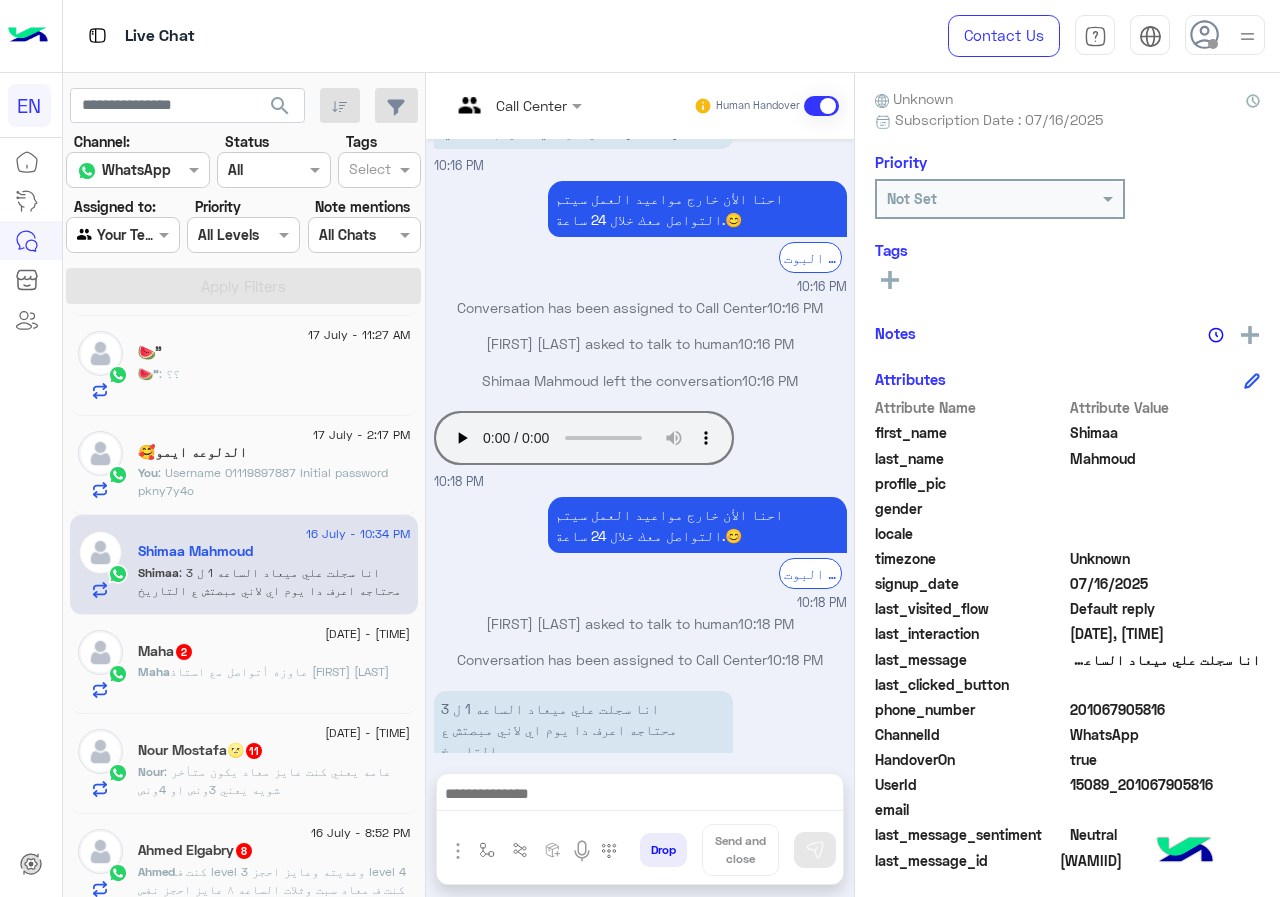 drag, startPoint x: 1073, startPoint y: 704, endPoint x: 1279, endPoint y: 726, distance: 207.17143 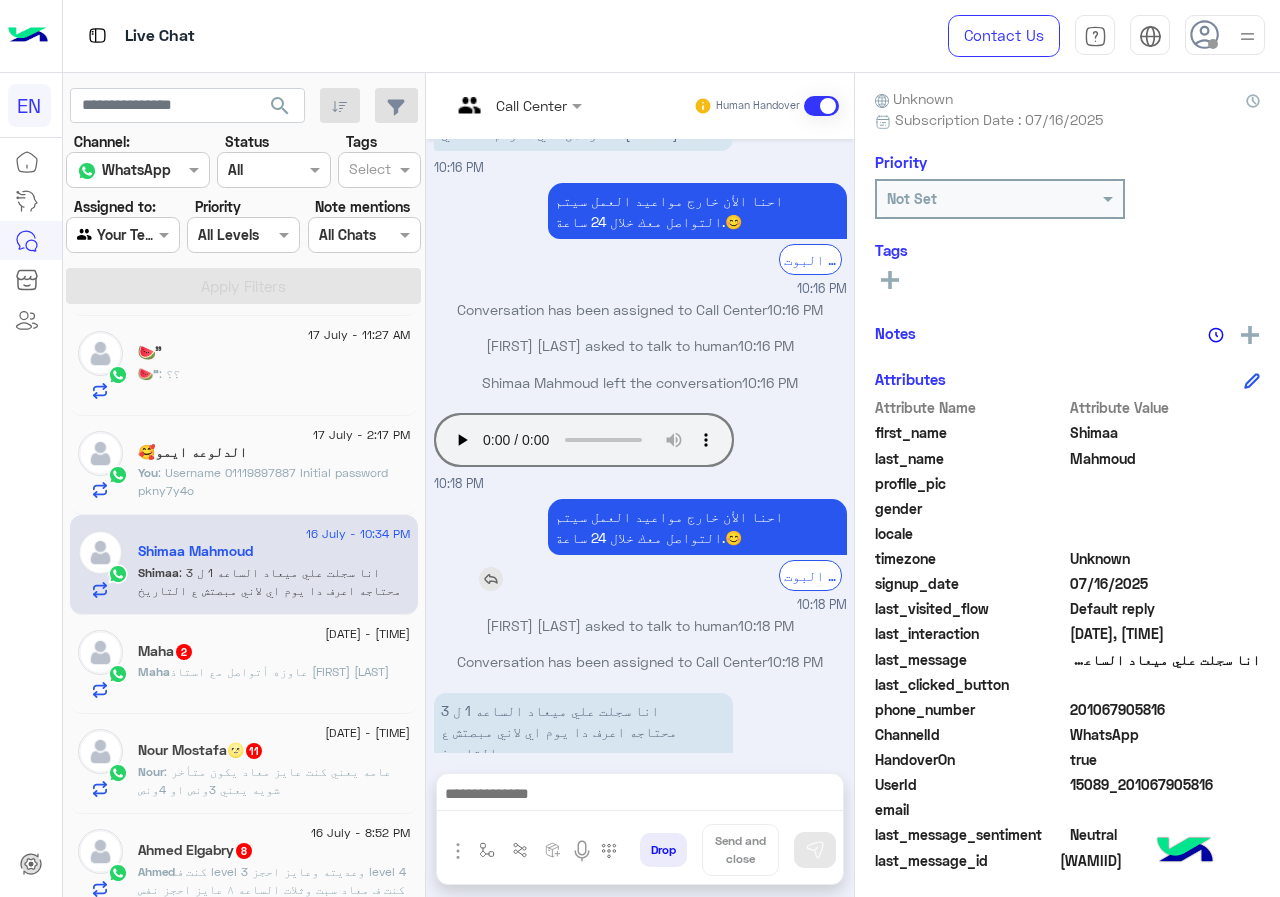 scroll, scrollTop: 501, scrollLeft: 0, axis: vertical 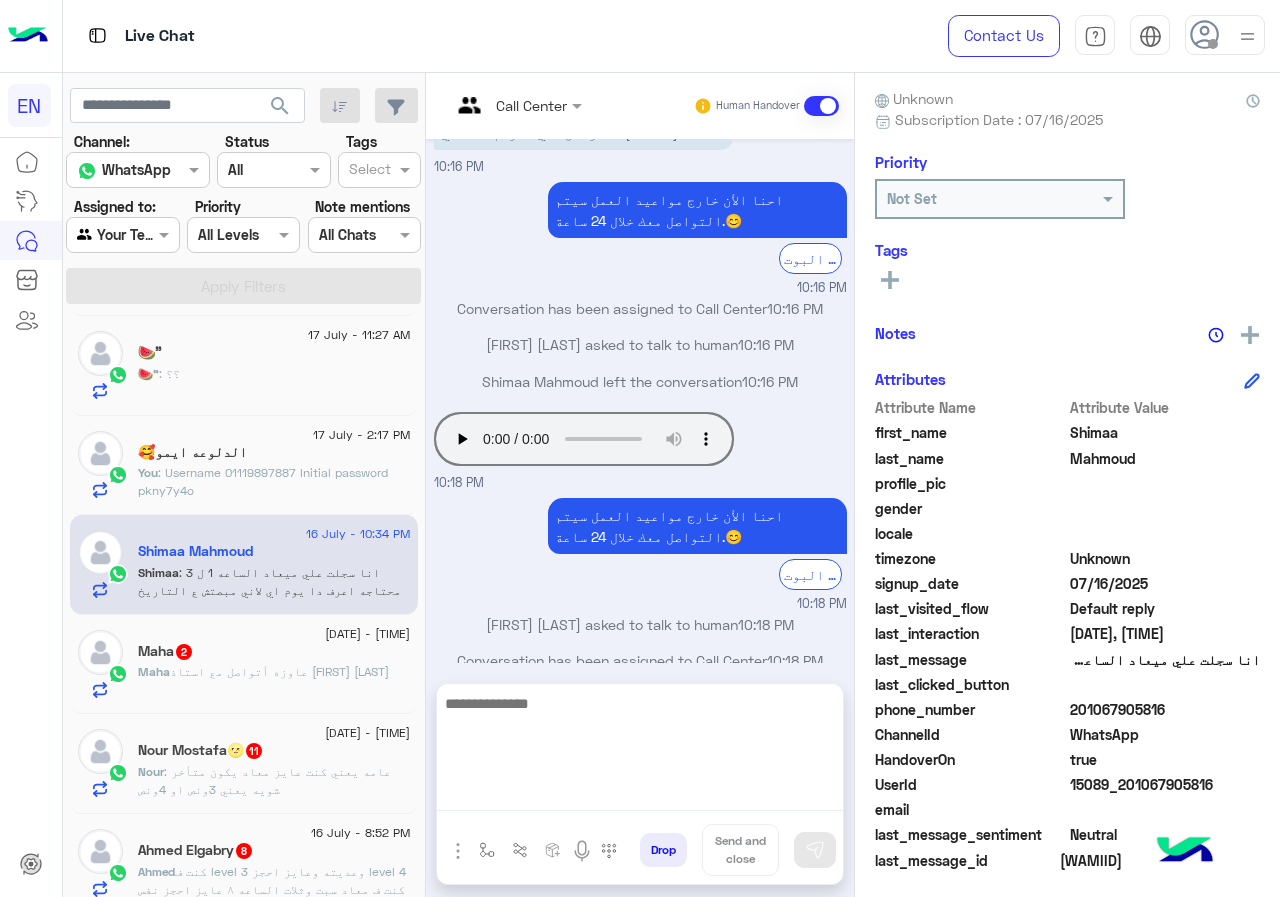 click at bounding box center [640, 751] 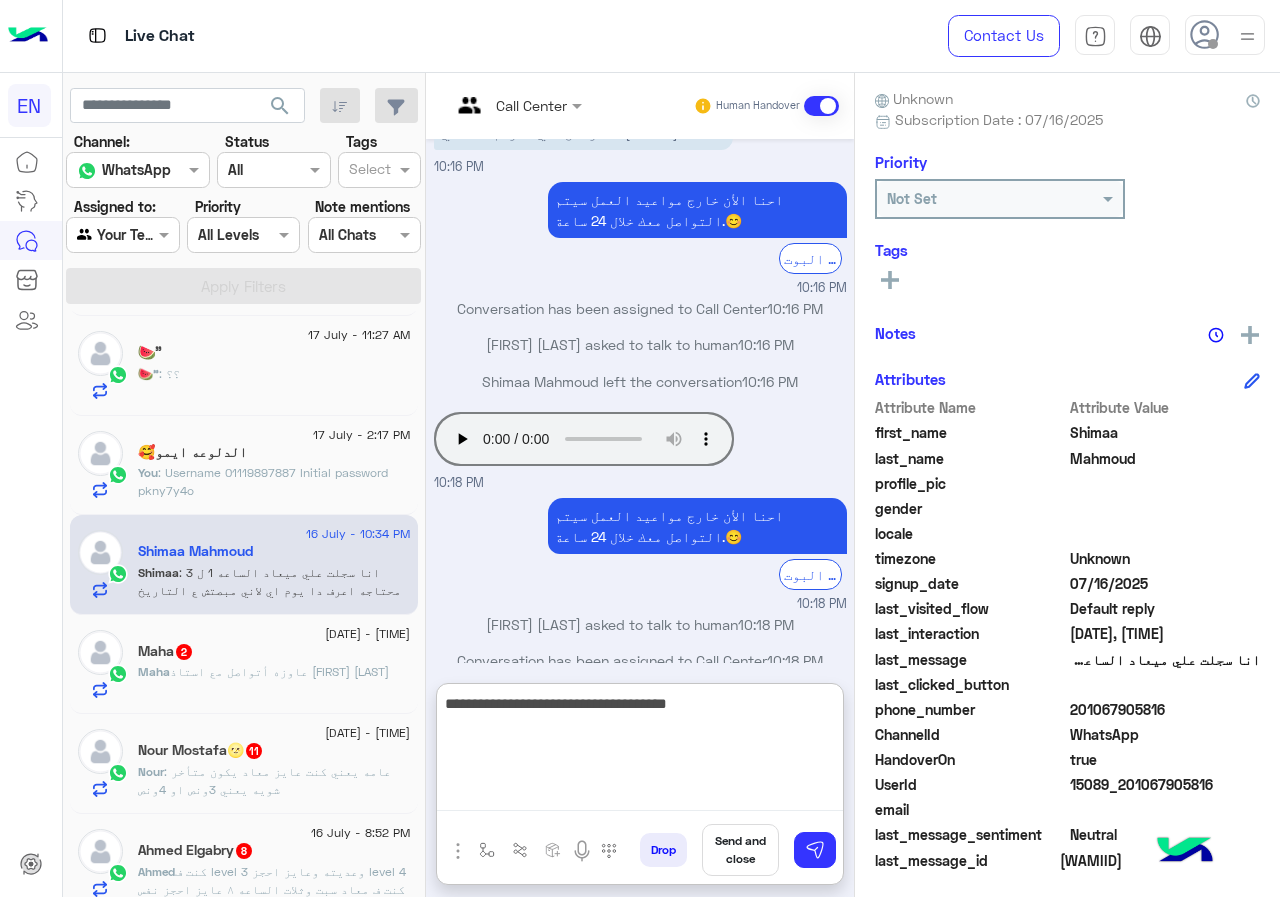 type on "**********" 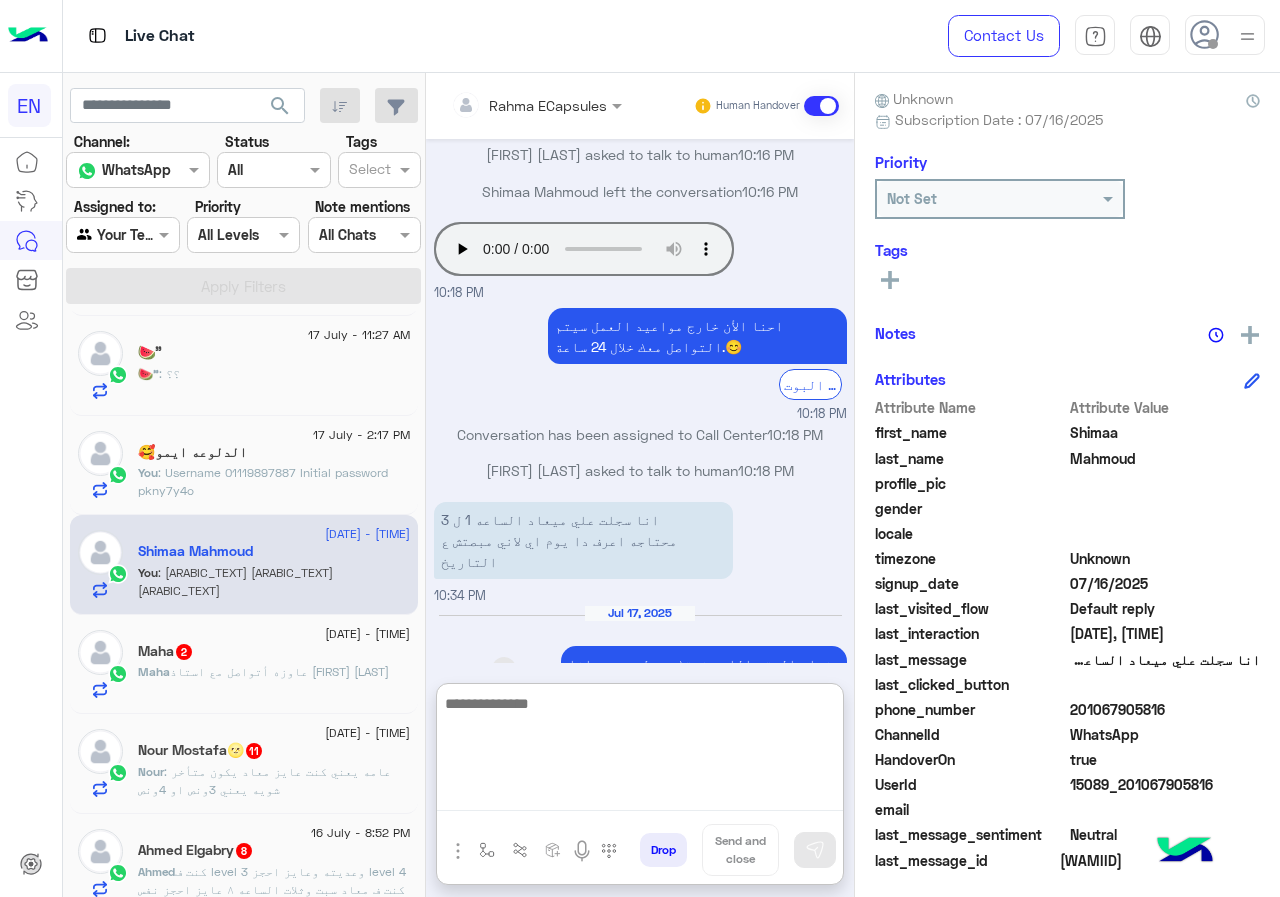 scroll, scrollTop: 727, scrollLeft: 0, axis: vertical 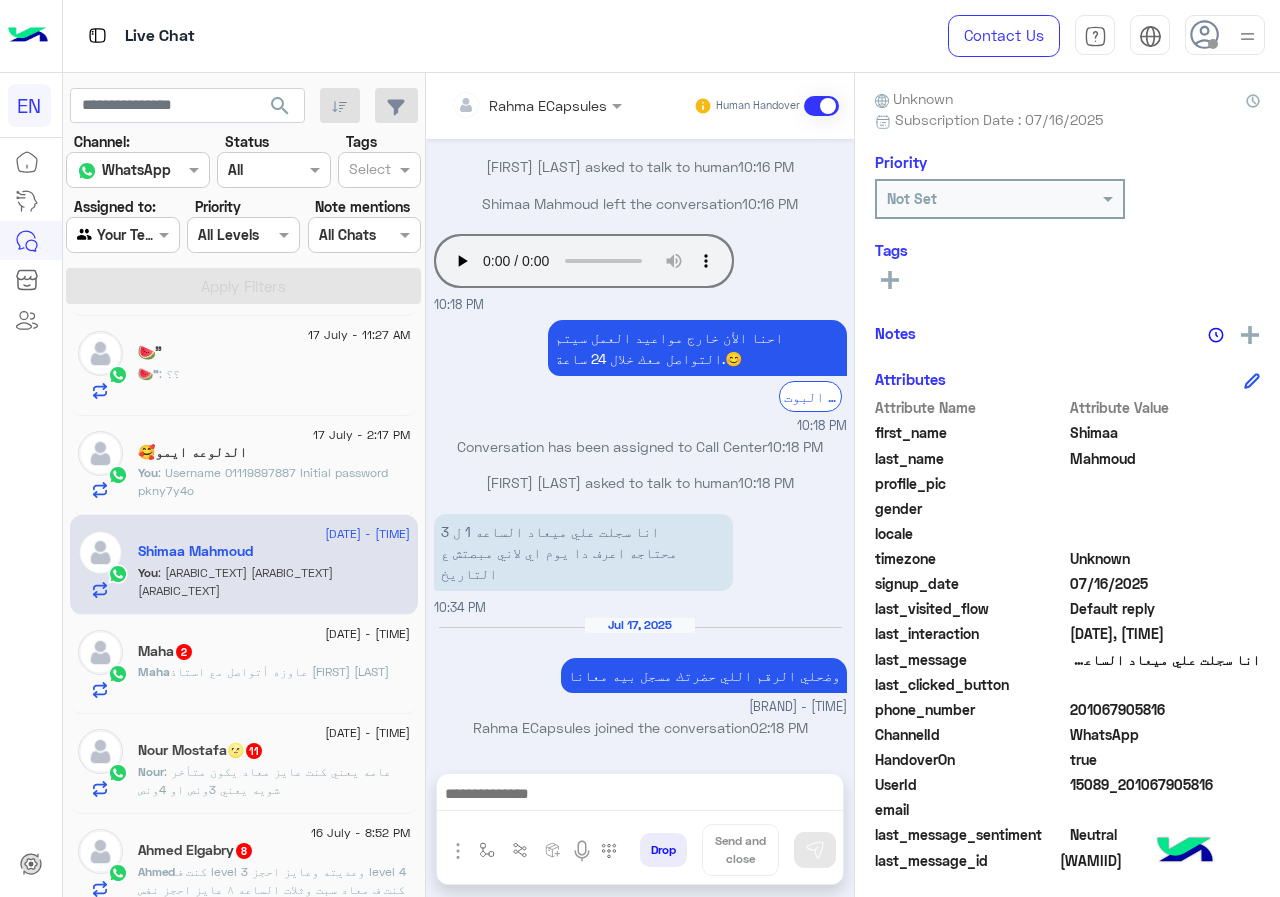 click on "[FIRST]   2" 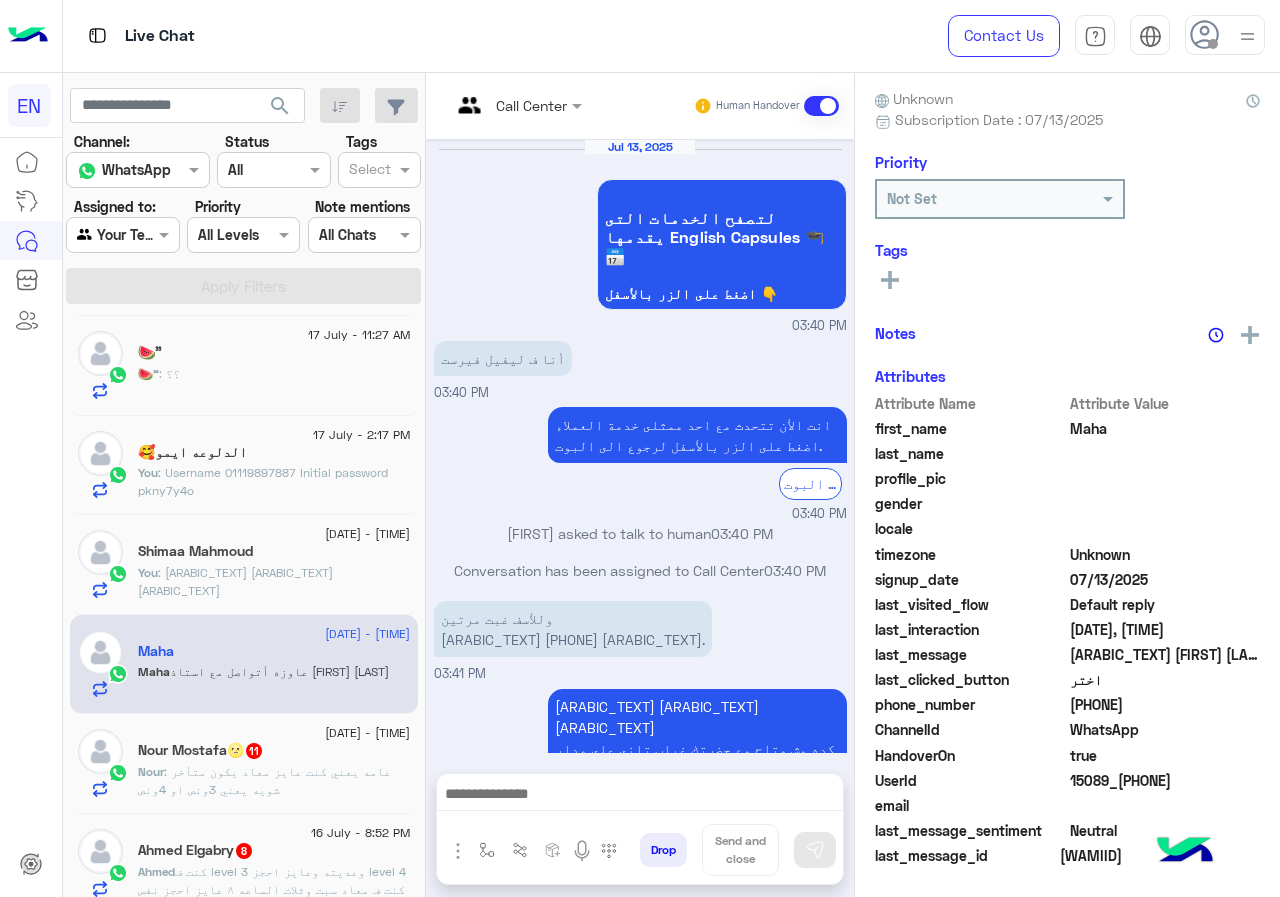 scroll, scrollTop: 1248, scrollLeft: 0, axis: vertical 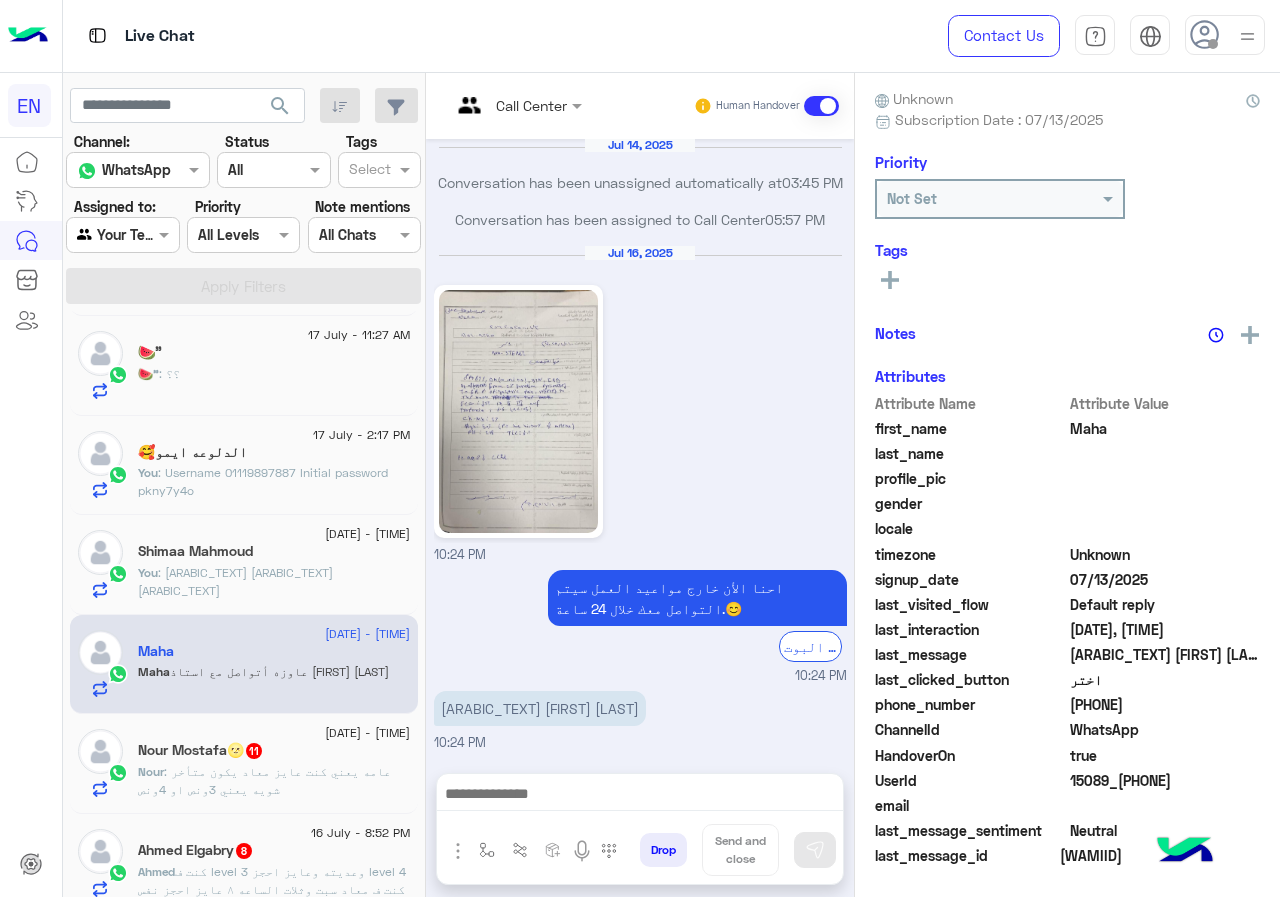drag, startPoint x: 1074, startPoint y: 704, endPoint x: 1190, endPoint y: 703, distance: 116.00431 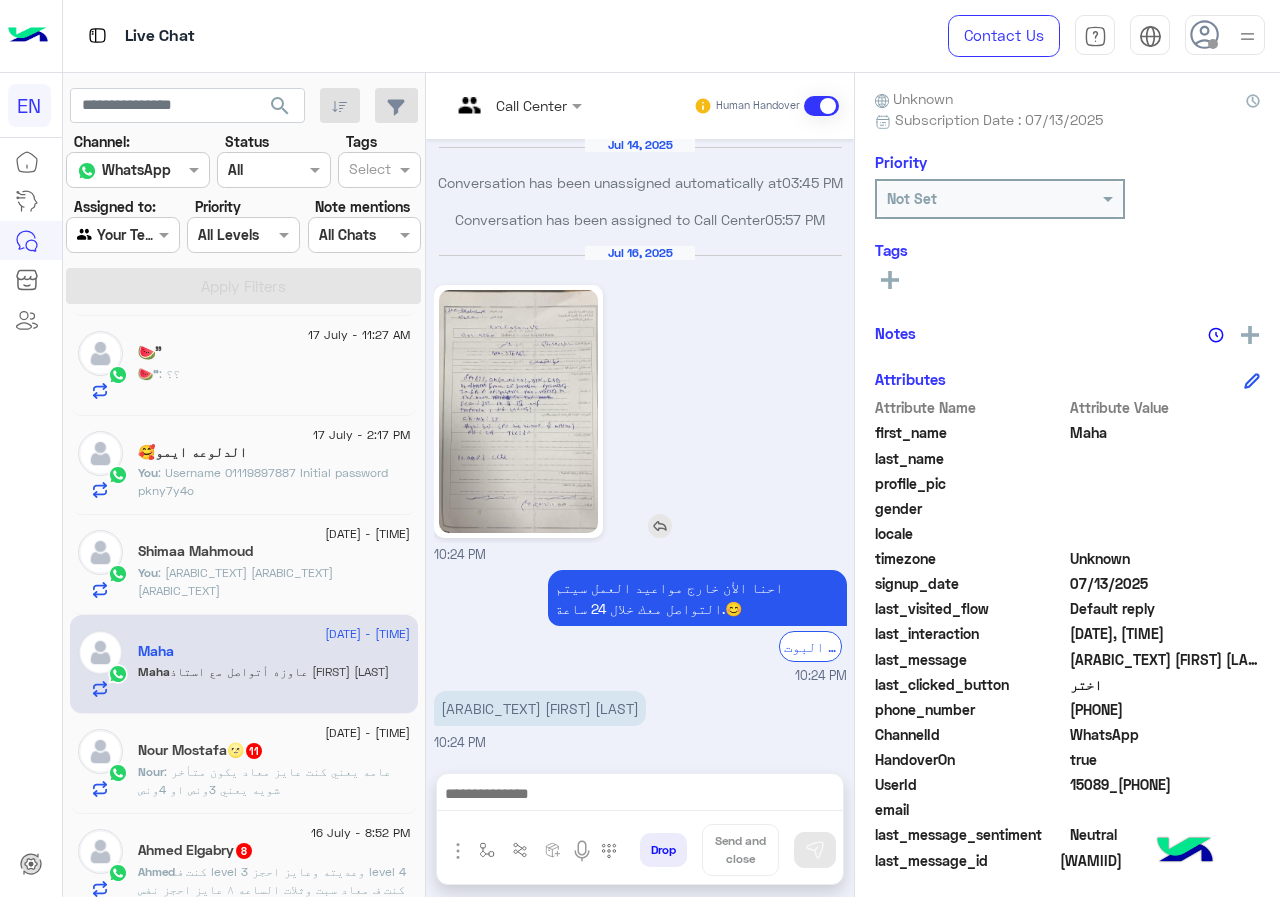 click 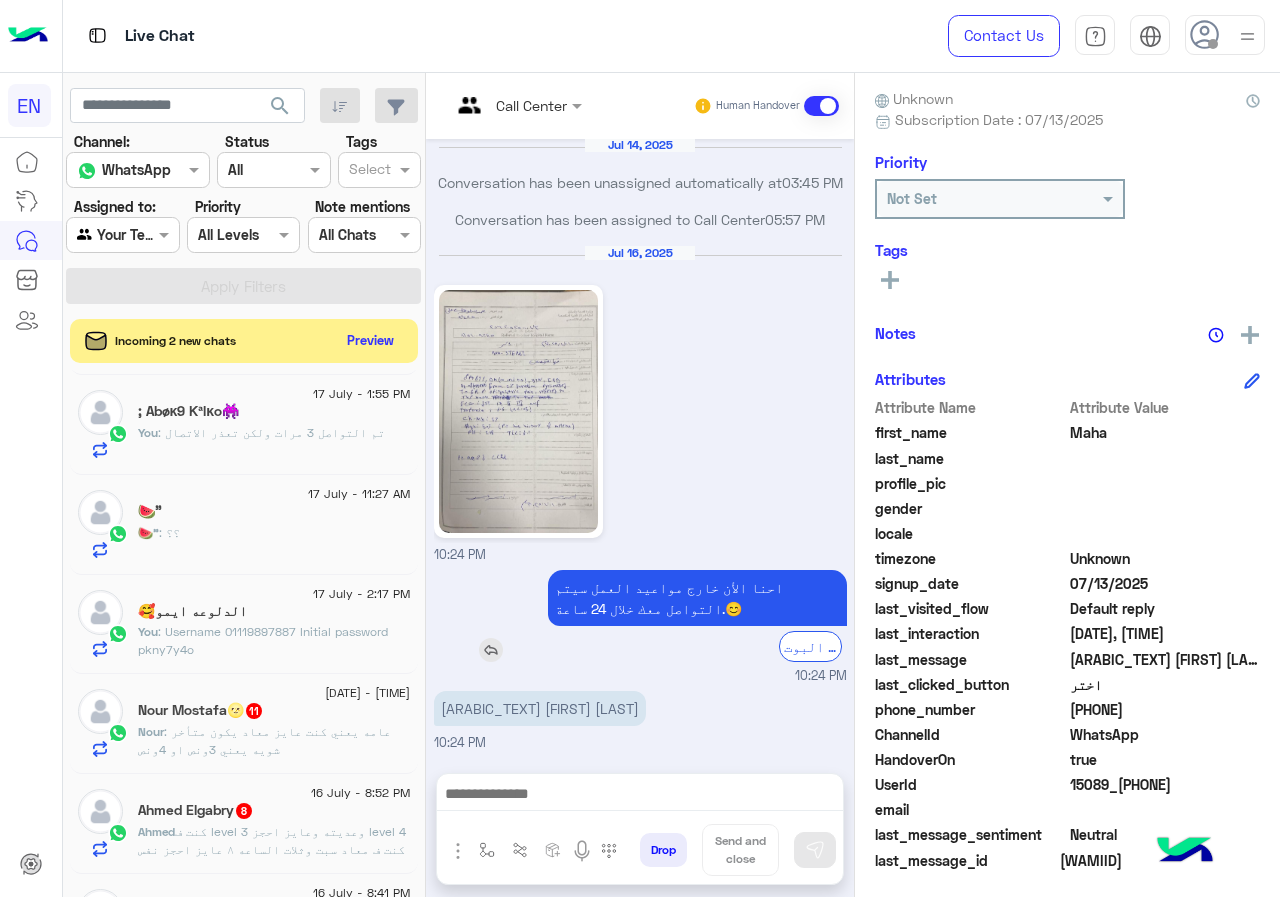 scroll, scrollTop: 1247, scrollLeft: 0, axis: vertical 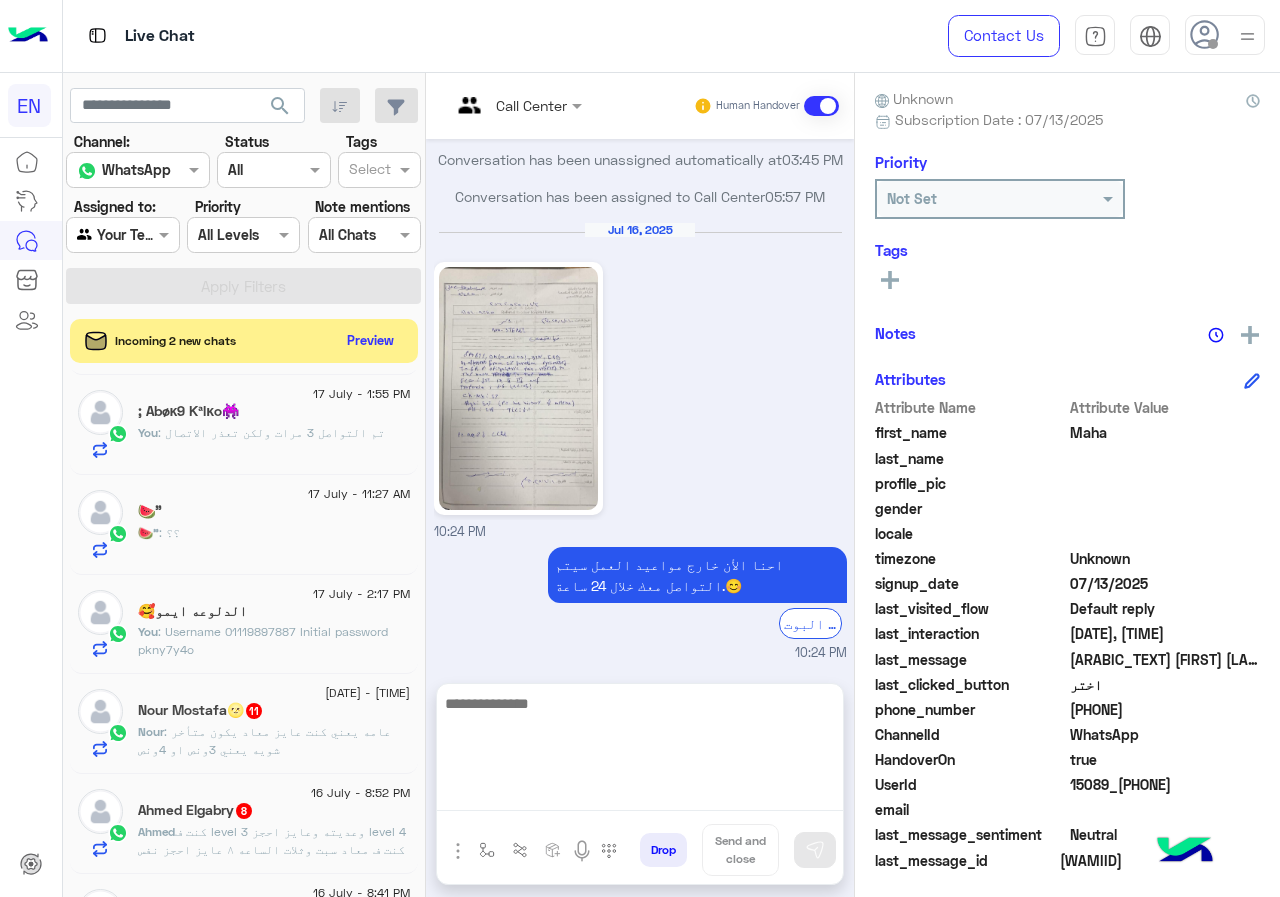 click at bounding box center [640, 751] 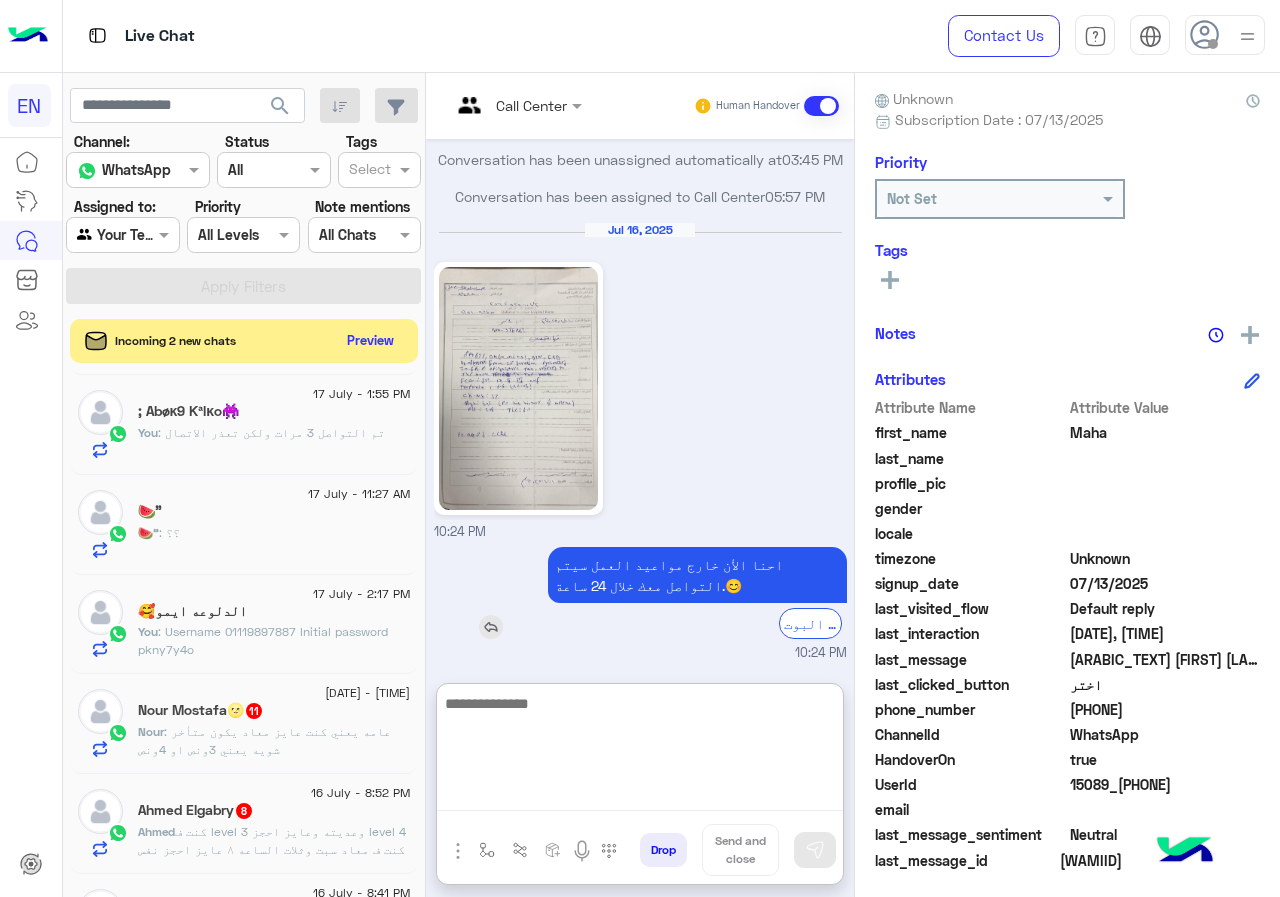 scroll, scrollTop: 1337, scrollLeft: 0, axis: vertical 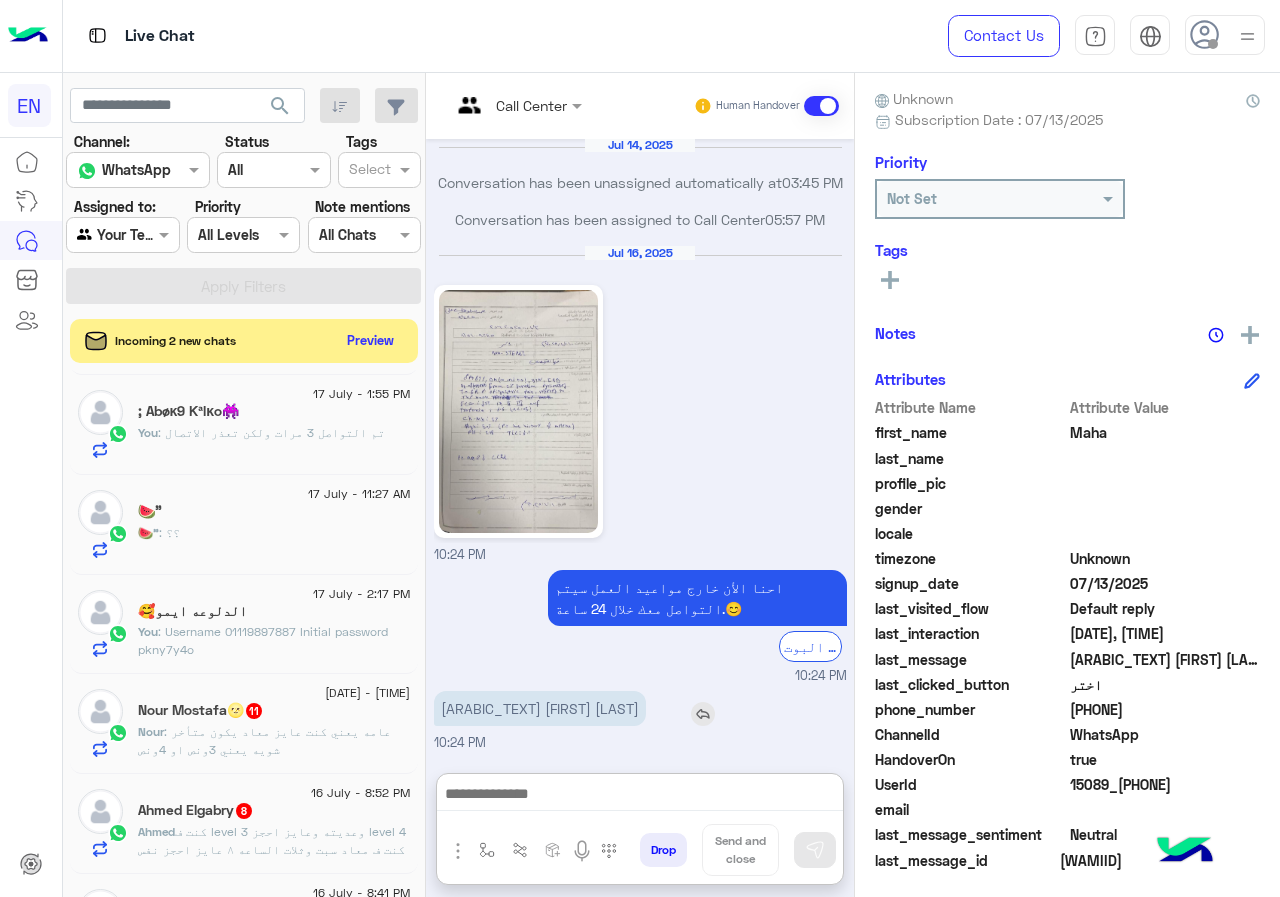 click on "[ARABIC_TEXT] [FIRST] [LAST]" at bounding box center (540, 708) 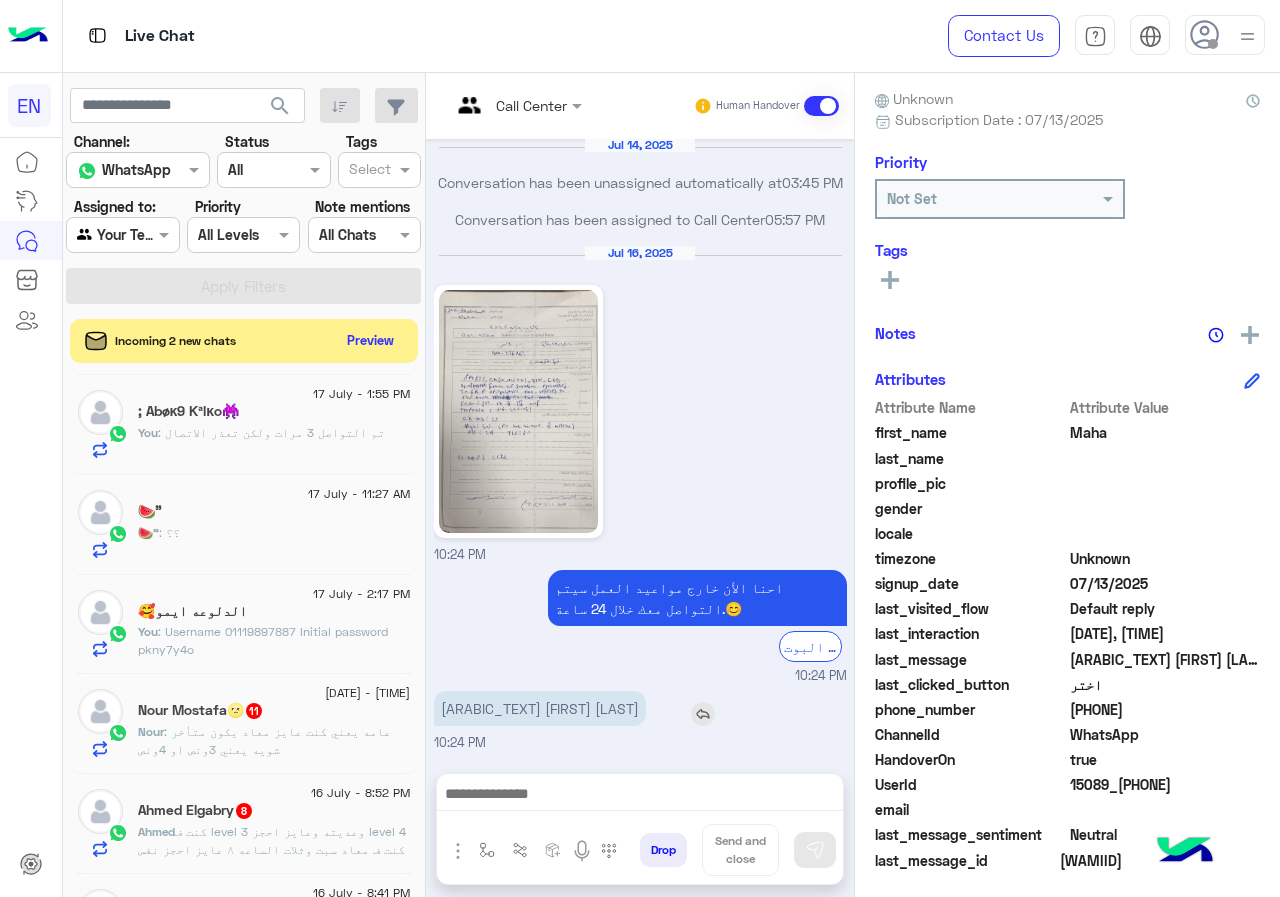 scroll, scrollTop: 1248, scrollLeft: 0, axis: vertical 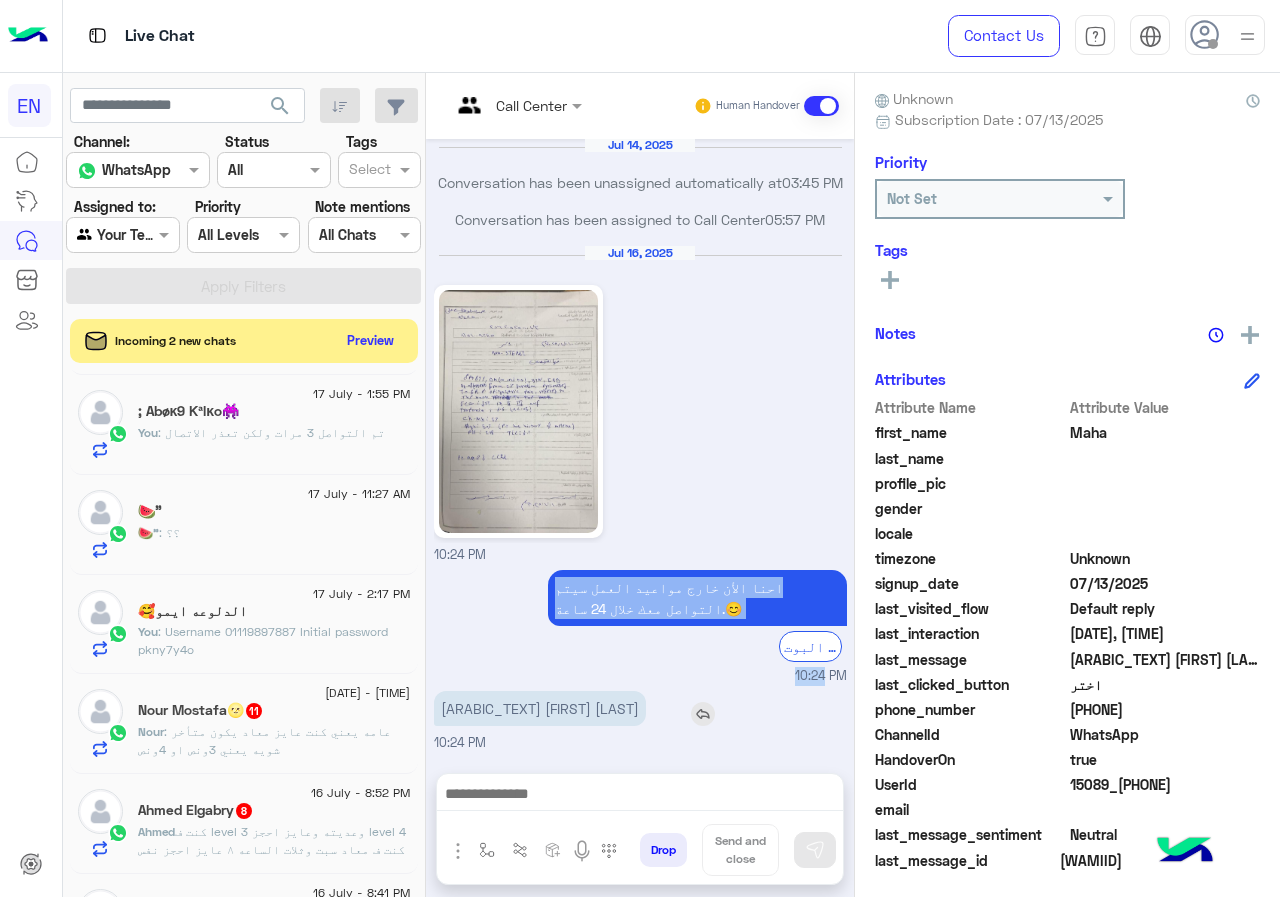 click on "احنا الأن خارج مواعيد العمل سيتم التواصل معك خلال 24 ساعة.😊  الرجوع الى البوت" at bounding box center [640, 616] 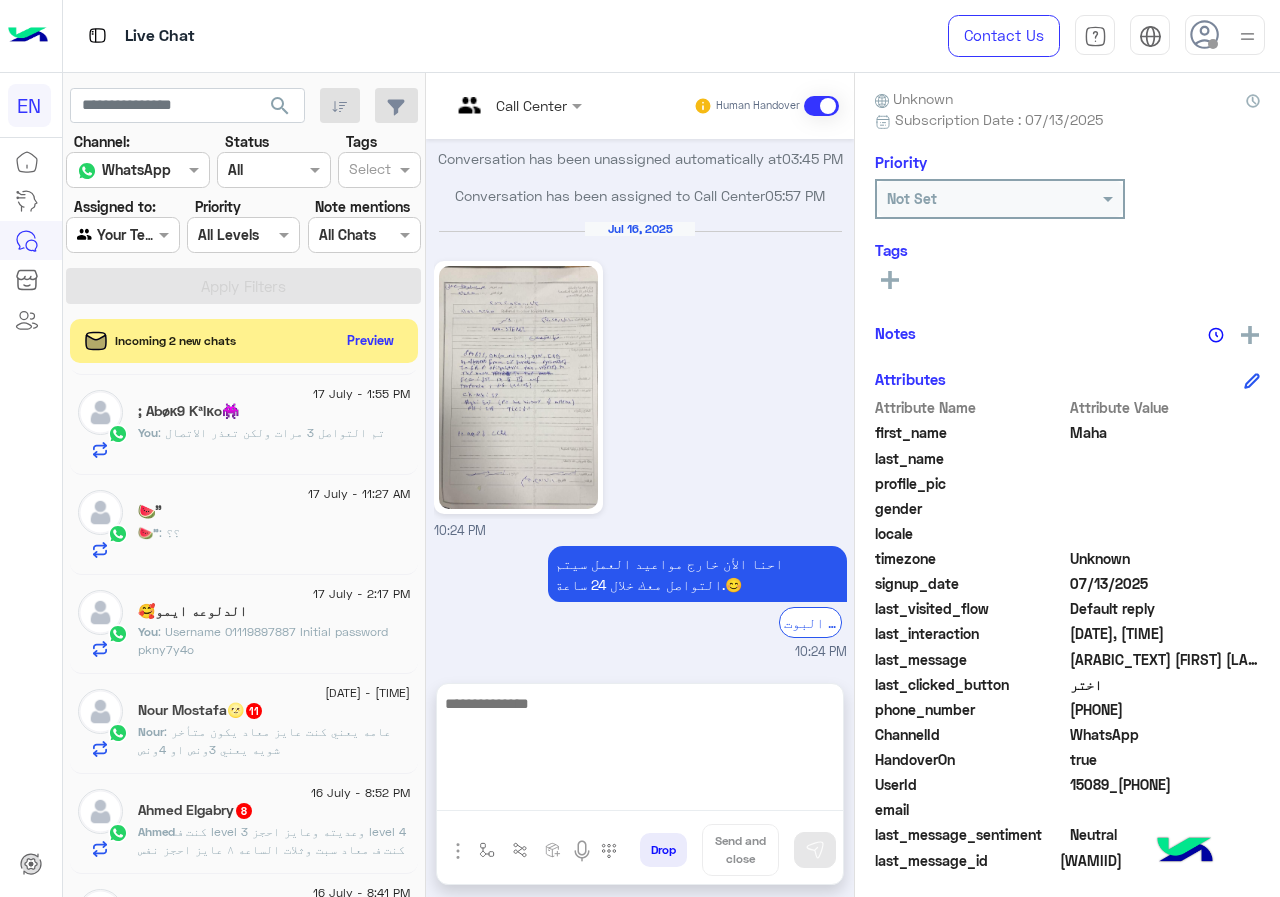 click at bounding box center [640, 751] 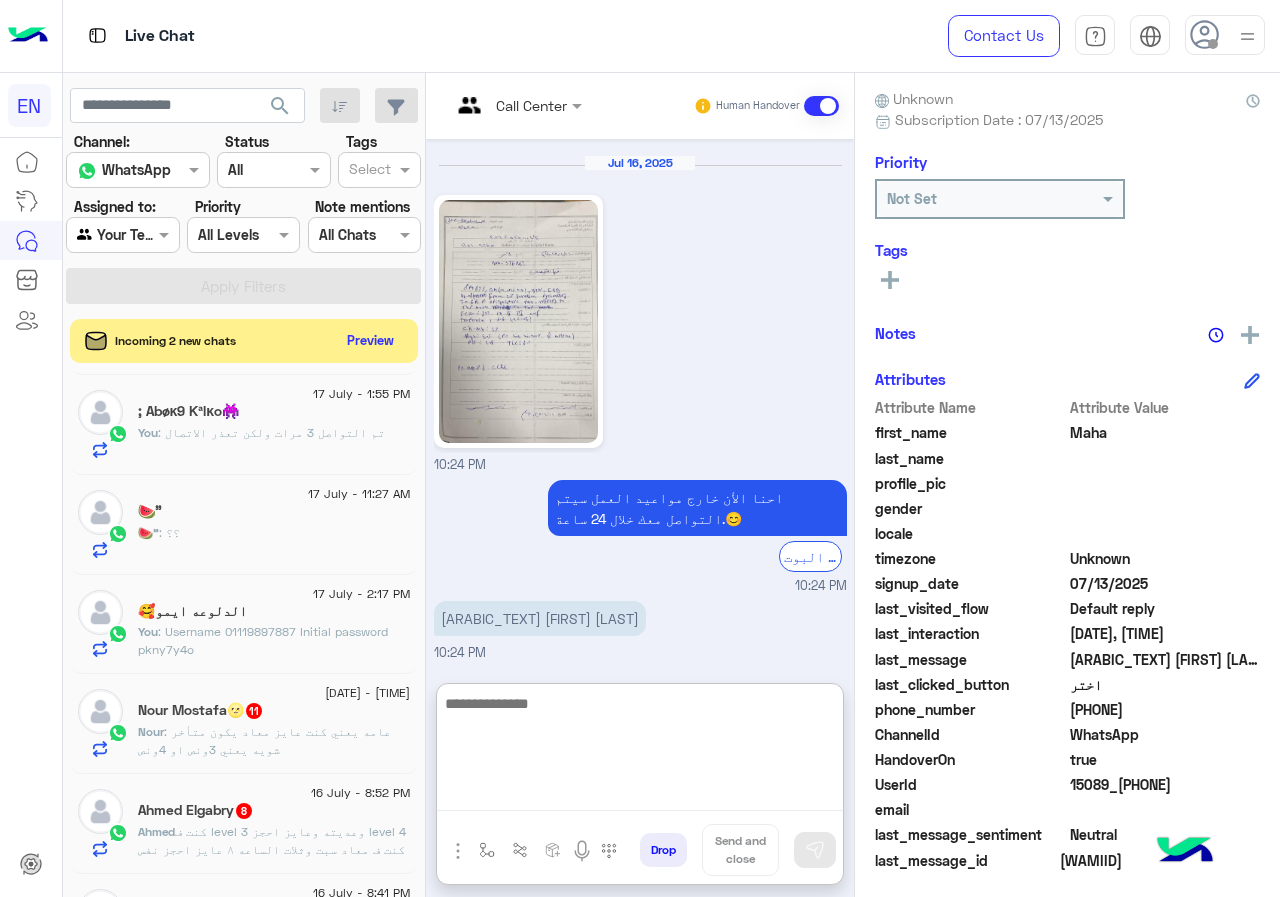 scroll, scrollTop: 1337, scrollLeft: 0, axis: vertical 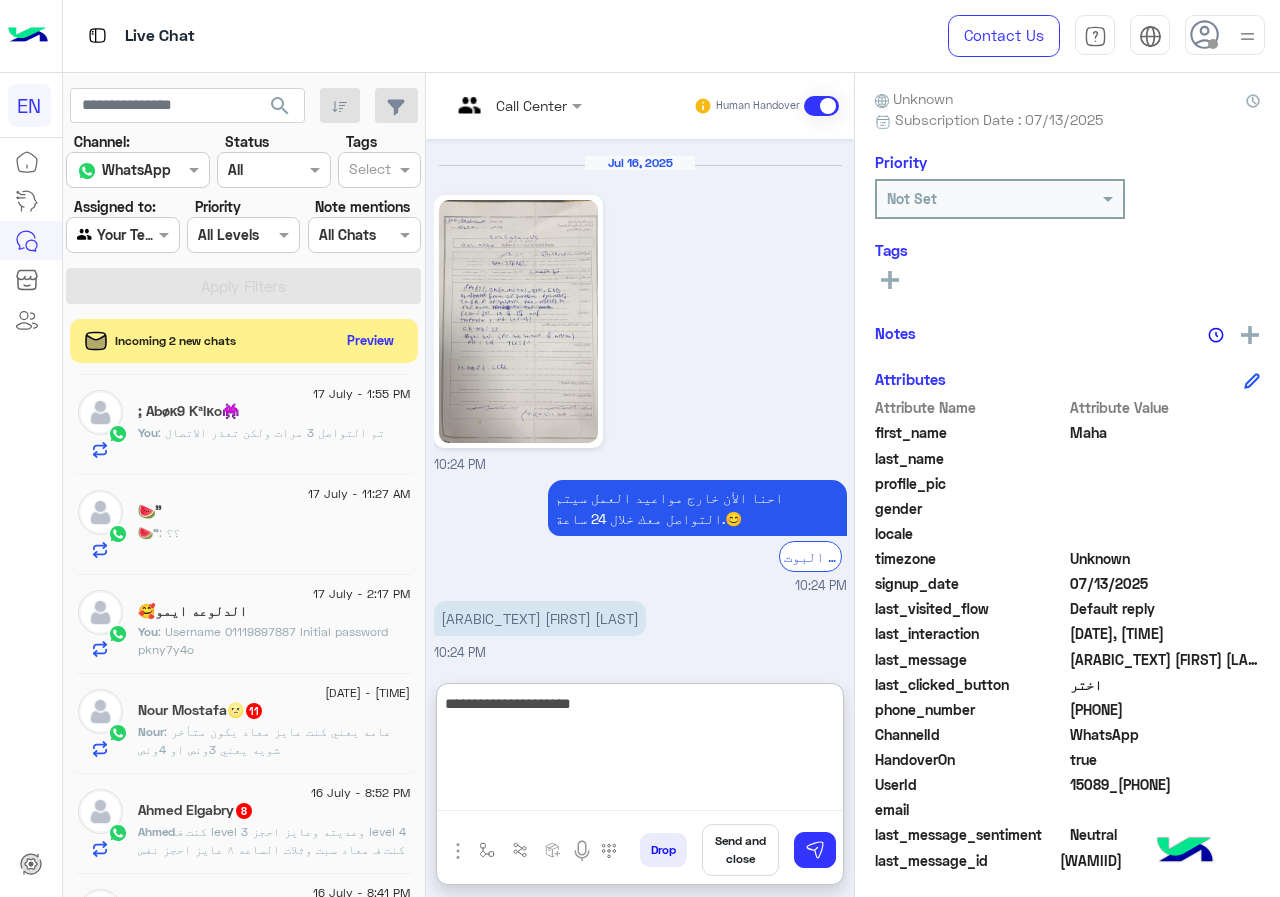 type on "**********" 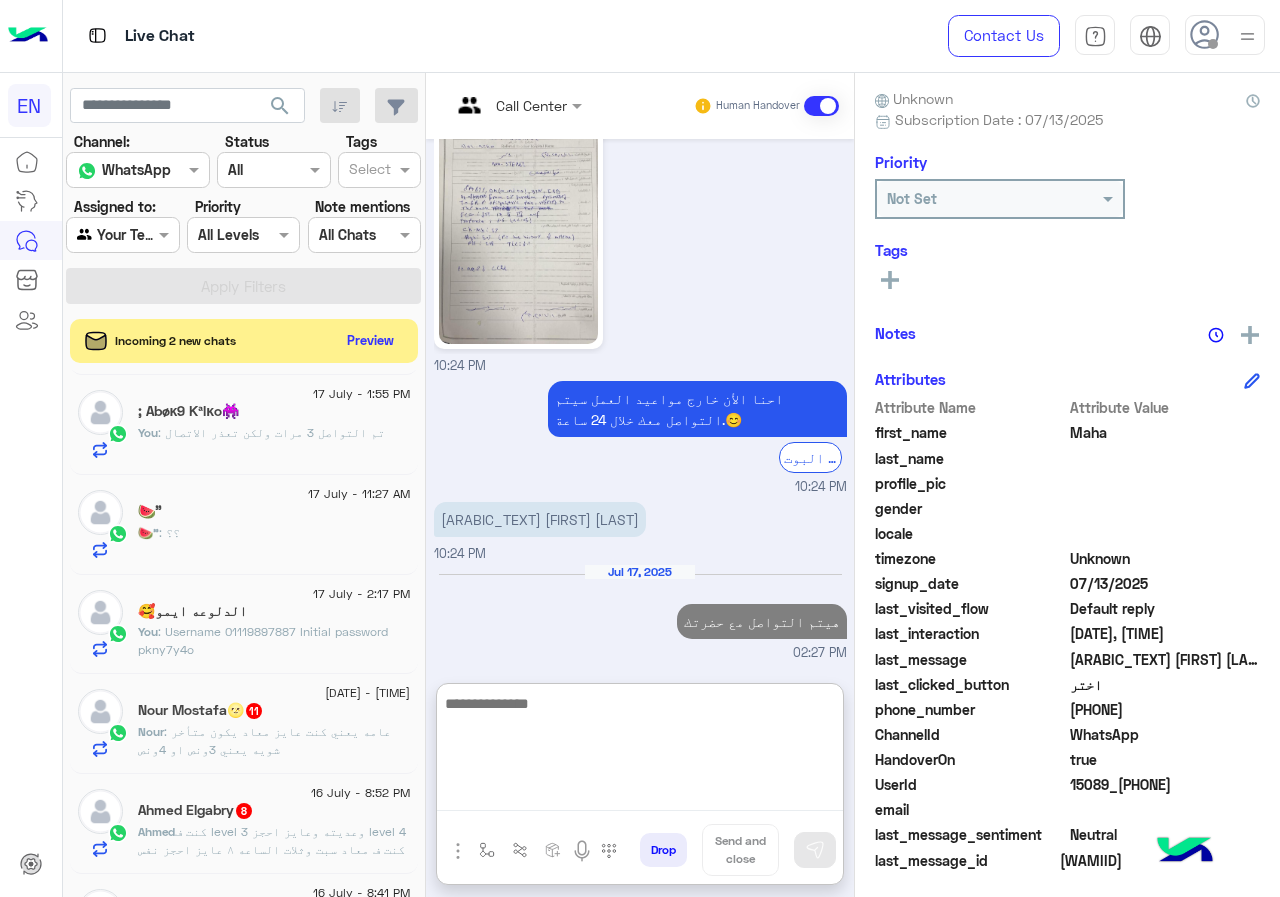 scroll, scrollTop: 1473, scrollLeft: 0, axis: vertical 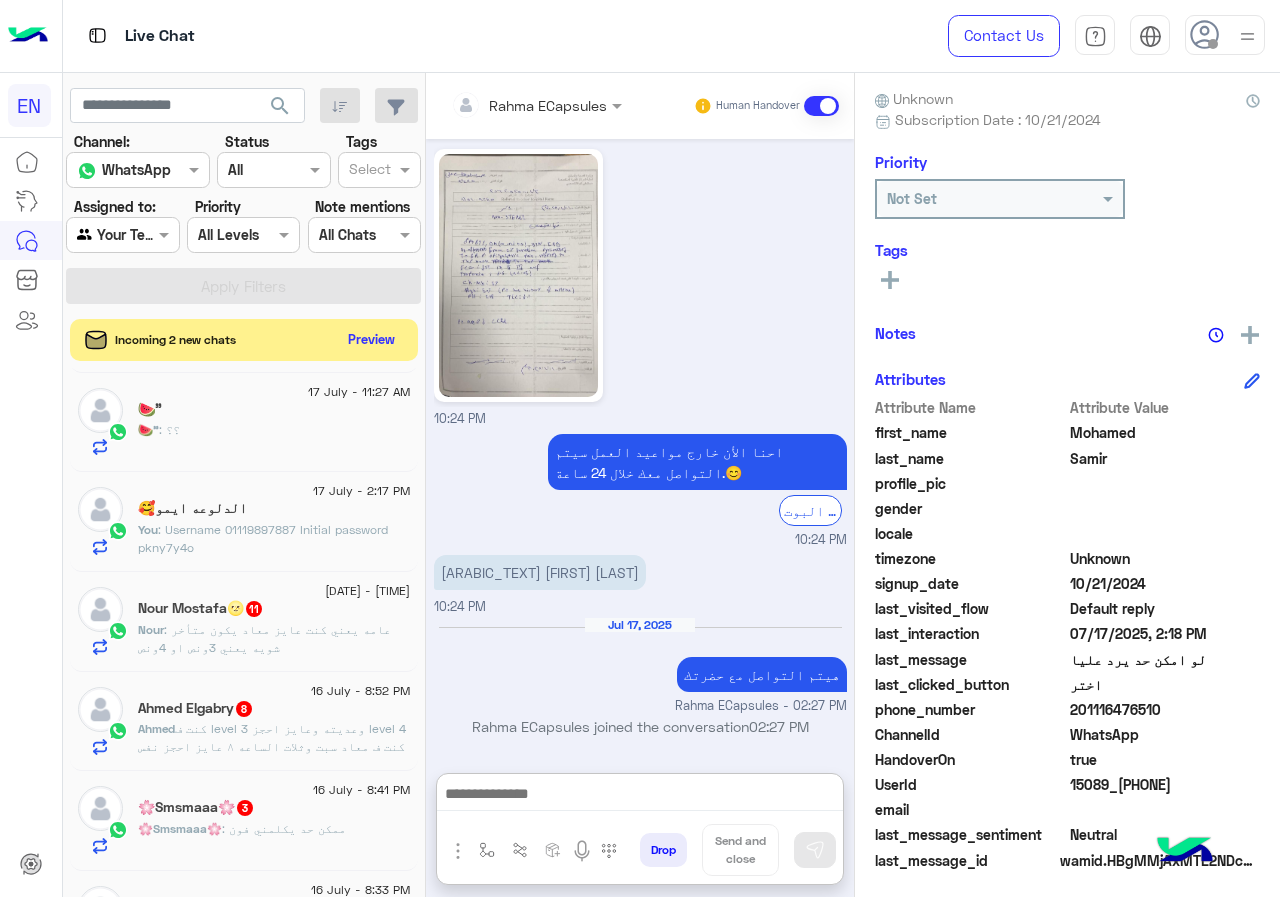 click on "Preview" 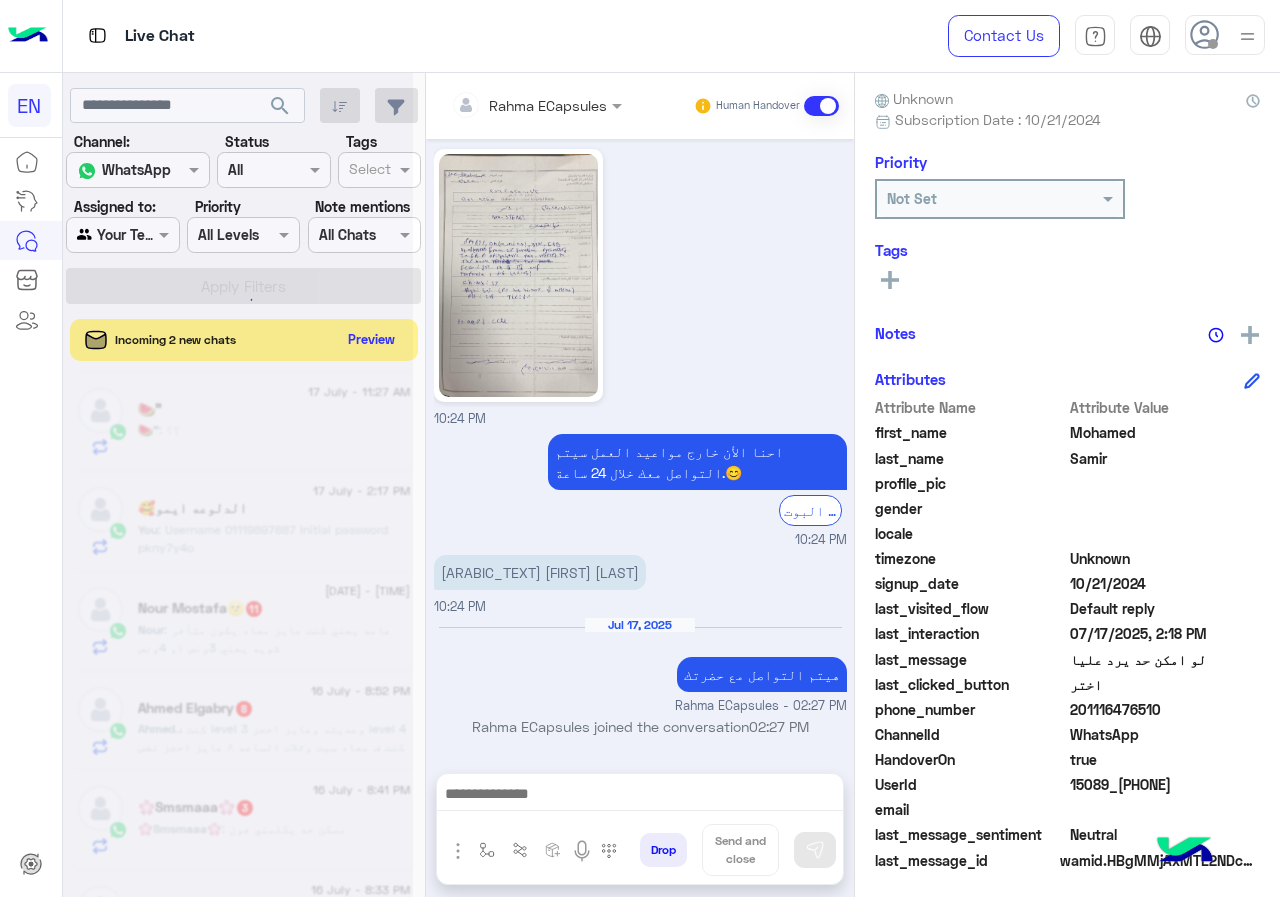 scroll, scrollTop: 1383, scrollLeft: 0, axis: vertical 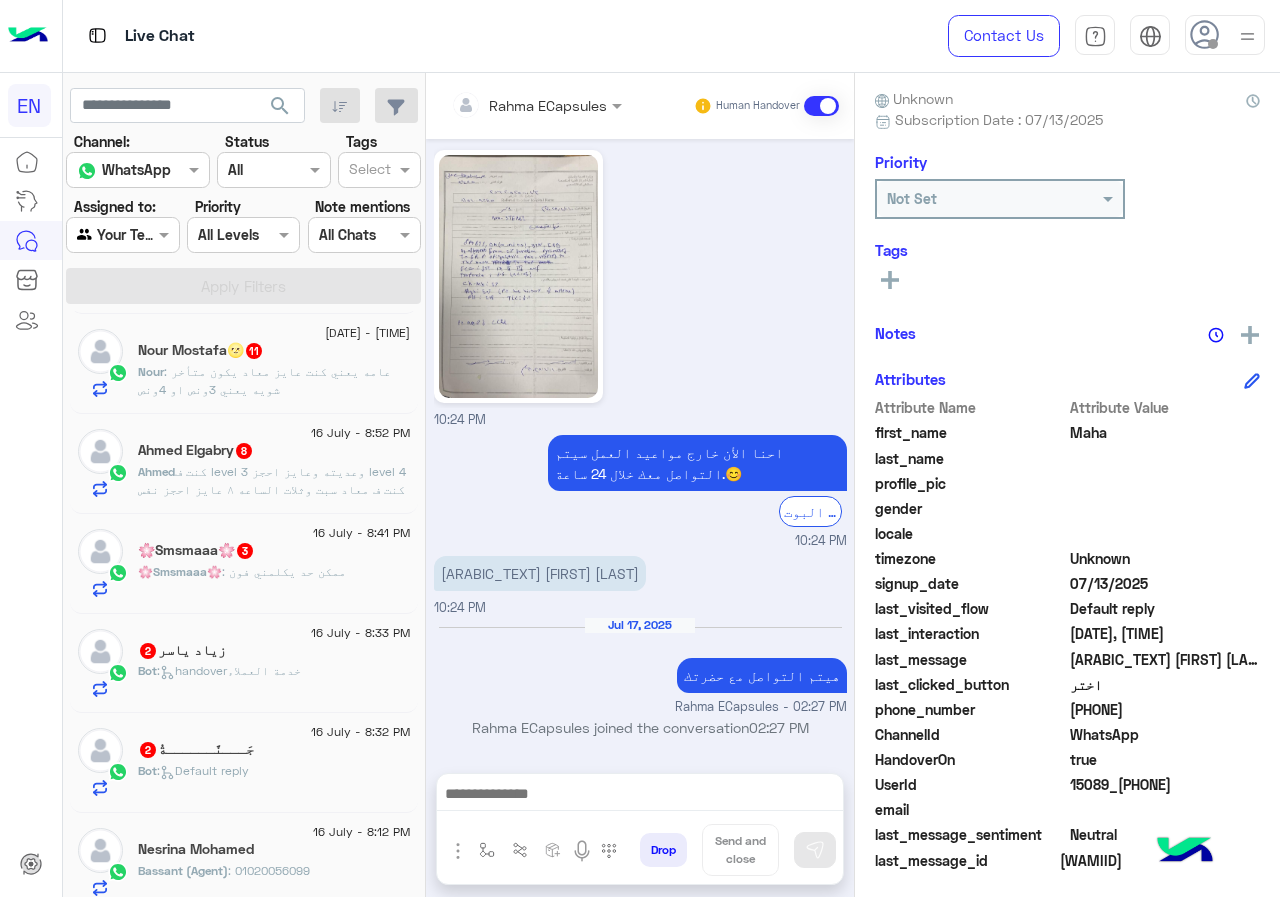click on "[FIRST] : عامه يعني كنت عايز معاد يكون متأخر شويه يعني 3ونص او 4ونص" 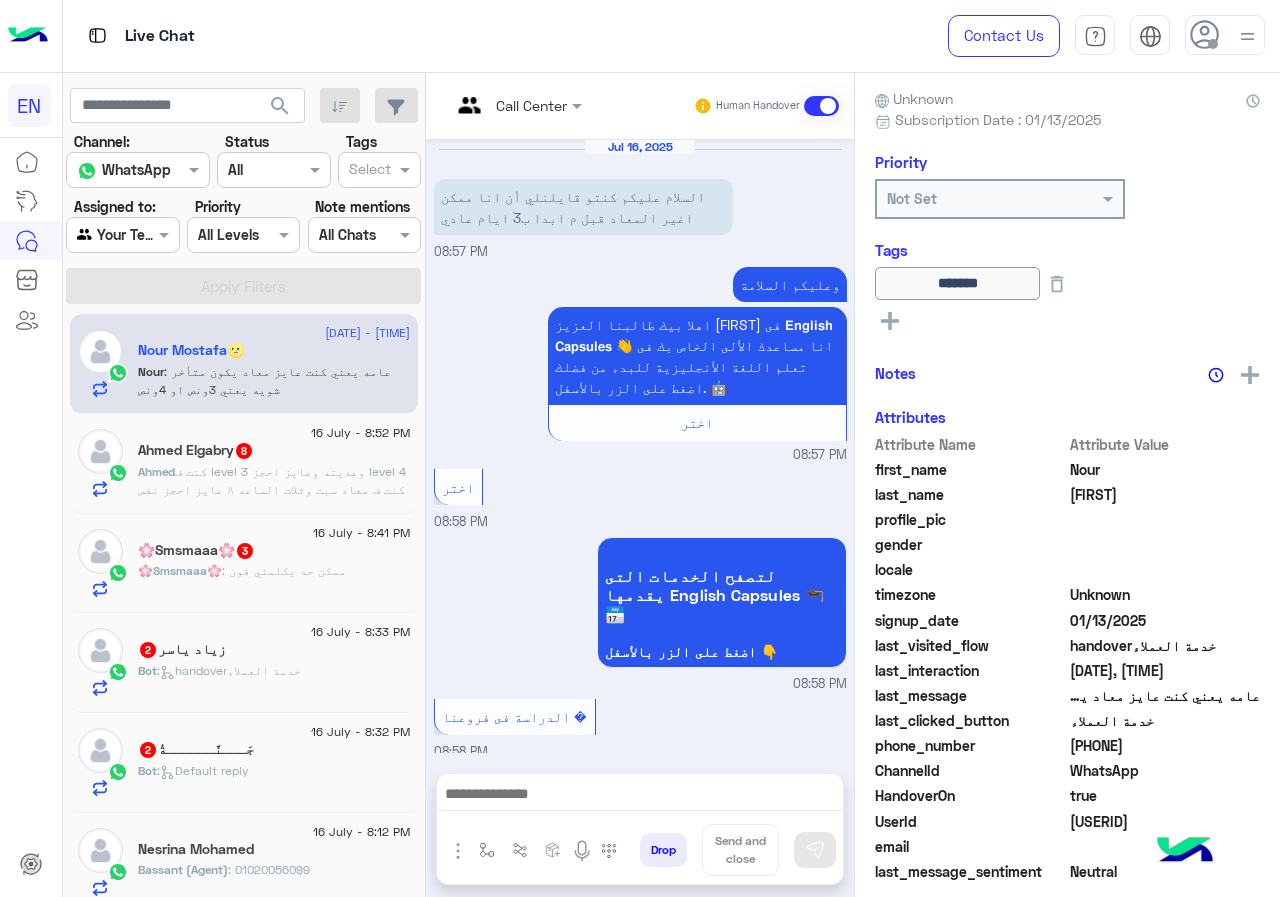 scroll, scrollTop: 1346, scrollLeft: 0, axis: vertical 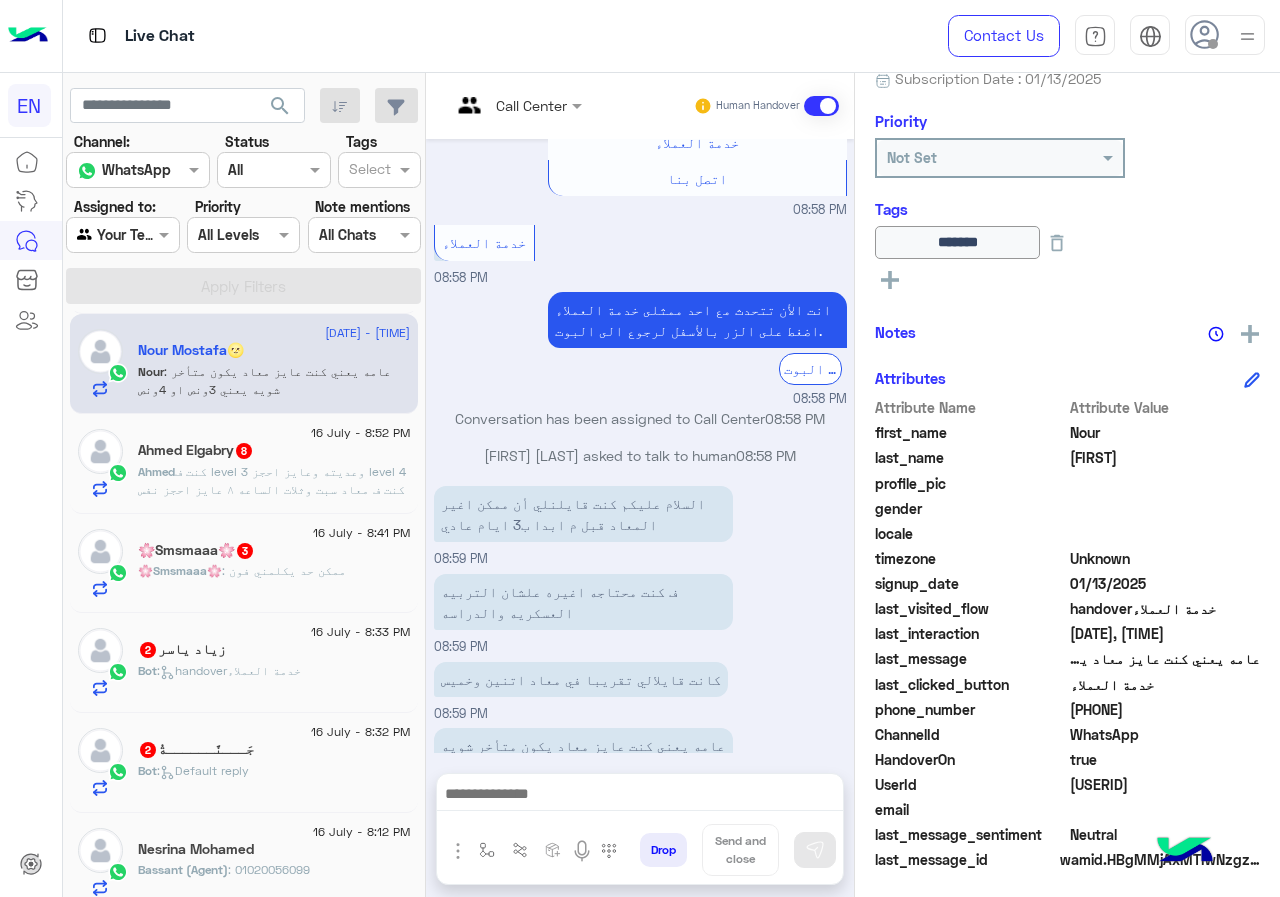 drag, startPoint x: 1074, startPoint y: 703, endPoint x: 1202, endPoint y: 702, distance: 128.0039 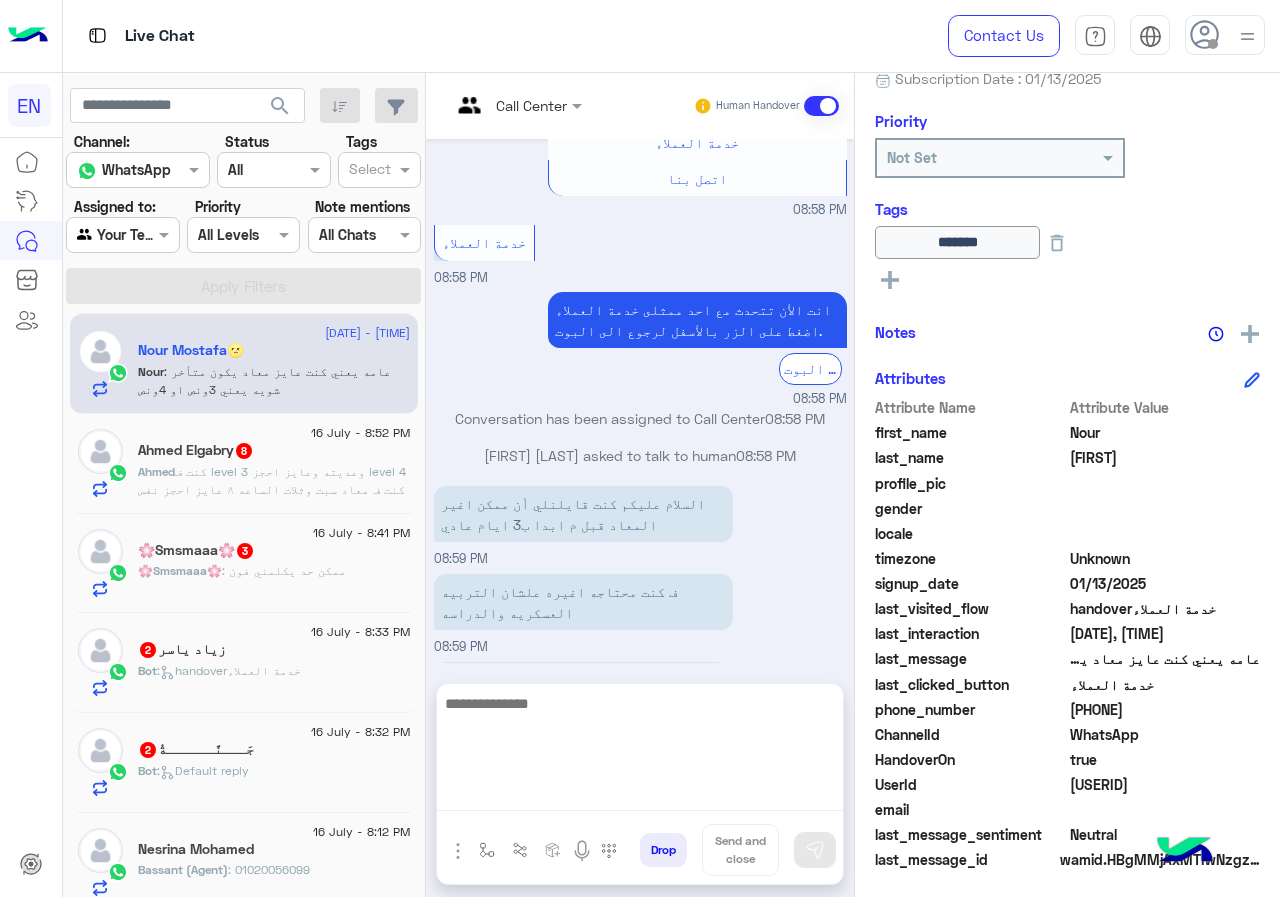 click at bounding box center (640, 751) 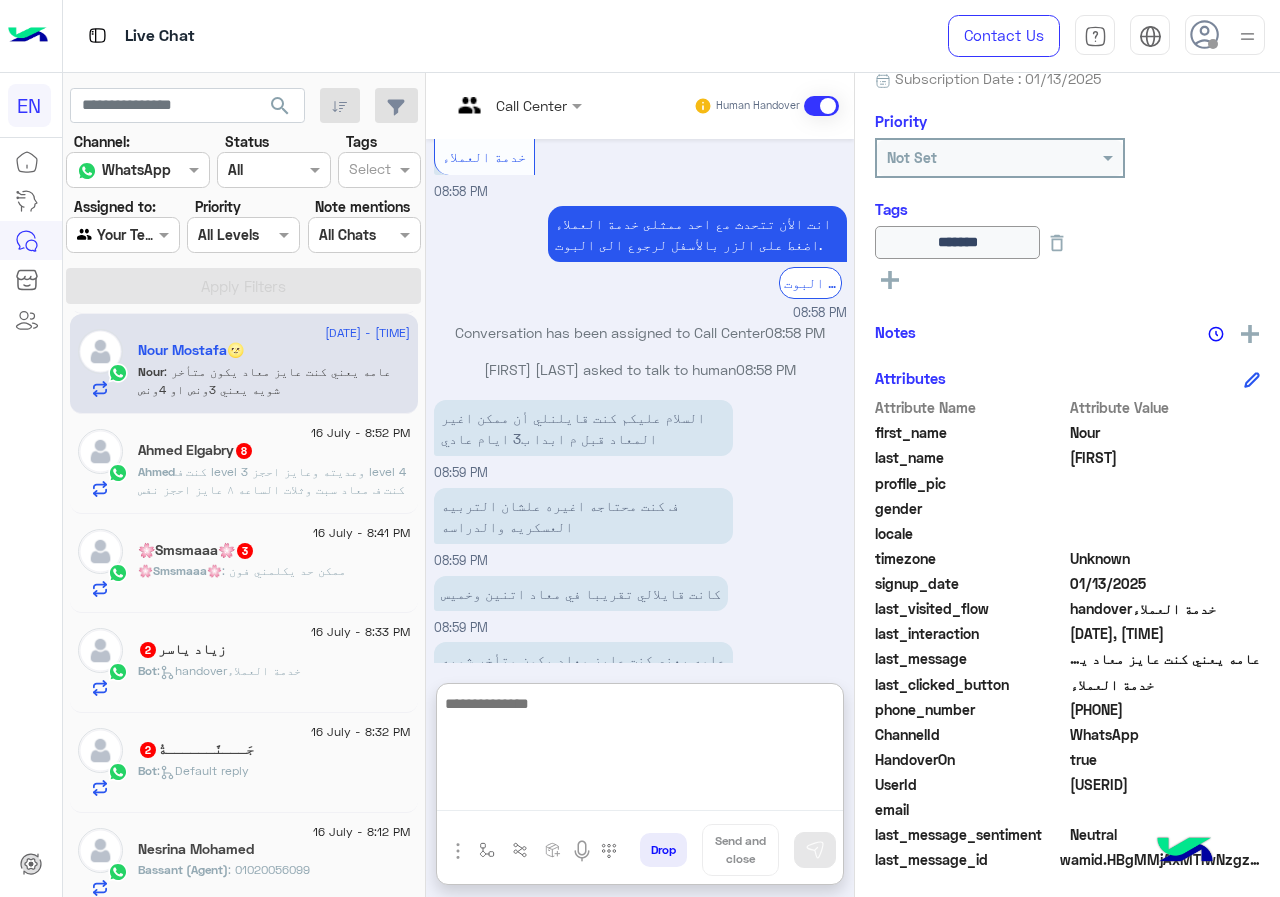 scroll, scrollTop: 1435, scrollLeft: 0, axis: vertical 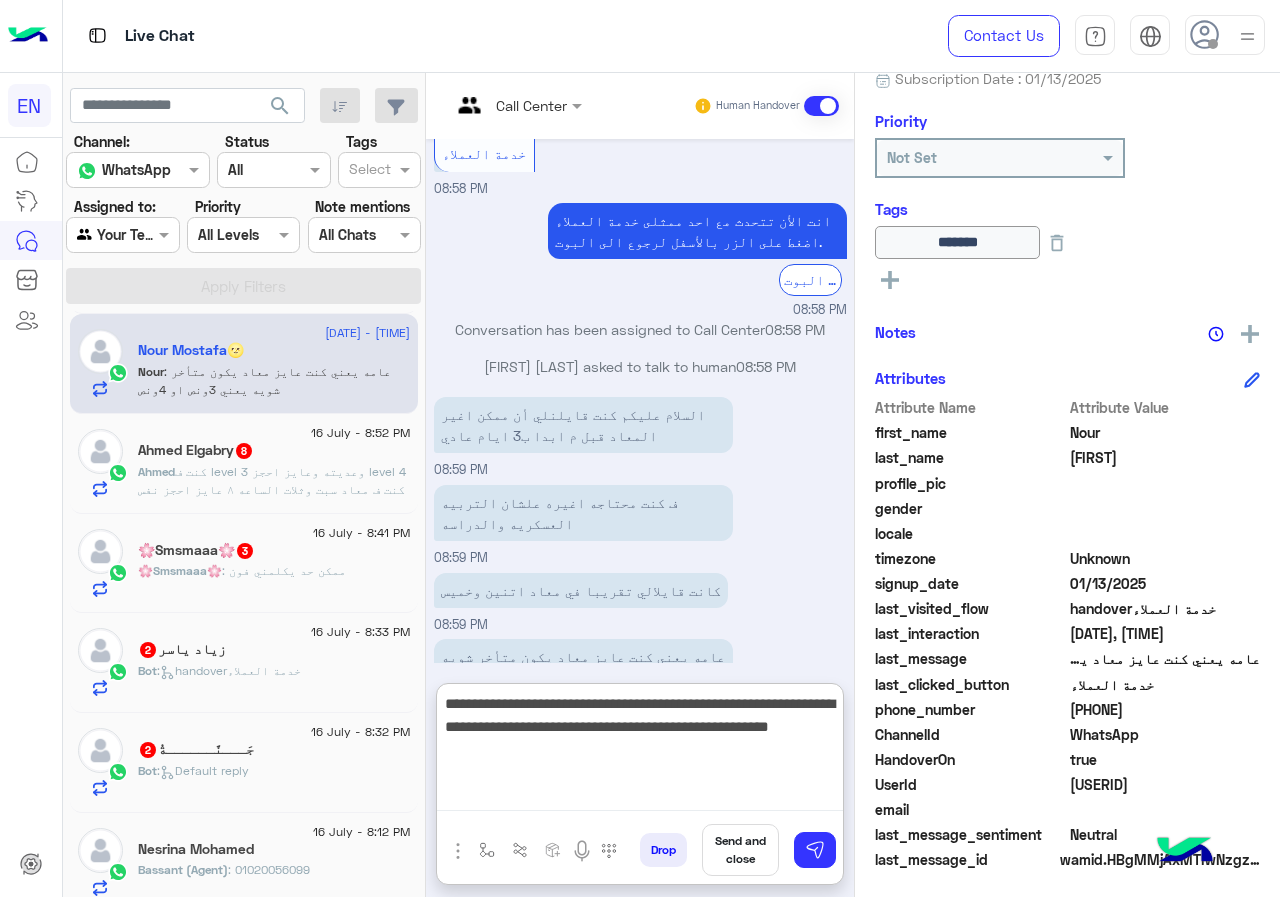 drag, startPoint x: 448, startPoint y: 733, endPoint x: 478, endPoint y: 732, distance: 30.016663 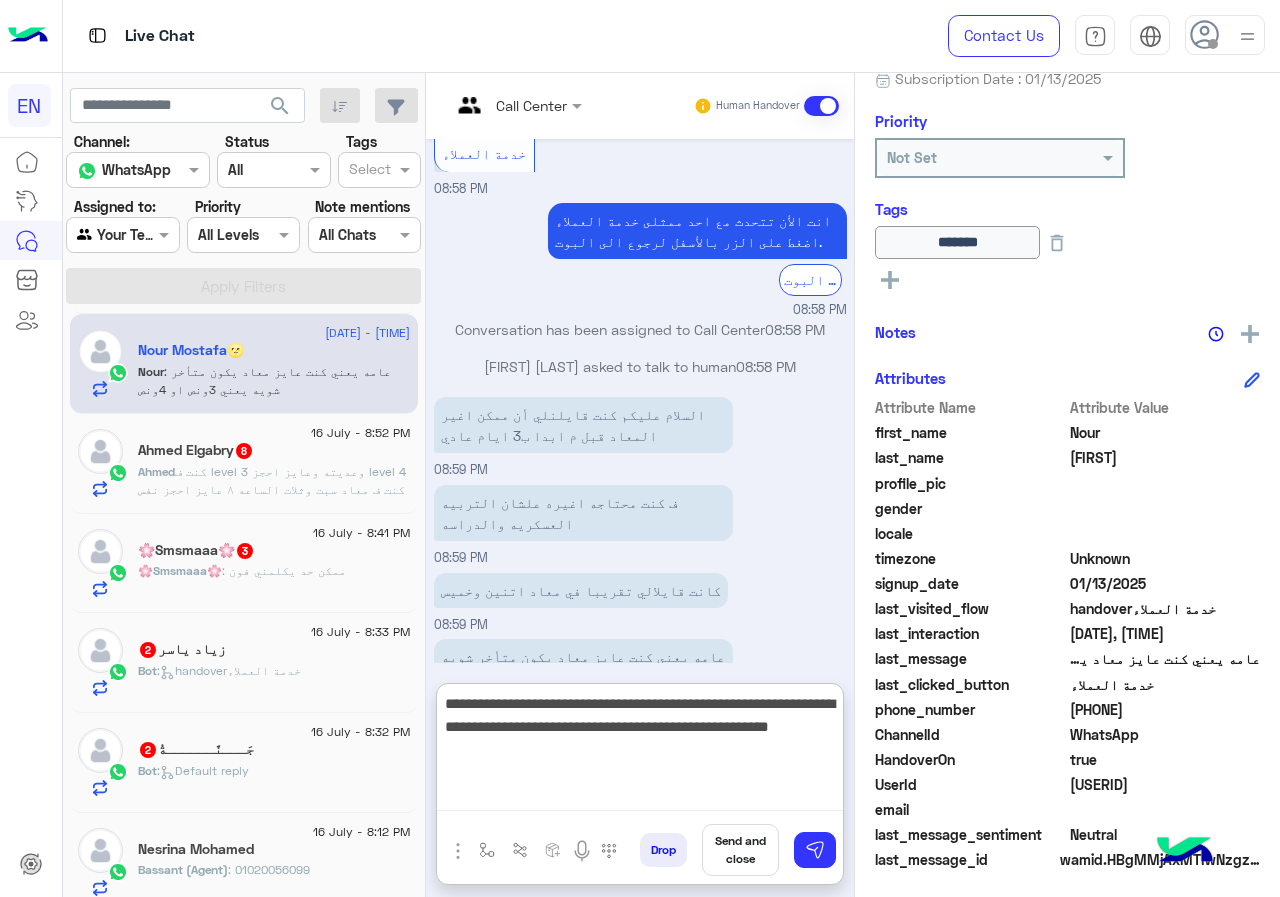 drag, startPoint x: 478, startPoint y: 705, endPoint x: 616, endPoint y: 707, distance: 138.0145 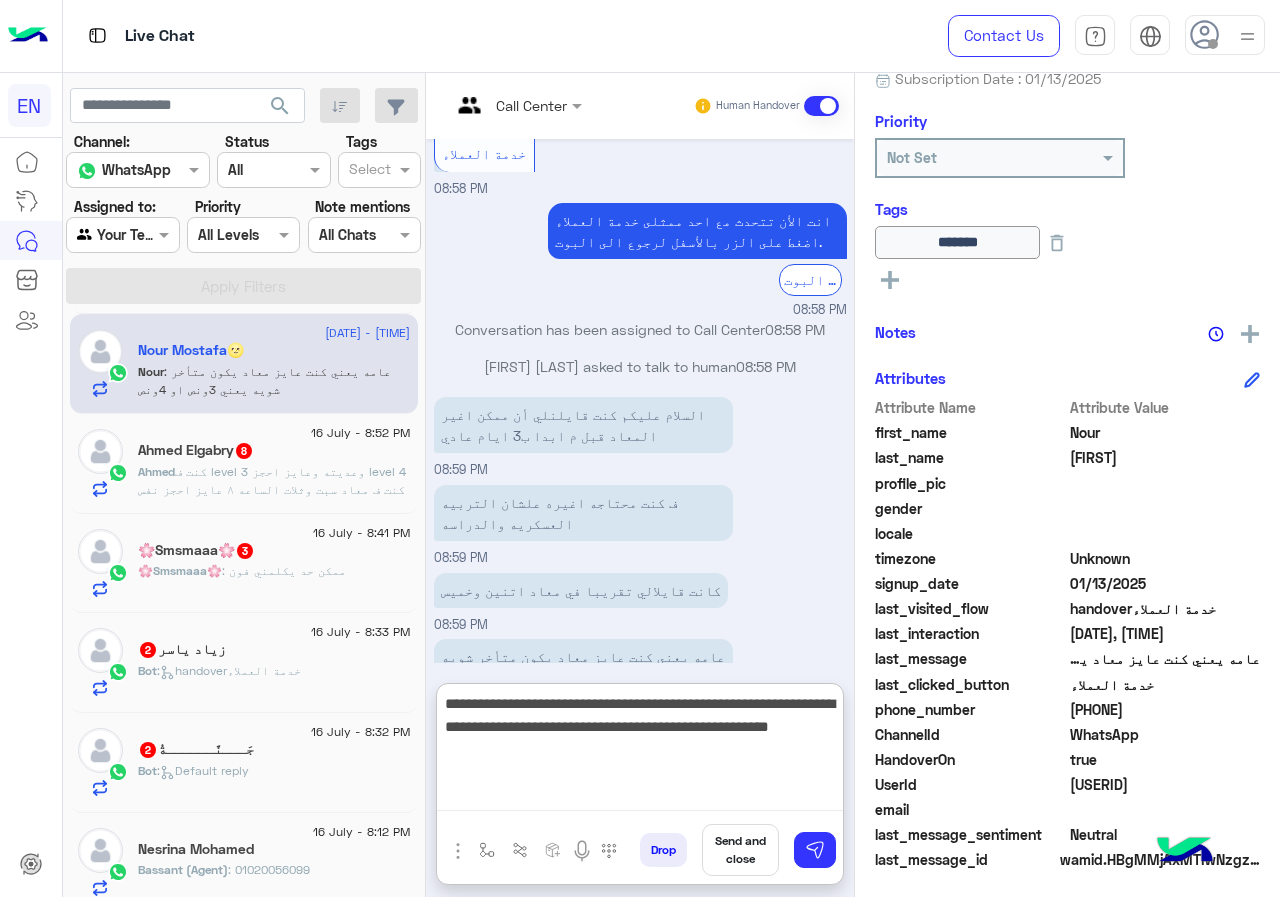 drag, startPoint x: 626, startPoint y: 707, endPoint x: 483, endPoint y: 699, distance: 143.2236 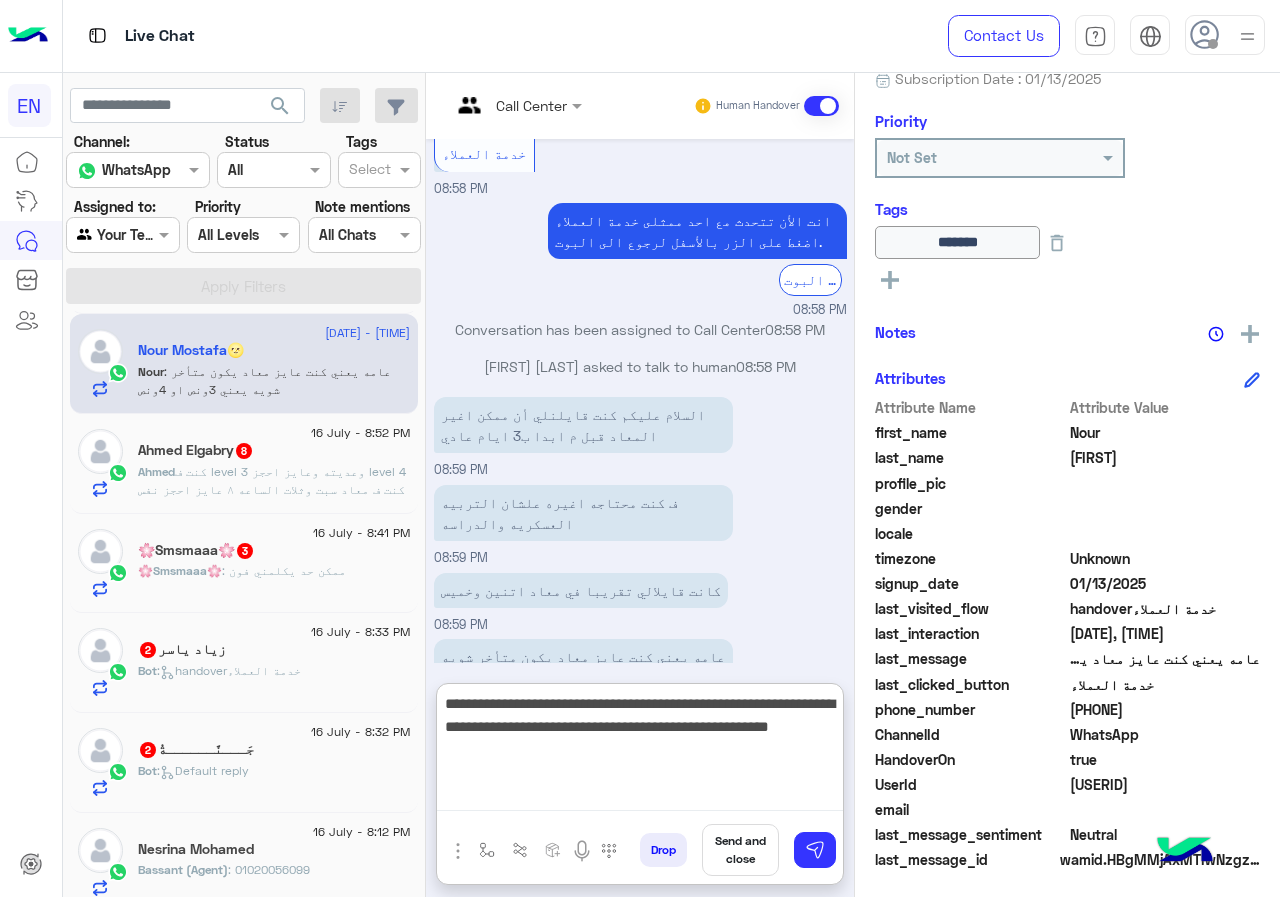 drag, startPoint x: 479, startPoint y: 706, endPoint x: 586, endPoint y: 702, distance: 107.07474 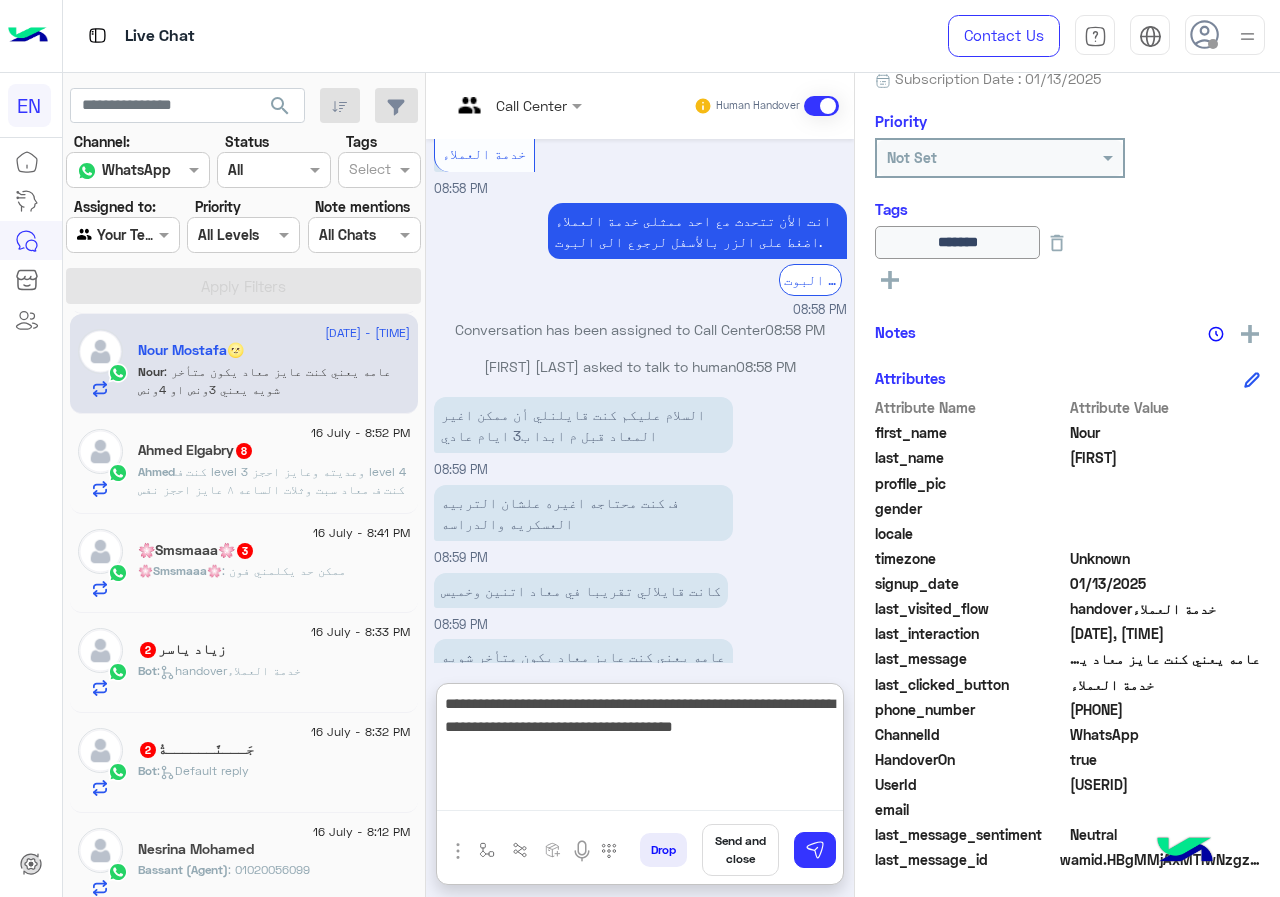 drag, startPoint x: 513, startPoint y: 710, endPoint x: 595, endPoint y: 708, distance: 82.02438 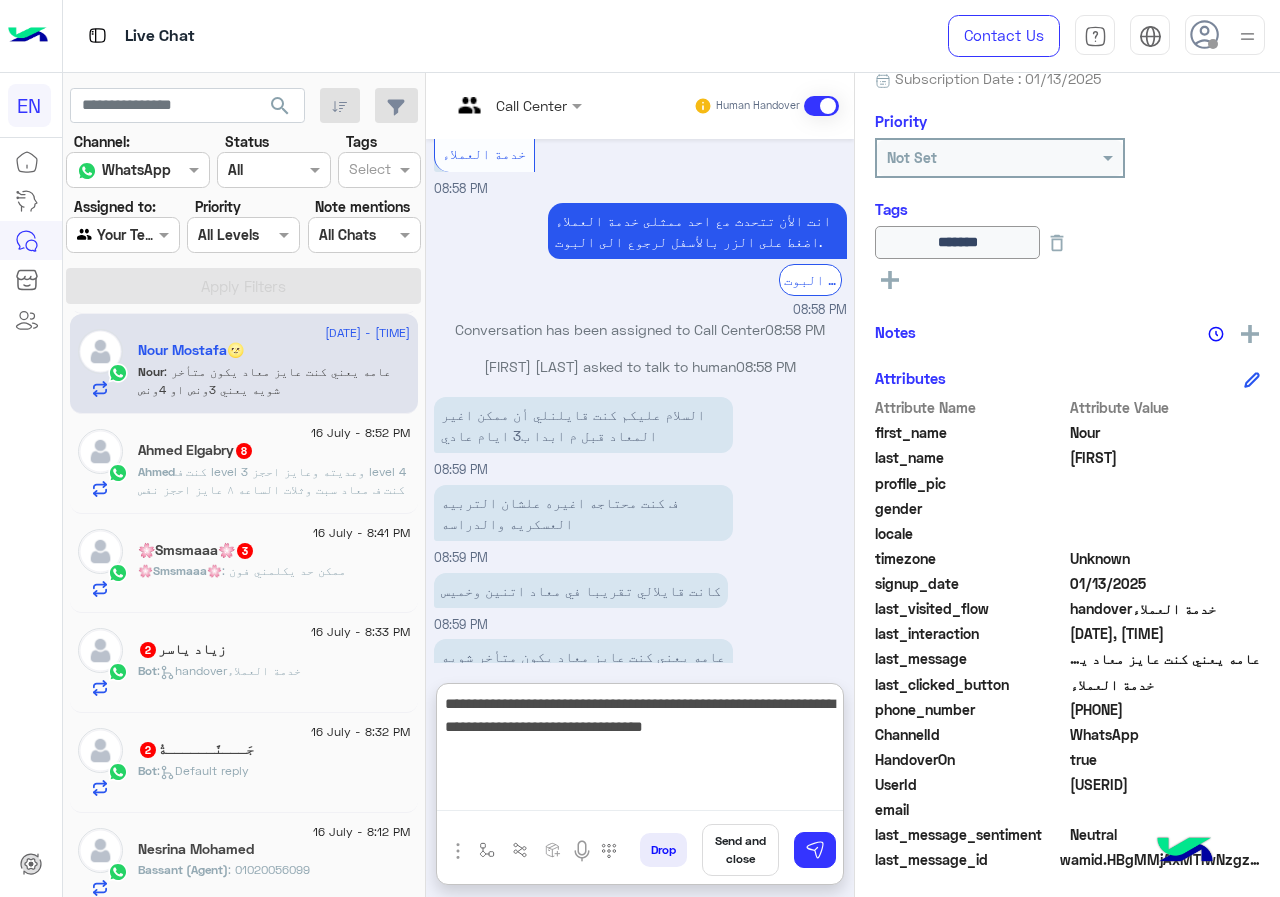 drag, startPoint x: 548, startPoint y: 713, endPoint x: 586, endPoint y: 711, distance: 38.052597 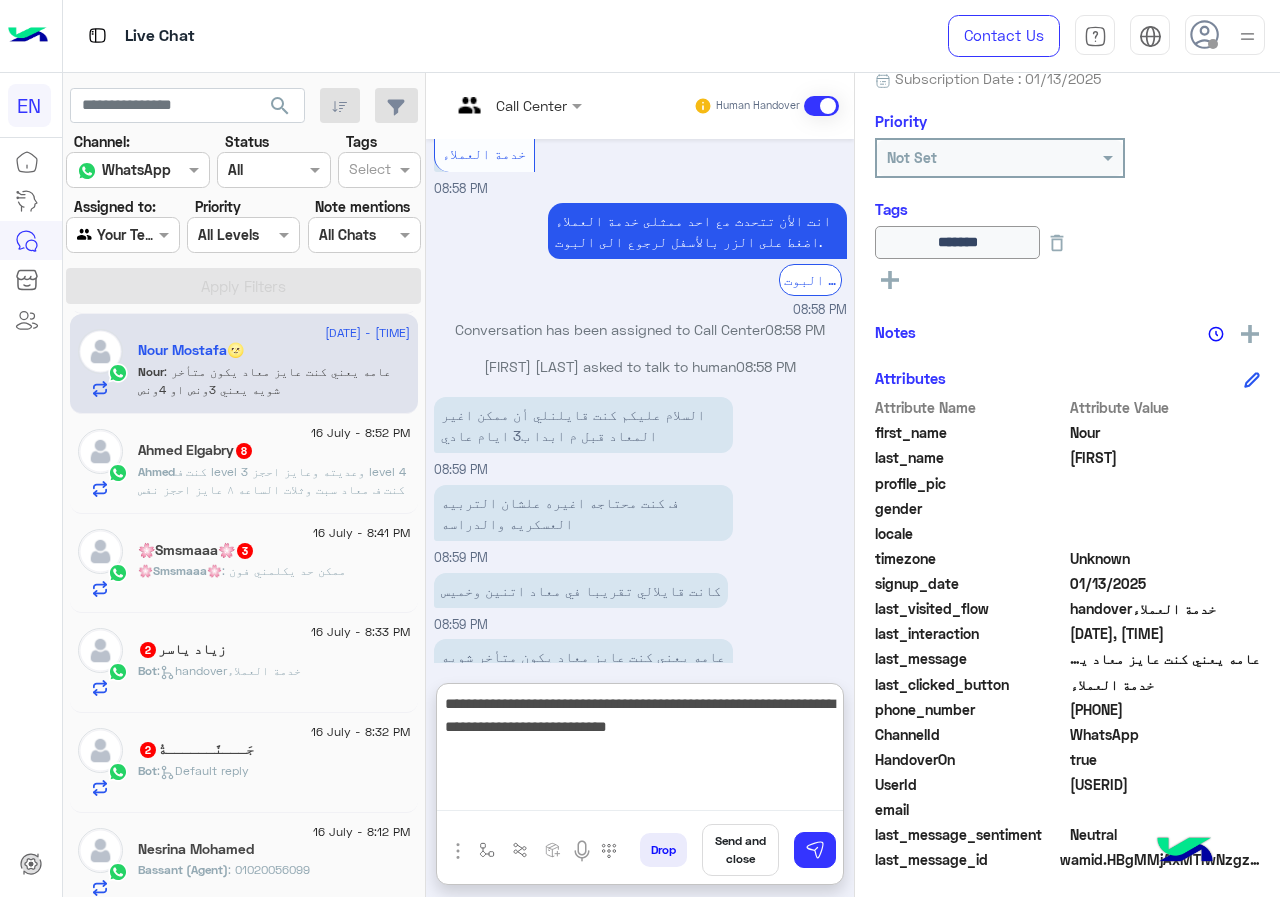 click on "**********" at bounding box center (640, 751) 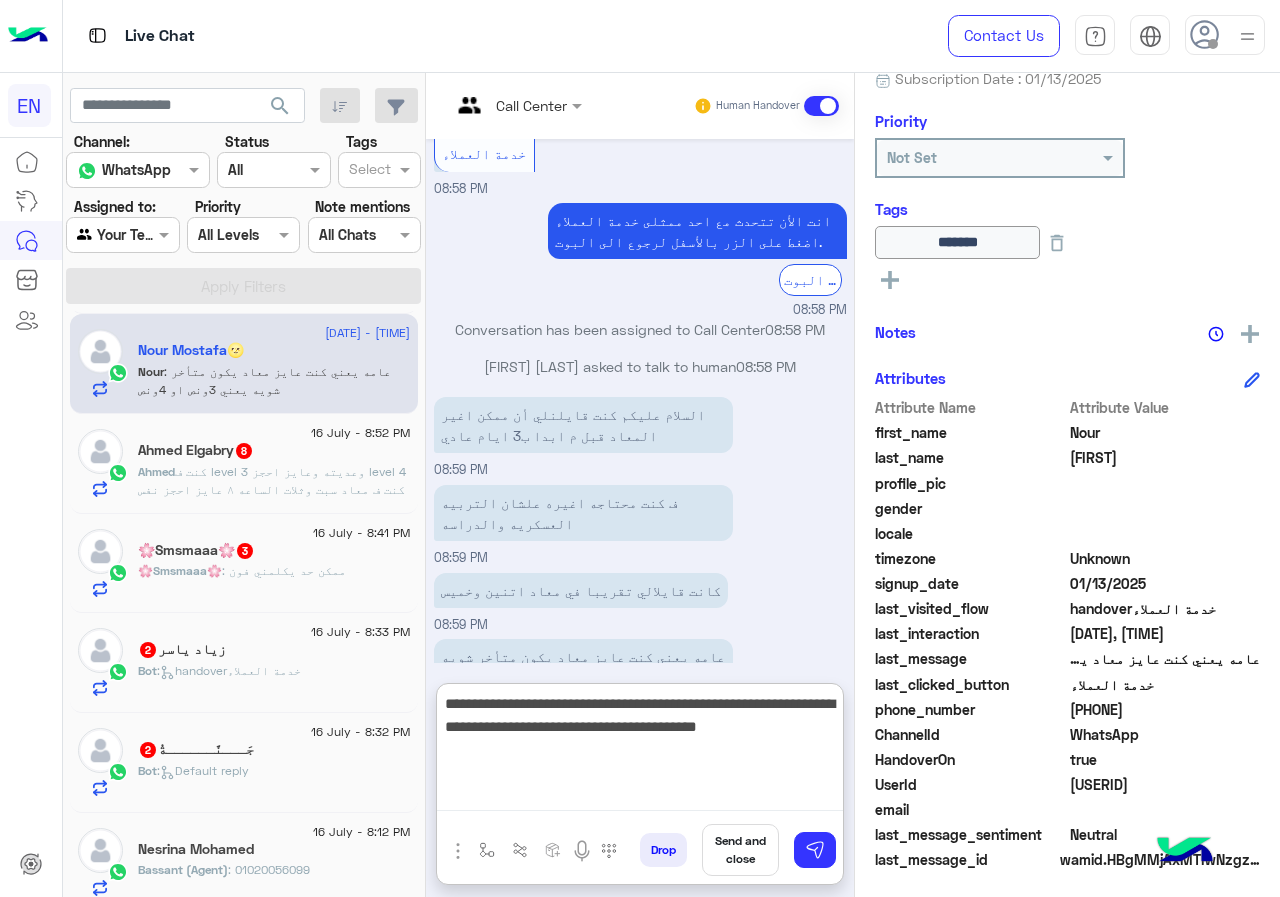 type on "**********" 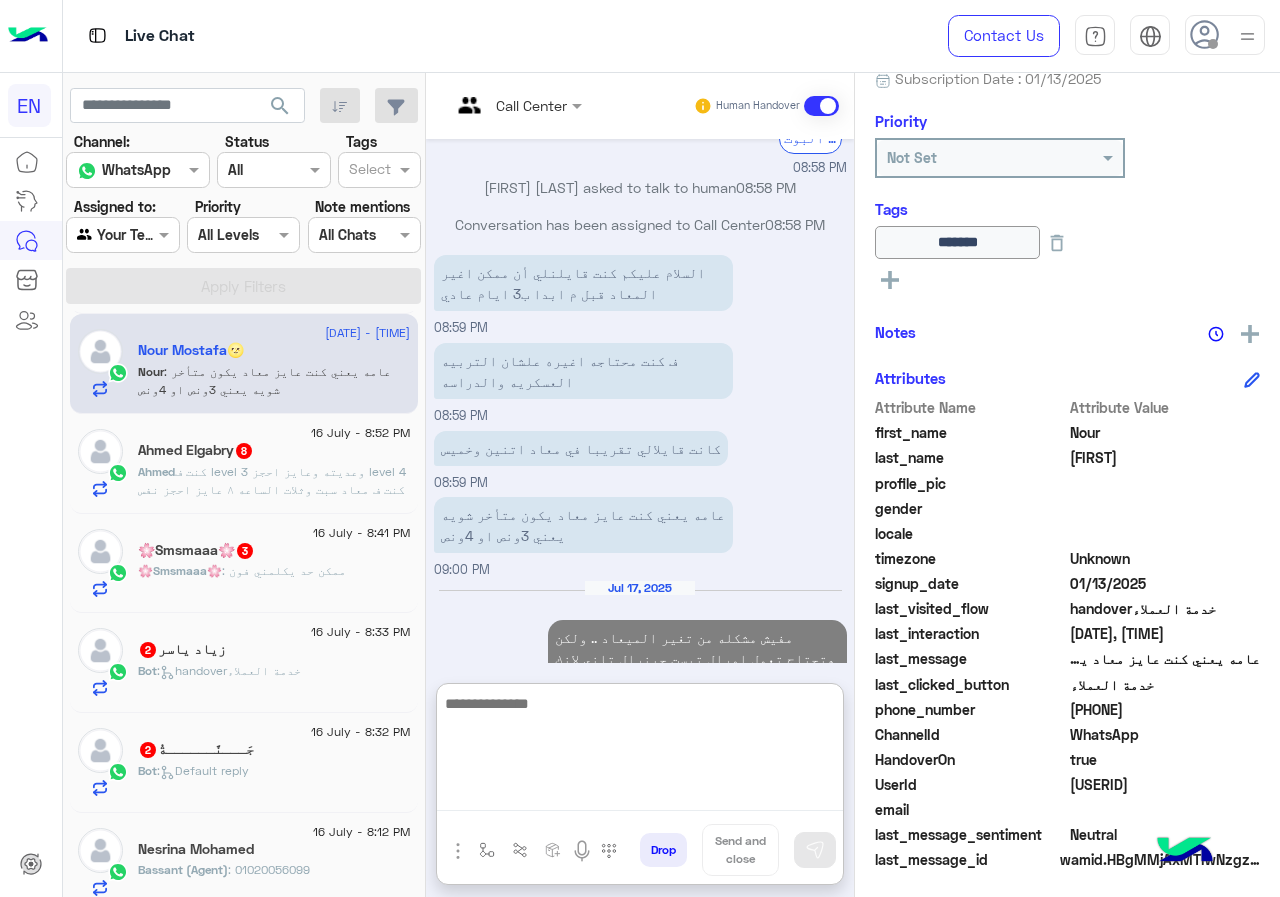 scroll, scrollTop: 1613, scrollLeft: 0, axis: vertical 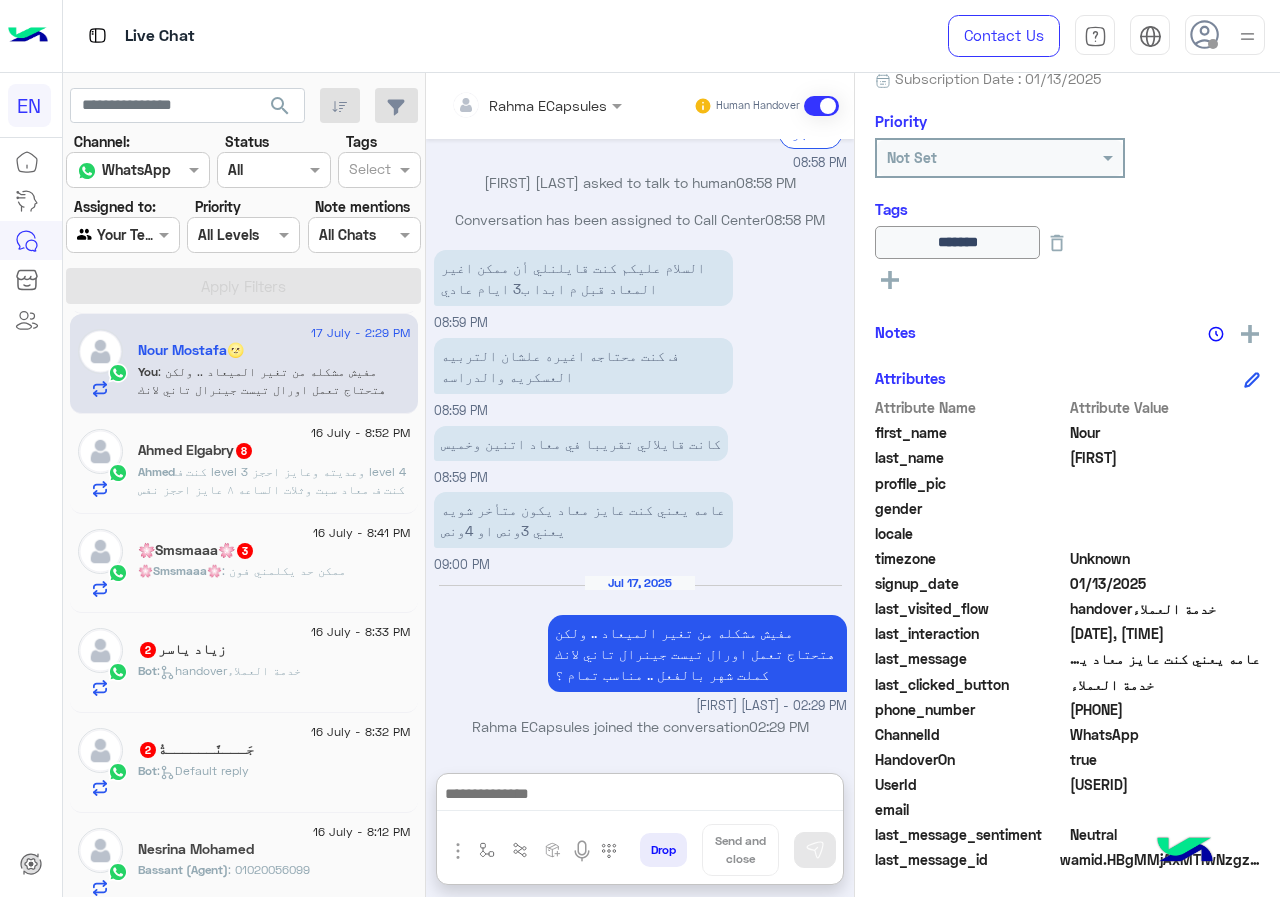 click on "كنت ف level 3 وعديته وعايز احجز level 4 كنت ف معاد سبت وثلات الساعه ٨ عايز احجز نفس المواعيد" 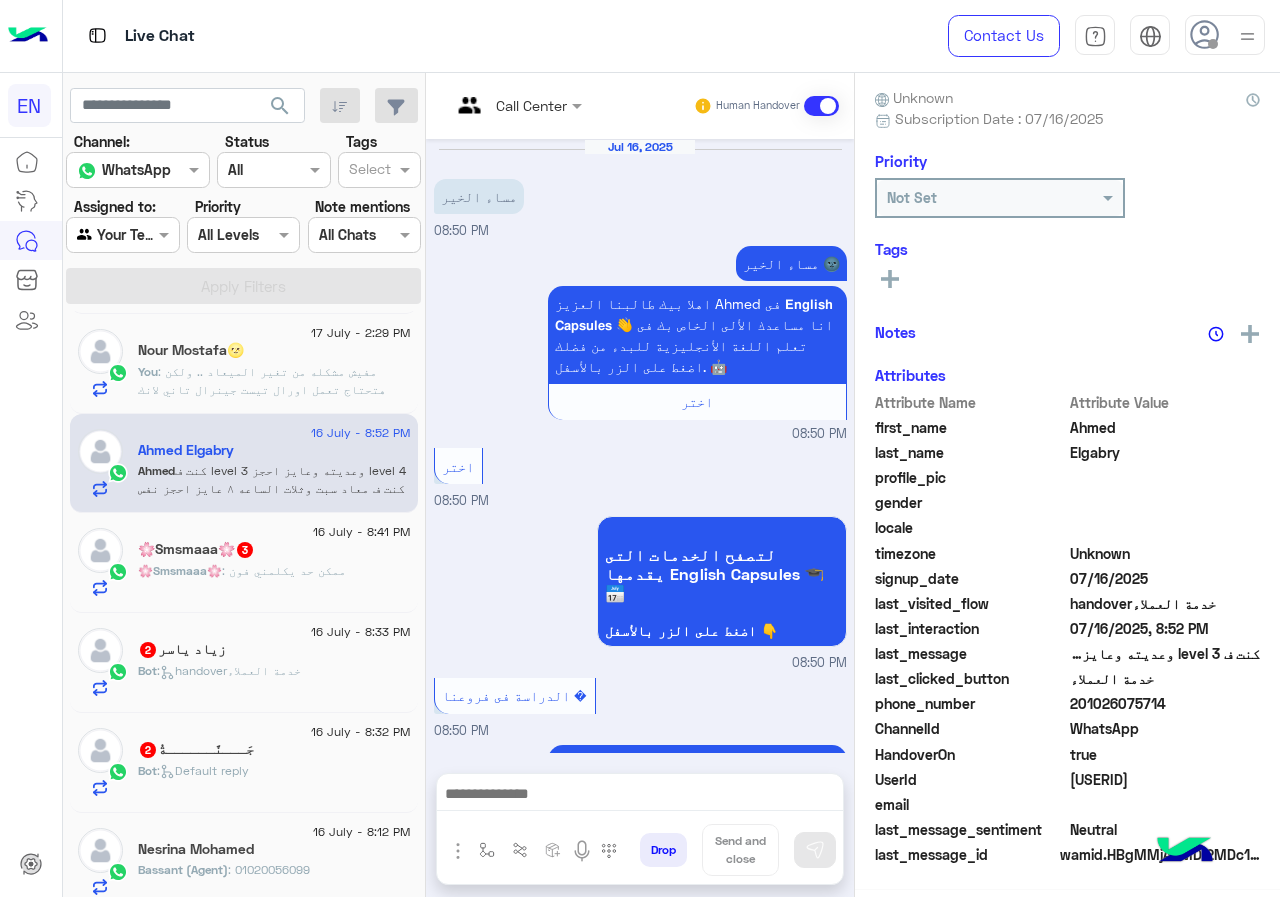 scroll, scrollTop: 1103, scrollLeft: 0, axis: vertical 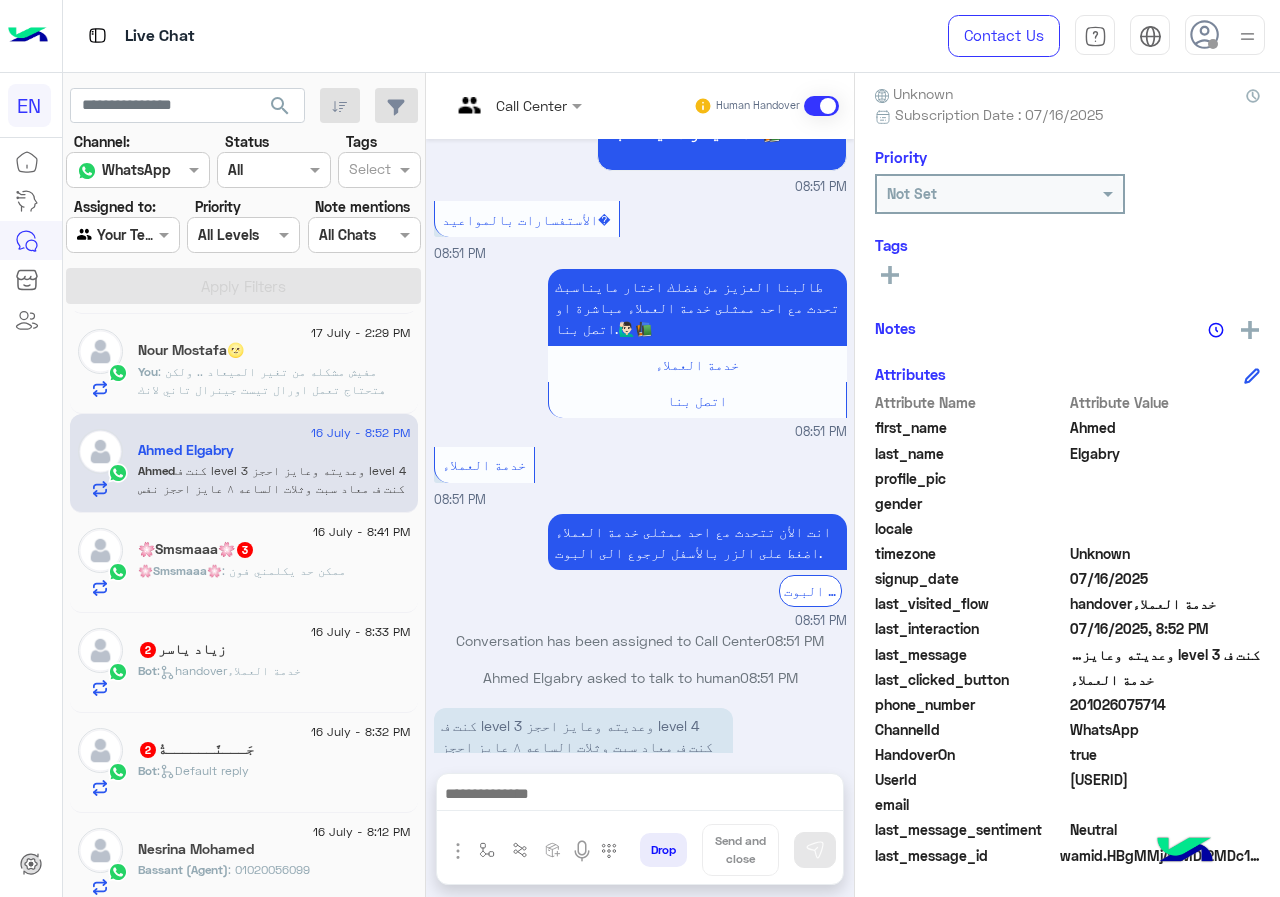 drag, startPoint x: 1076, startPoint y: 699, endPoint x: 1251, endPoint y: 698, distance: 175.00285 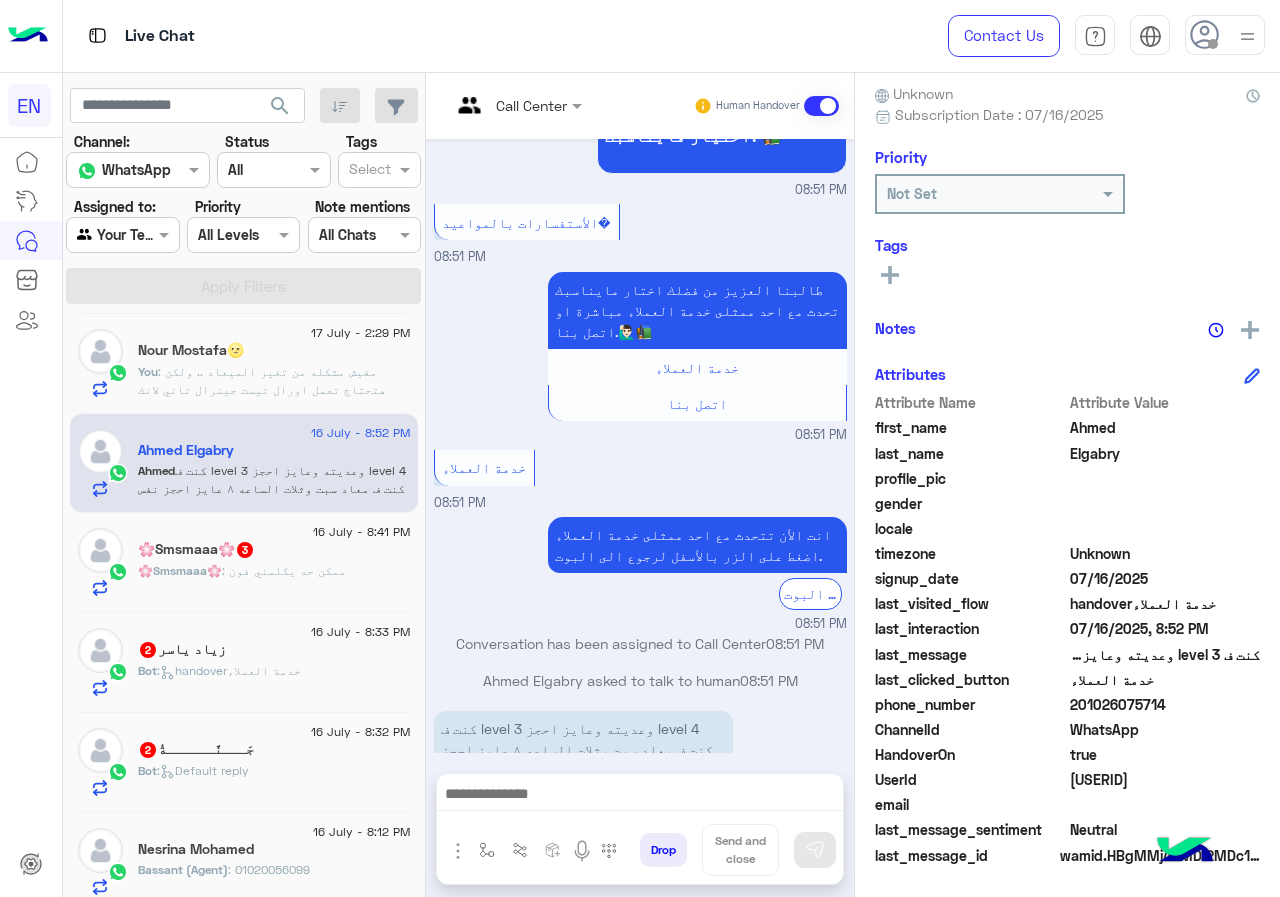 scroll, scrollTop: 1103, scrollLeft: 0, axis: vertical 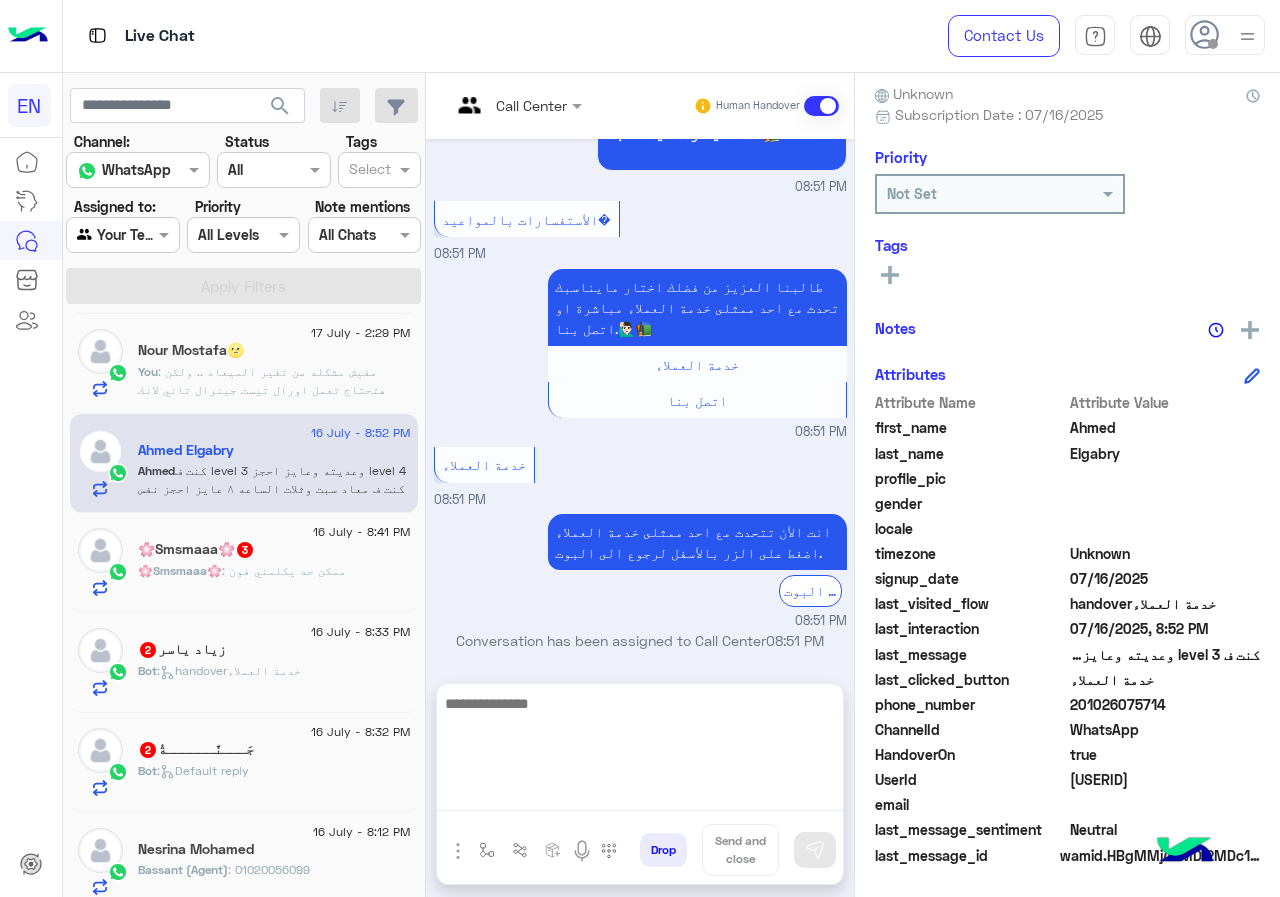 click at bounding box center [640, 751] 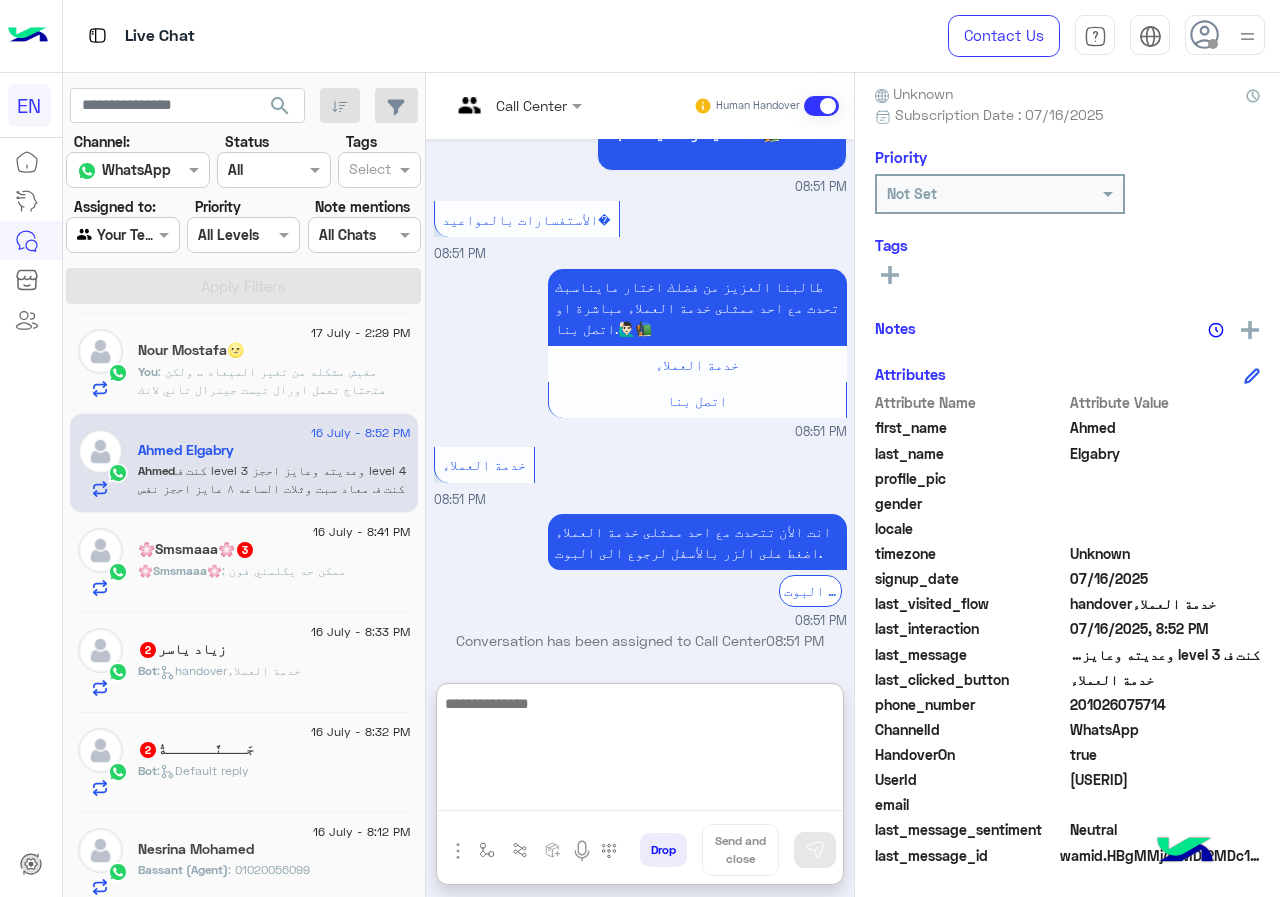 type on "*" 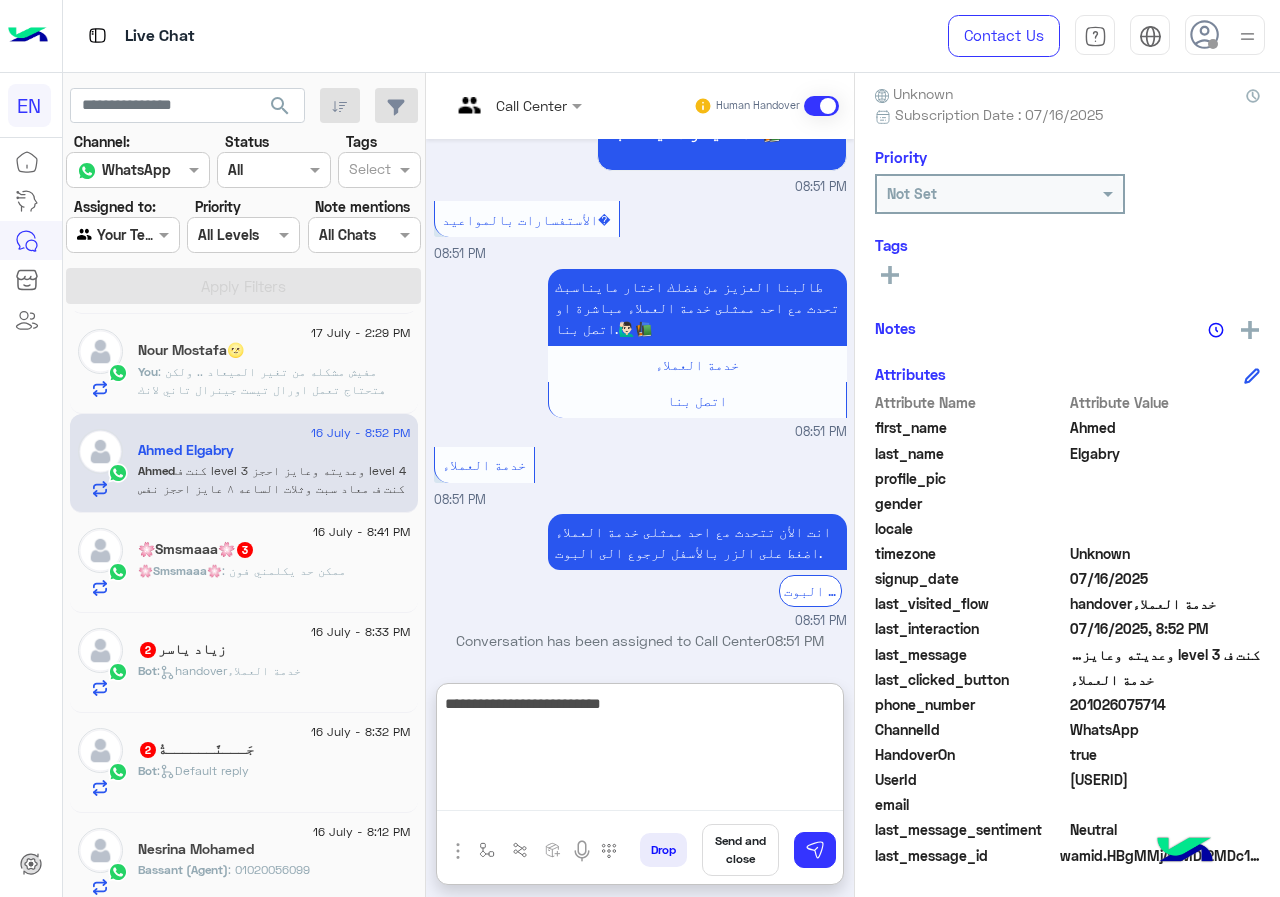type on "**********" 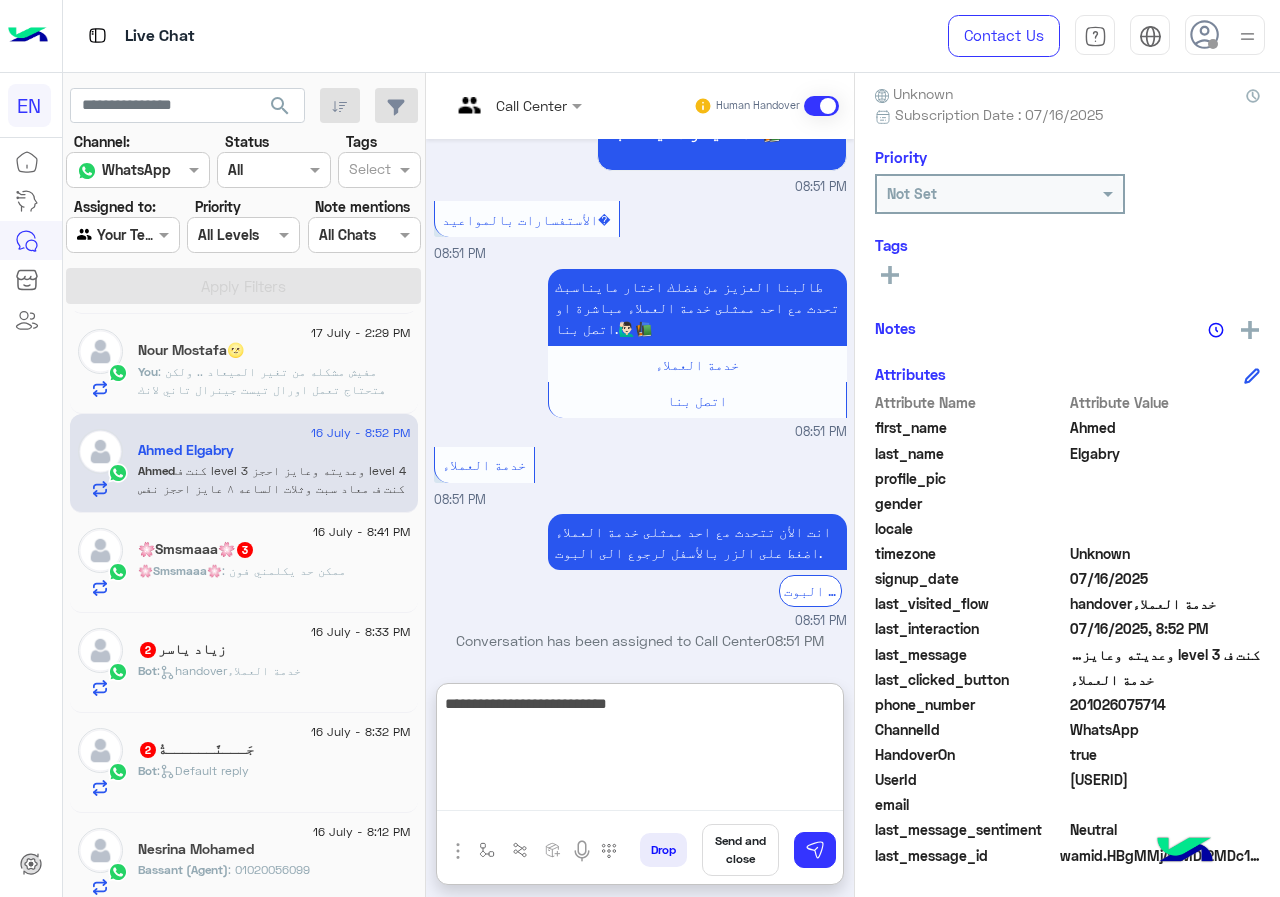 type 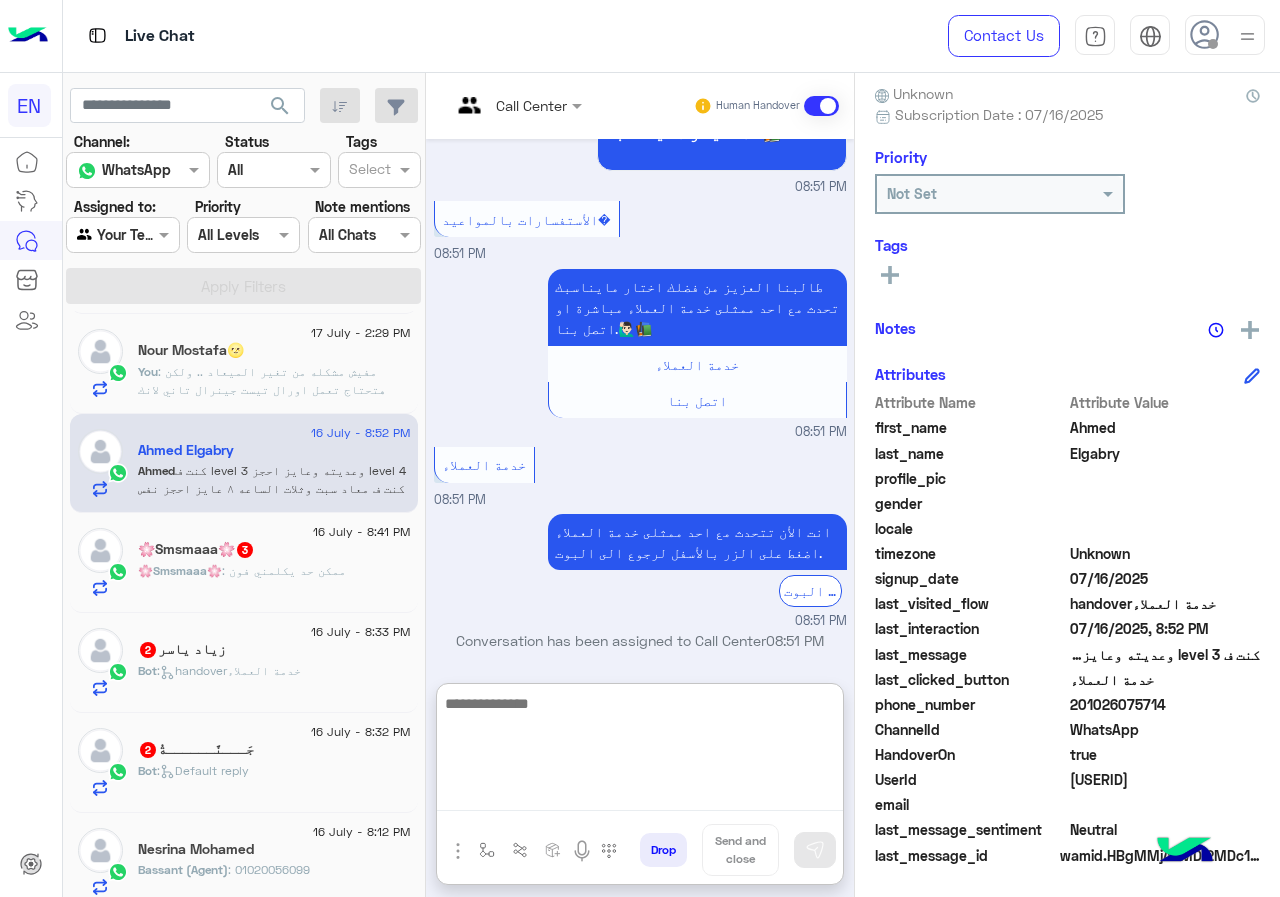 scroll, scrollTop: 1293, scrollLeft: 0, axis: vertical 